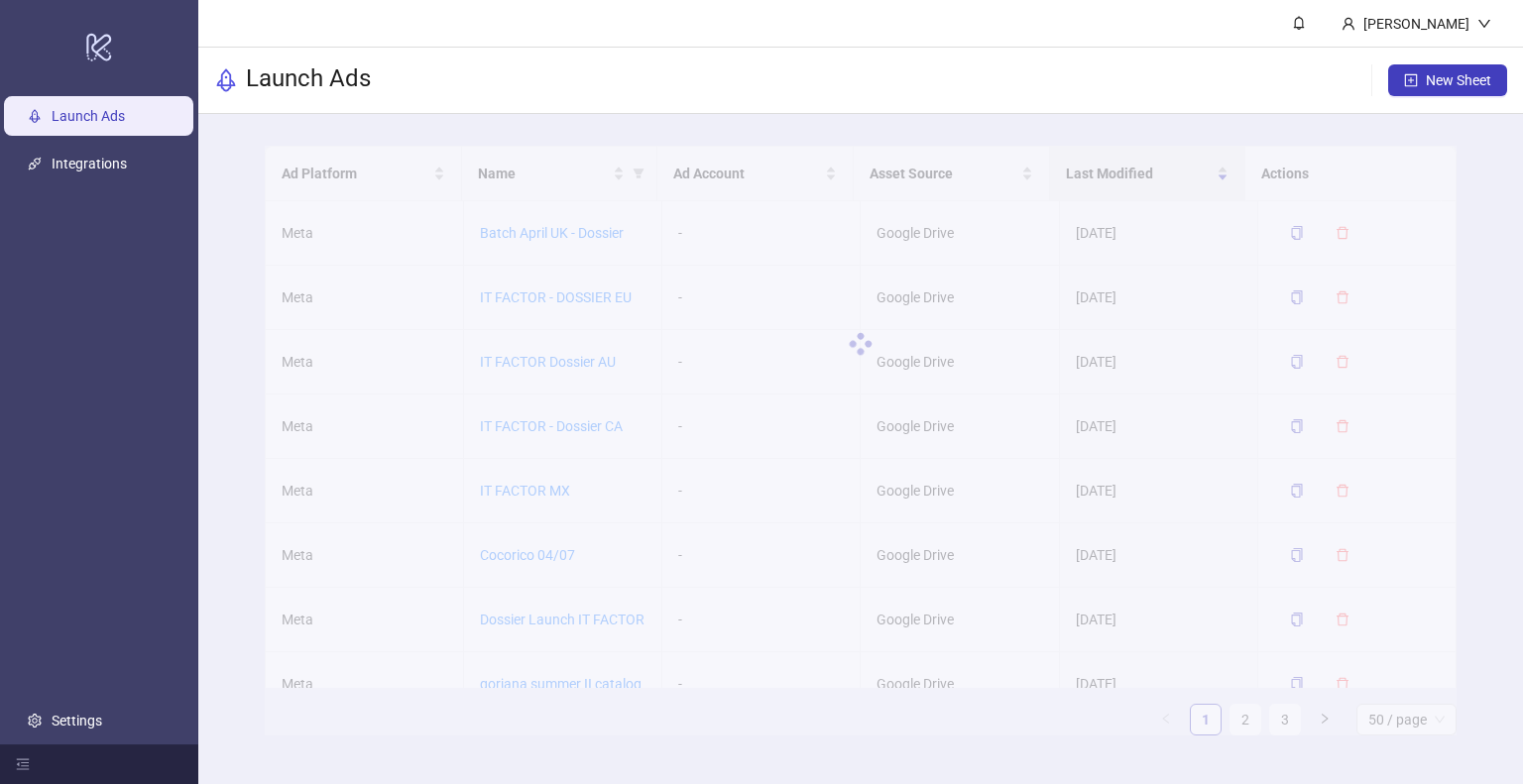 scroll, scrollTop: 0, scrollLeft: 0, axis: both 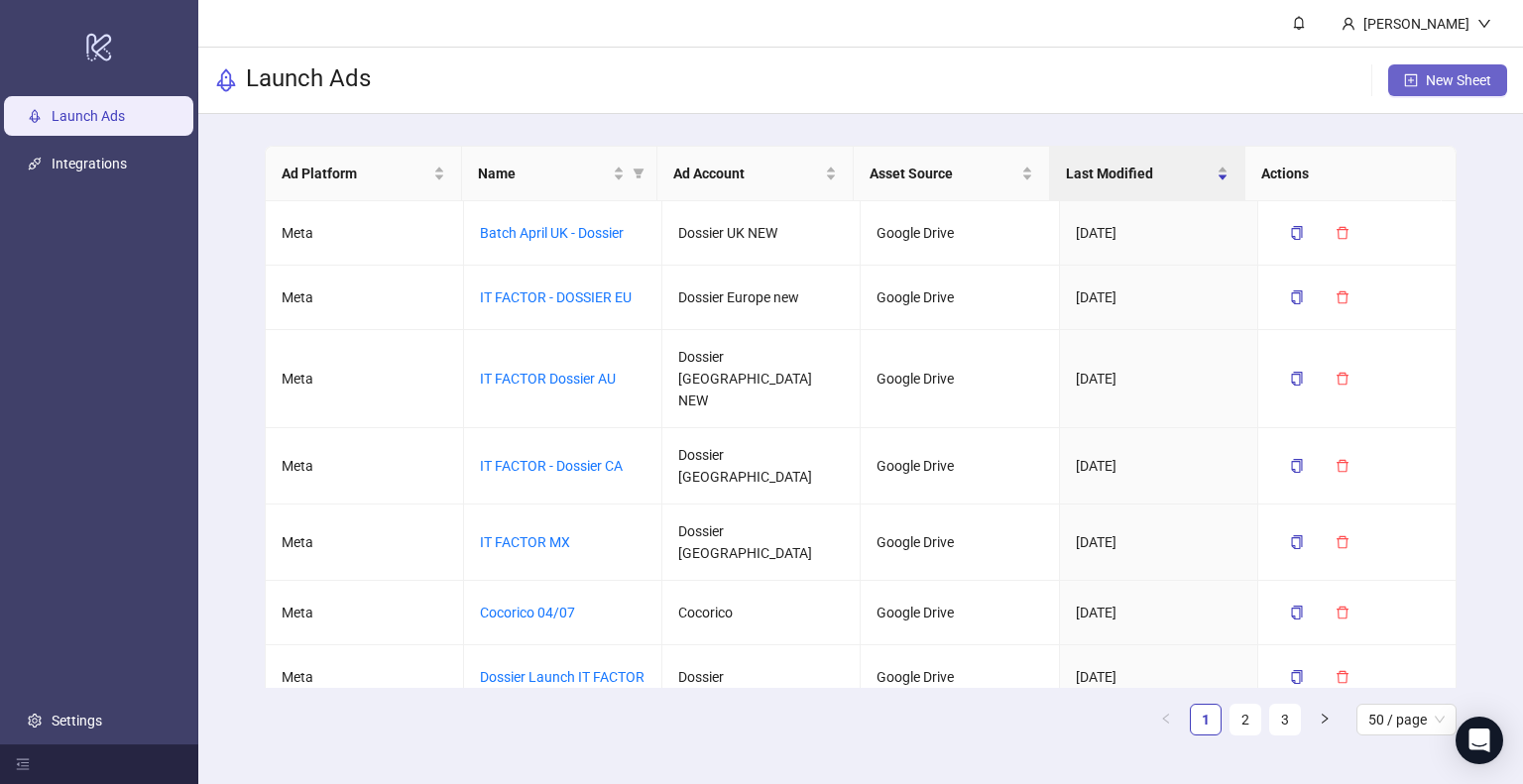 click on "New Sheet" at bounding box center (1459, 80) 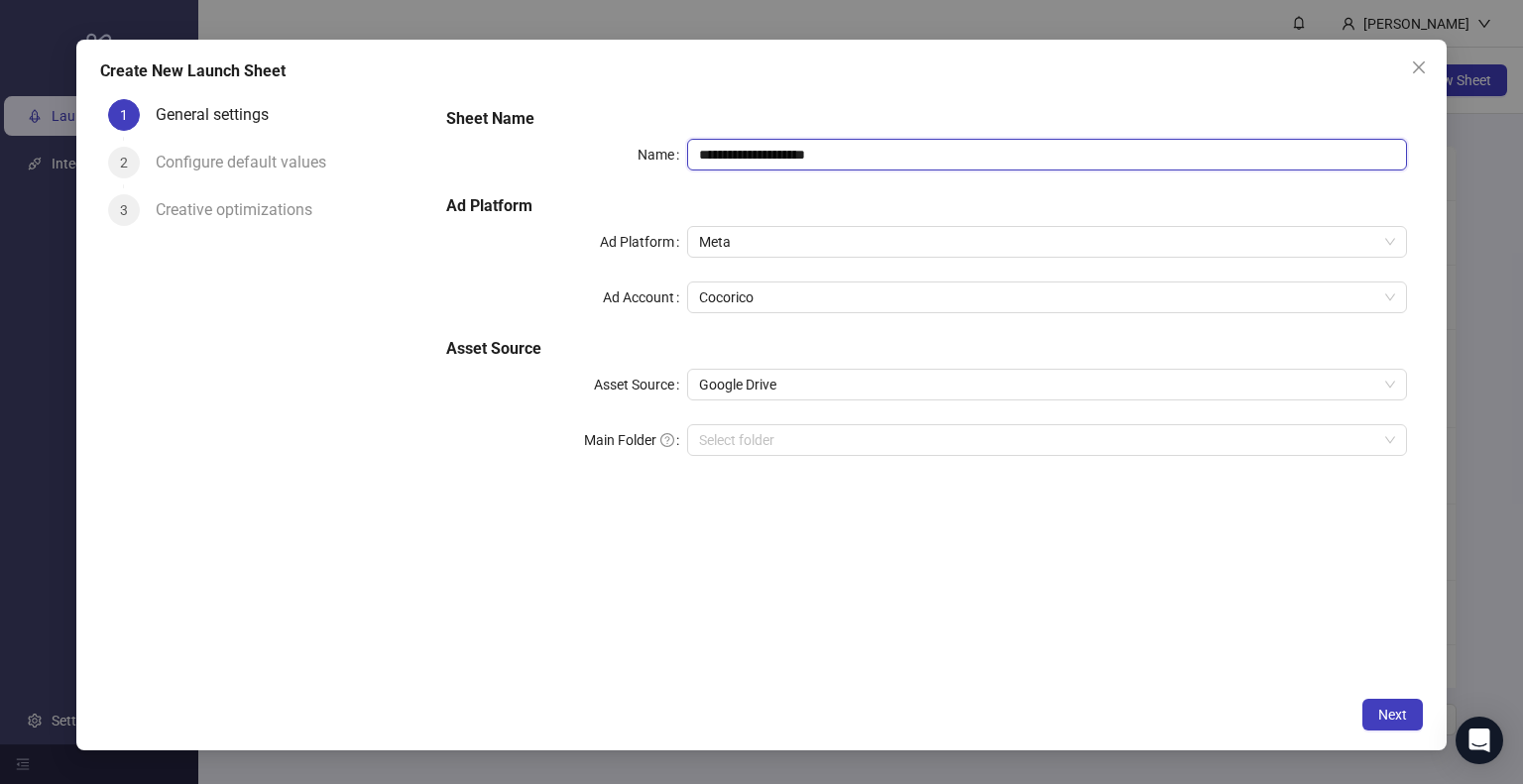 click on "**********" at bounding box center (1047, 155) 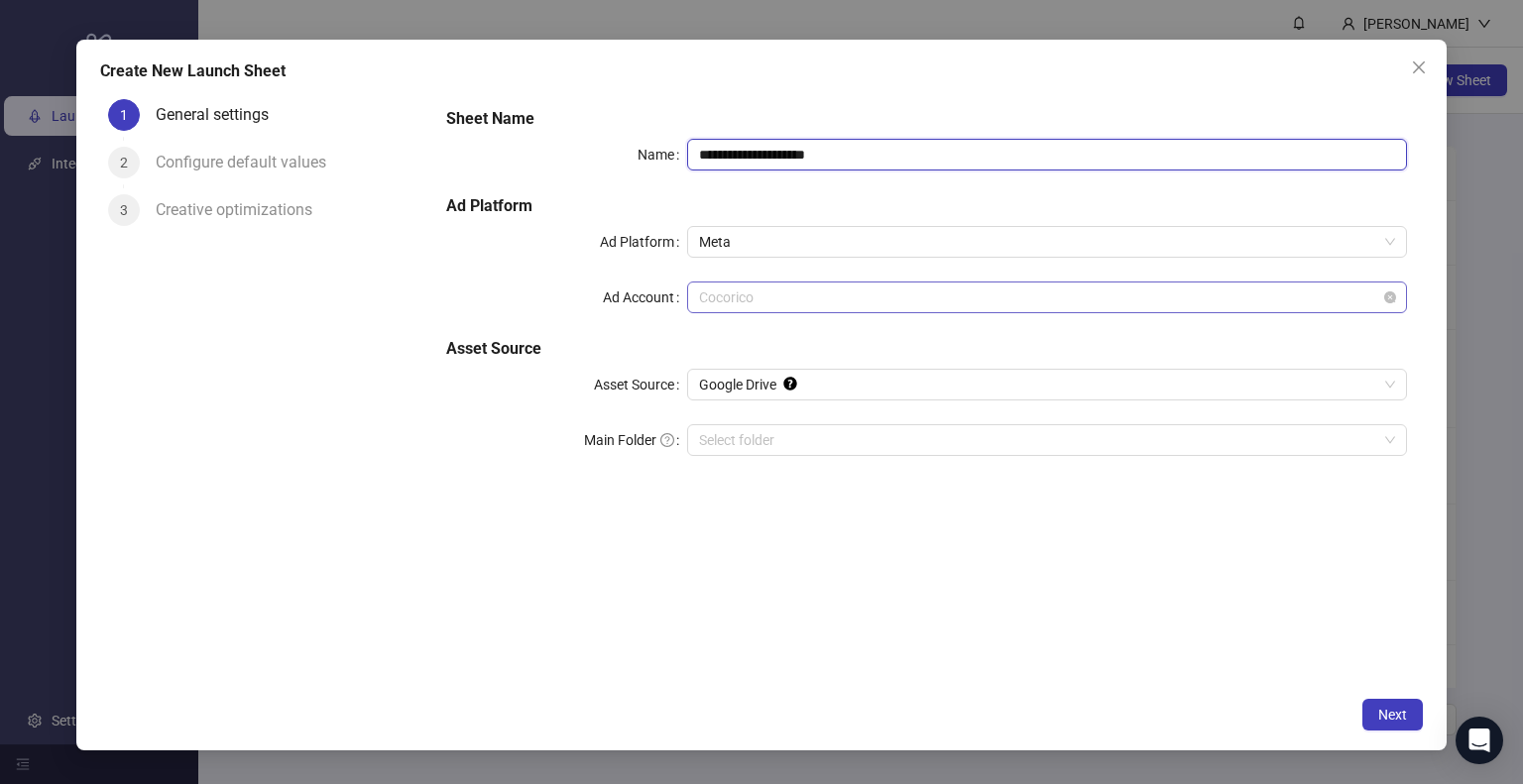 click on "Cocorico" at bounding box center (1047, 297) 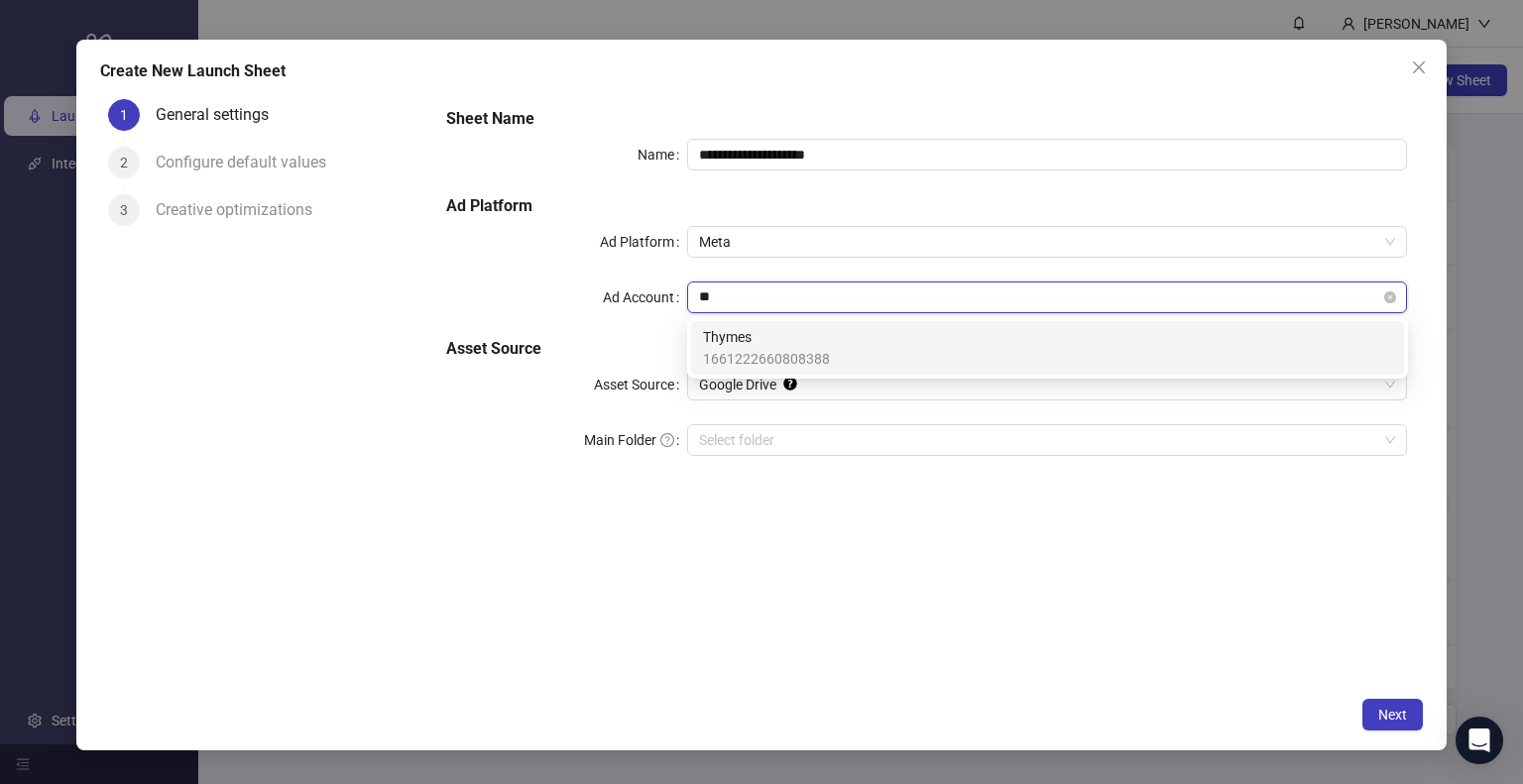 type on "***" 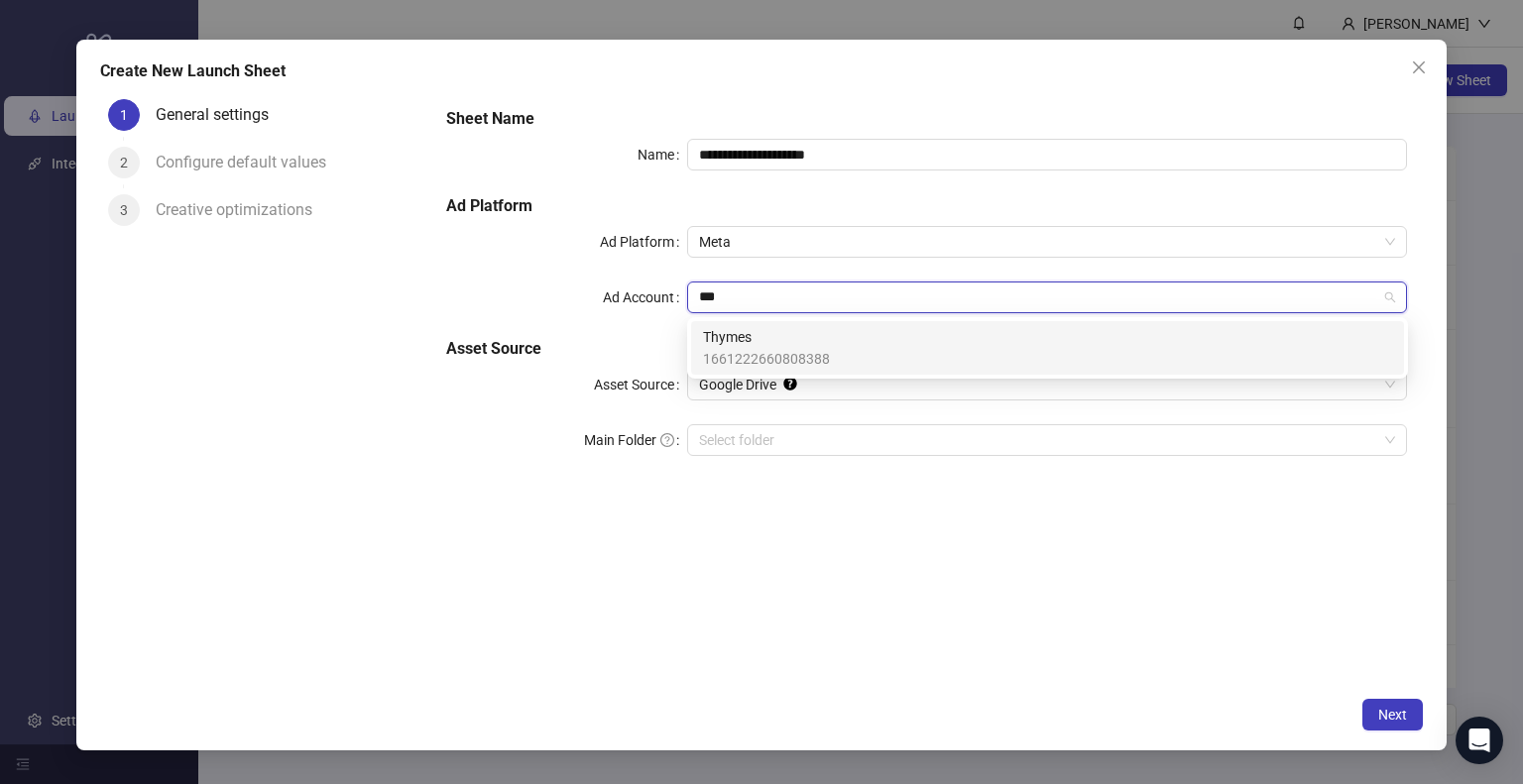 click on "1661222660808388" at bounding box center [766, 359] 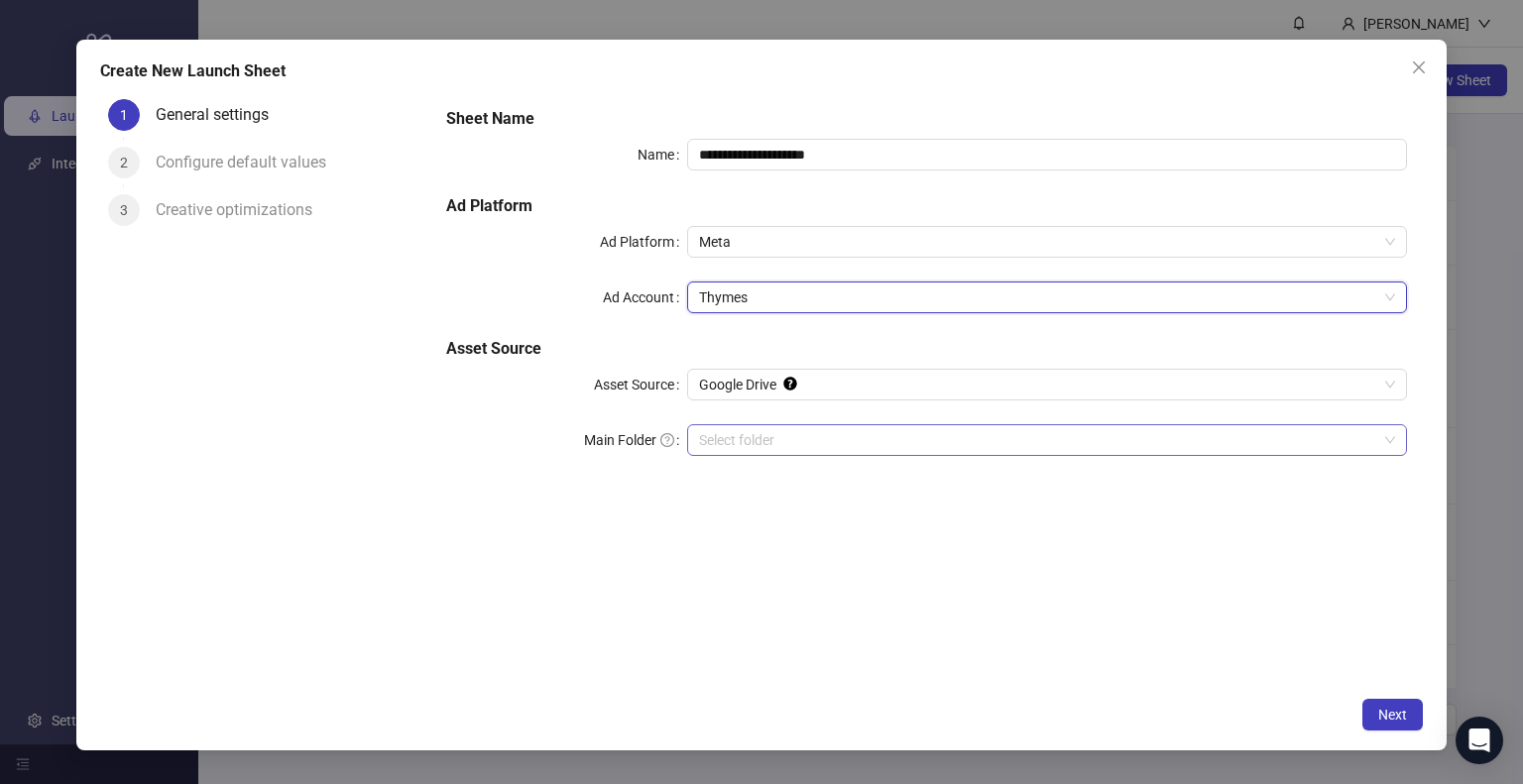 click on "Main Folder" at bounding box center [1038, 440] 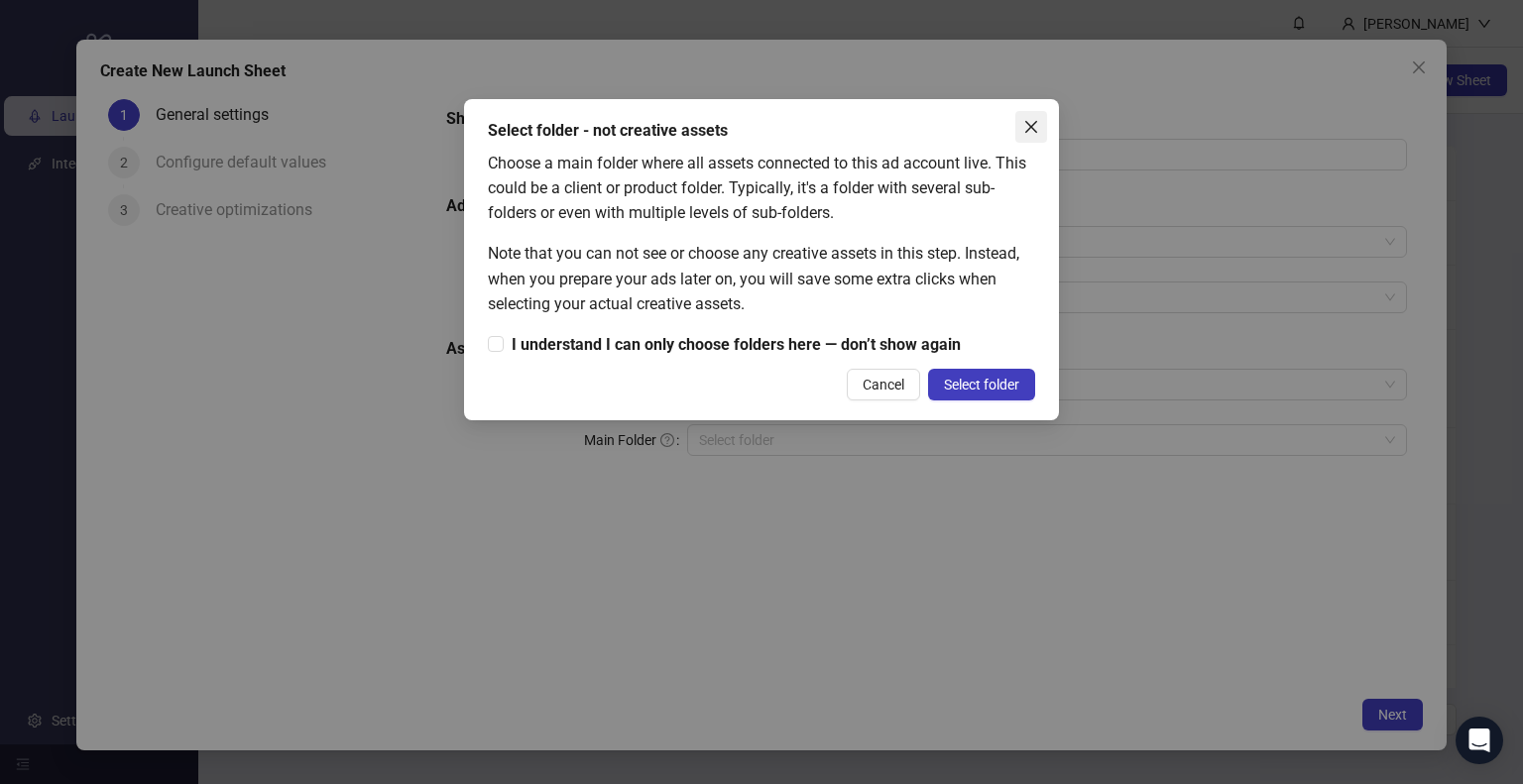 click 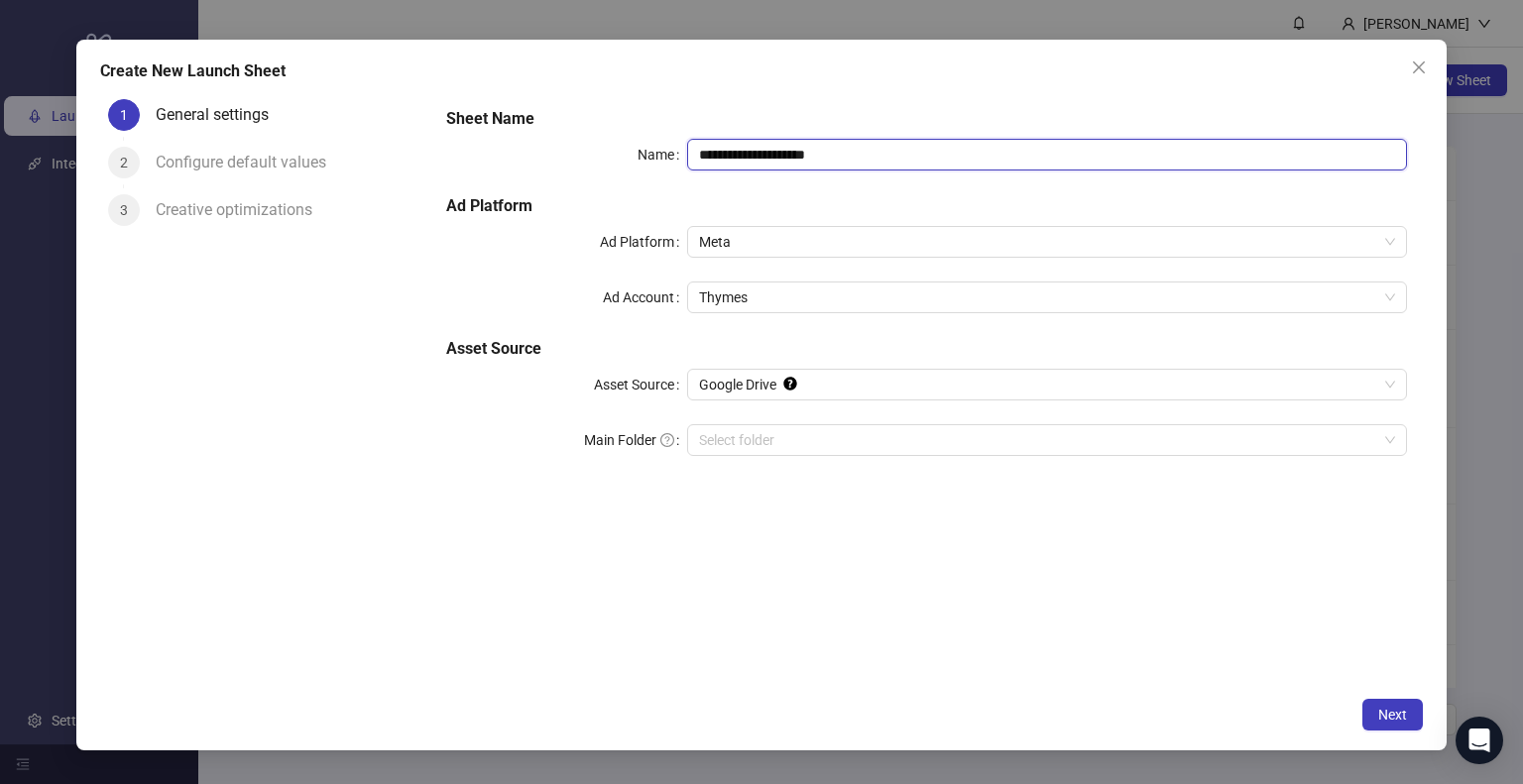 click on "**********" at bounding box center (1047, 155) 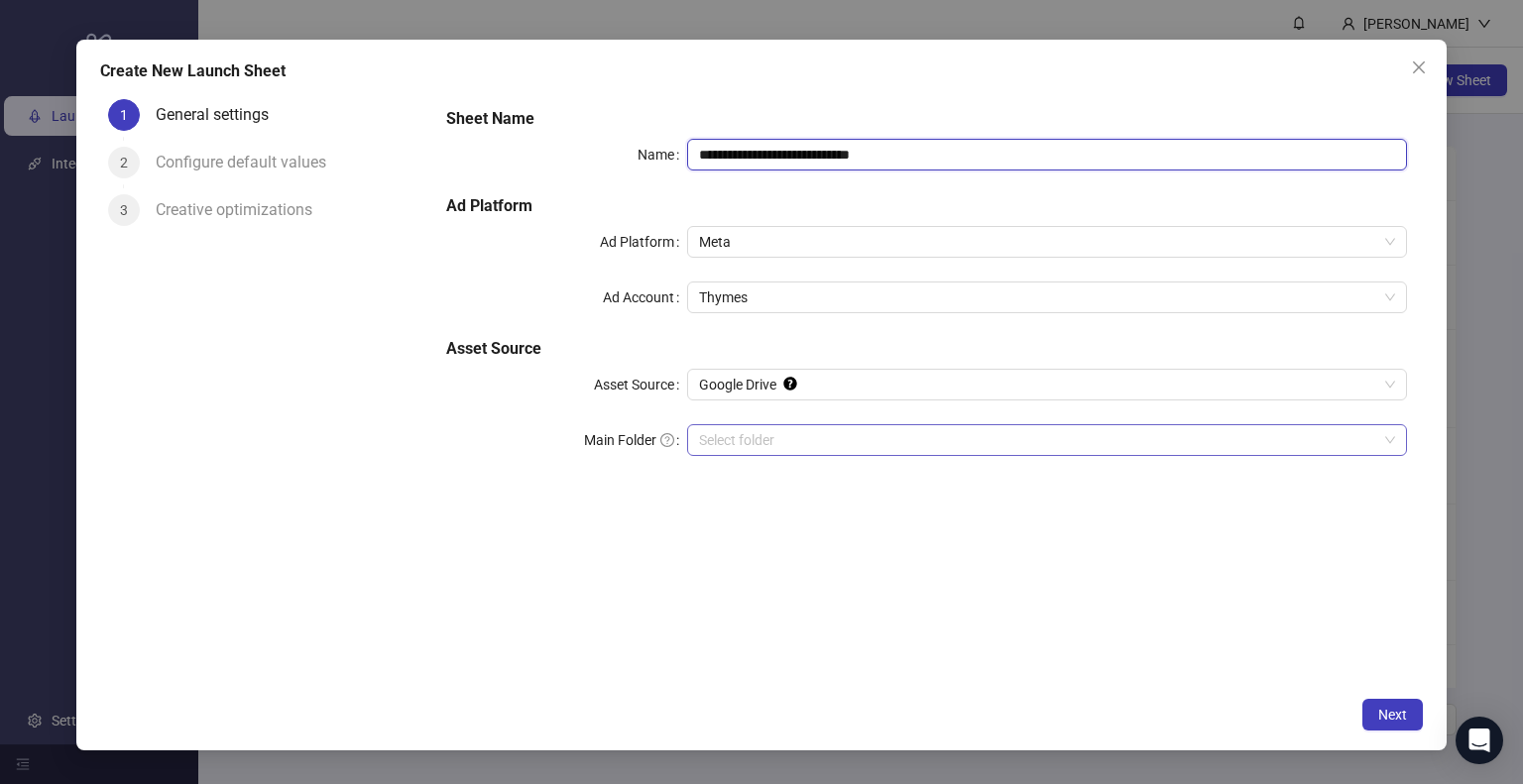 type on "**********" 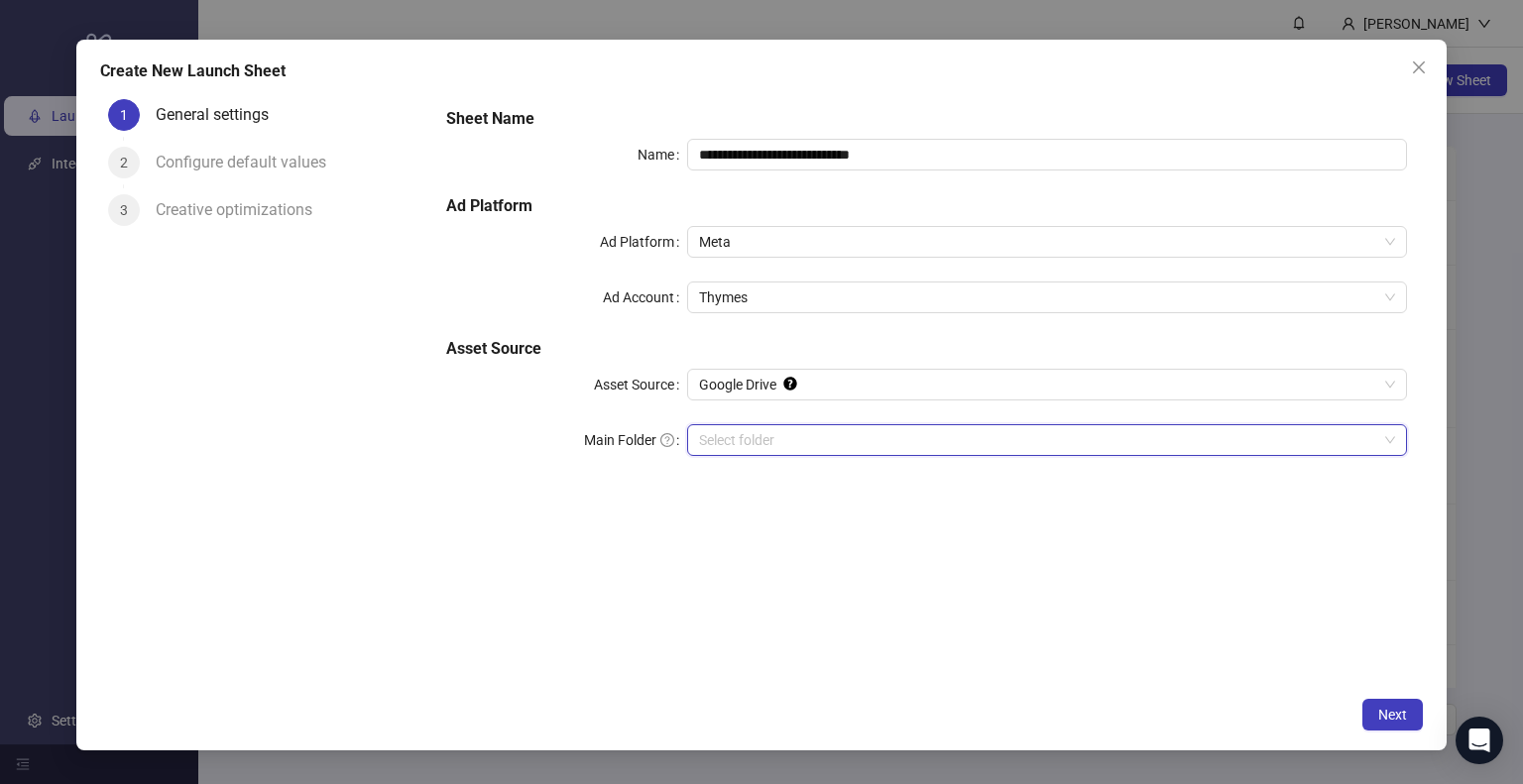 click on "Main Folder" at bounding box center (1038, 440) 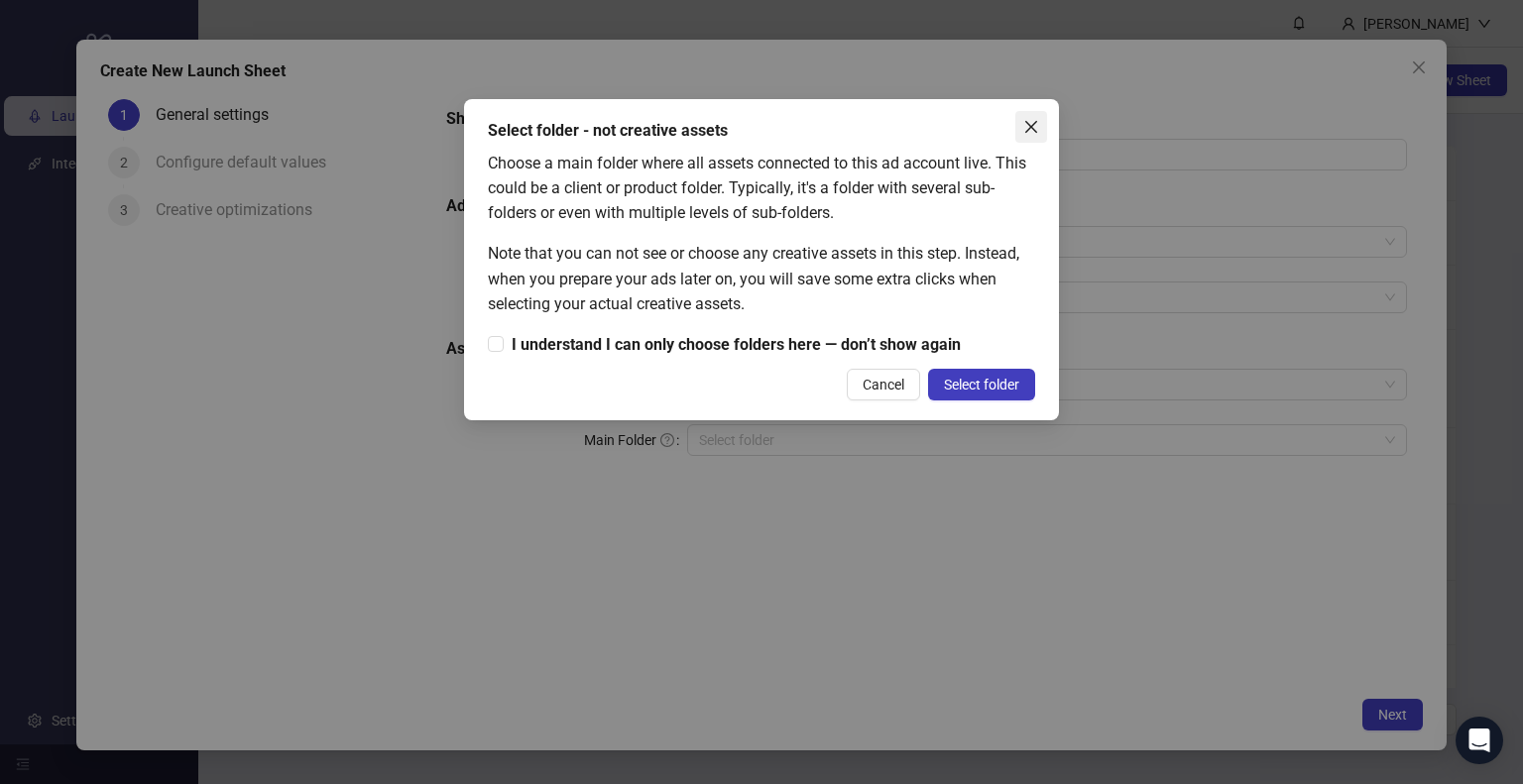 click at bounding box center (1031, 127) 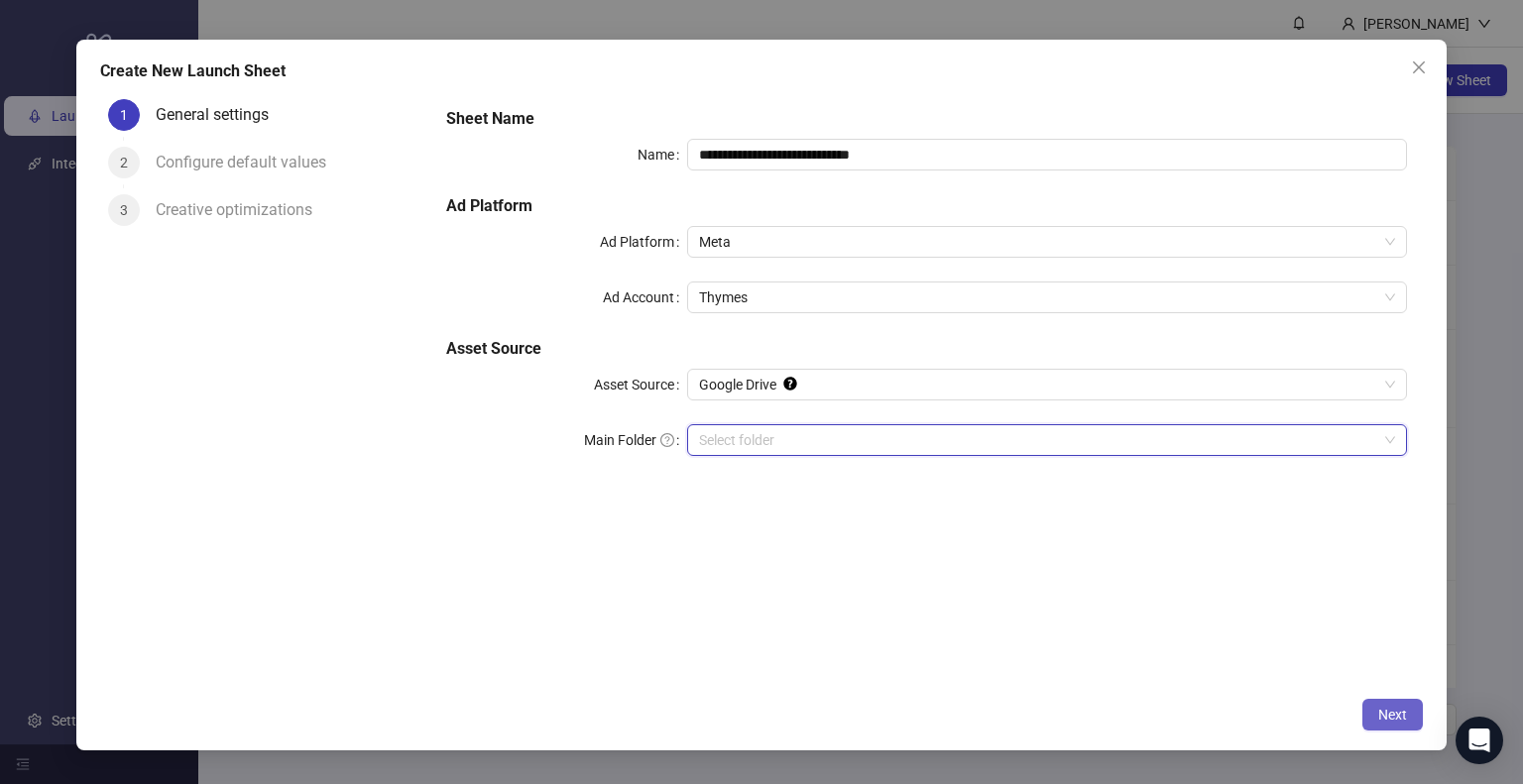 click on "Next" at bounding box center (1392, 715) 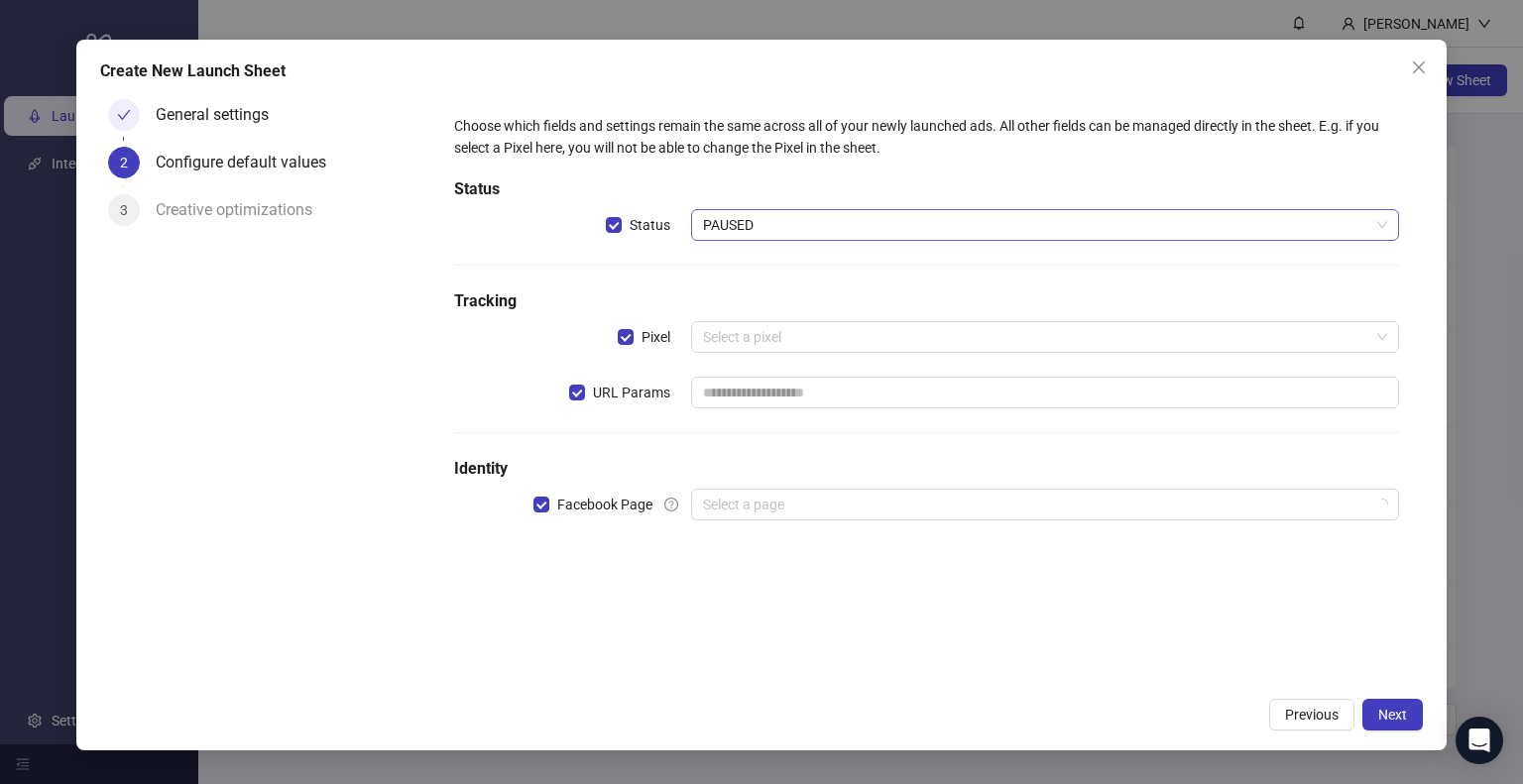 click on "PAUSED" at bounding box center (1045, 225) 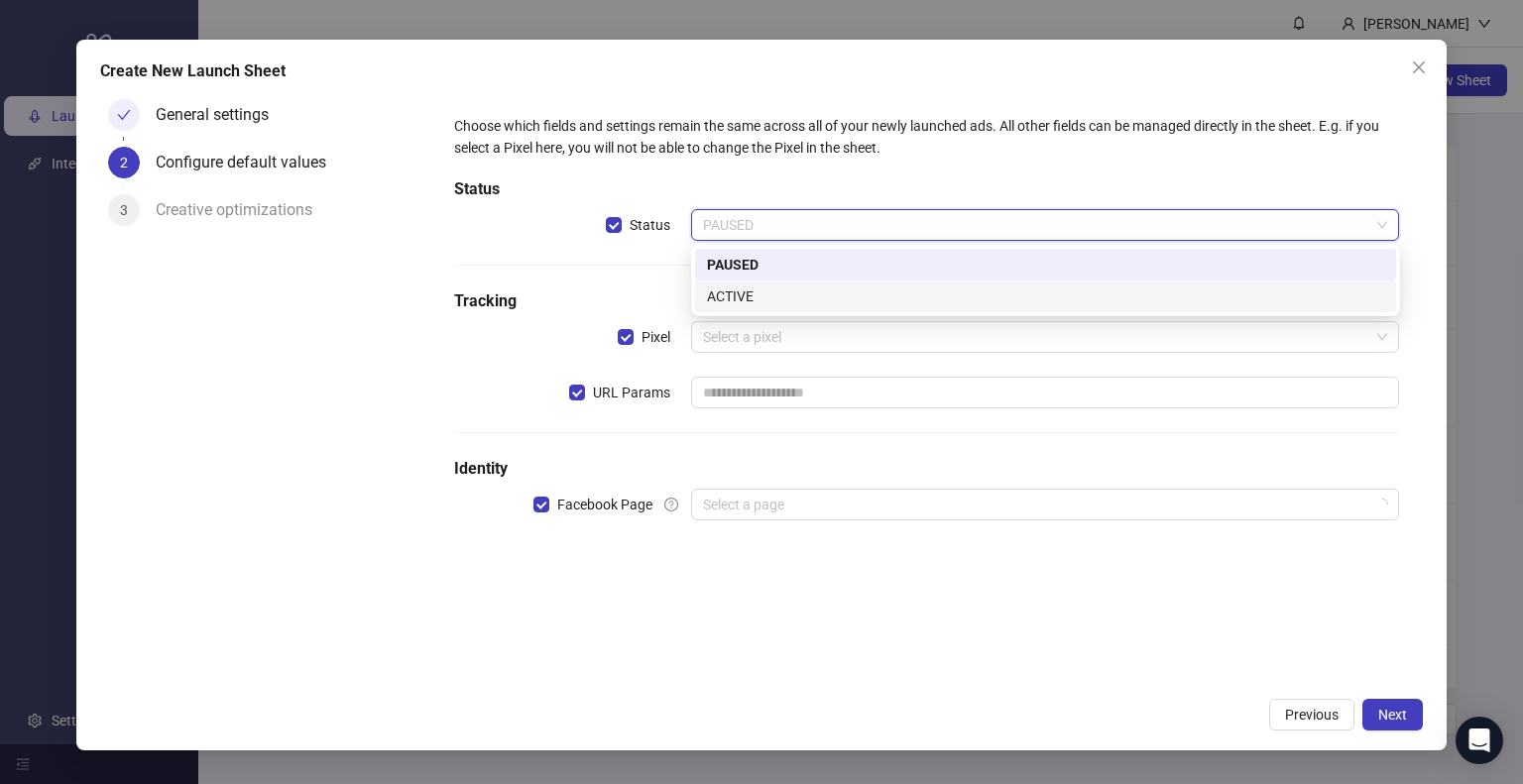 click on "ACTIVE" at bounding box center [1045, 296] 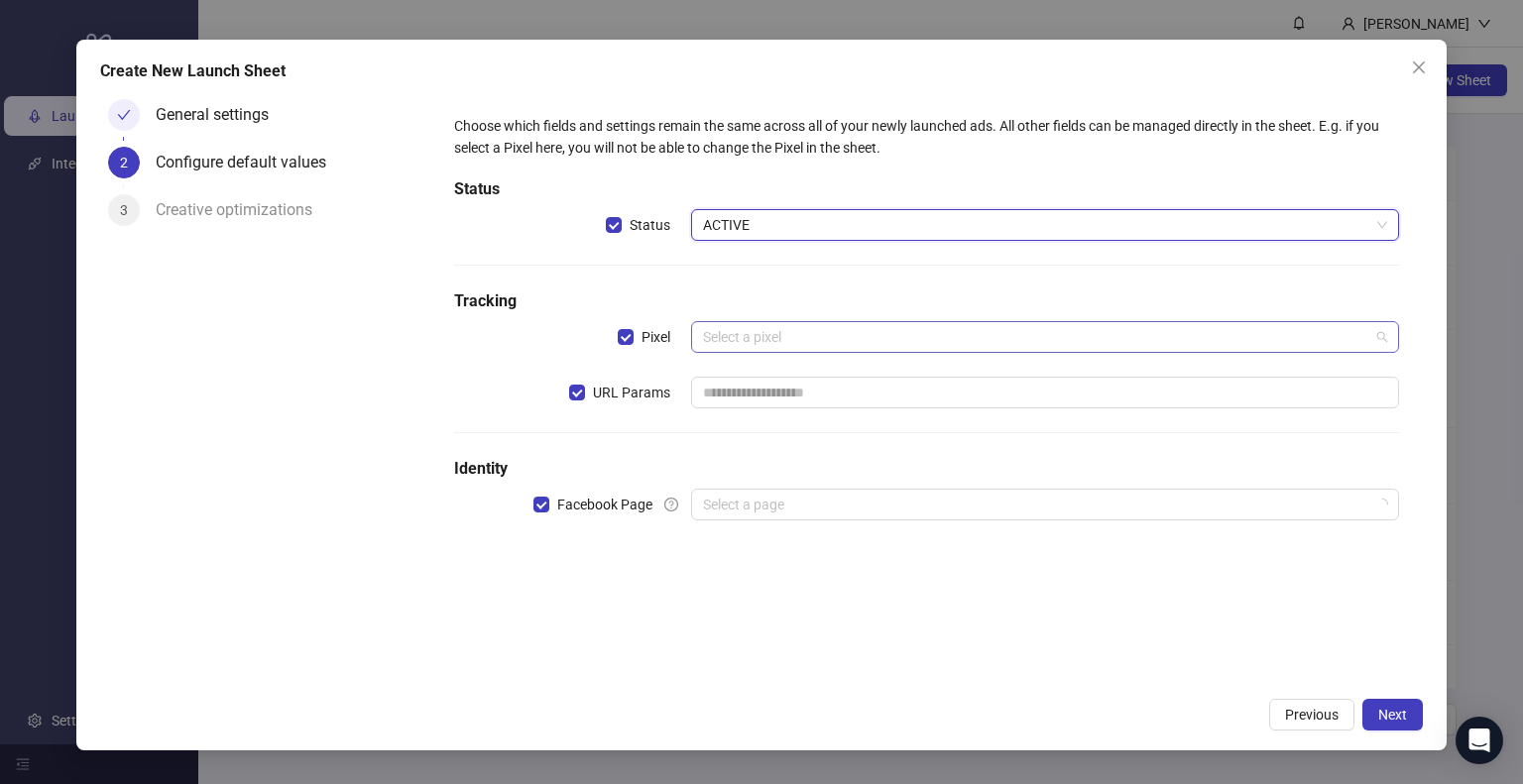 click at bounding box center (1036, 337) 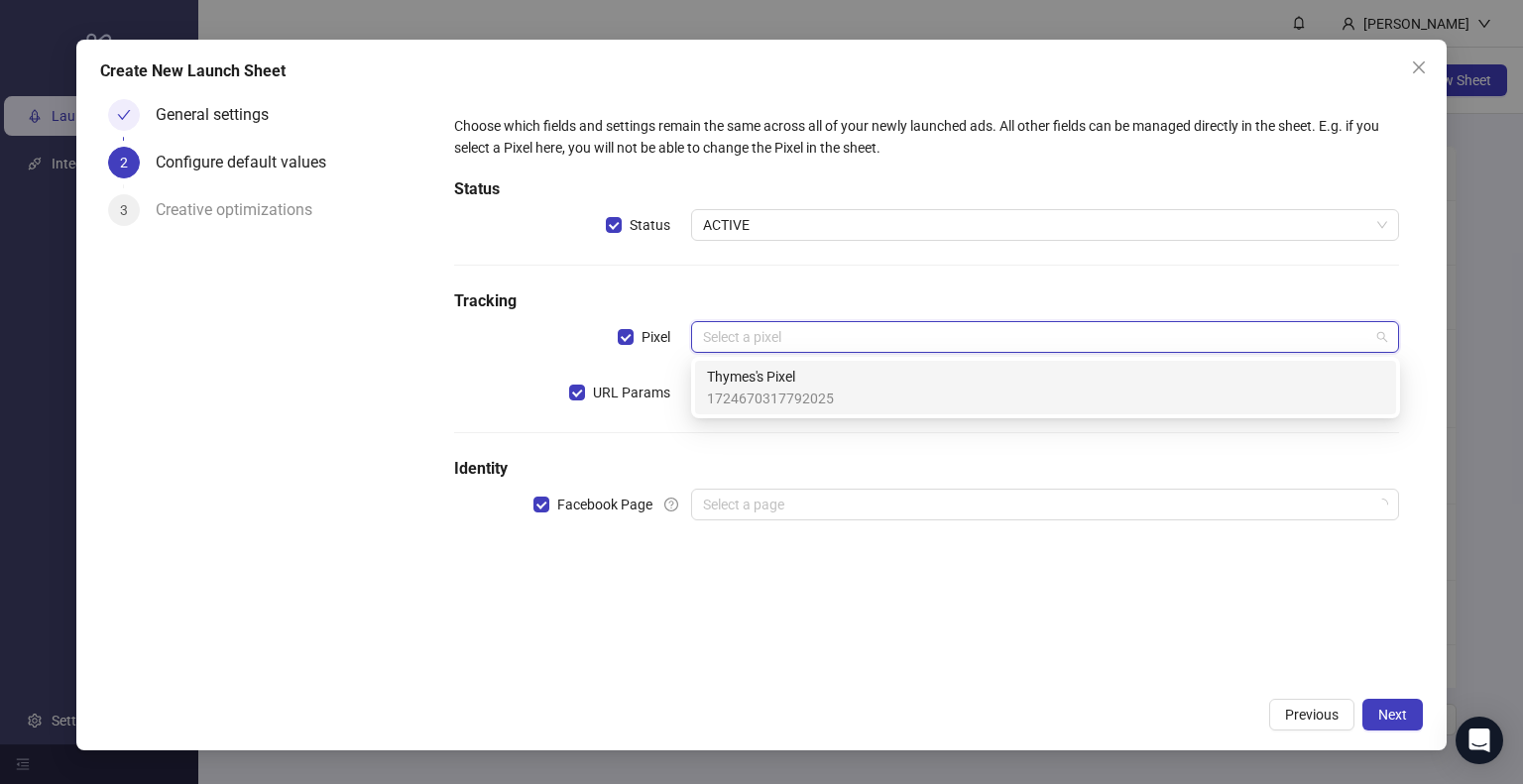 click on "Thymes's Pixel" at bounding box center (770, 377) 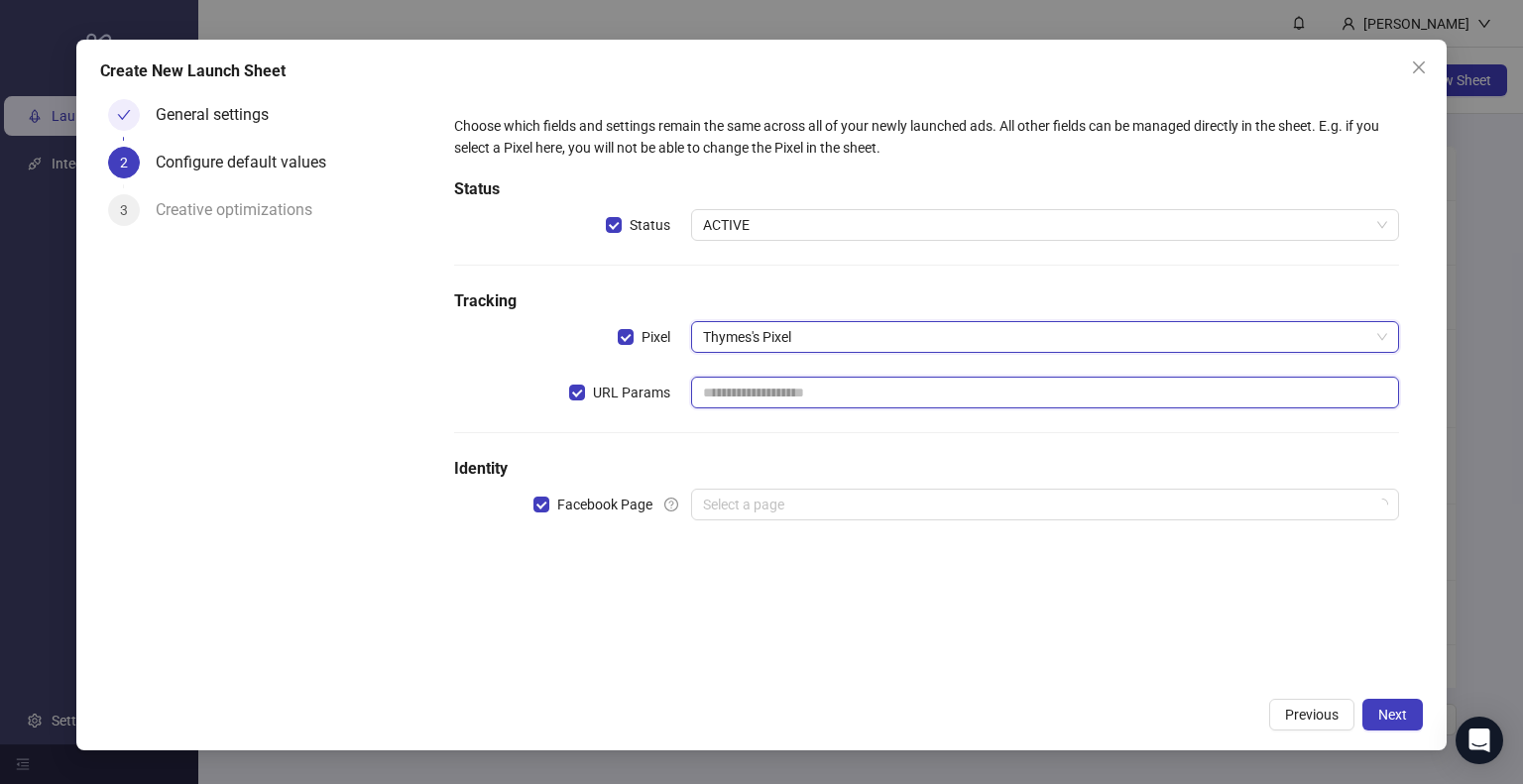 click at bounding box center [1045, 392] 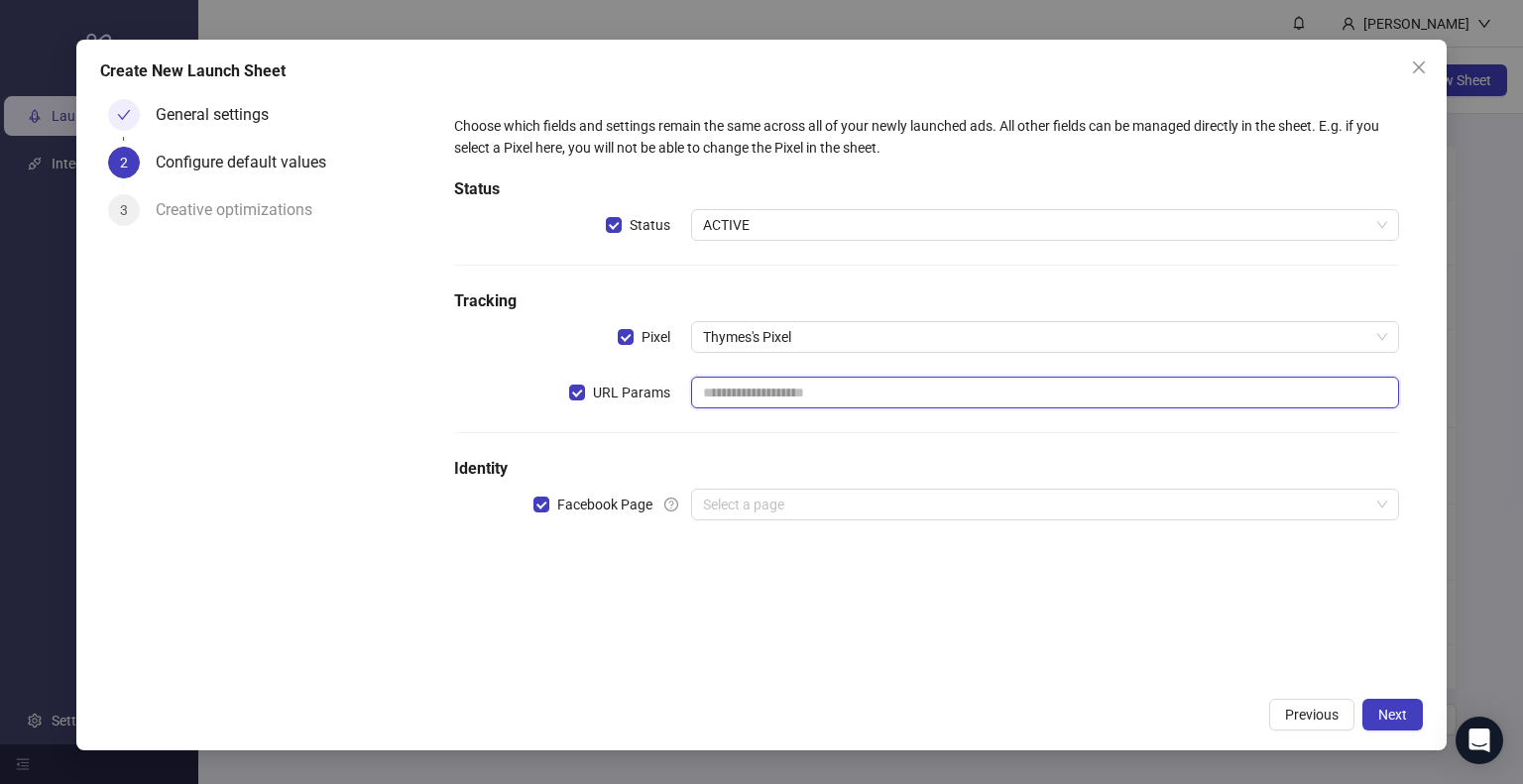 paste on "**********" 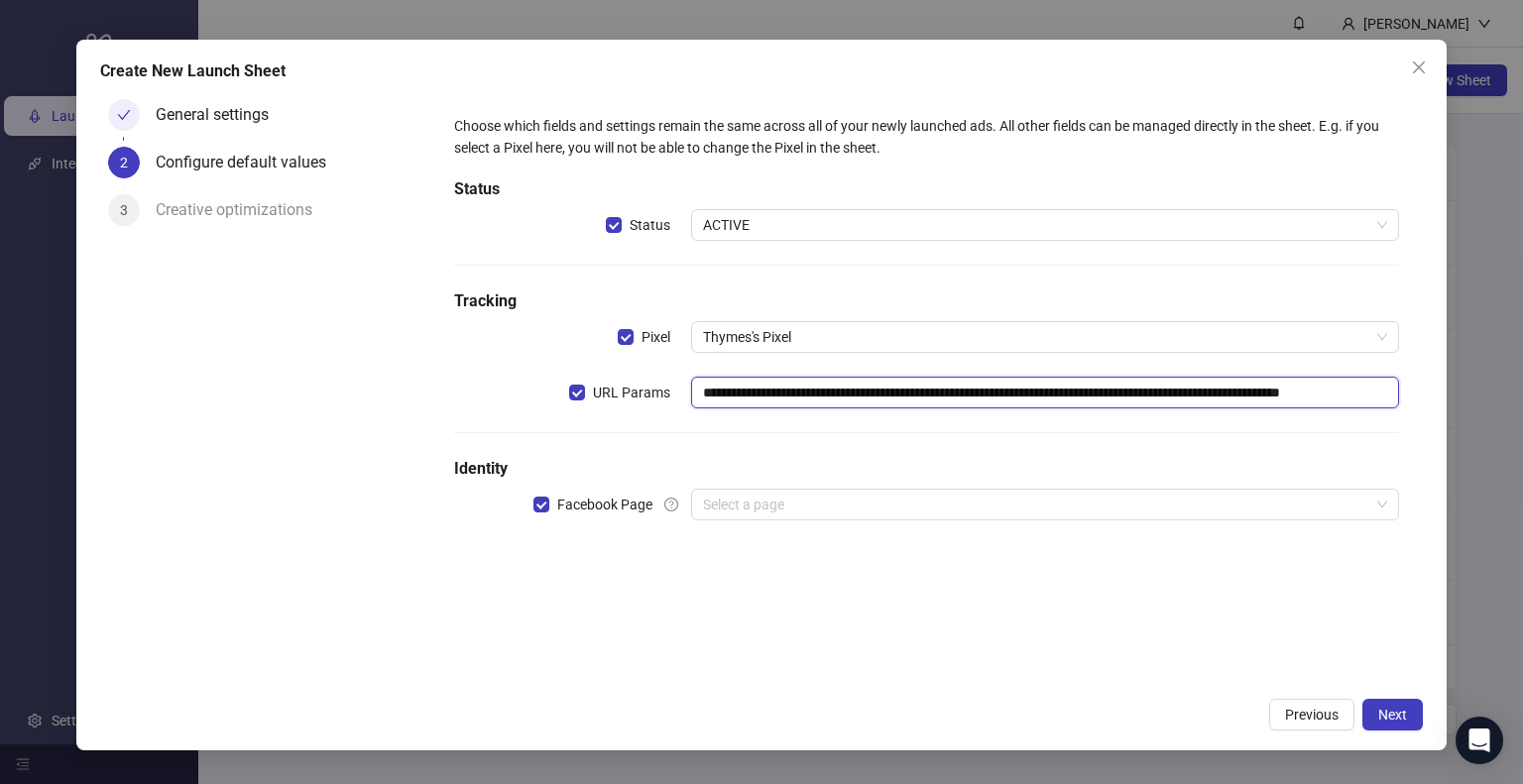 scroll, scrollTop: 0, scrollLeft: 147, axis: horizontal 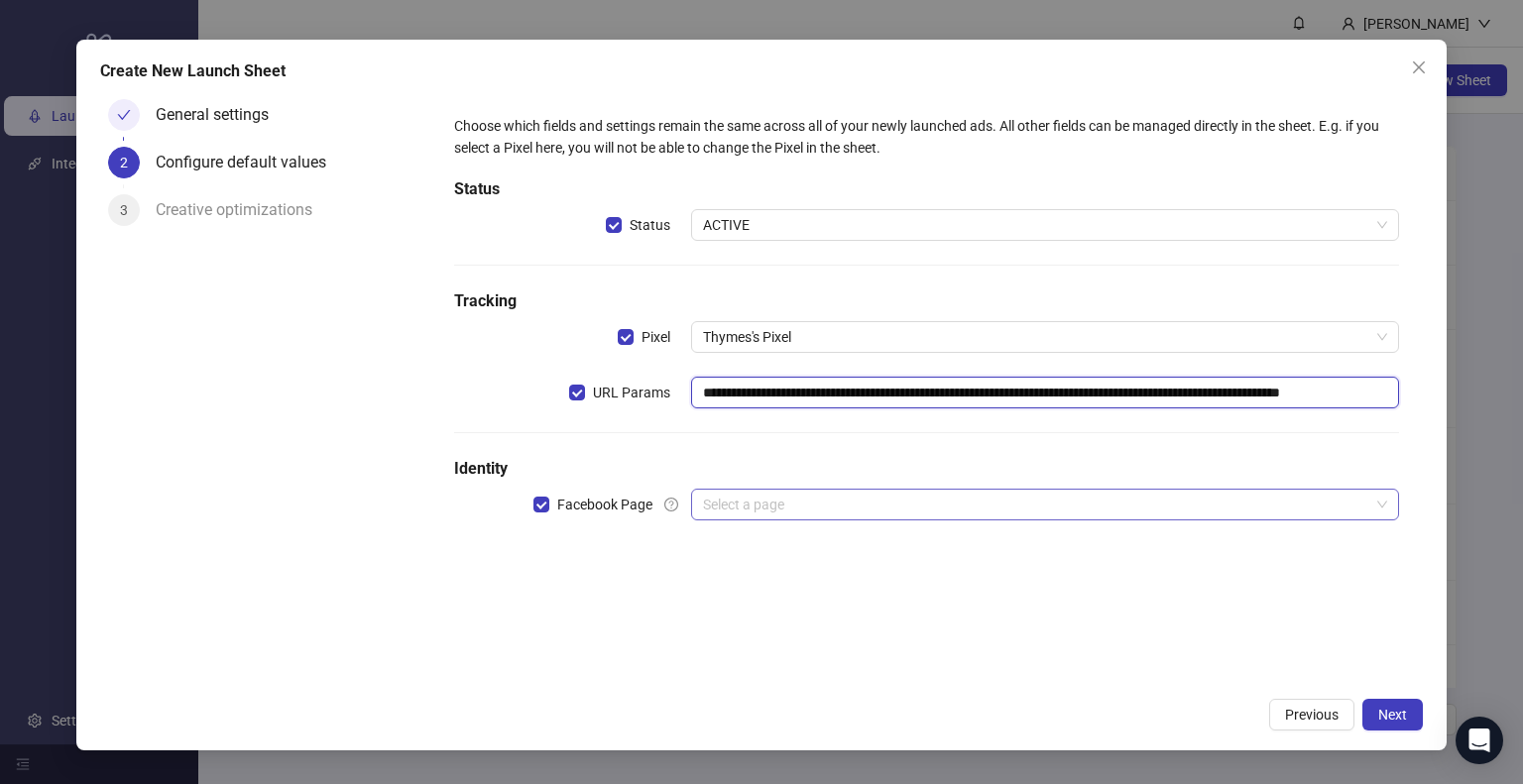 type on "**********" 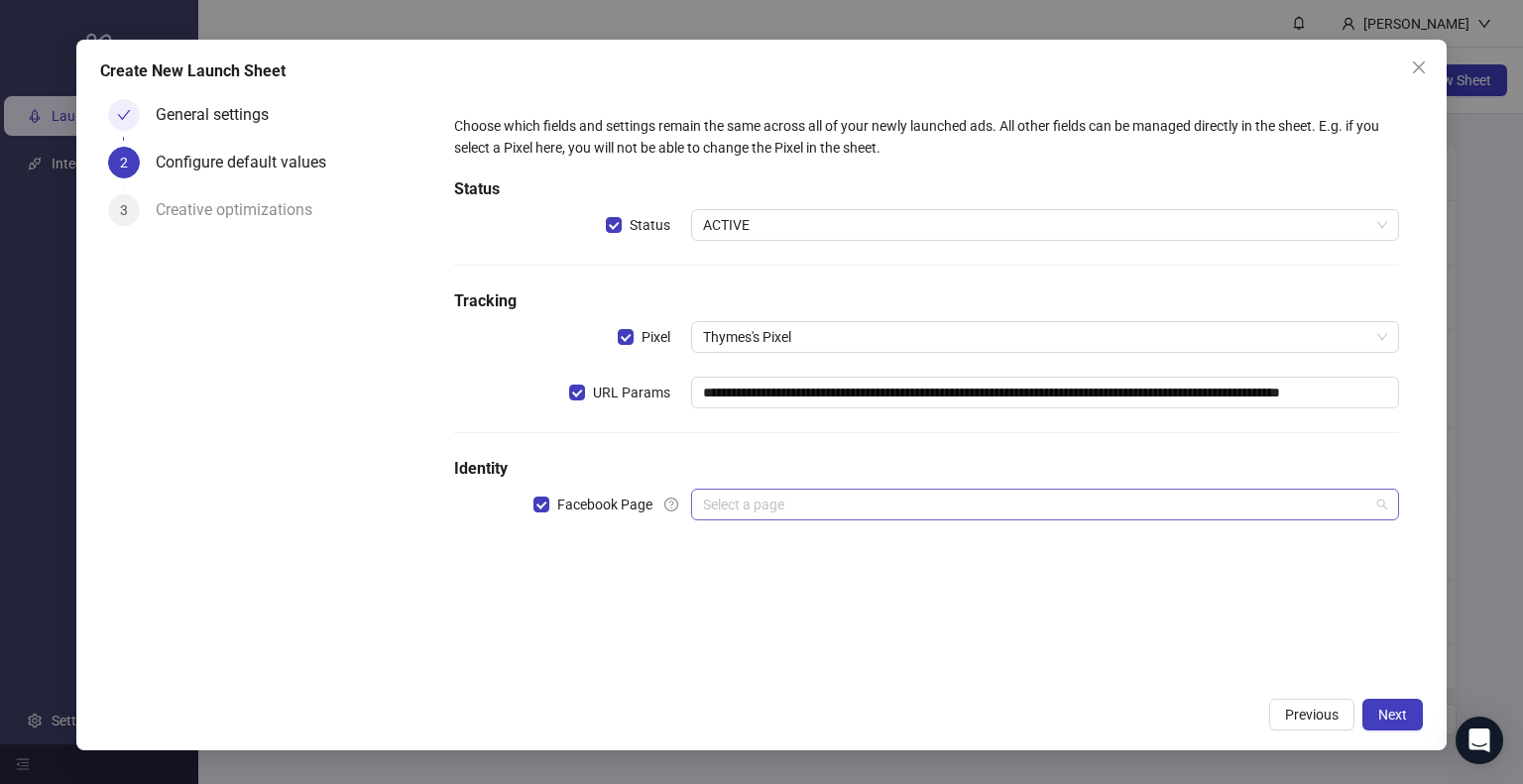 click at bounding box center [1036, 504] 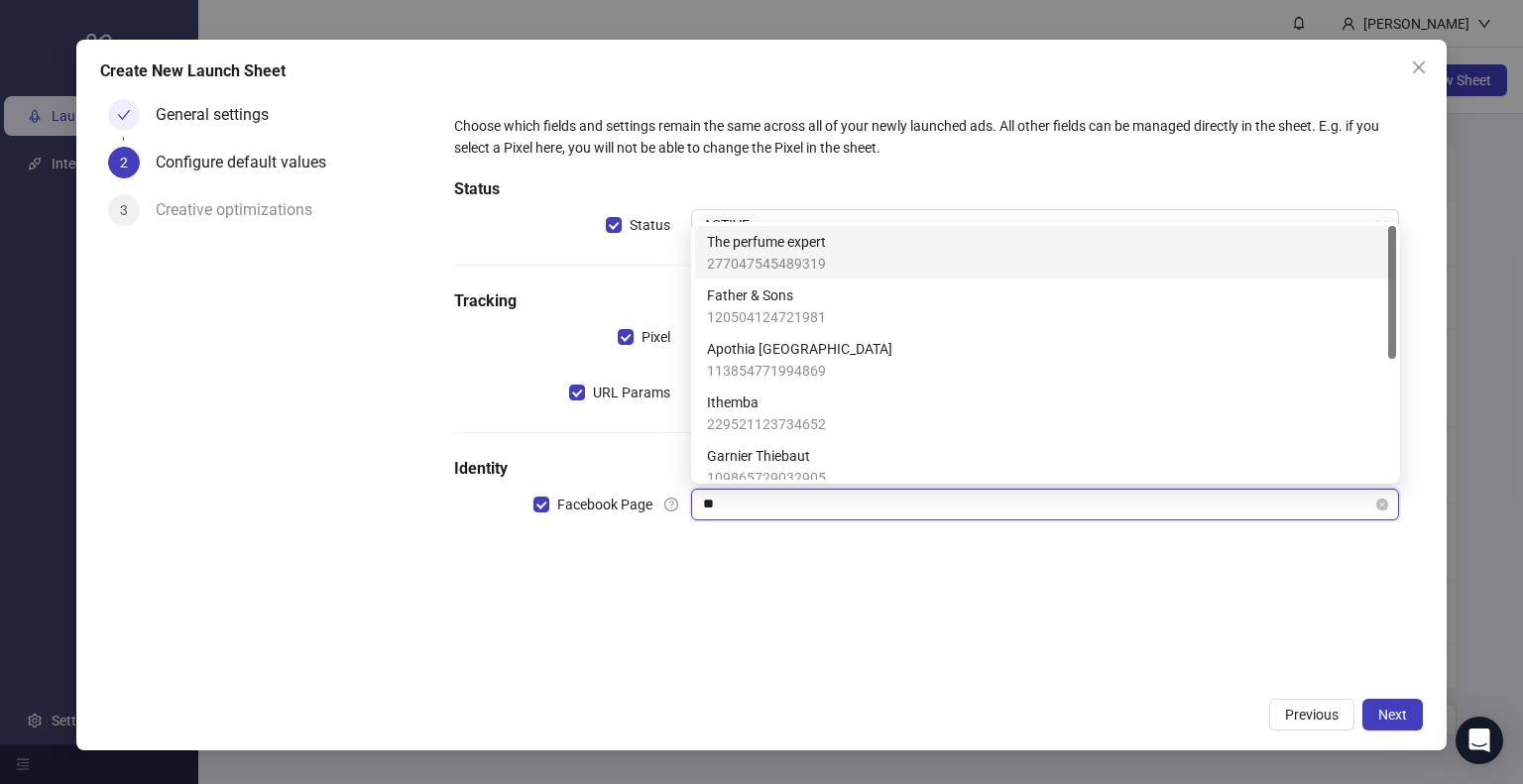 type on "***" 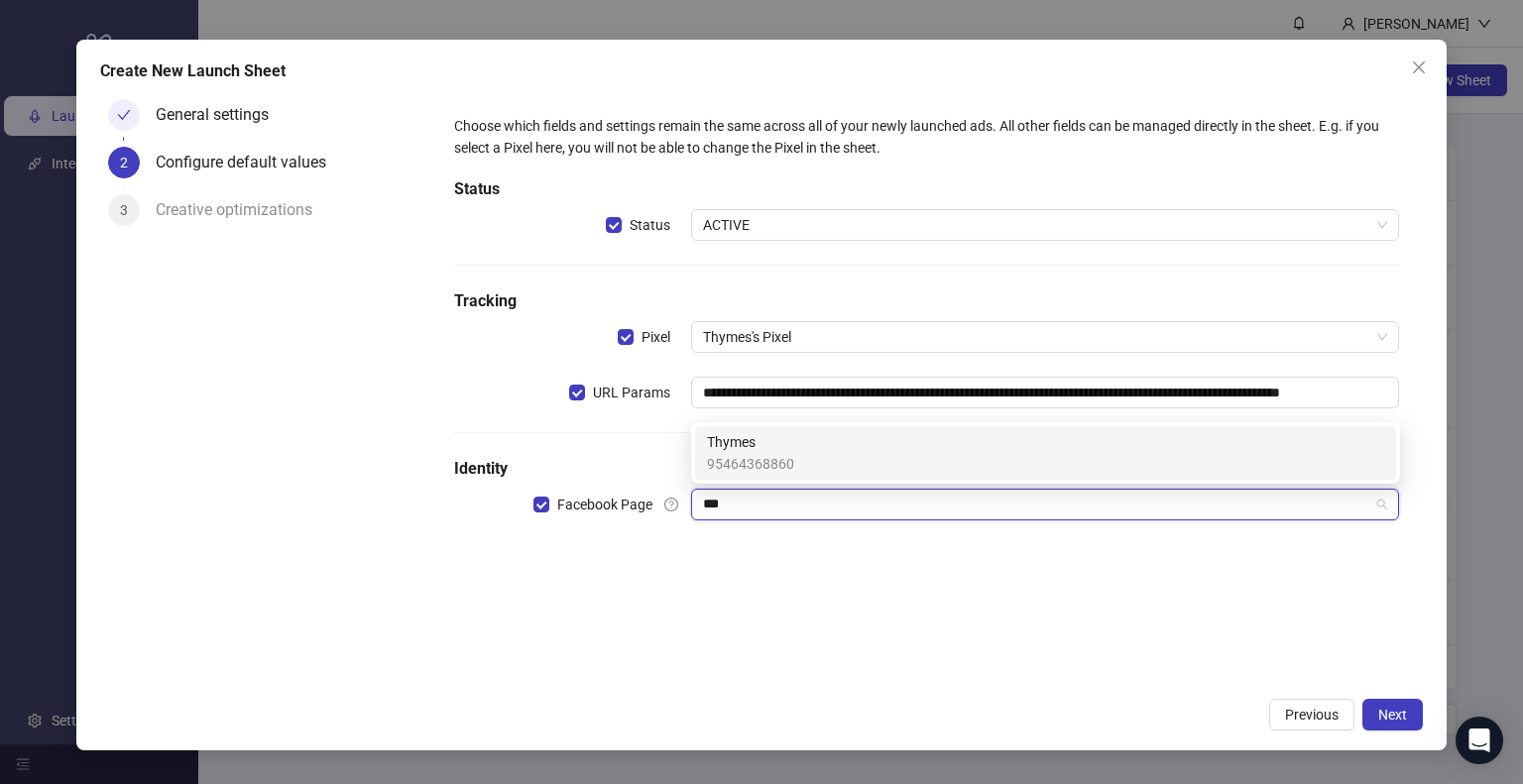 click on "Thymes 95464368860" at bounding box center [1045, 453] 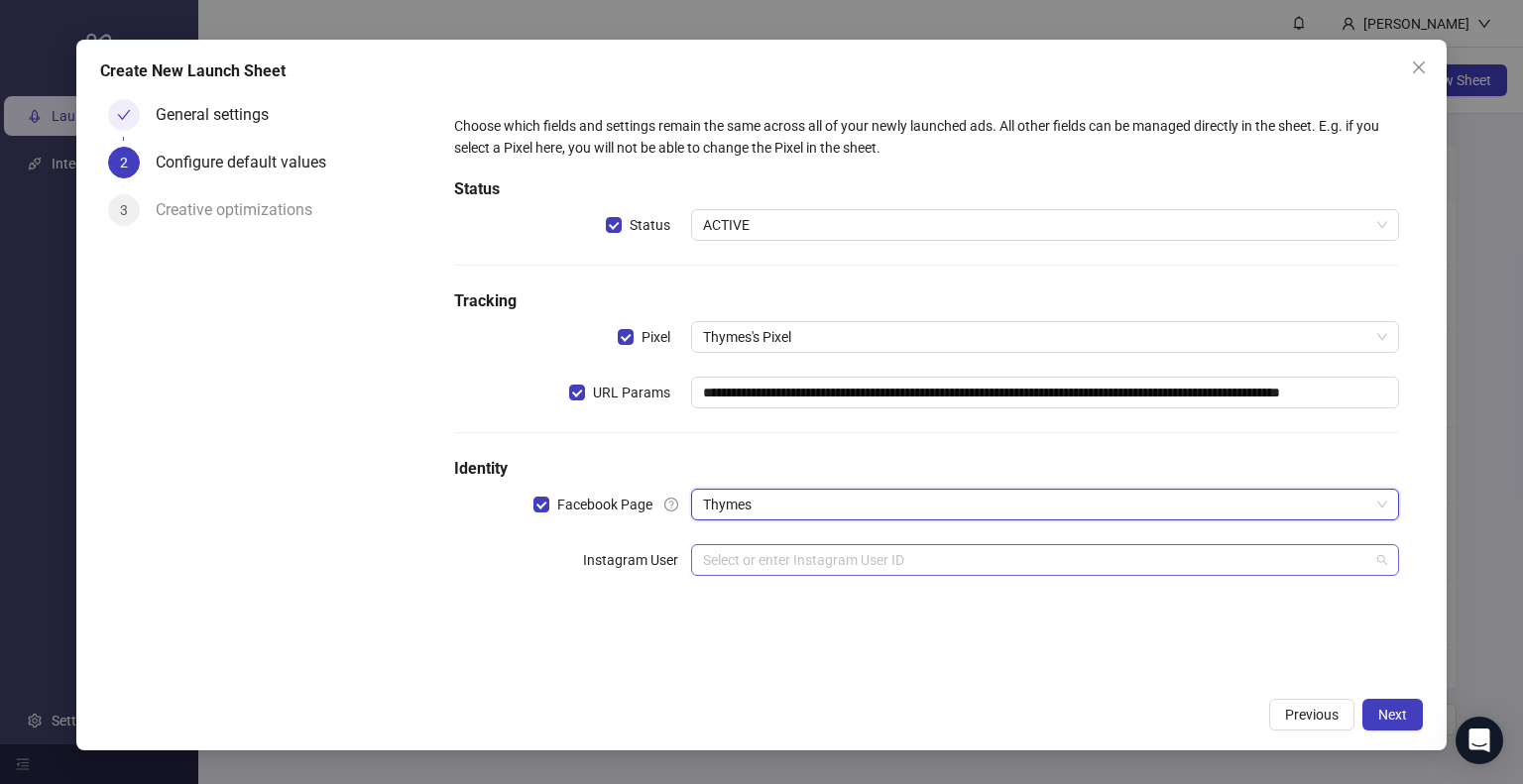 click at bounding box center [1036, 560] 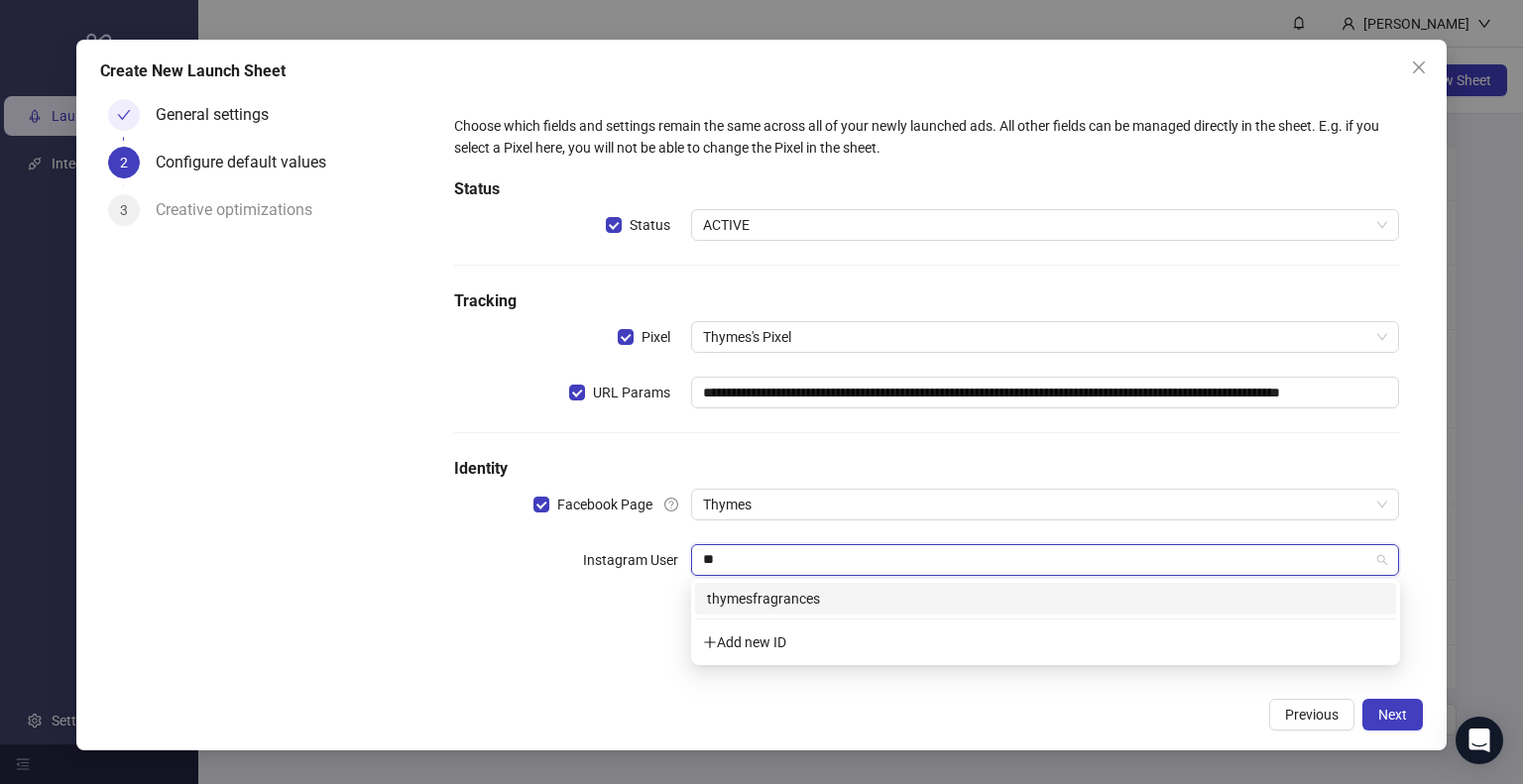 type on "***" 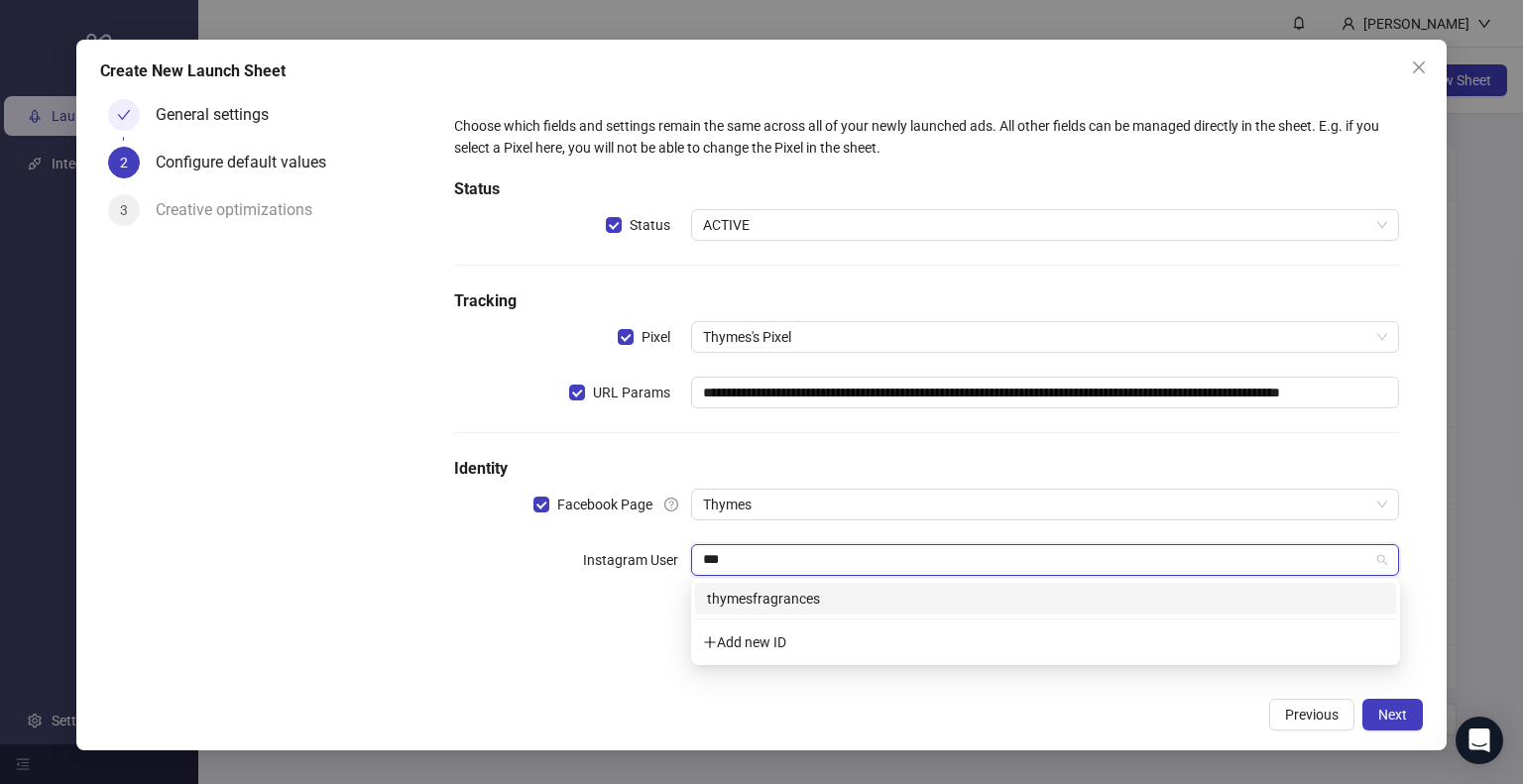 click on "thymesfragrances" at bounding box center [1045, 599] 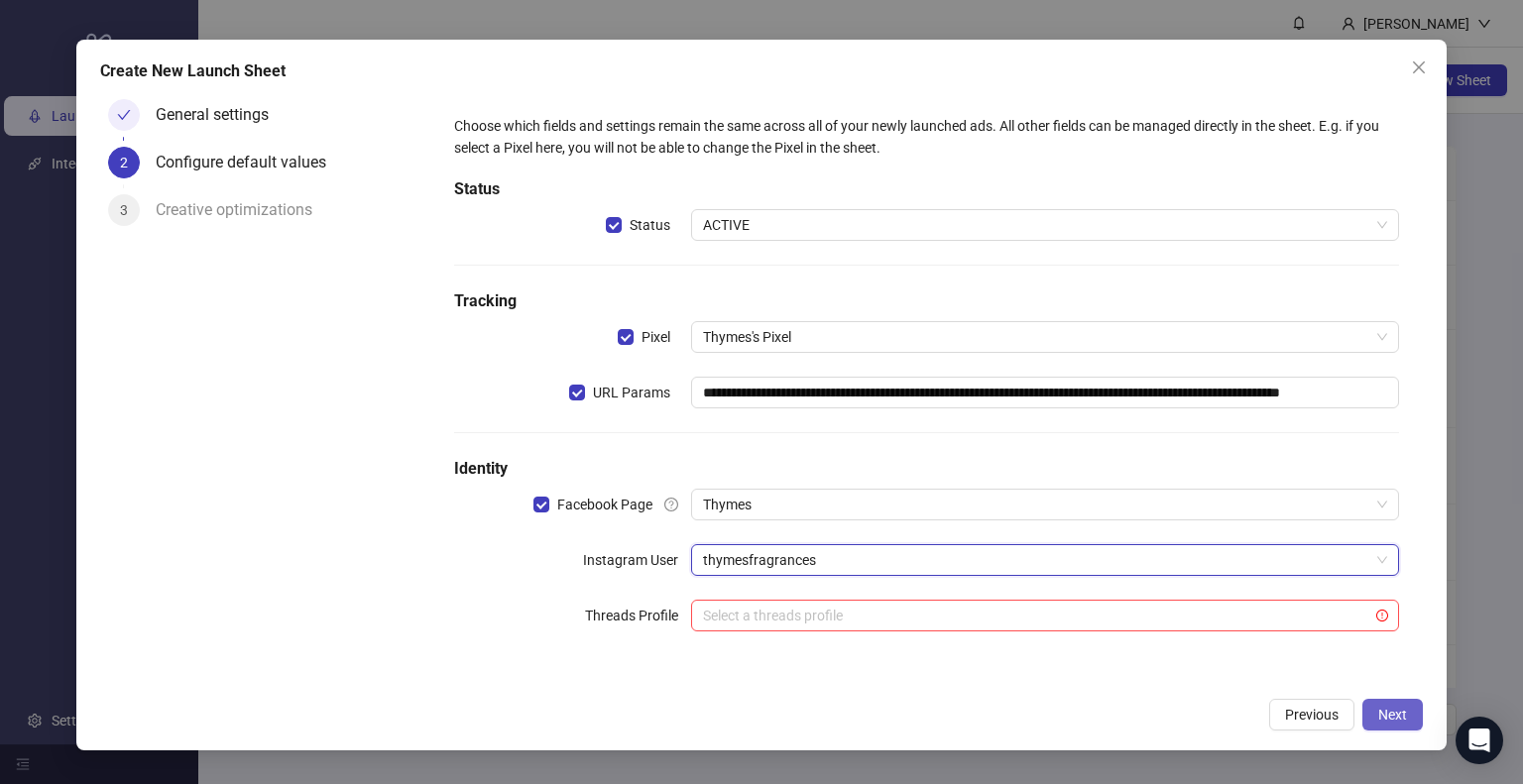 click on "Next" at bounding box center [1392, 715] 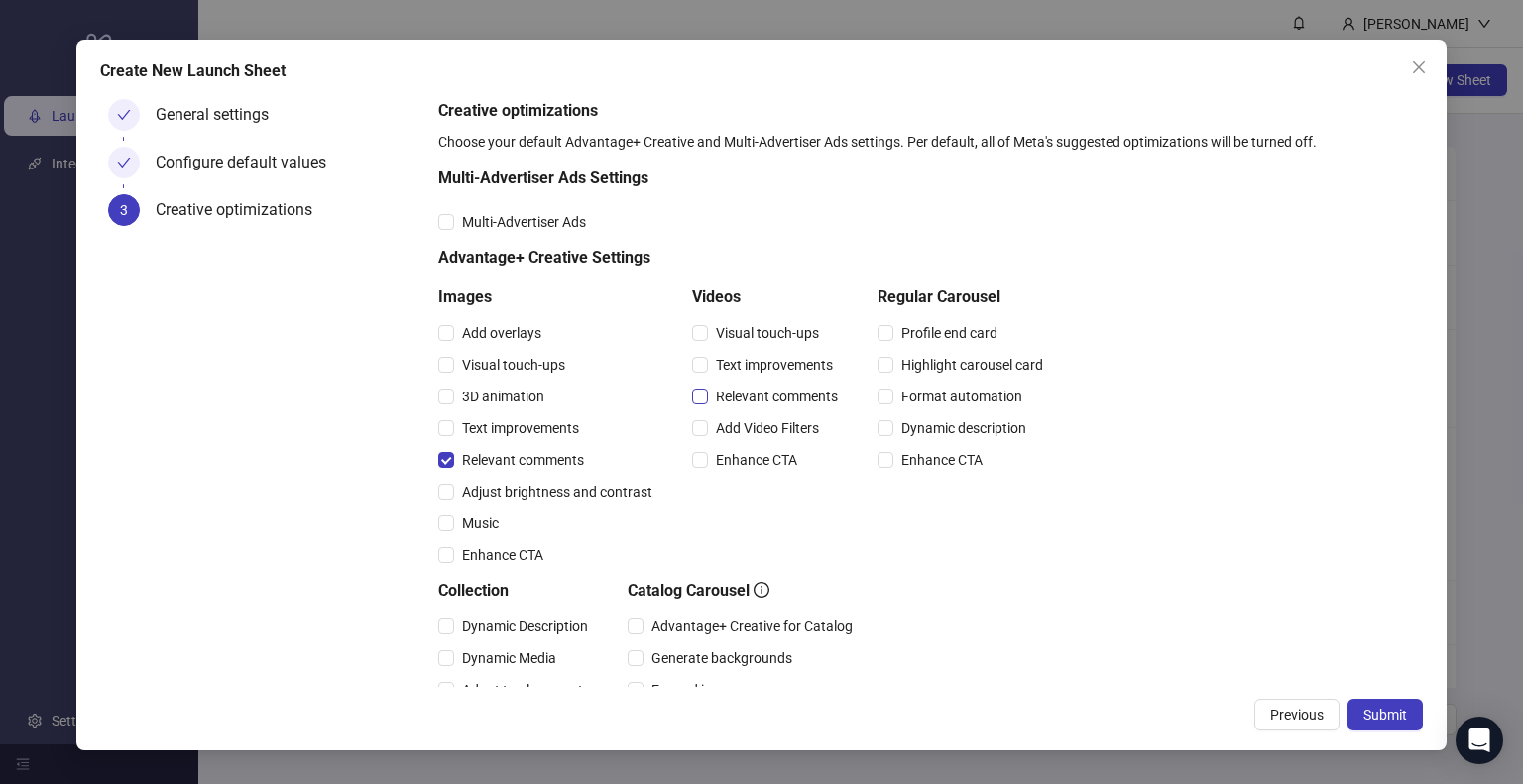 click on "Relevant comments" at bounding box center (776, 396) 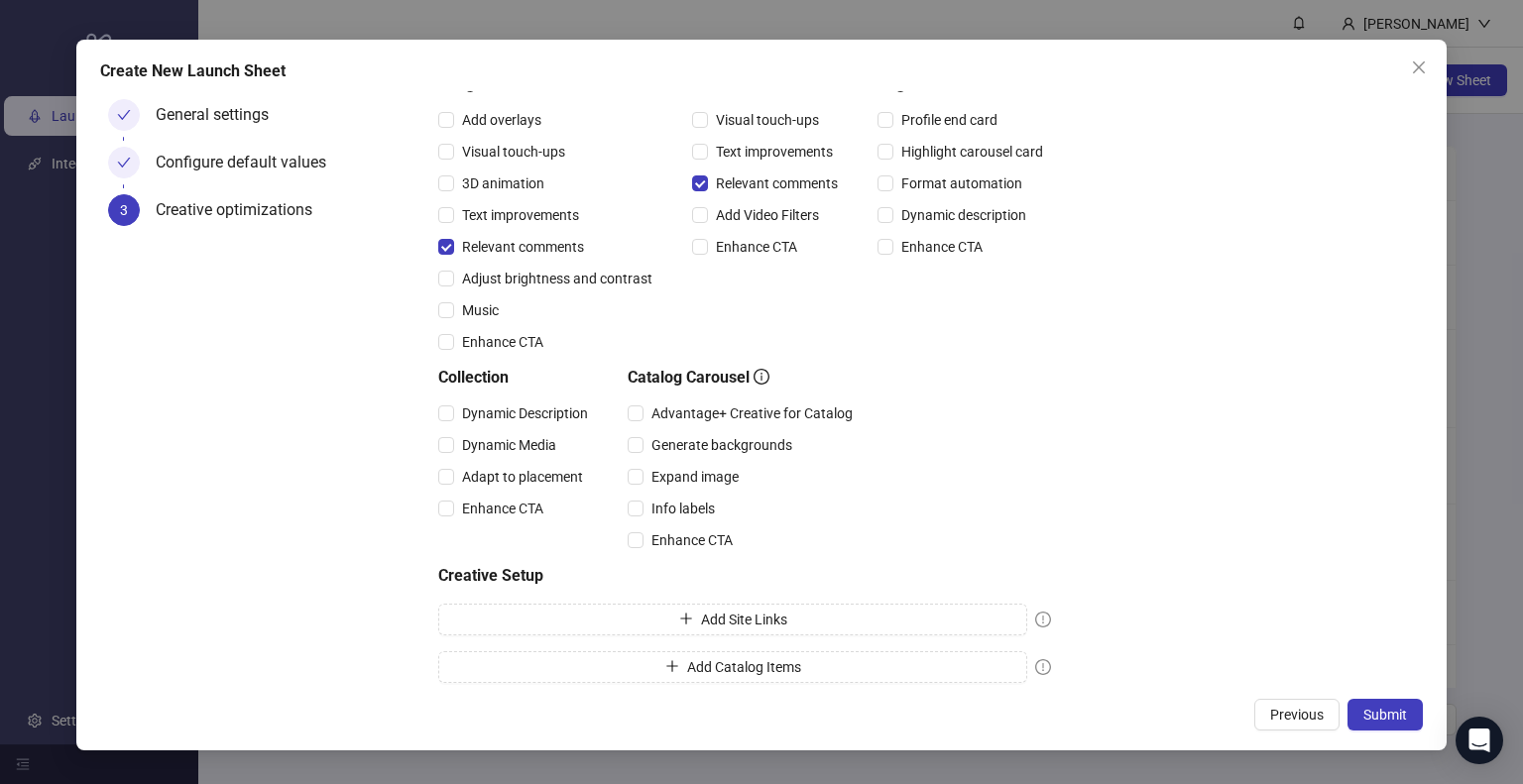 scroll, scrollTop: 223, scrollLeft: 0, axis: vertical 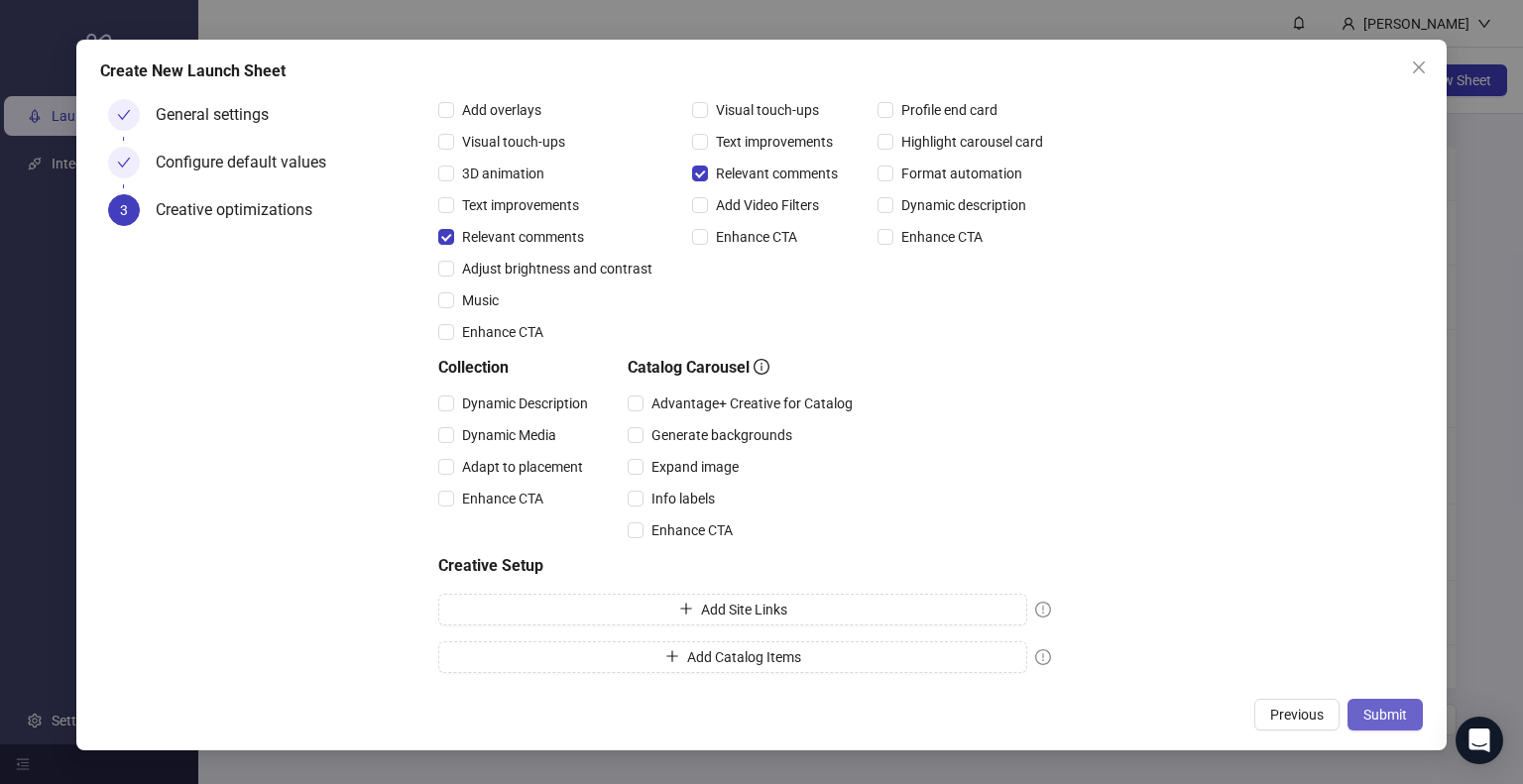 click on "Submit" at bounding box center [1385, 715] 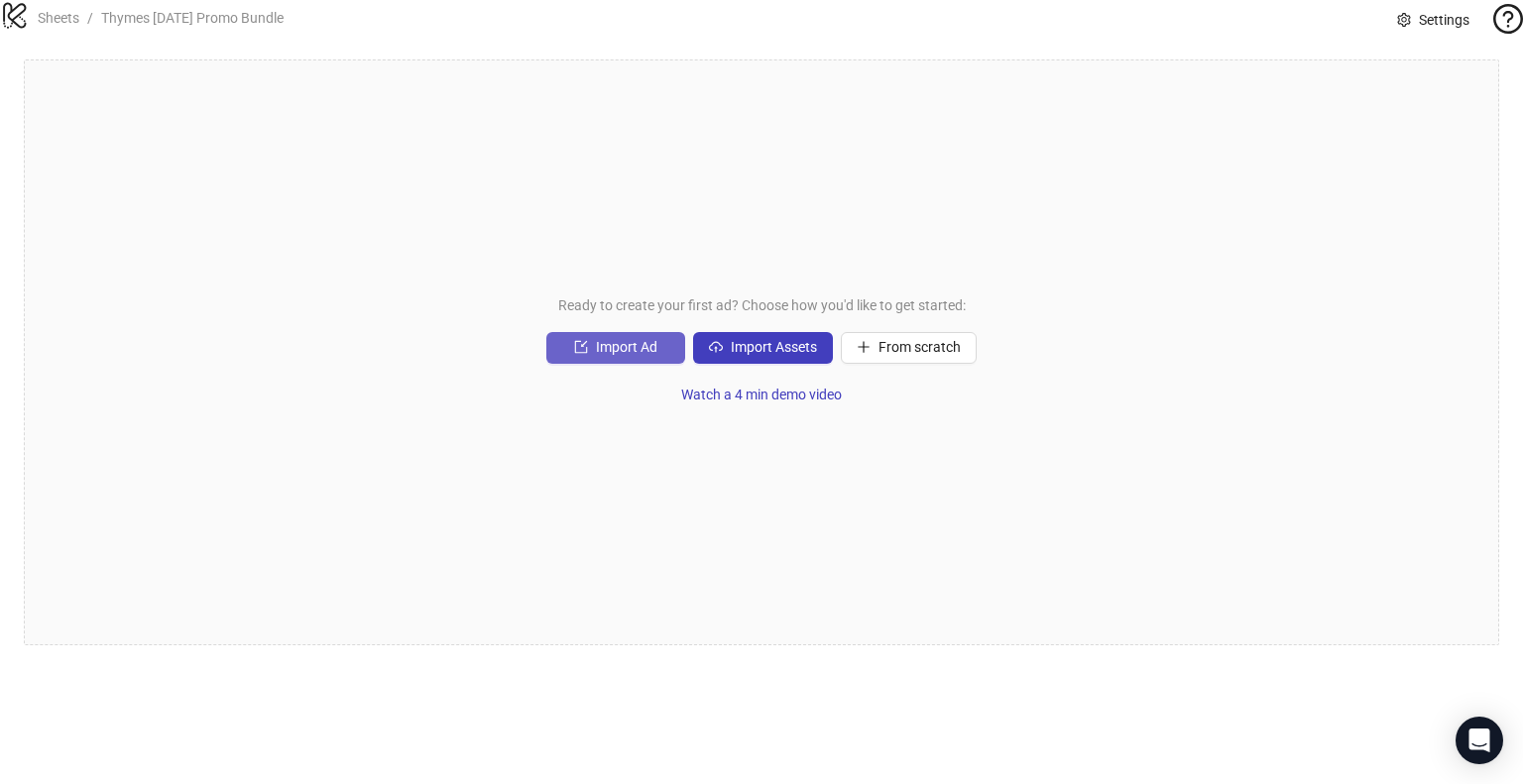 click on "Import Ad" at bounding box center [627, 347] 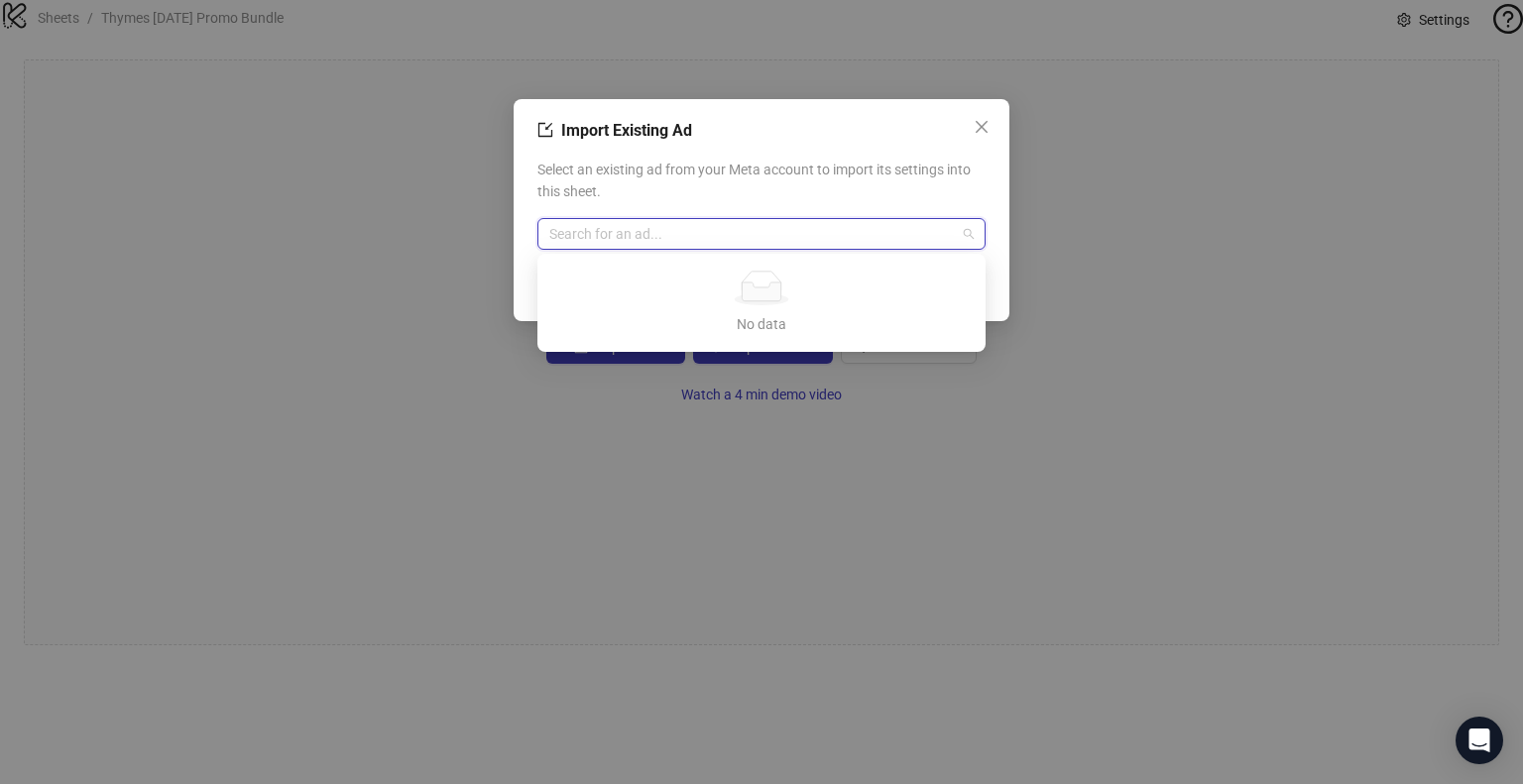 click at bounding box center [753, 234] 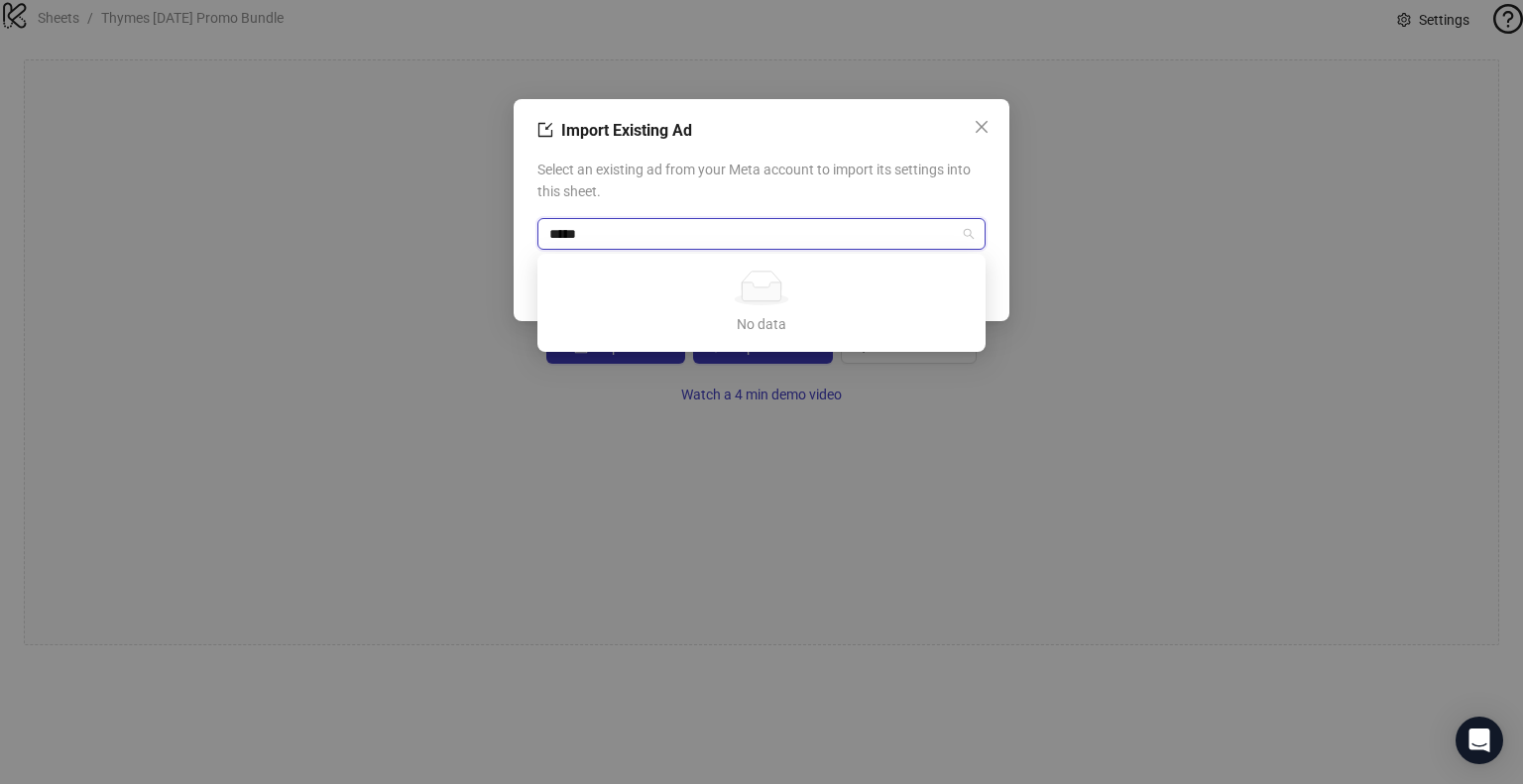 type on "******" 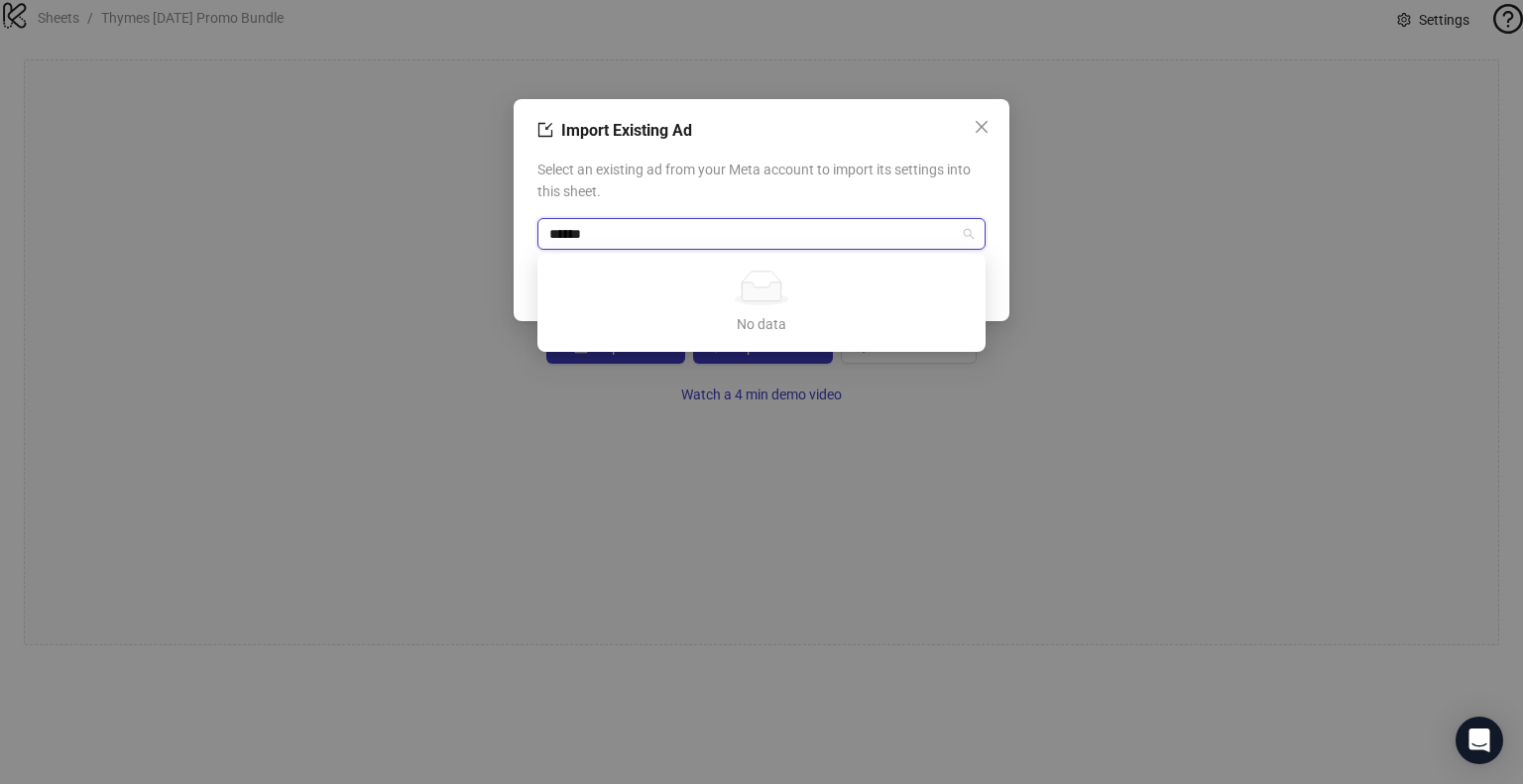 type 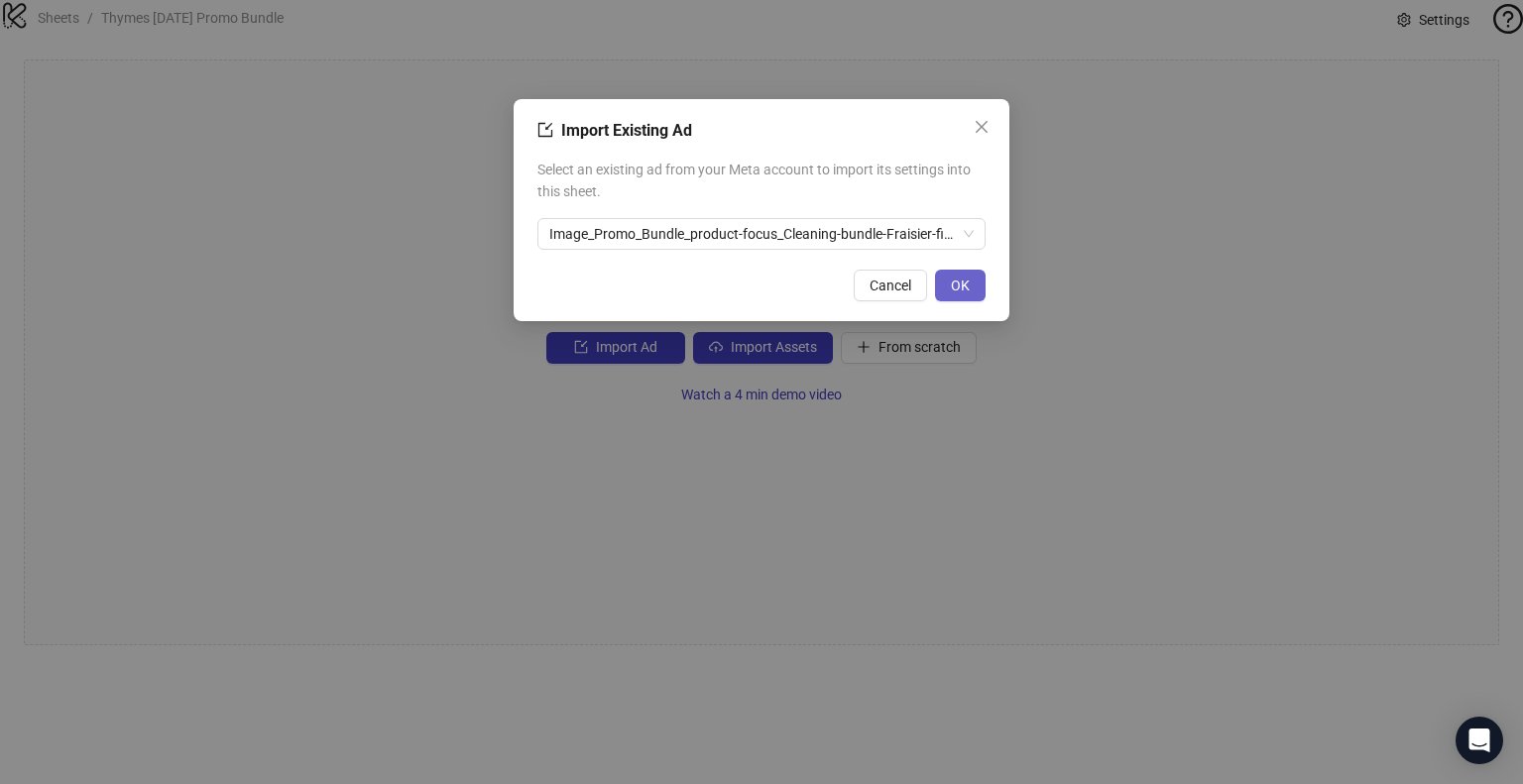 click on "OK" at bounding box center (960, 285) 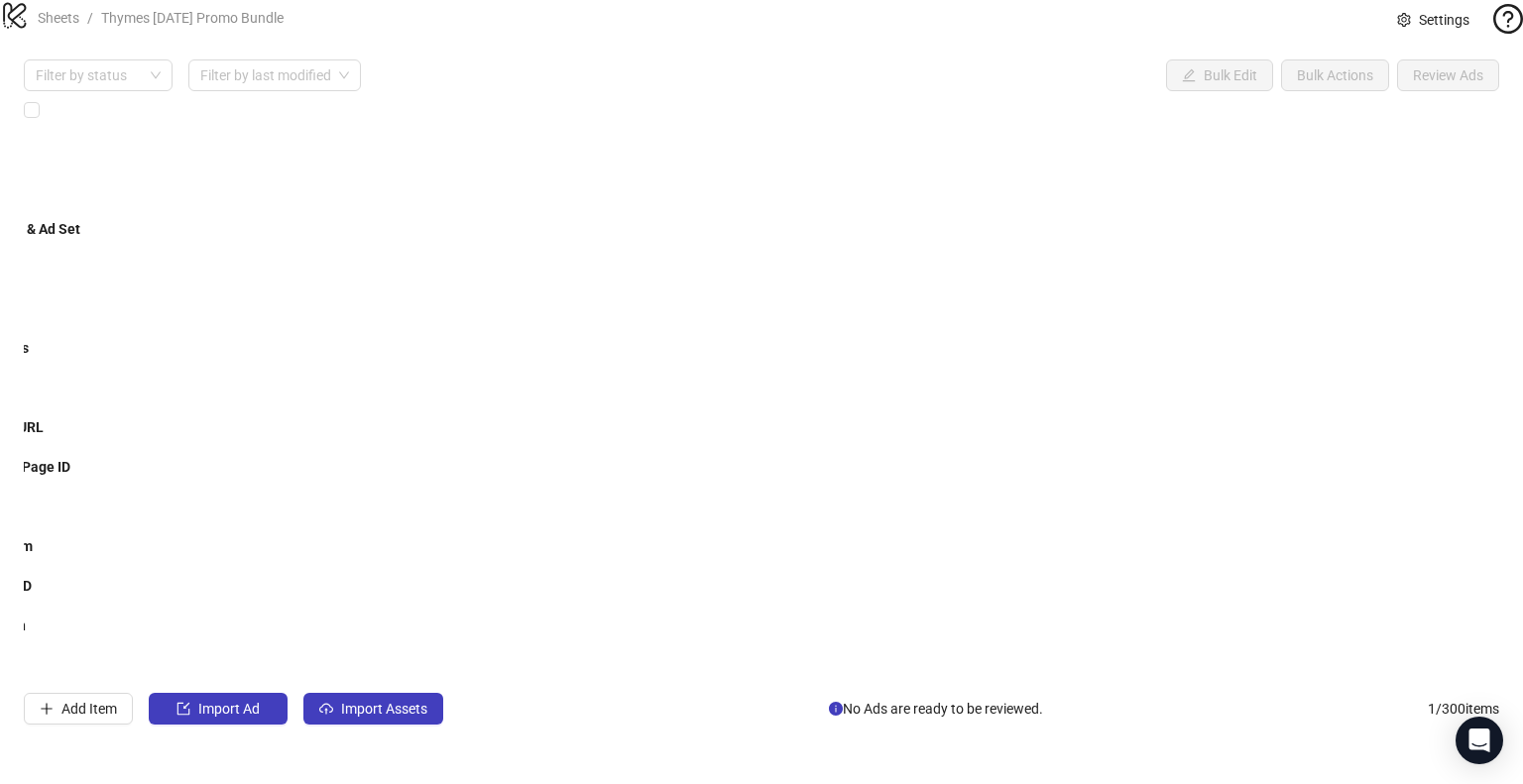 scroll, scrollTop: 0, scrollLeft: 0, axis: both 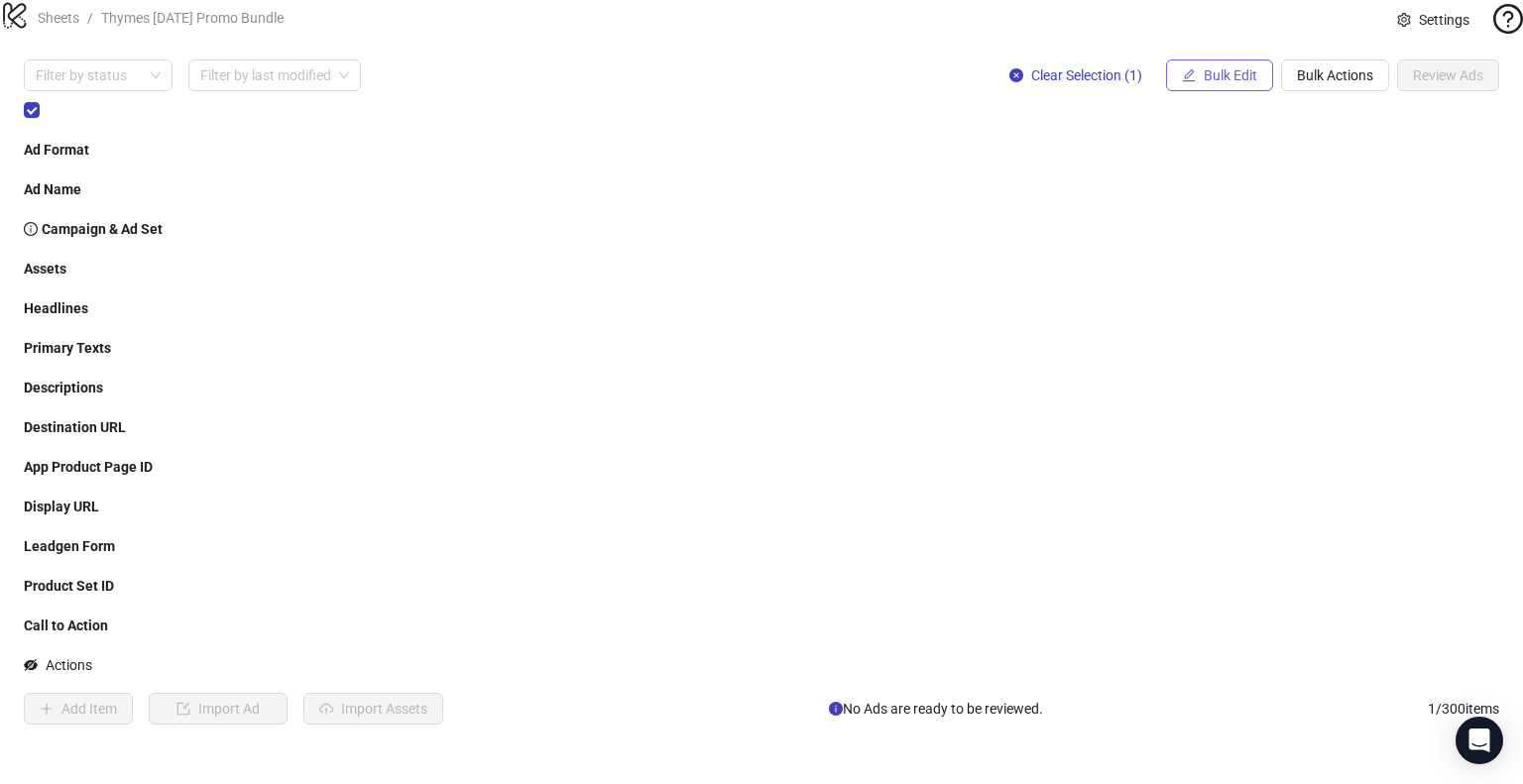 click on "Bulk Edit" at bounding box center (1230, 75) 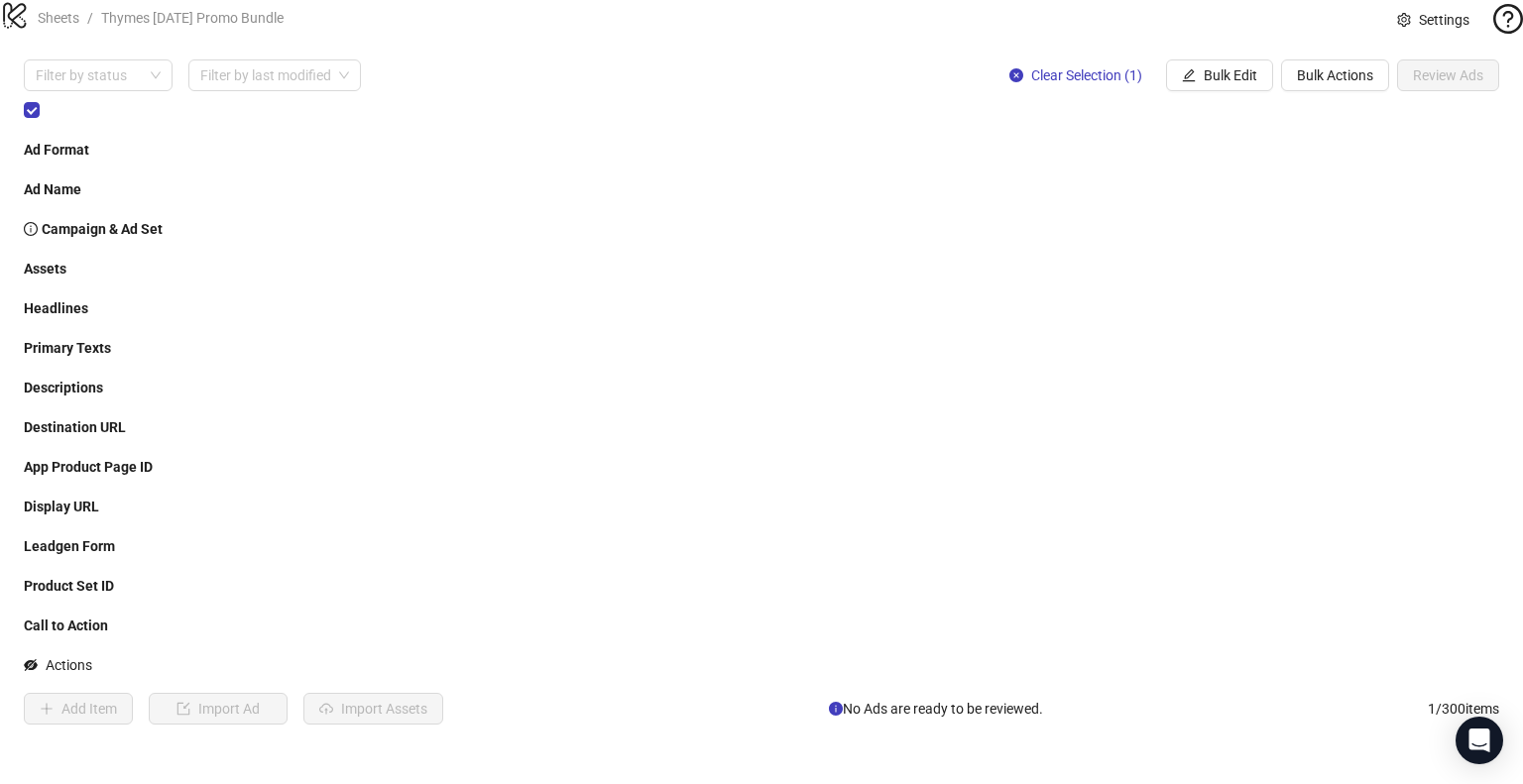 click on "**********" at bounding box center [762, 392] 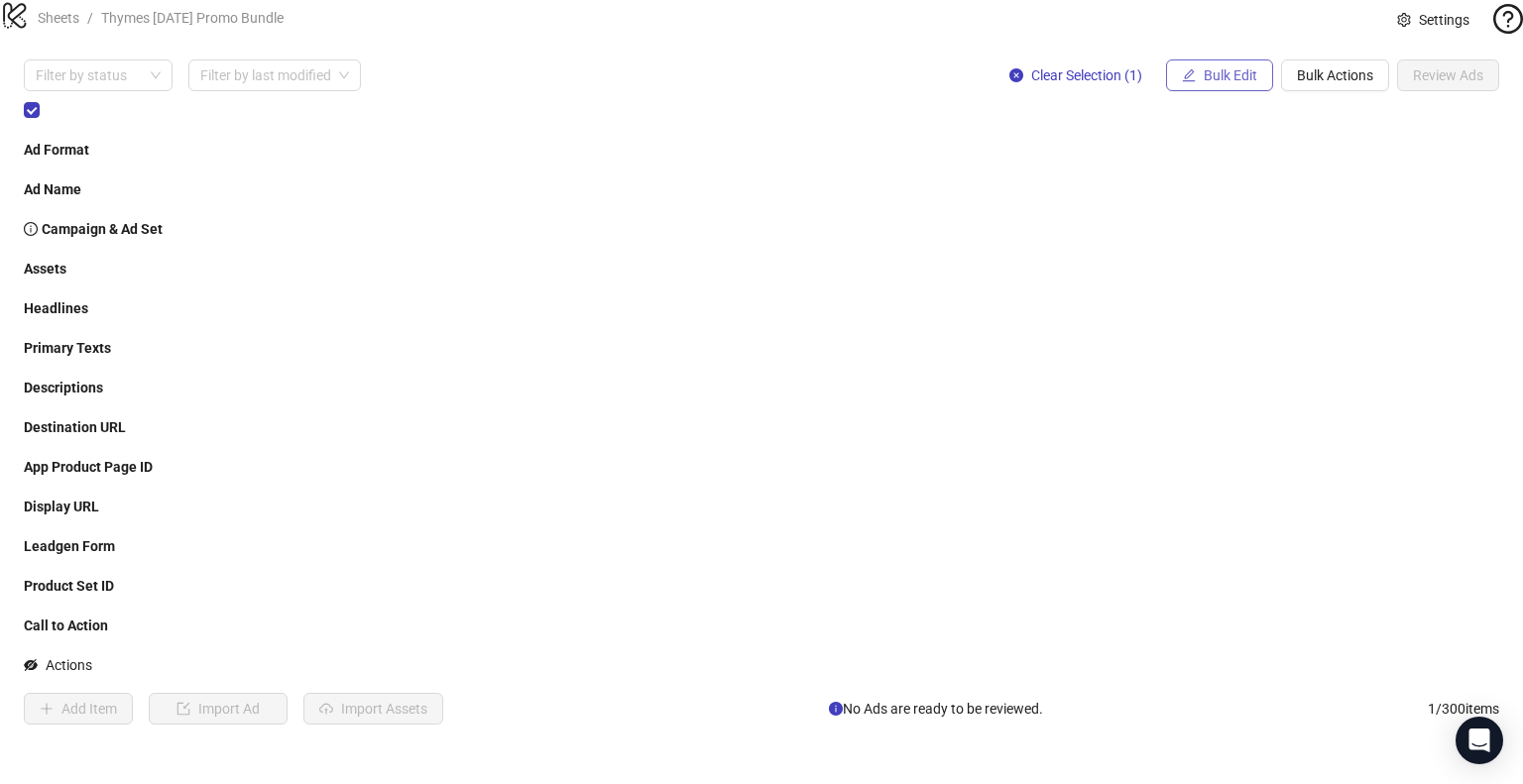 click on "Bulk Edit" at bounding box center (1220, 75) 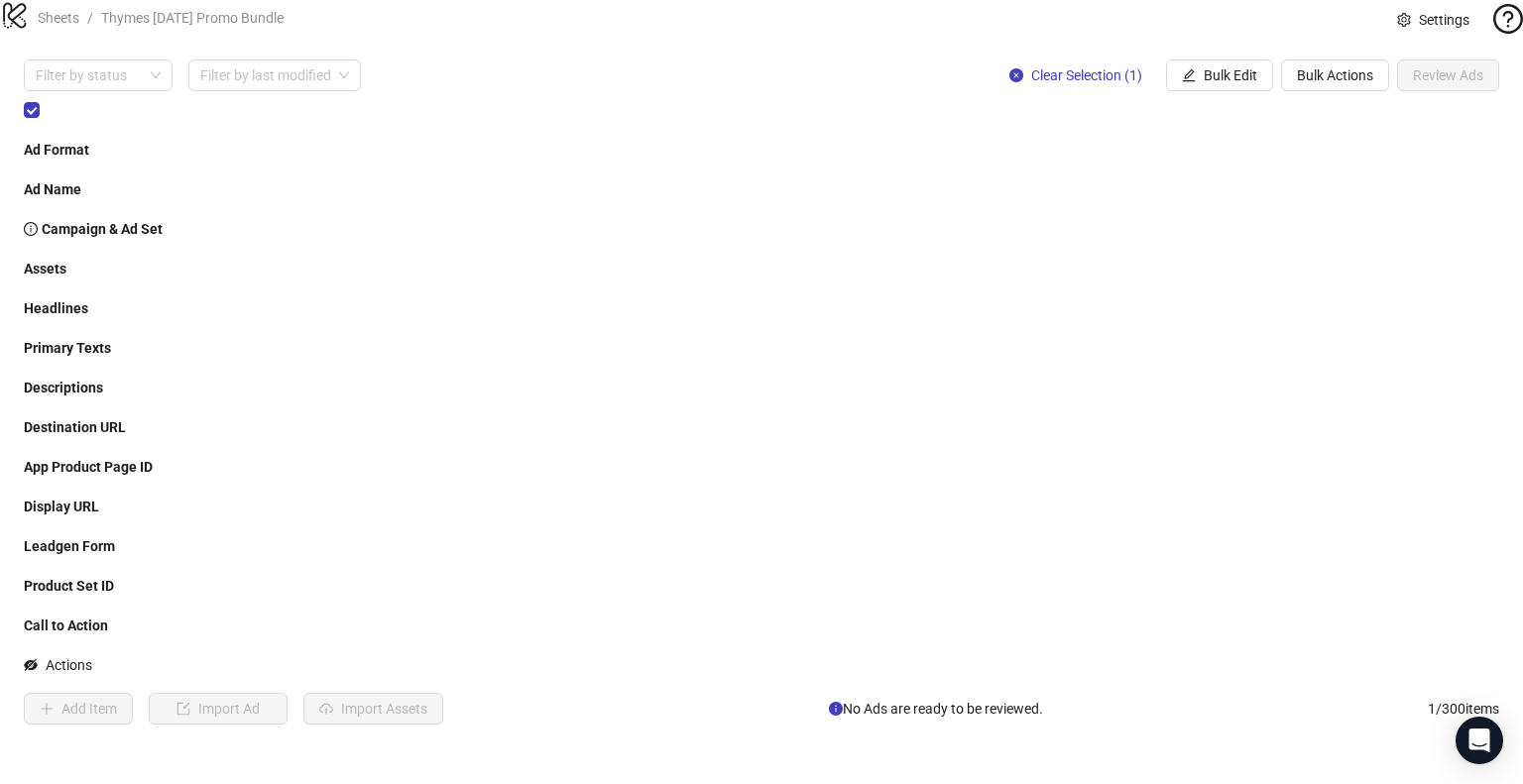 click on "**********" at bounding box center (762, 392) 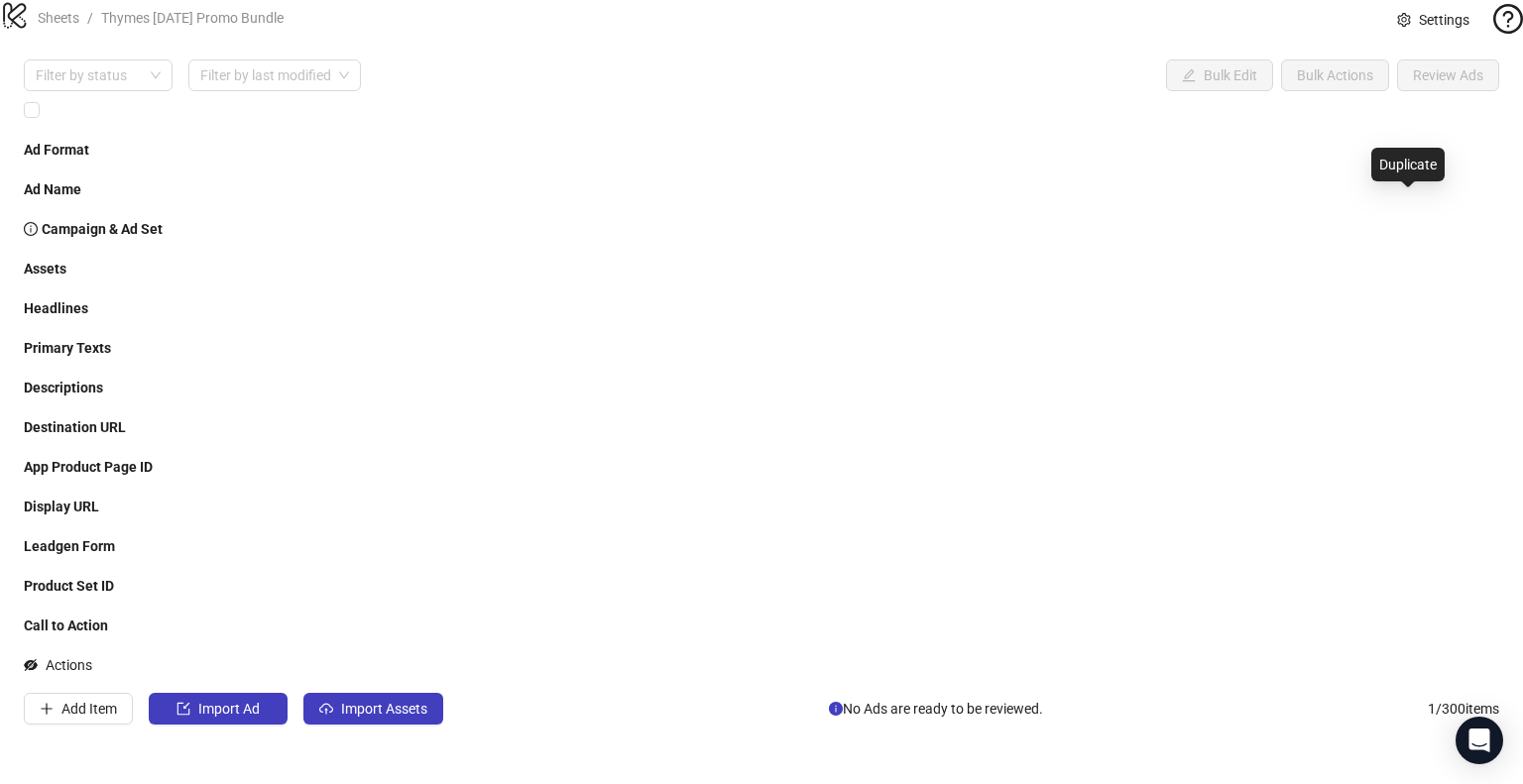 click at bounding box center (1360, 707) 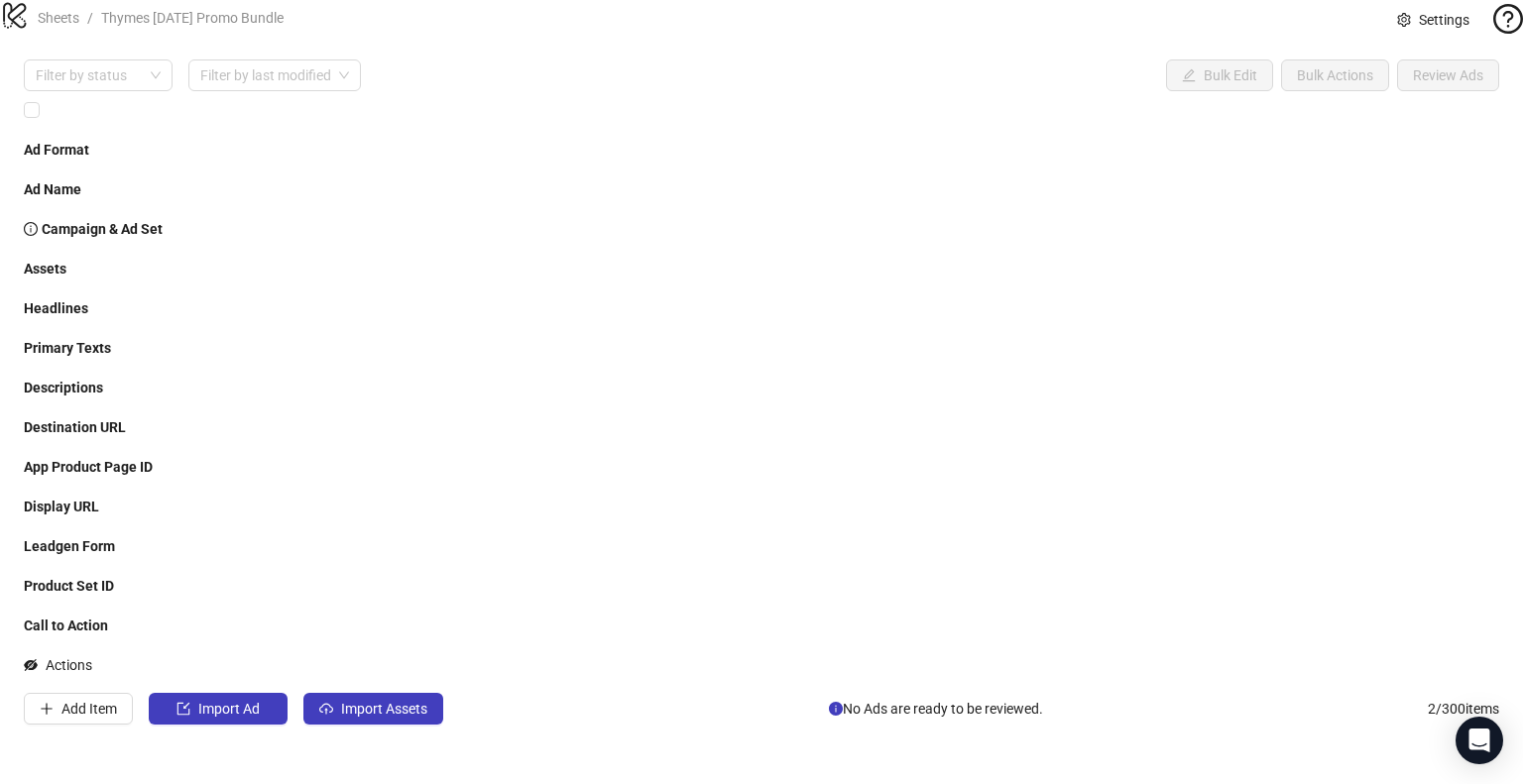 scroll, scrollTop: 0, scrollLeft: 114, axis: horizontal 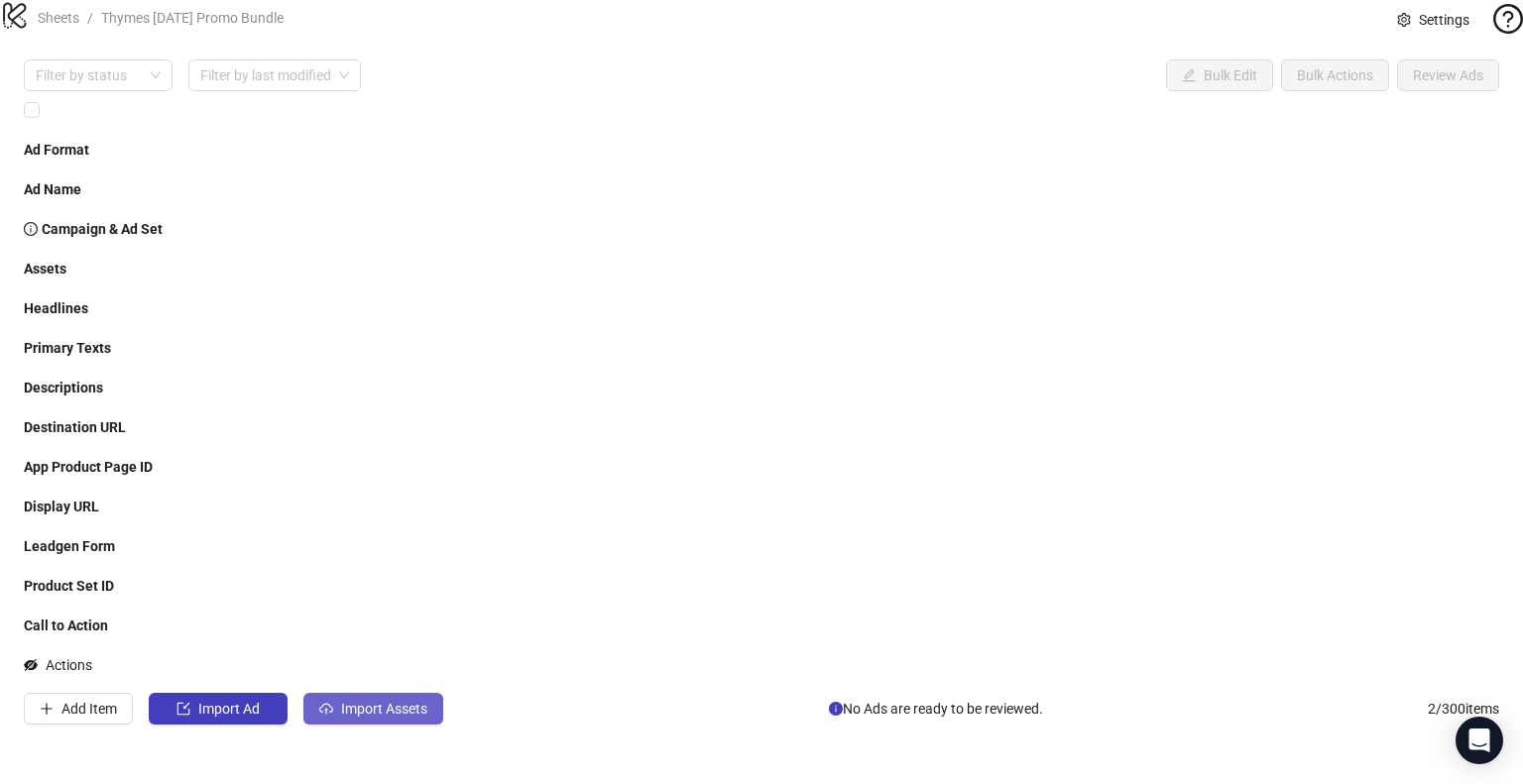 click on "Import Assets" at bounding box center (384, 709) 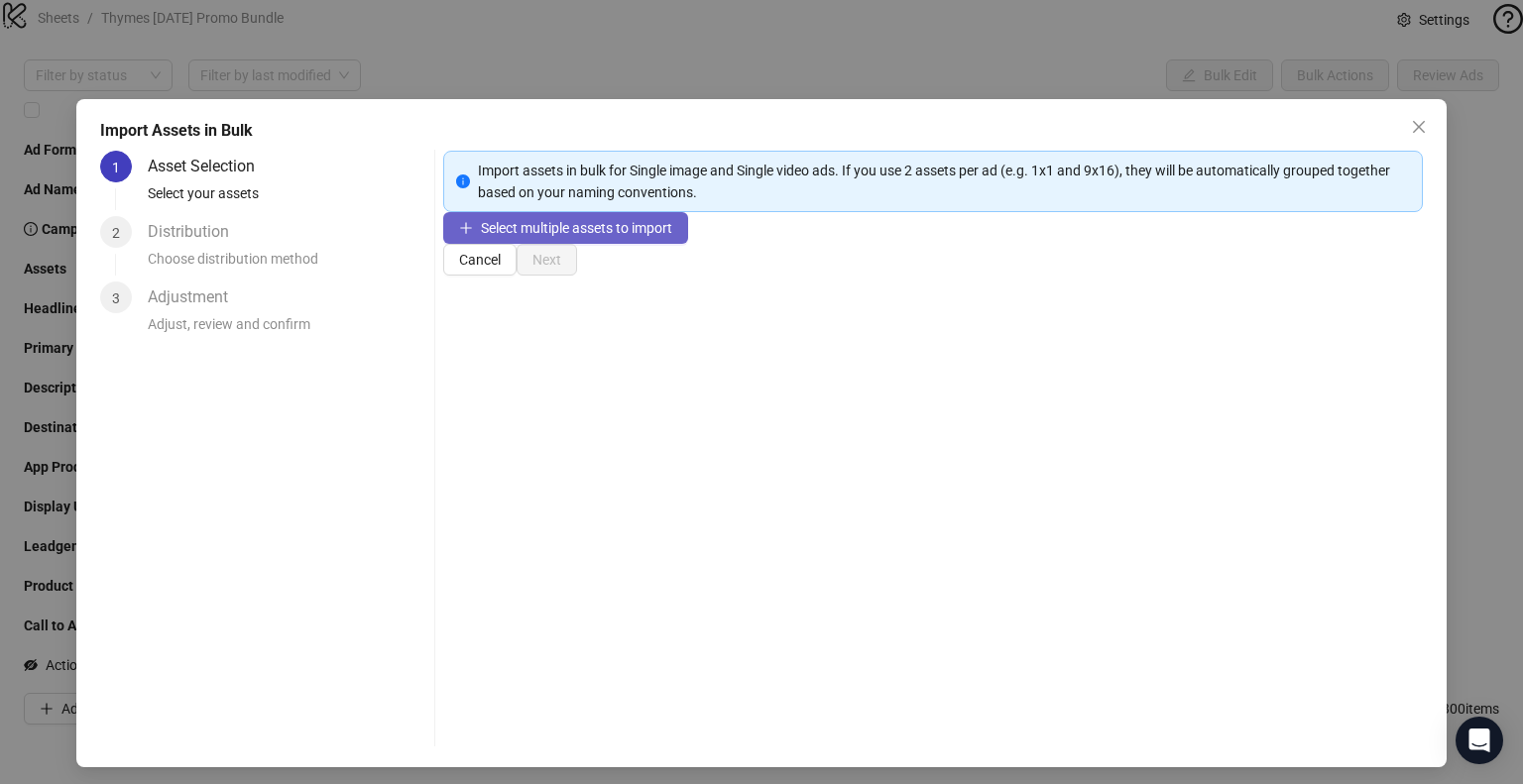 click on "Select multiple assets to import" at bounding box center [576, 228] 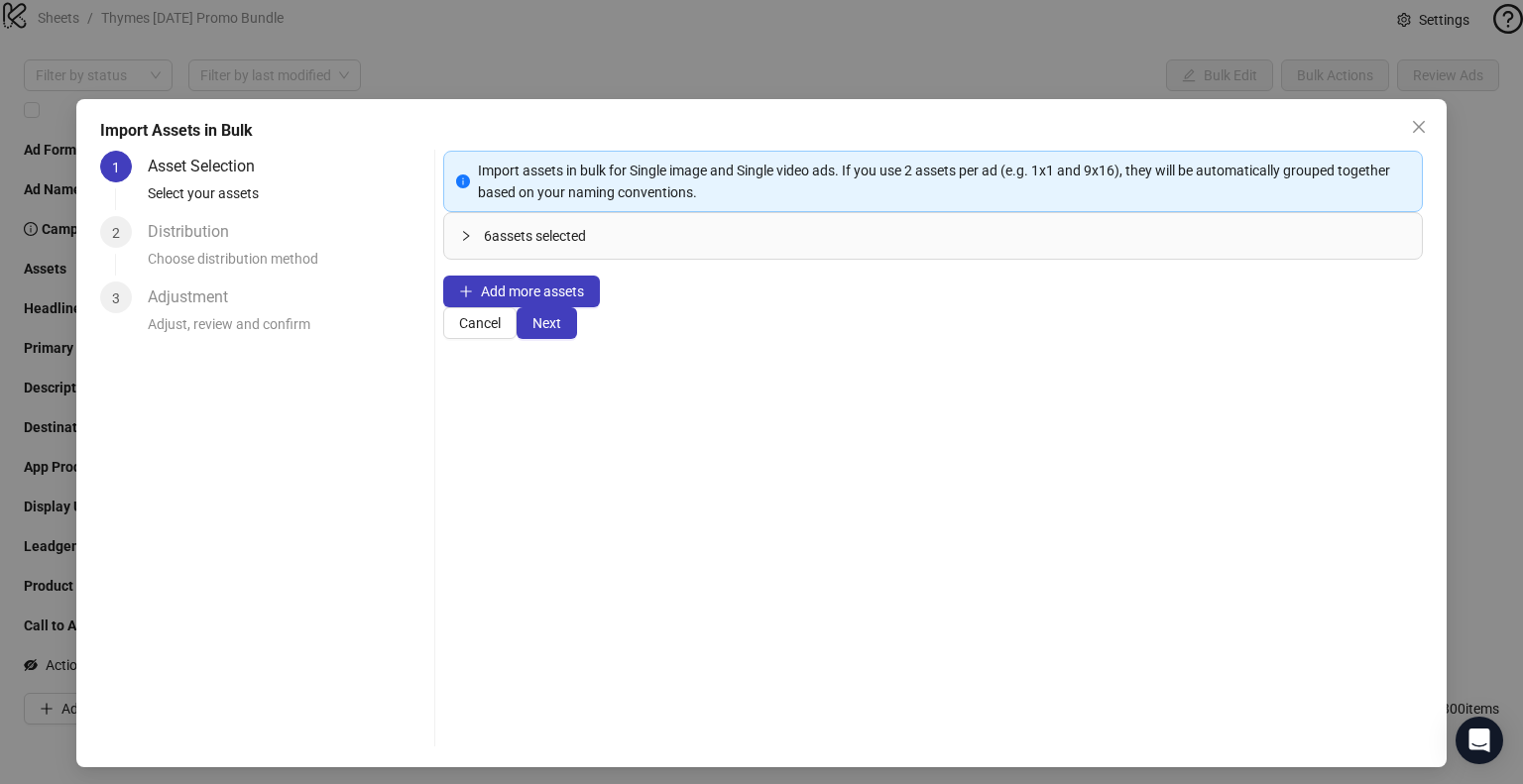 click 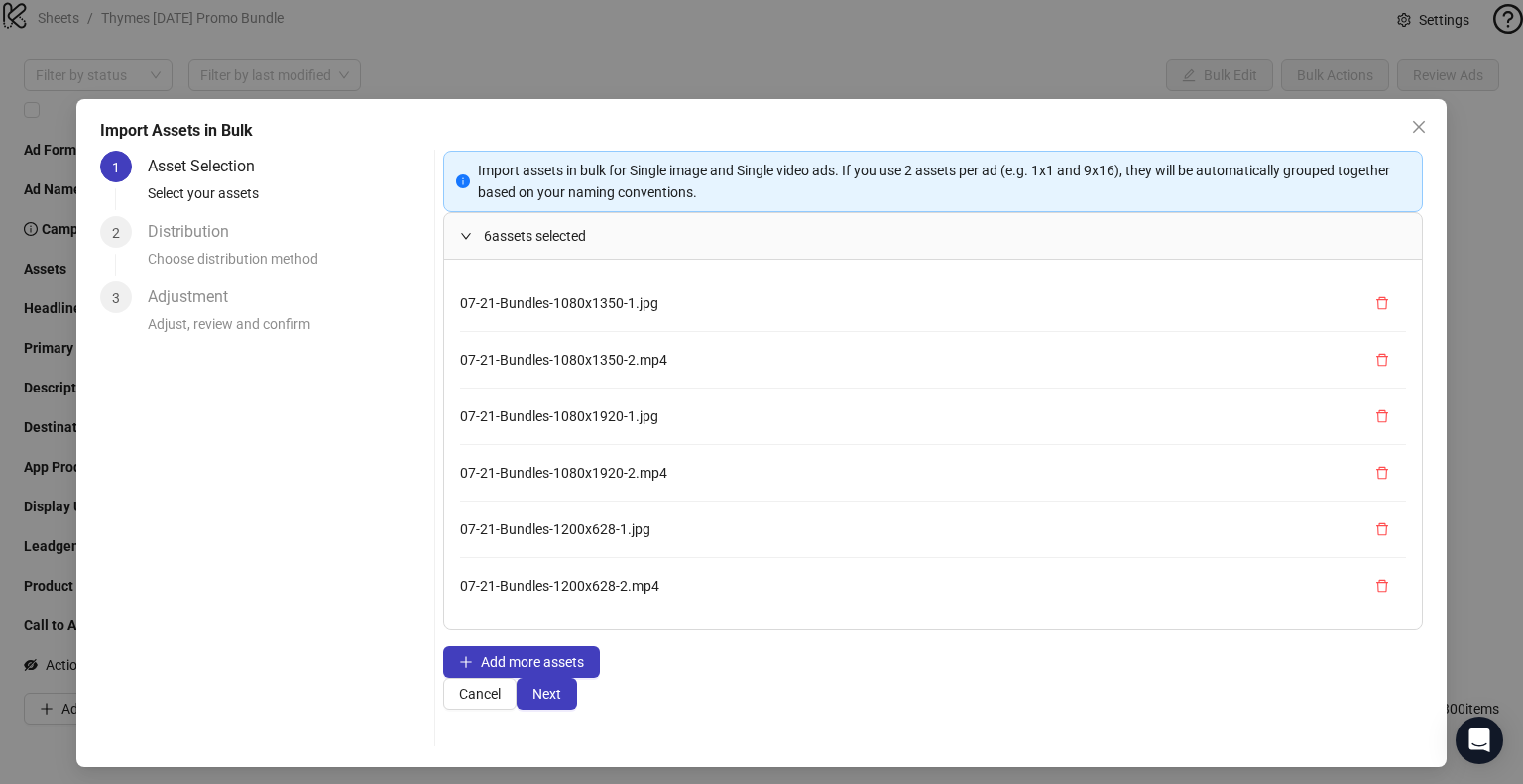 click 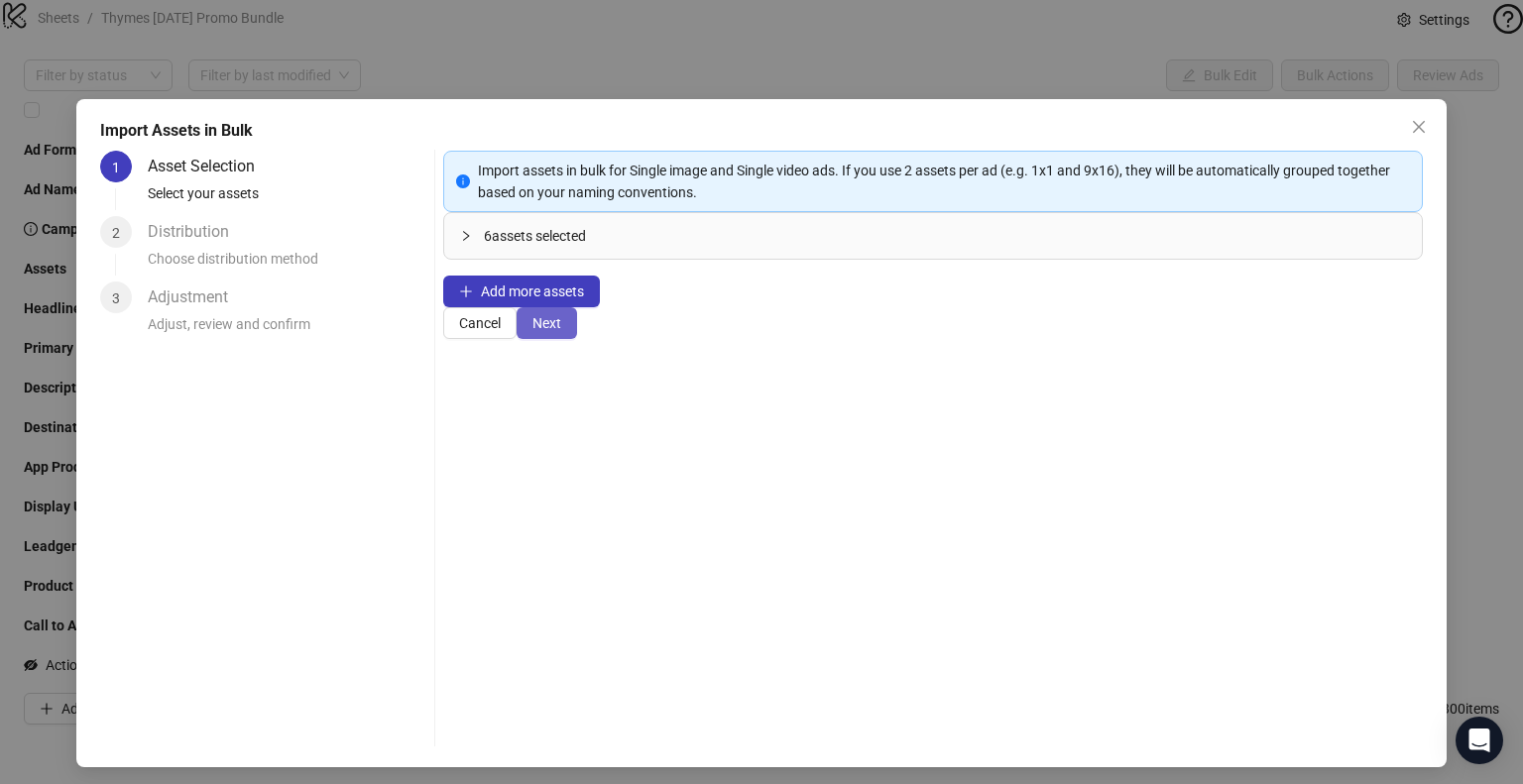 click on "Next" at bounding box center [546, 323] 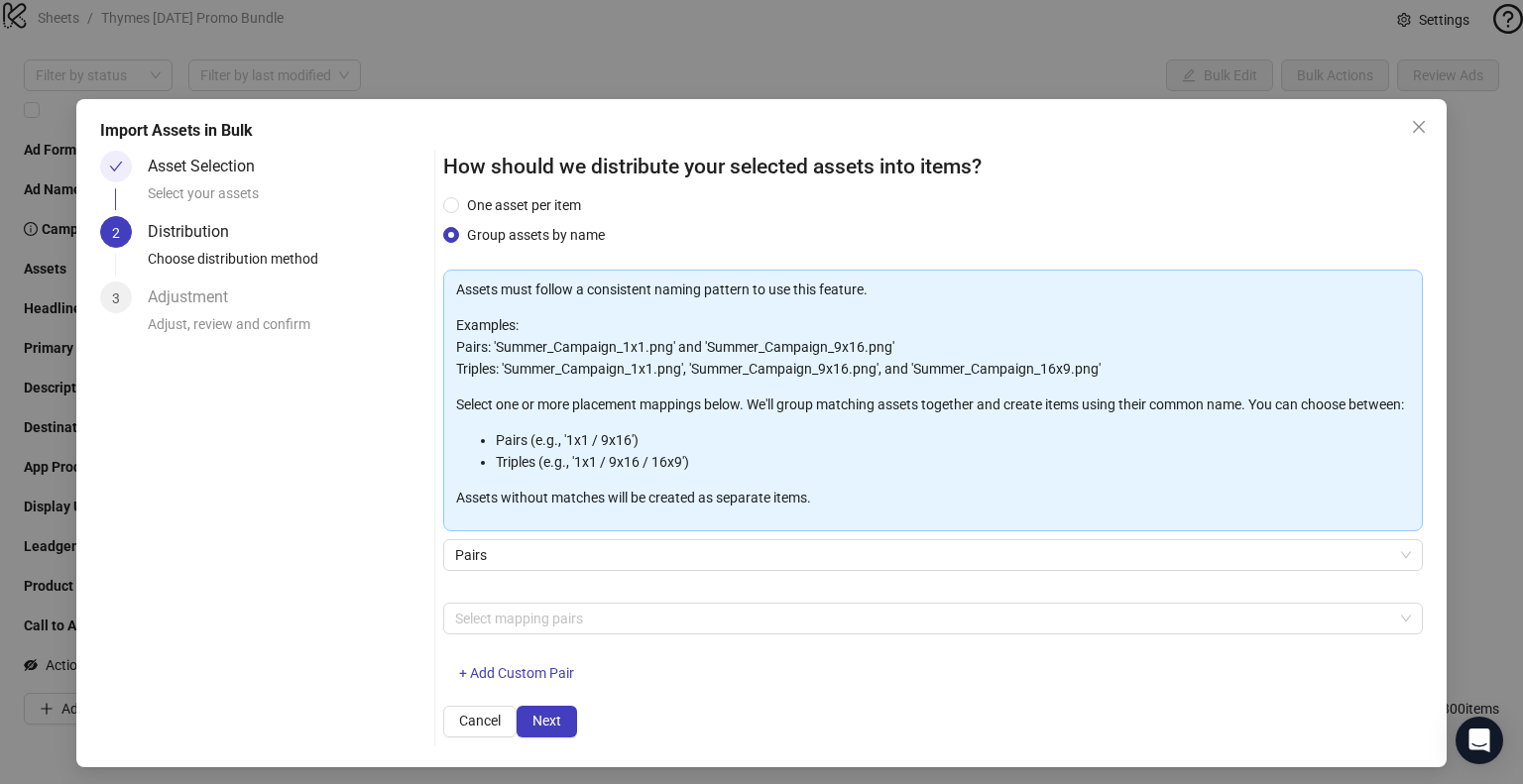 scroll, scrollTop: 105, scrollLeft: 0, axis: vertical 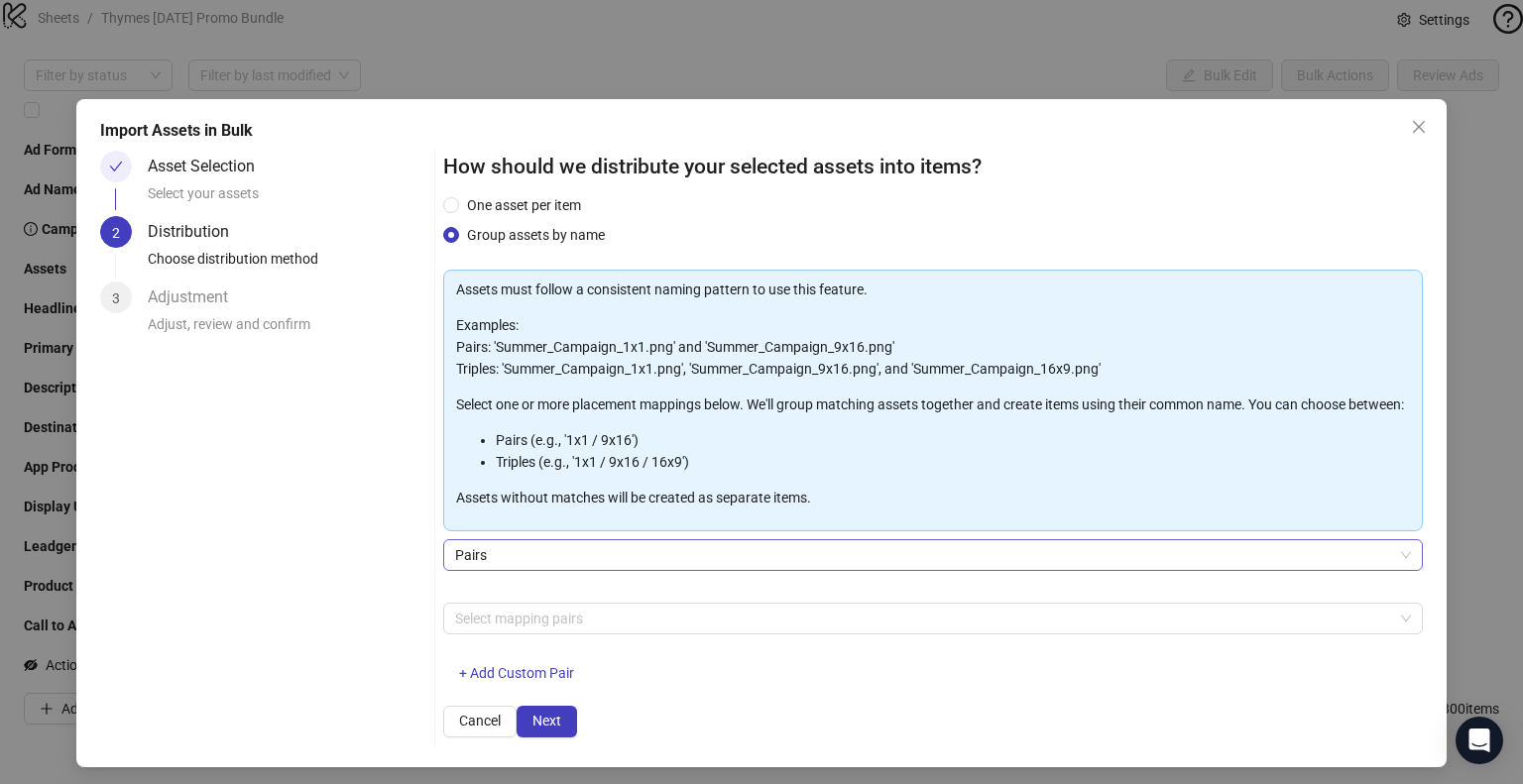 click on "Pairs" at bounding box center (933, 555) 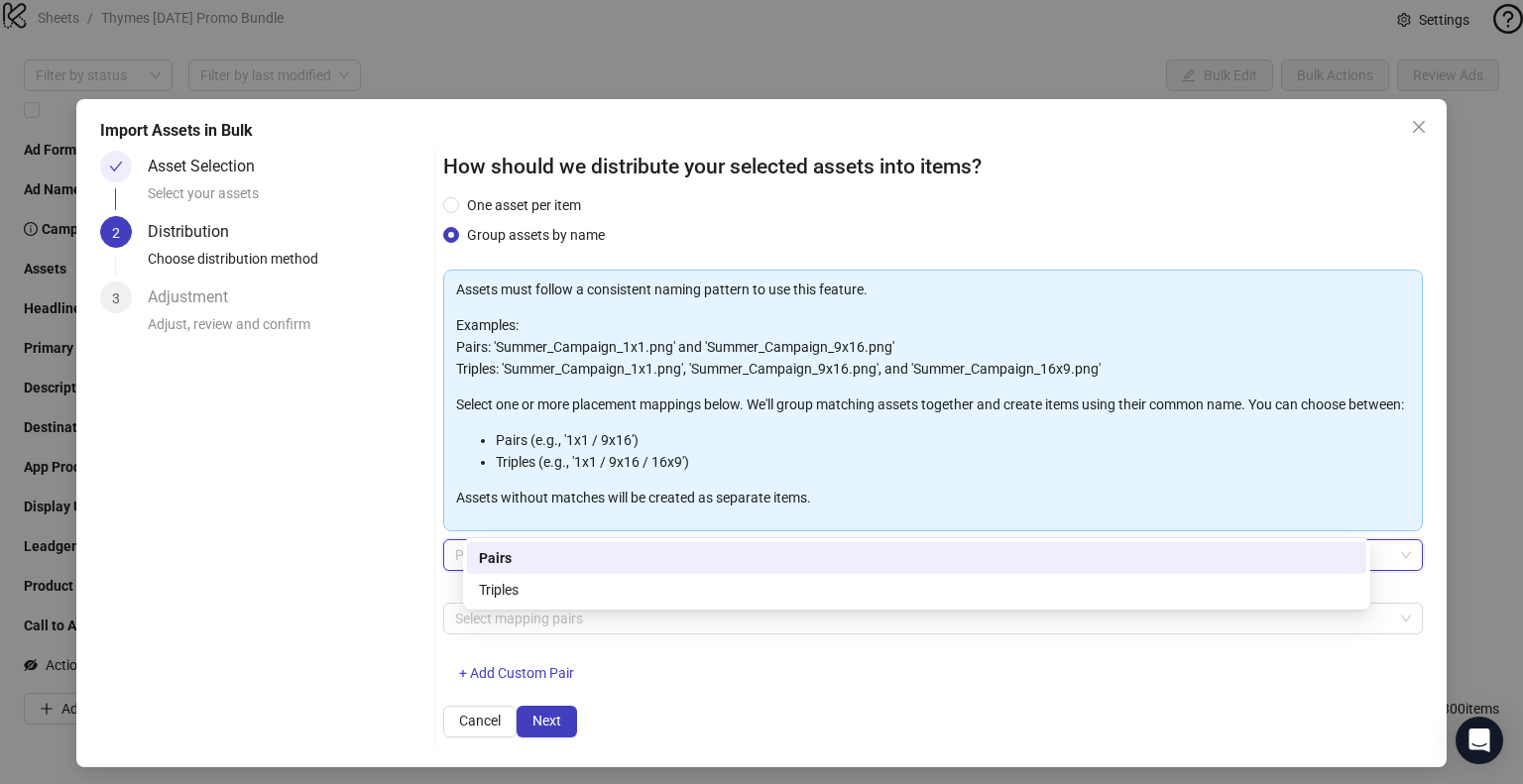 click on "Pairs" at bounding box center [933, 555] 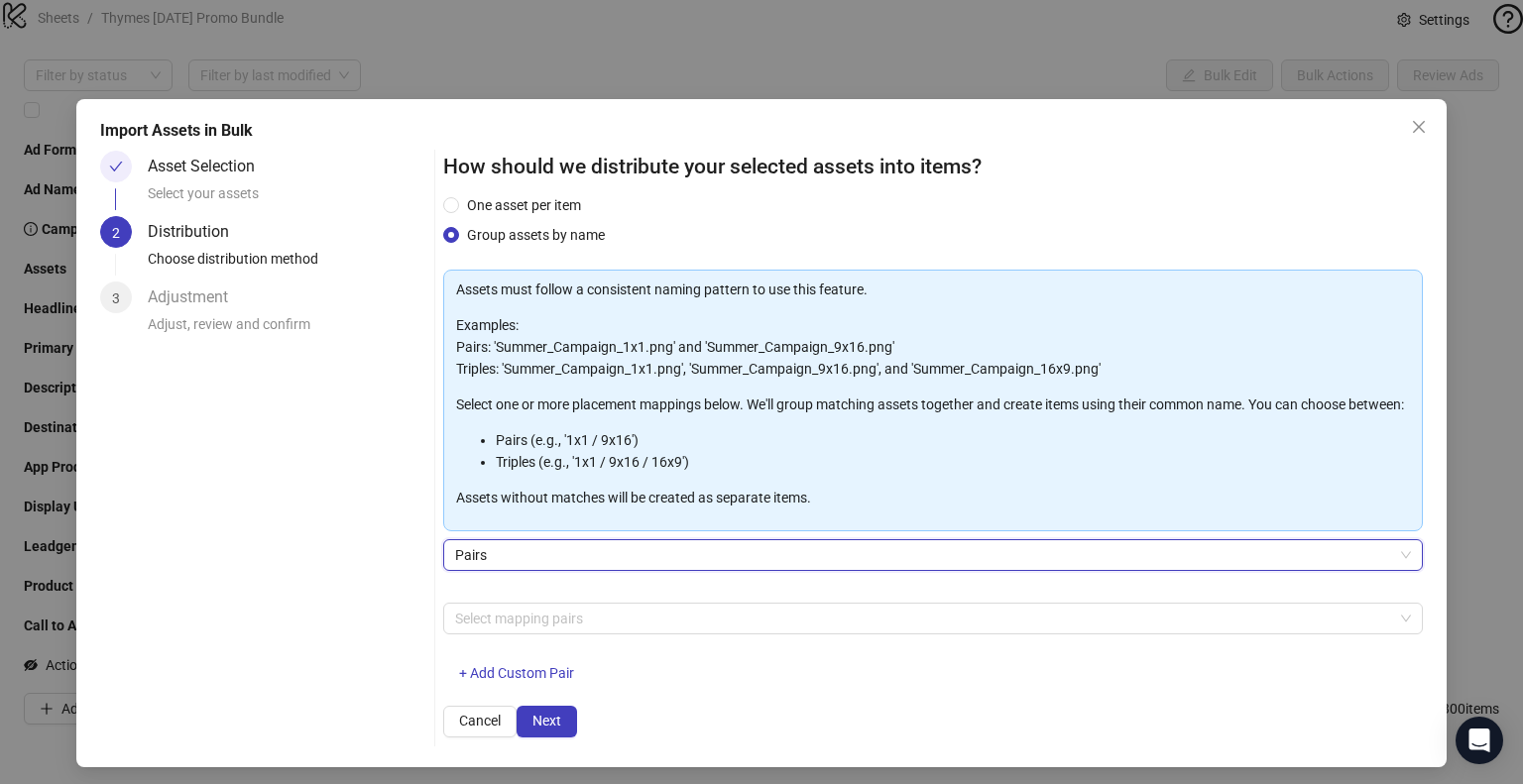 click on "Pairs" at bounding box center (933, 555) 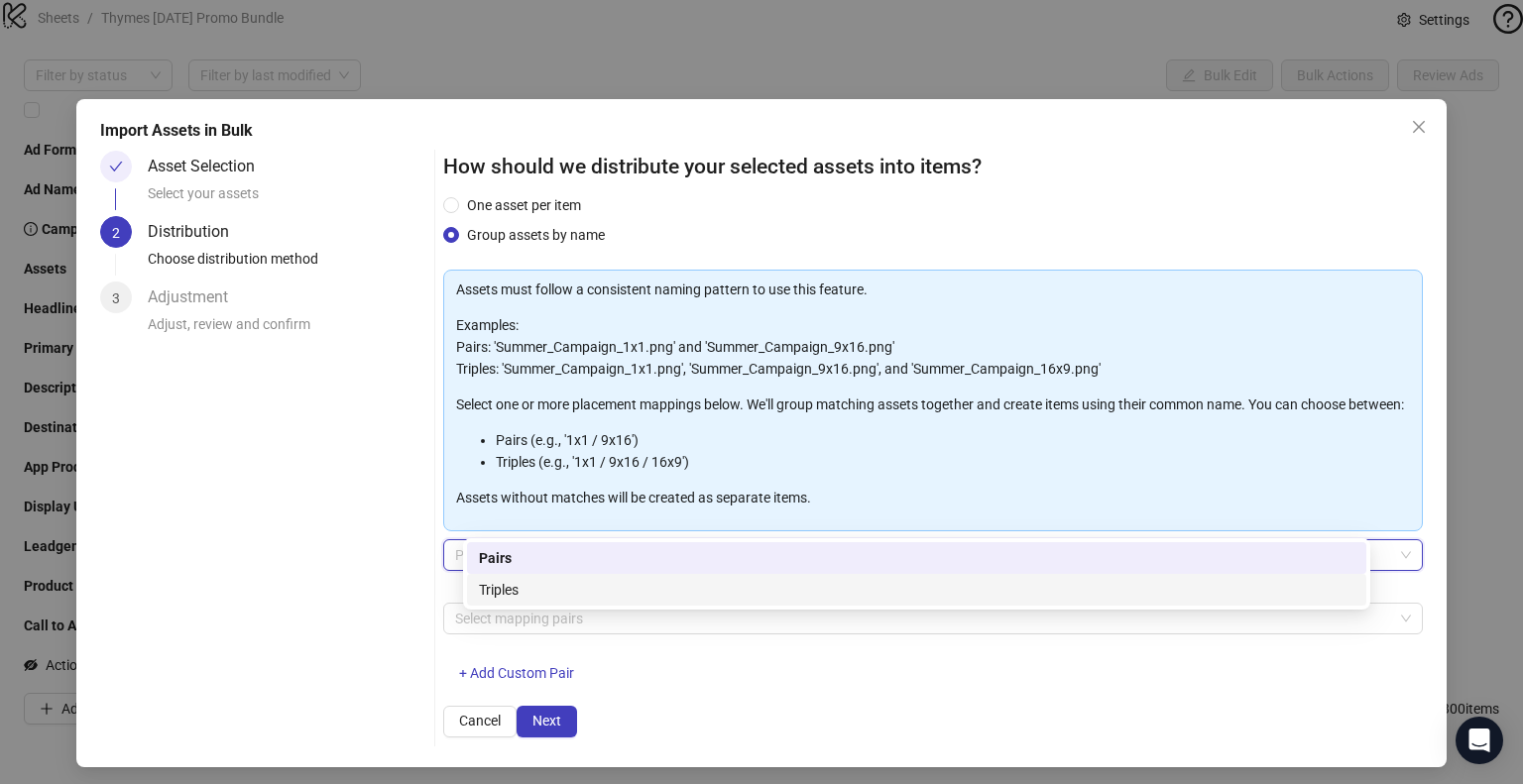 click on "Triples" at bounding box center [916, 590] 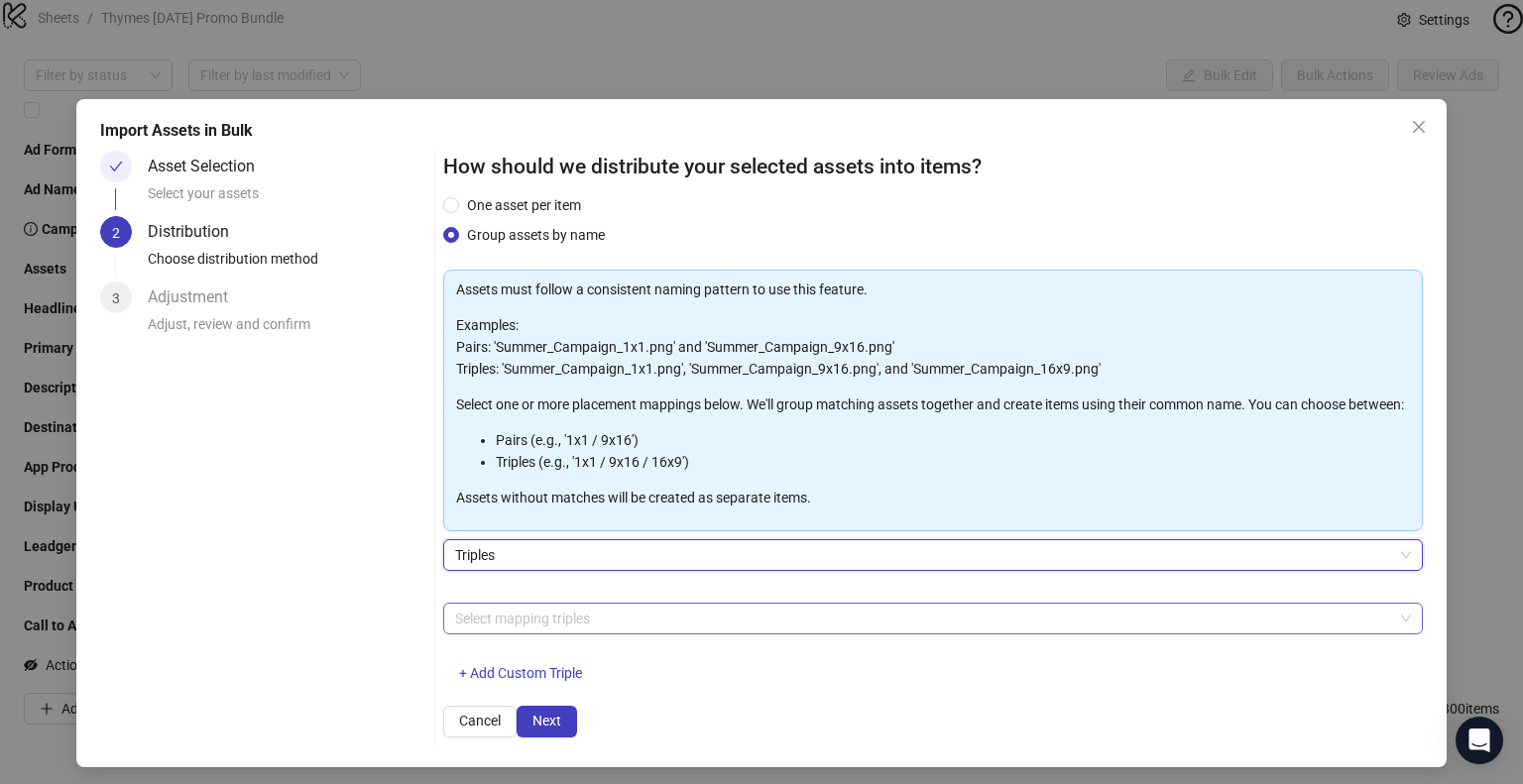 click at bounding box center (922, 618) 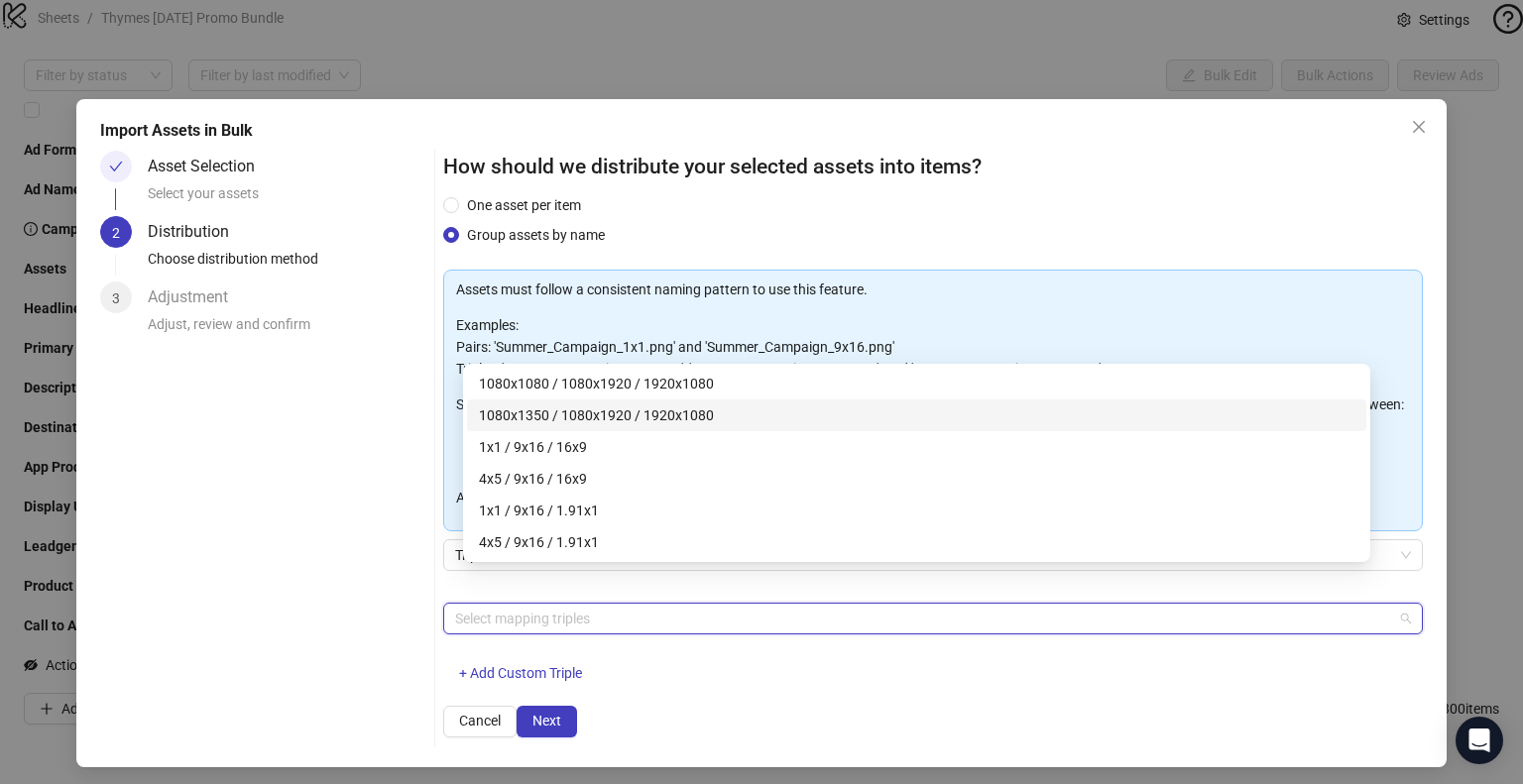 click on "1080x1350 / 1080x1920 / 1920x1080" at bounding box center [916, 415] 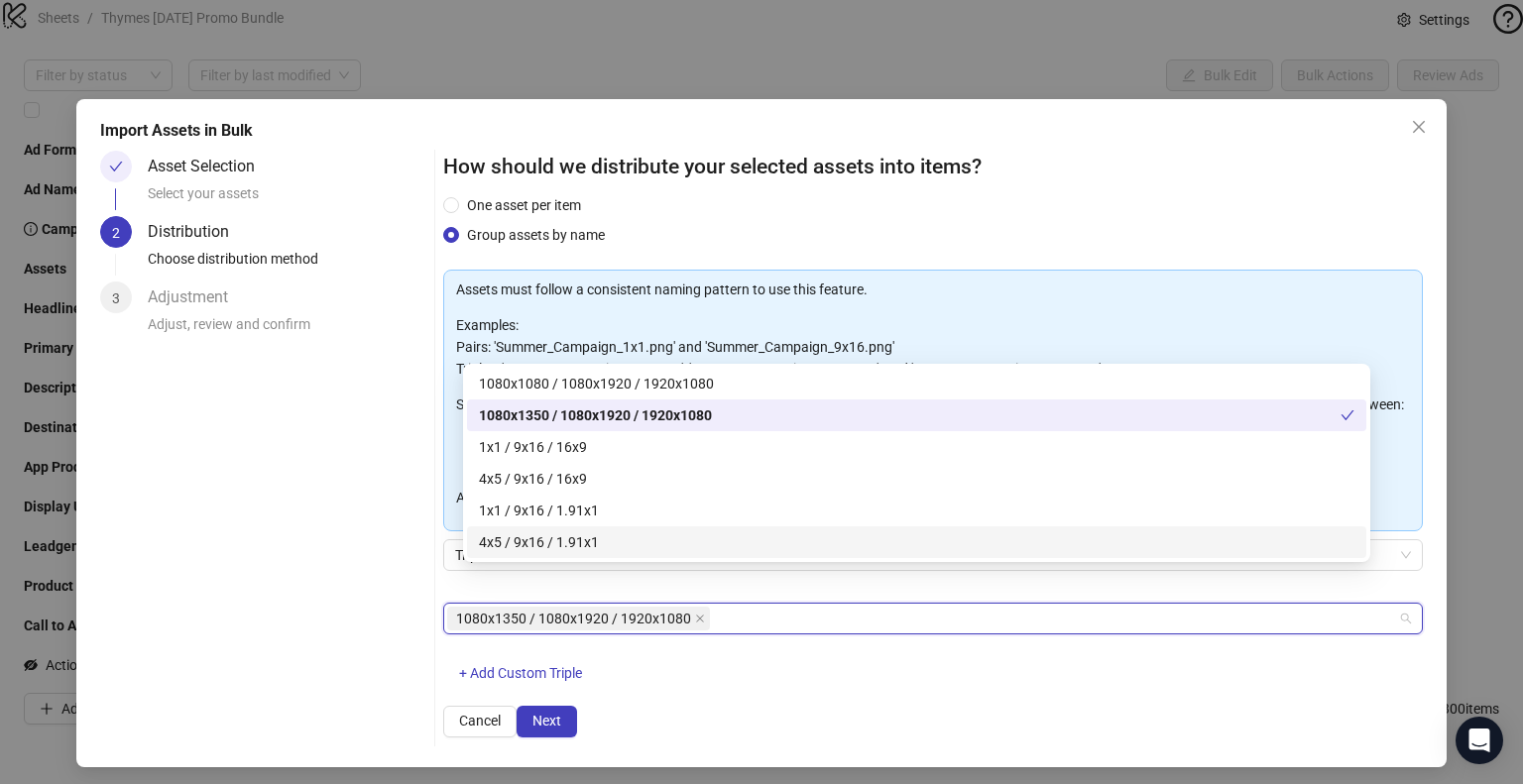 click on "1080x1350 / 1080x1920 / 1920x1080   + Add Custom Triple" at bounding box center [933, 654] 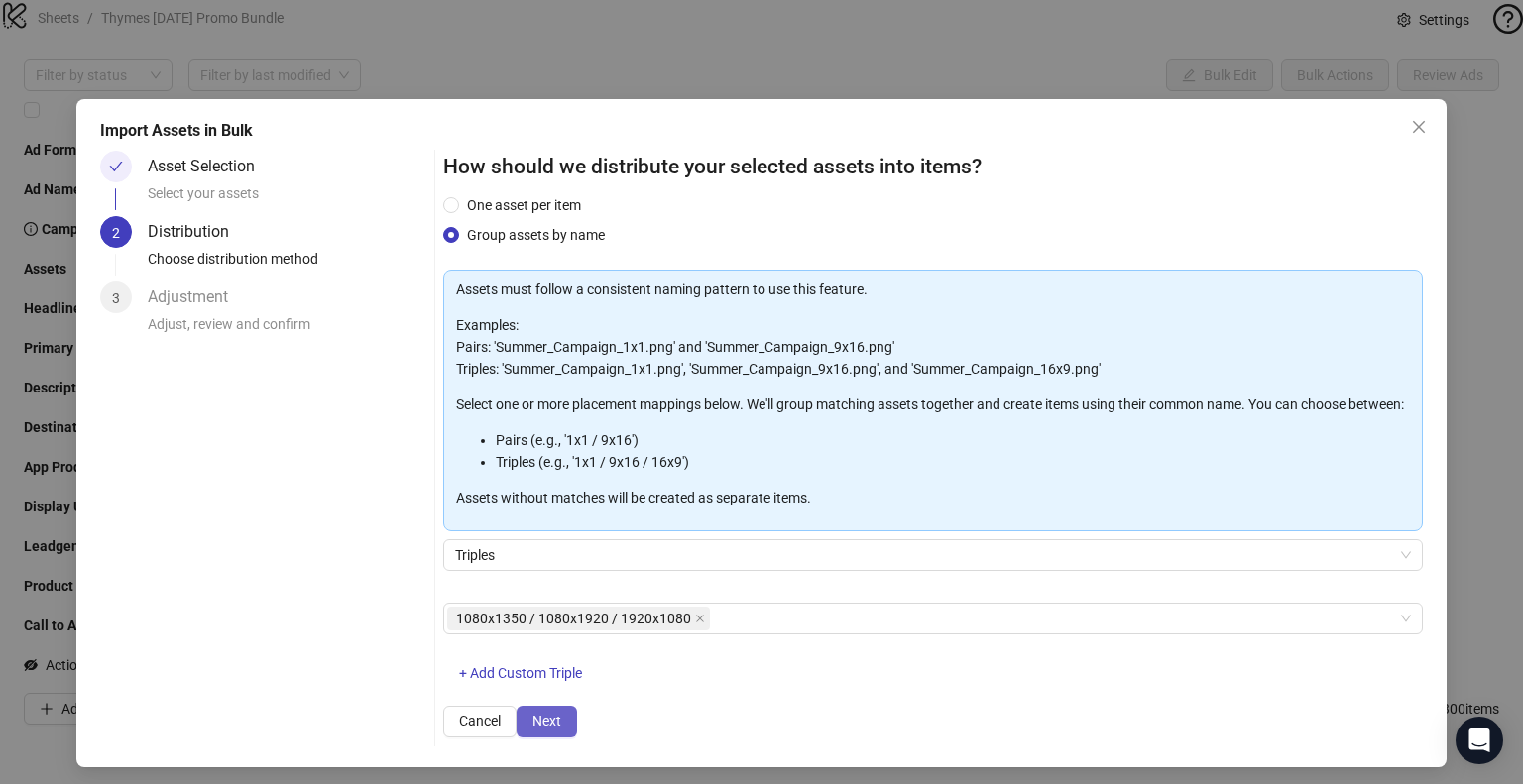 click on "Next" at bounding box center (546, 721) 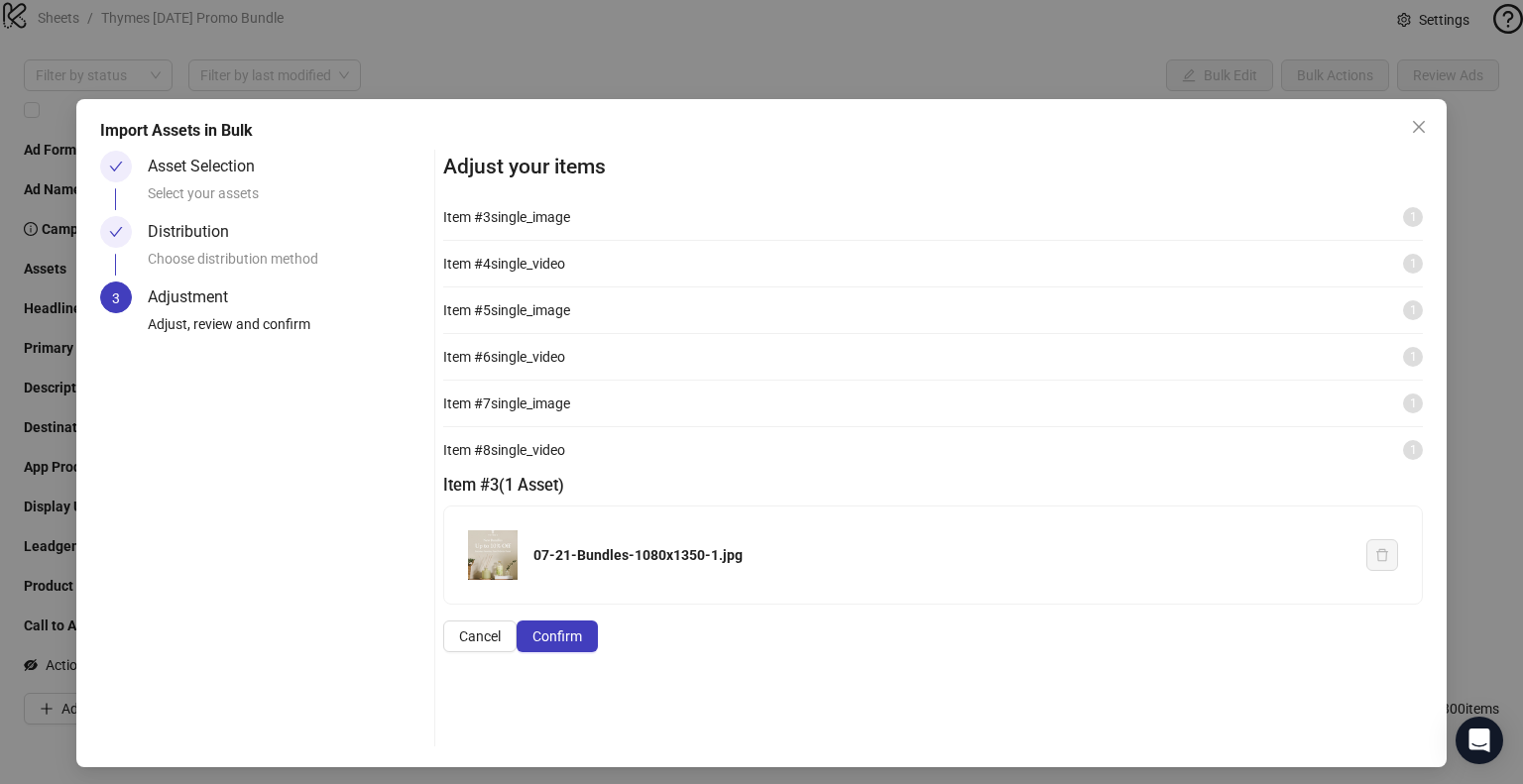 click on "single_video" at bounding box center (527, 264) 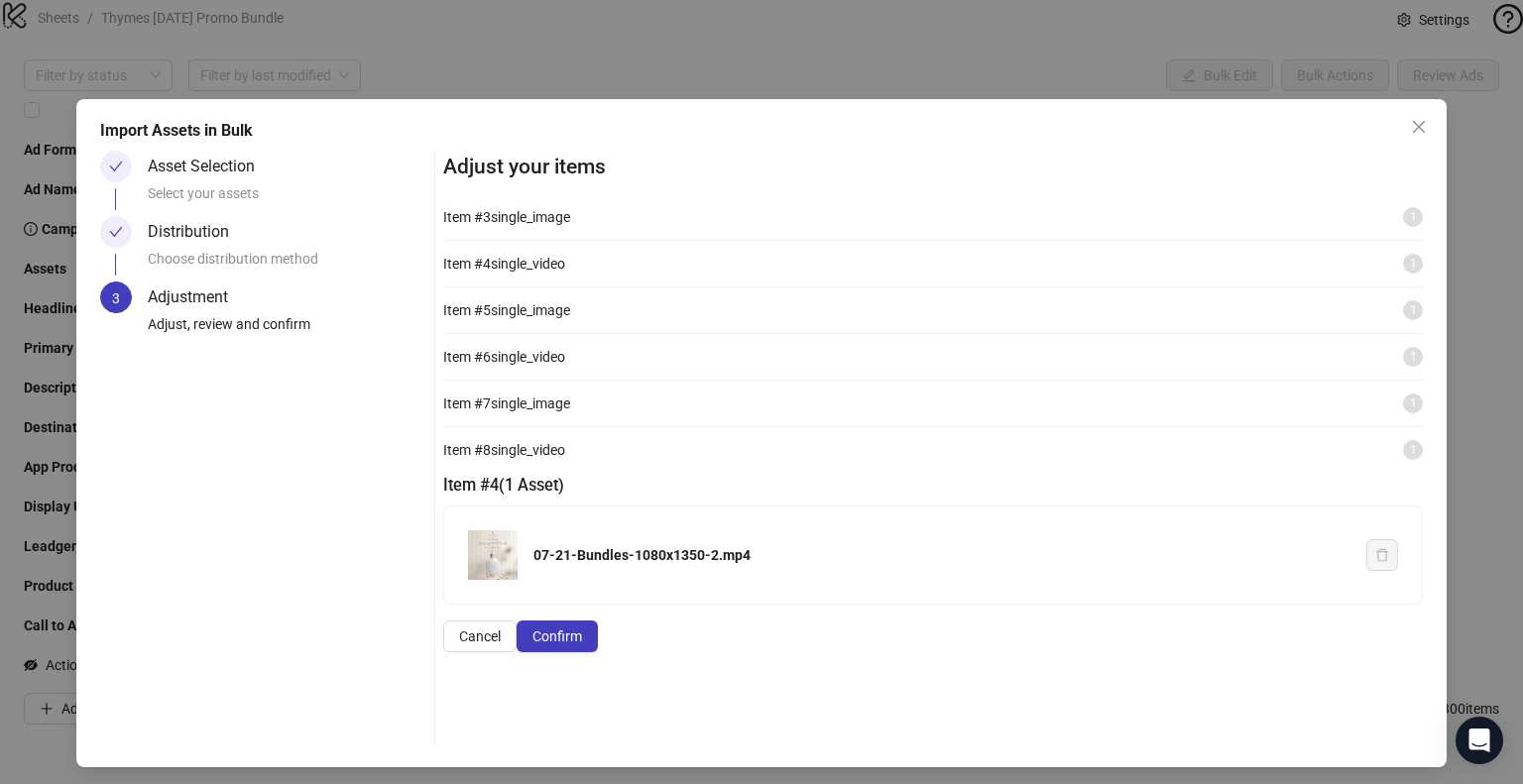 click on "Item # 5" at bounding box center [467, 310] 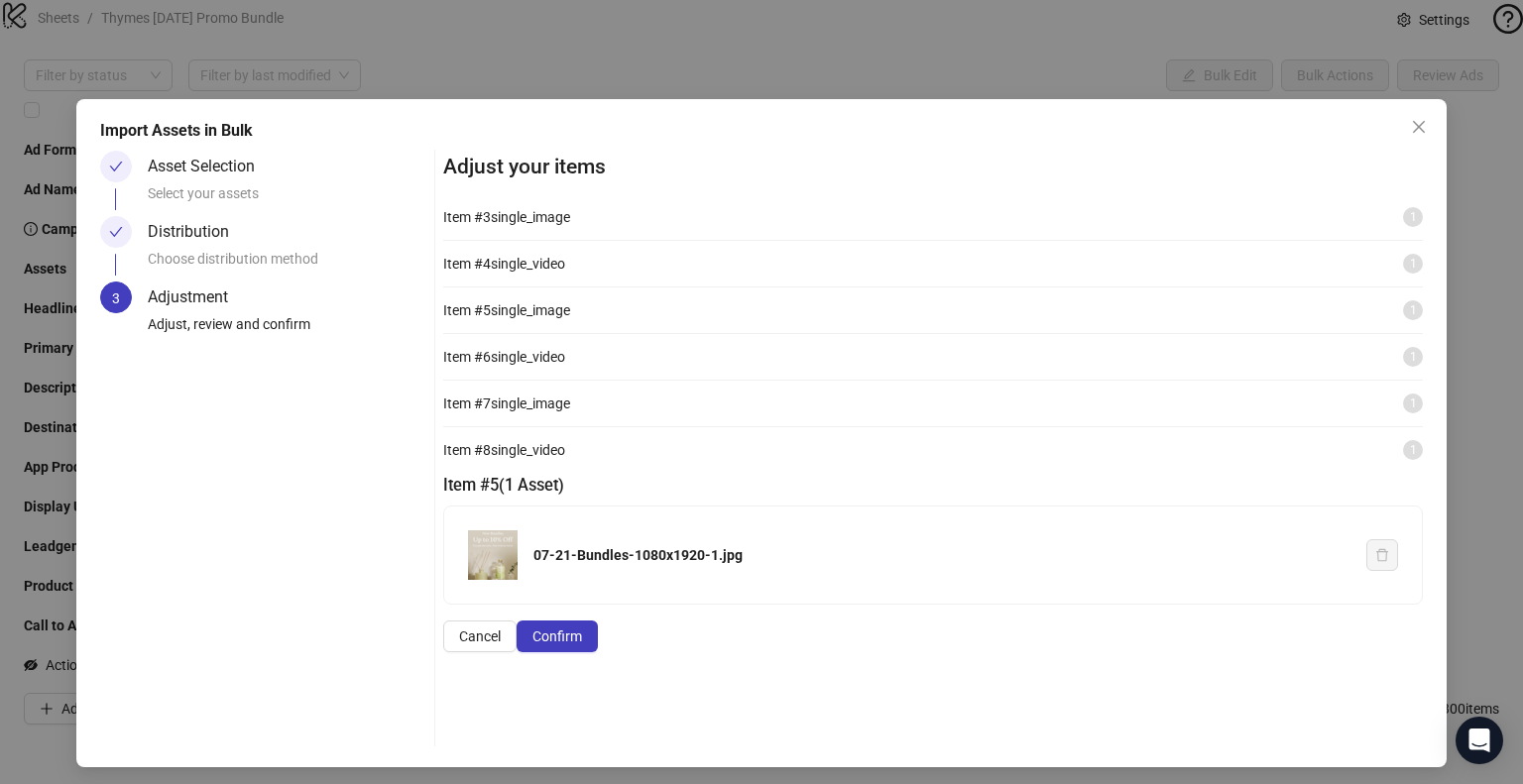 click on "single_video" at bounding box center [527, 357] 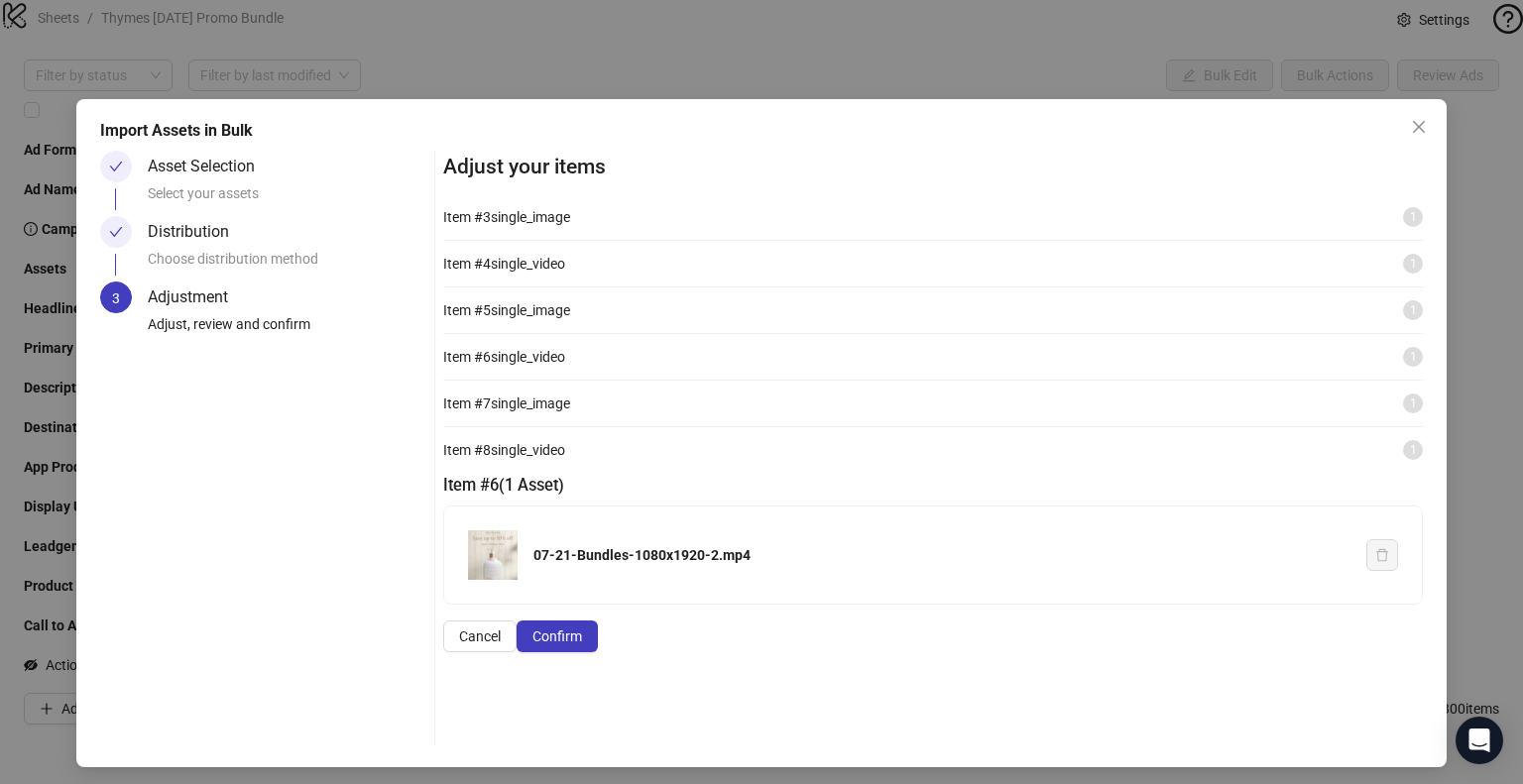 click on "single_image" at bounding box center (530, 403) 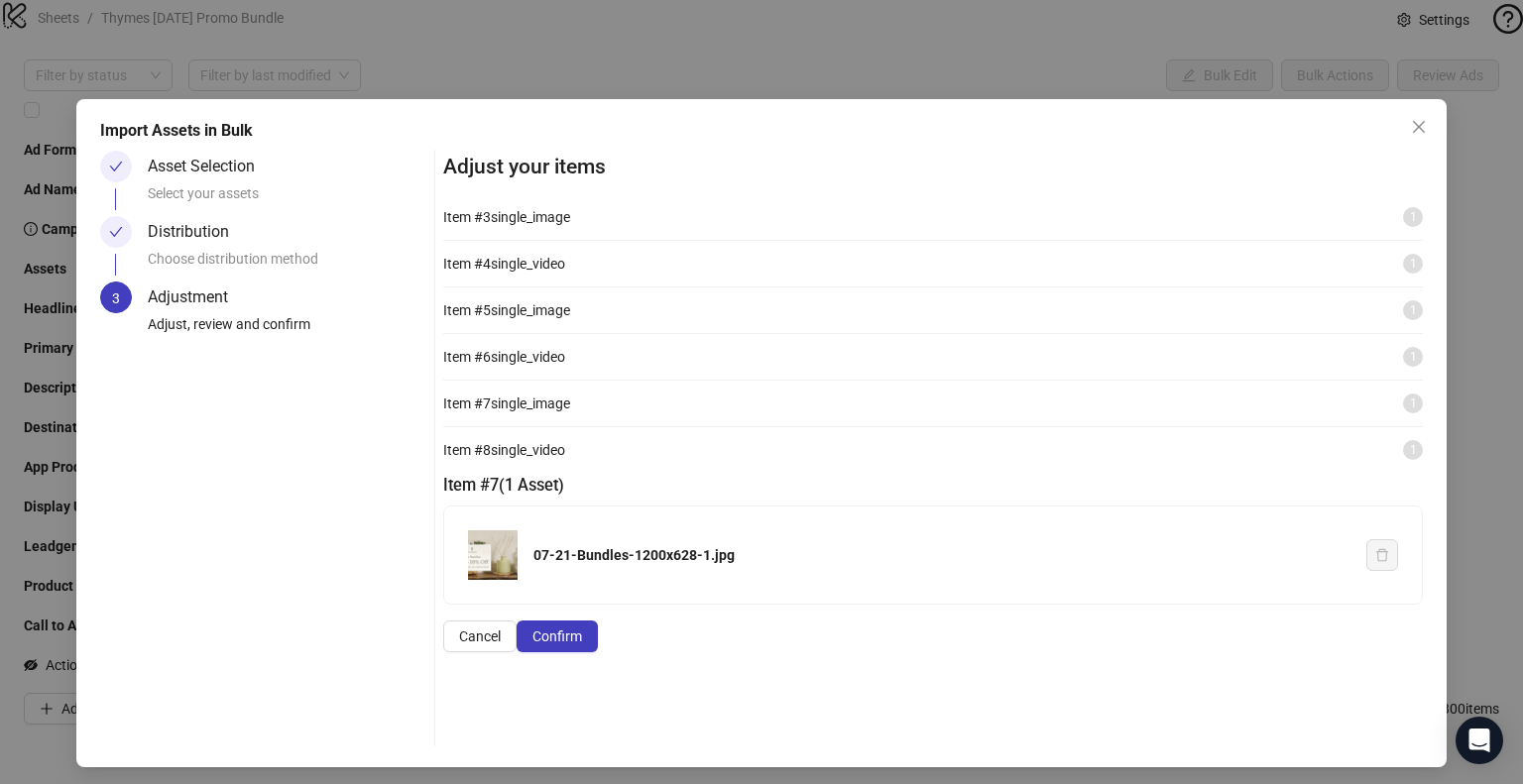 click on "Item # 8" at bounding box center (467, 450) 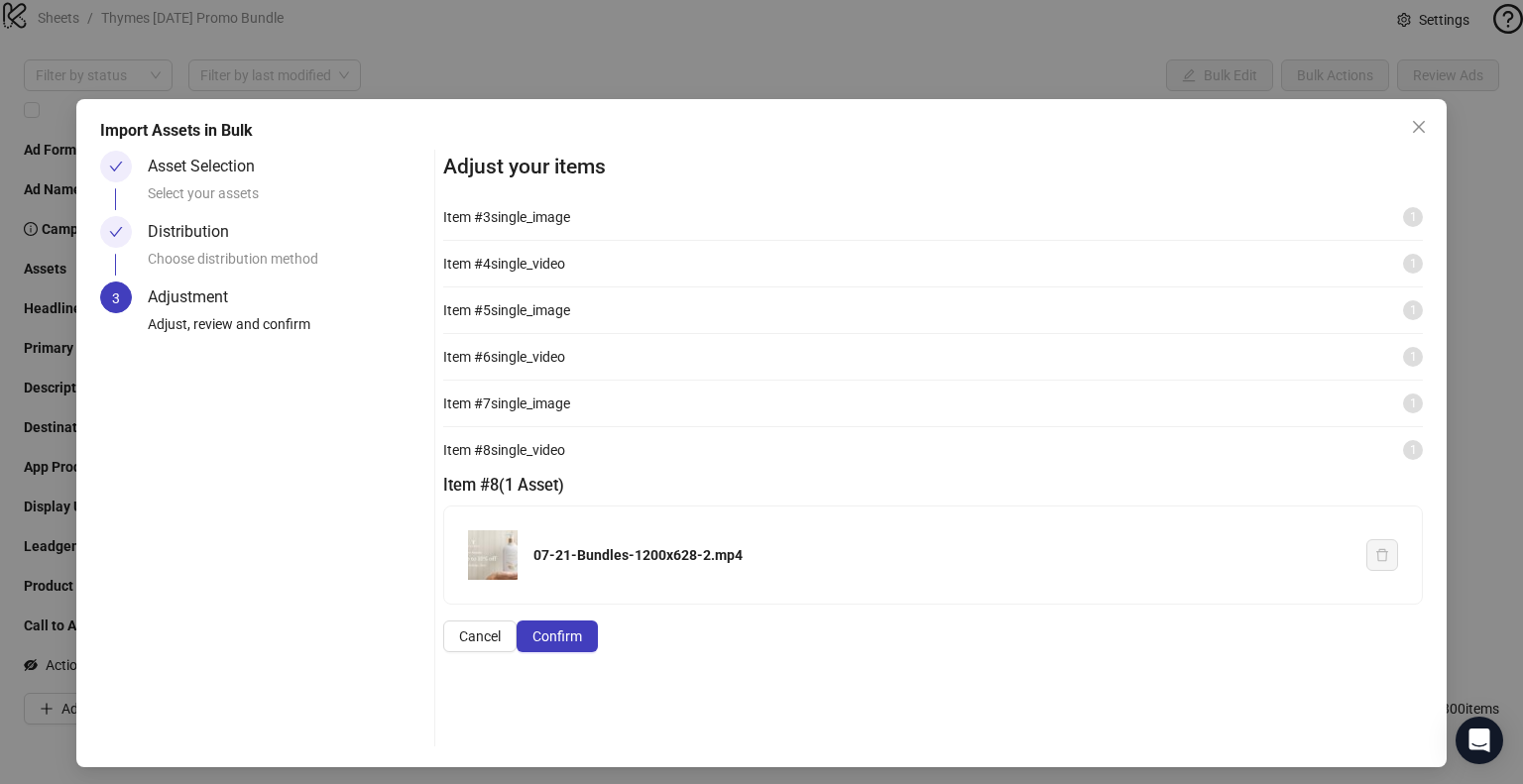 click on "Item # 3" at bounding box center (467, 217) 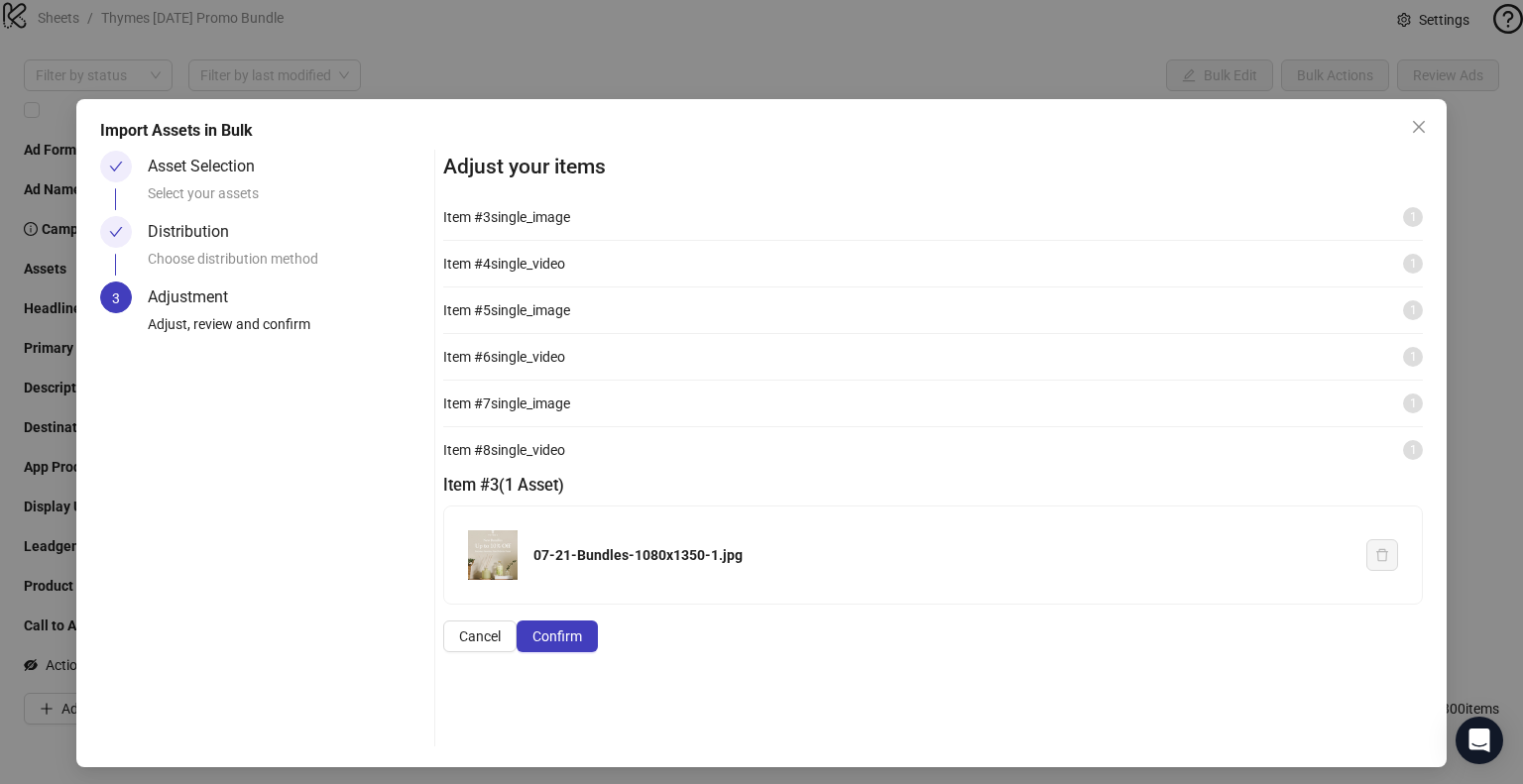 click on "Item # 4" at bounding box center (467, 264) 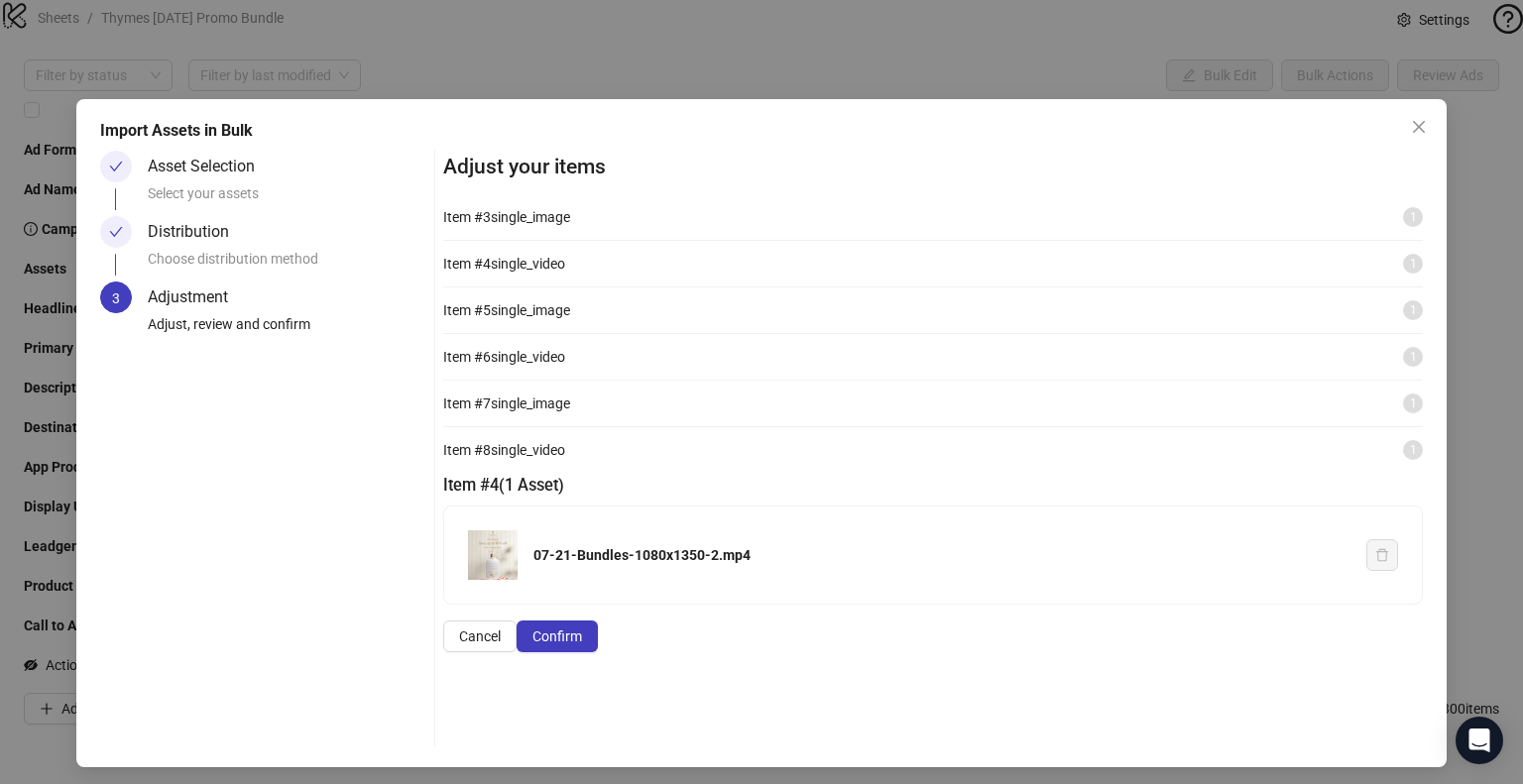 click on "single_image" at bounding box center [530, 217] 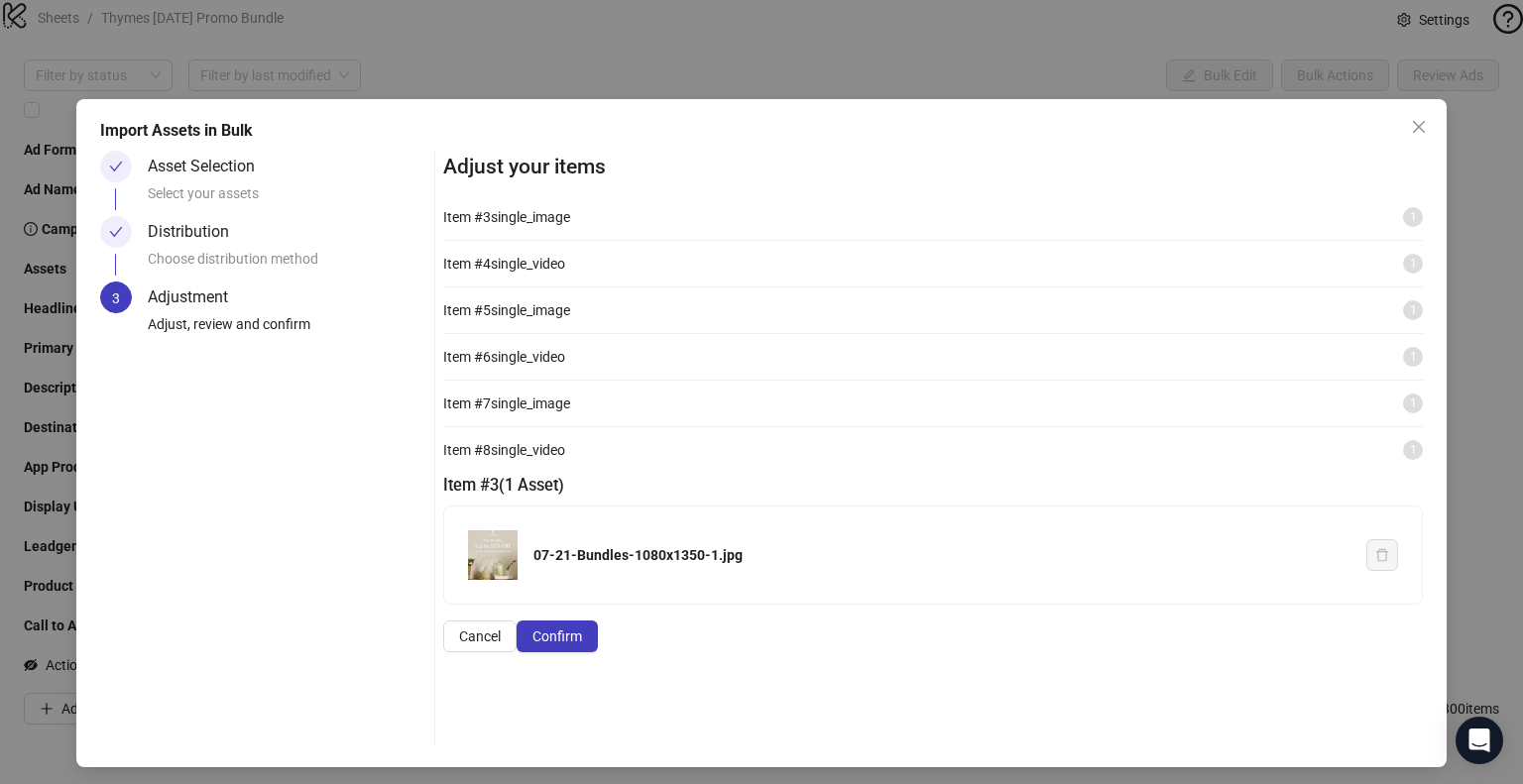 click on "Item # 5" at bounding box center (467, 310) 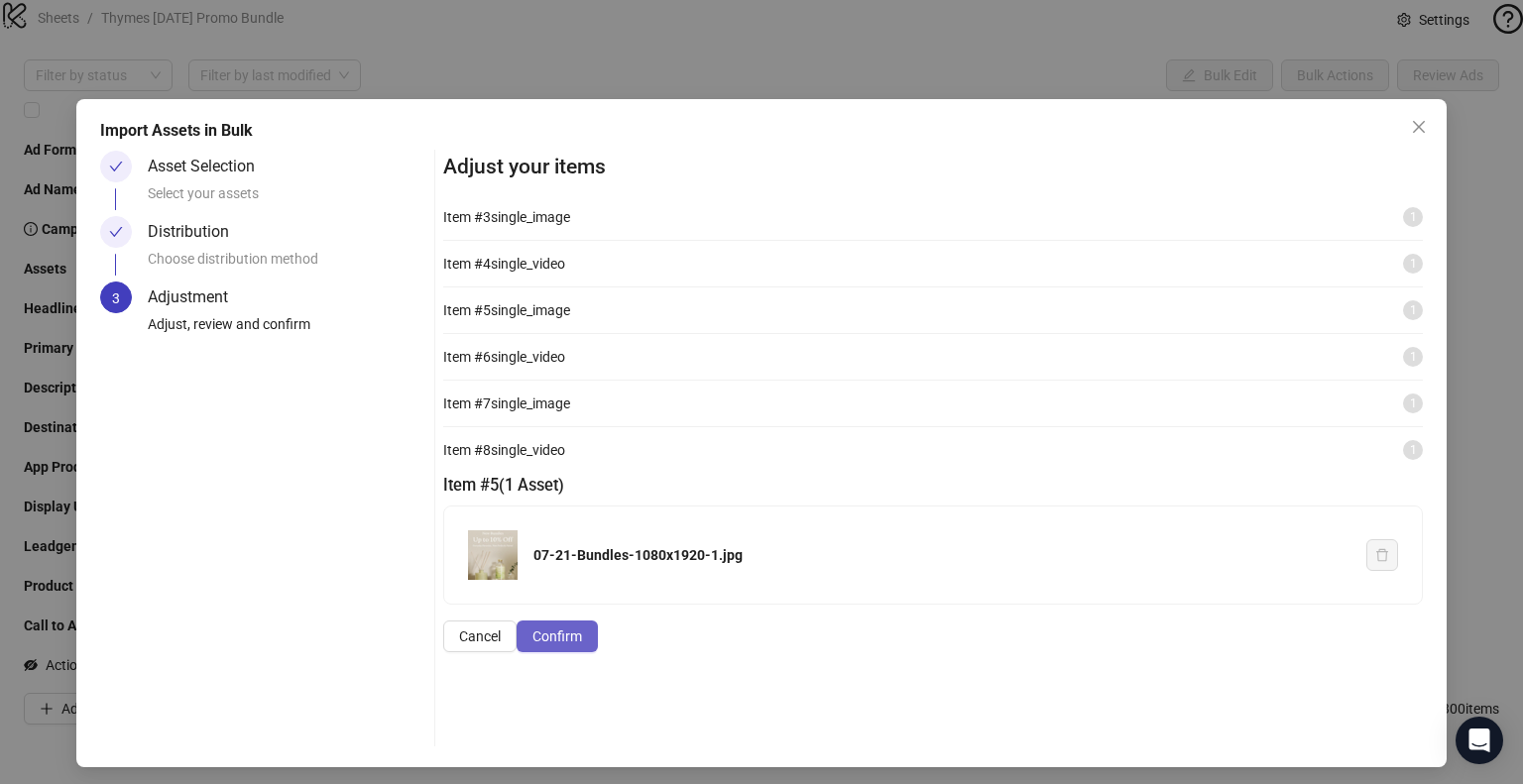 click on "Confirm" at bounding box center [557, 636] 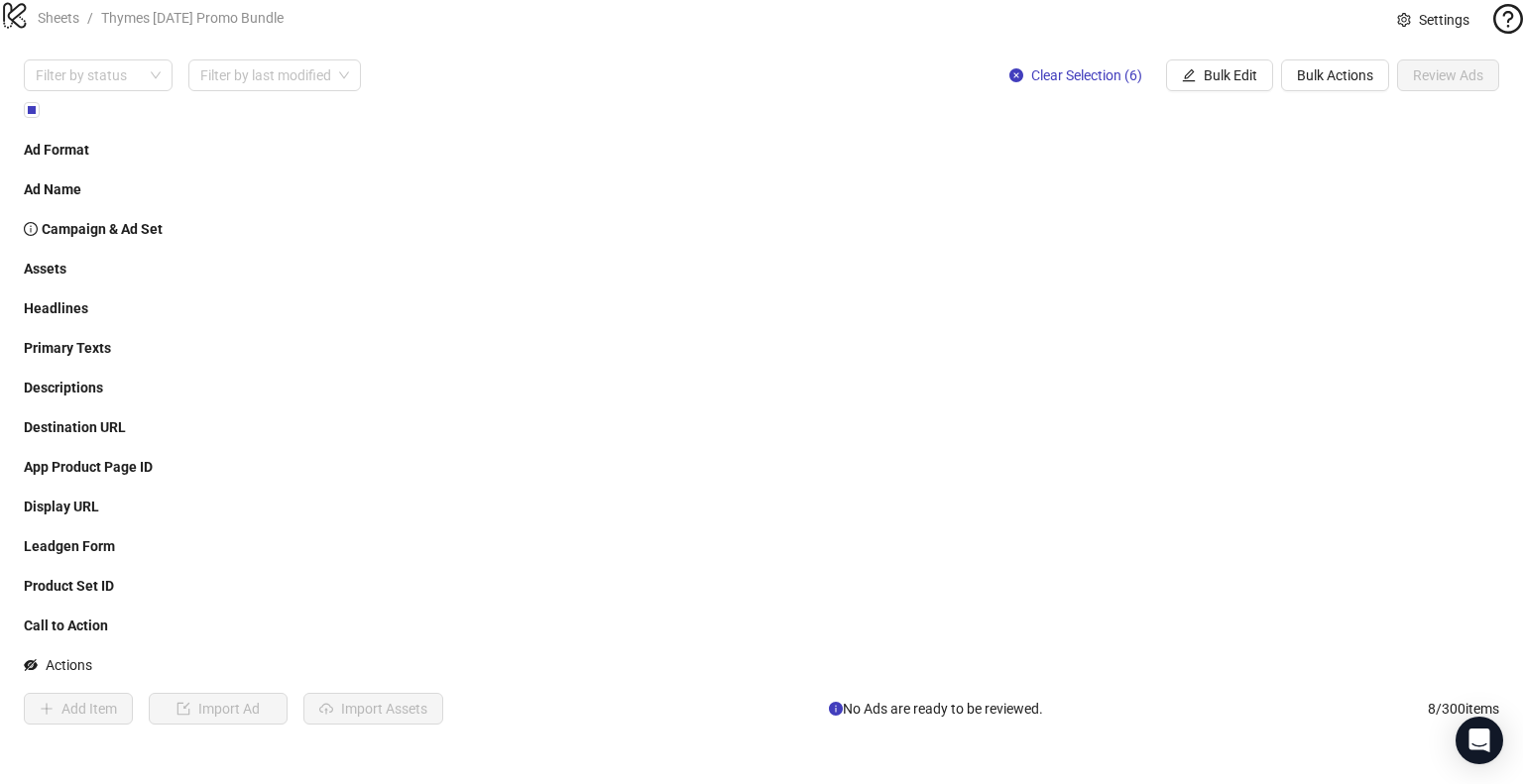 scroll, scrollTop: 25, scrollLeft: 0, axis: vertical 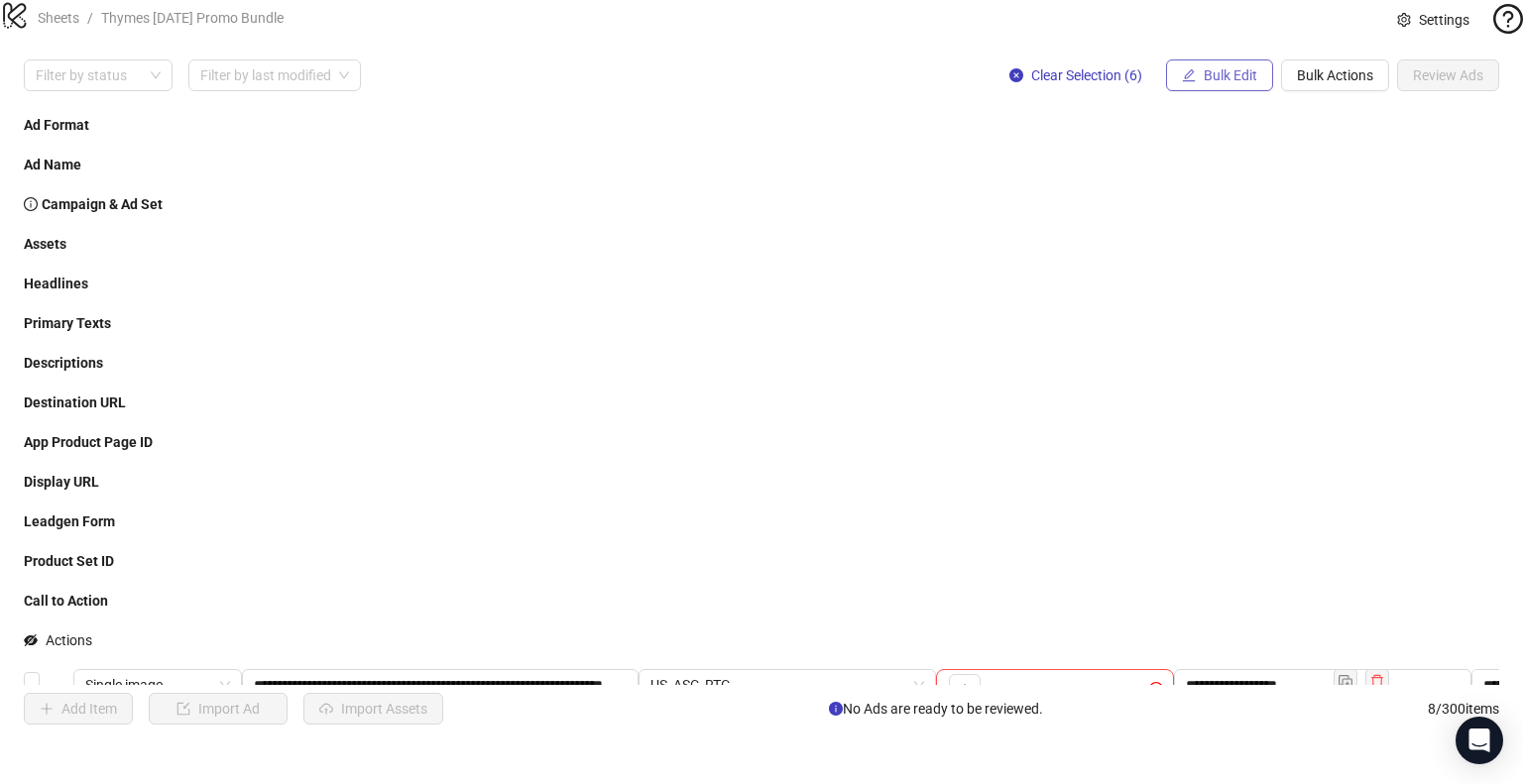 click on "Bulk Edit" at bounding box center (1230, 75) 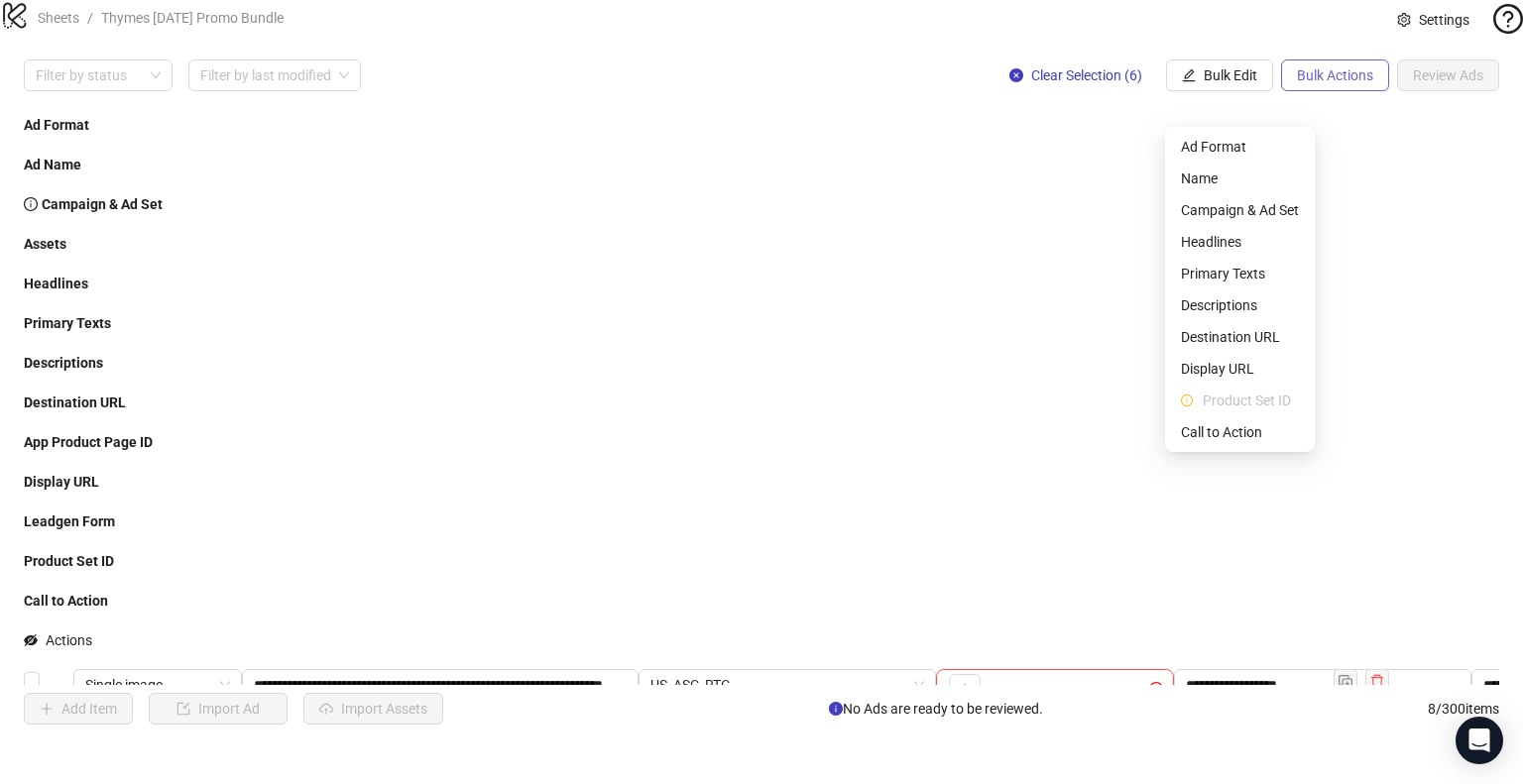 click on "Bulk Actions" at bounding box center [1335, 75] 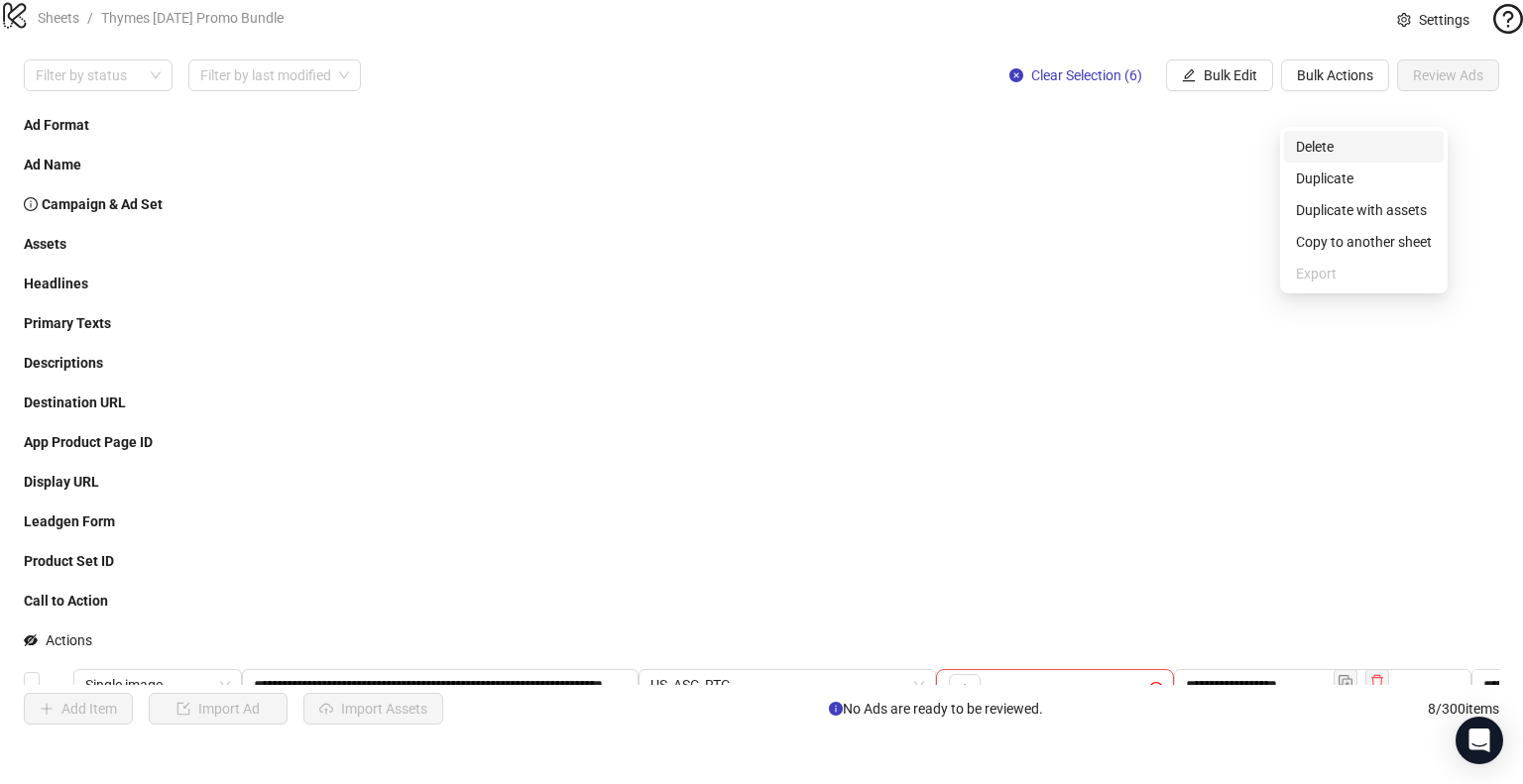 click on "Delete" at bounding box center [1363, 147] 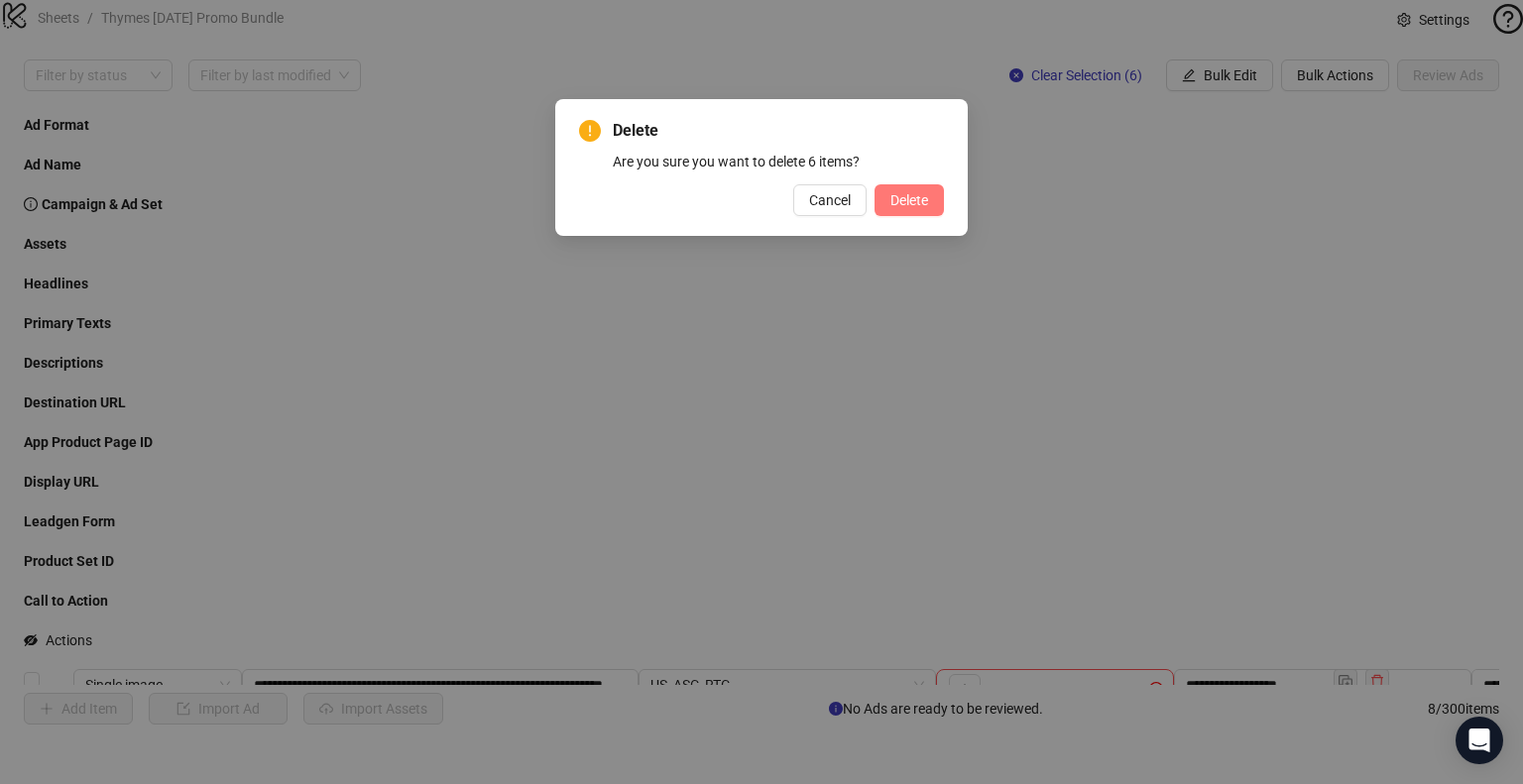 click on "Delete" at bounding box center (909, 200) 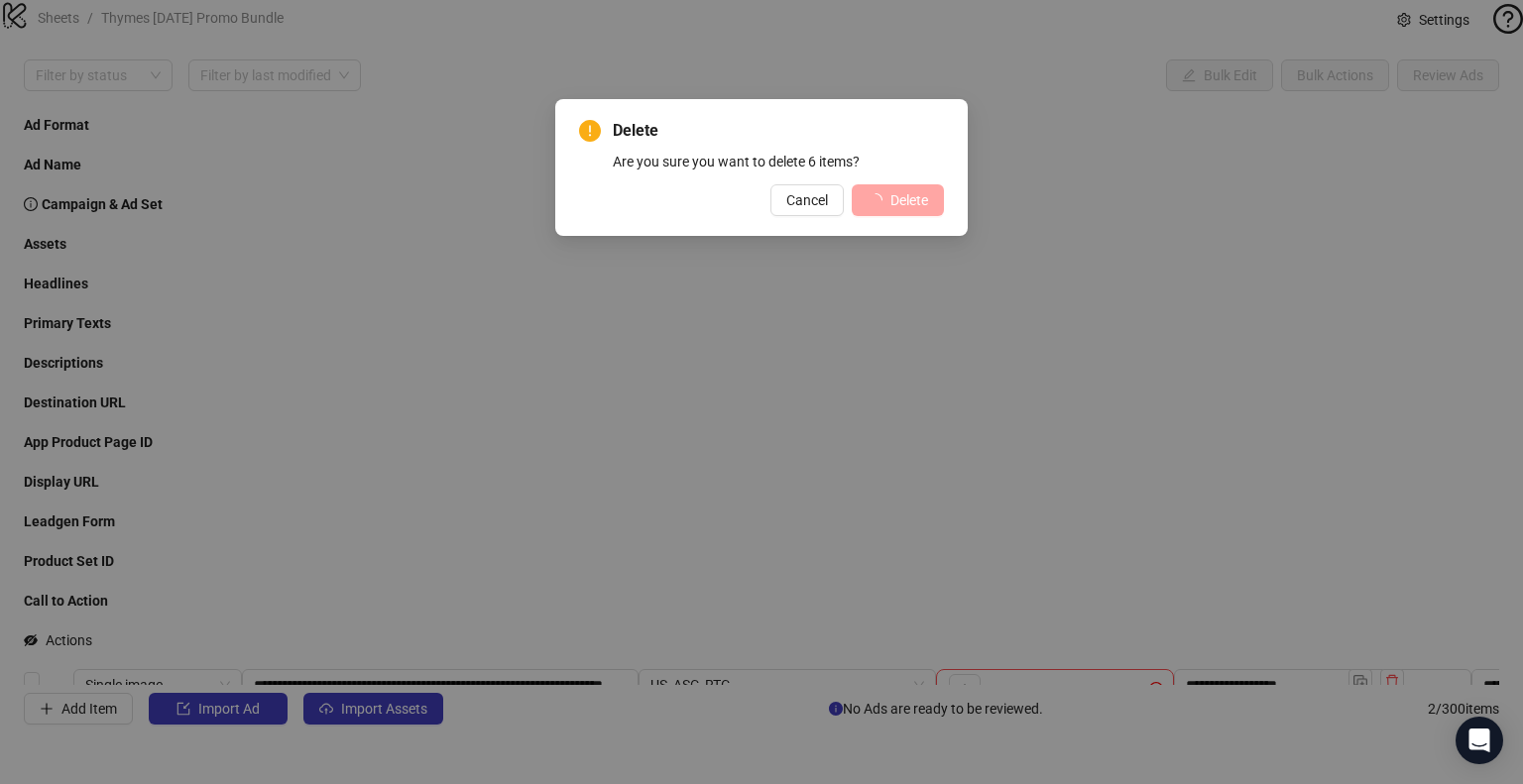 scroll, scrollTop: 0, scrollLeft: 0, axis: both 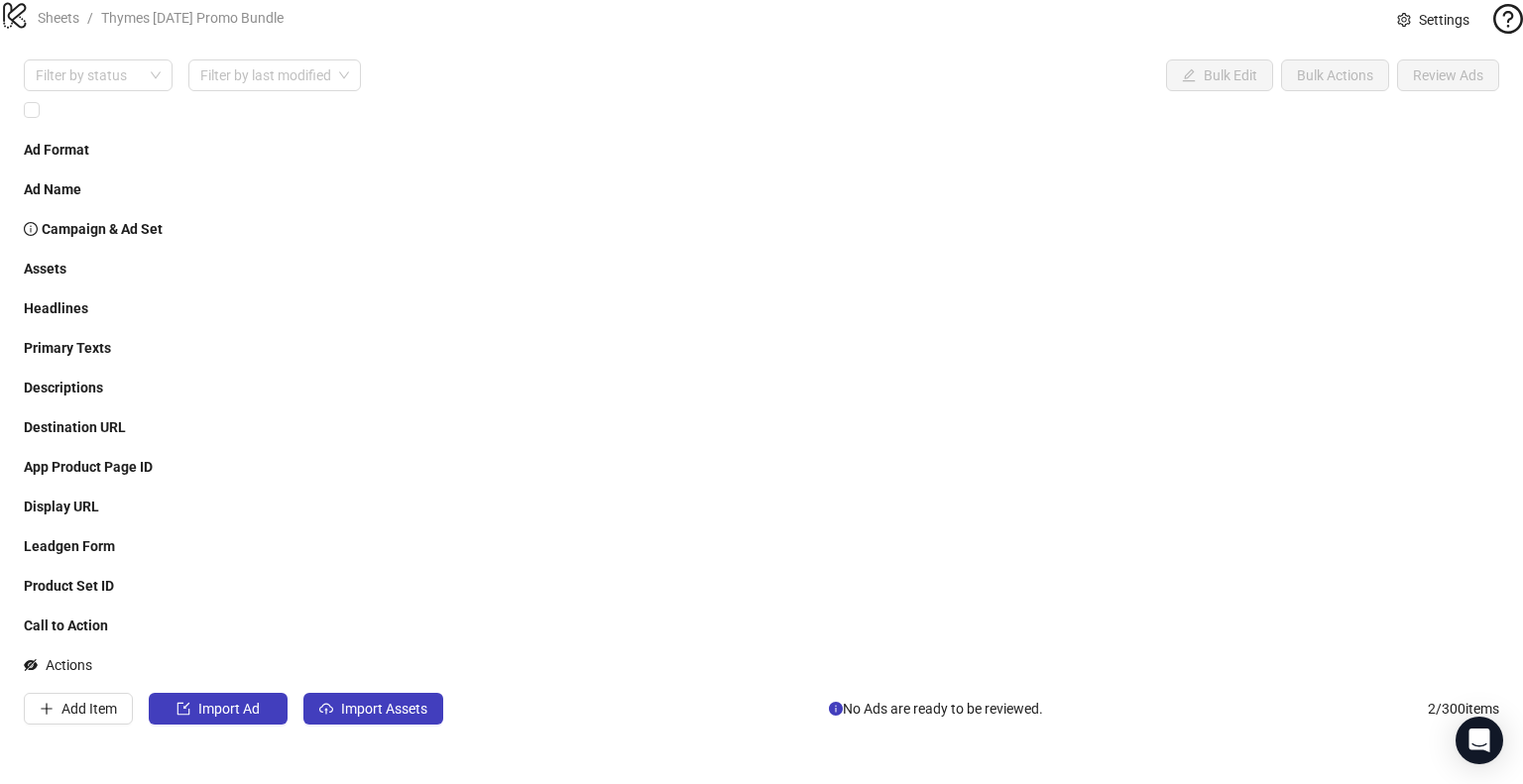 click on "**********" at bounding box center [762, 392] 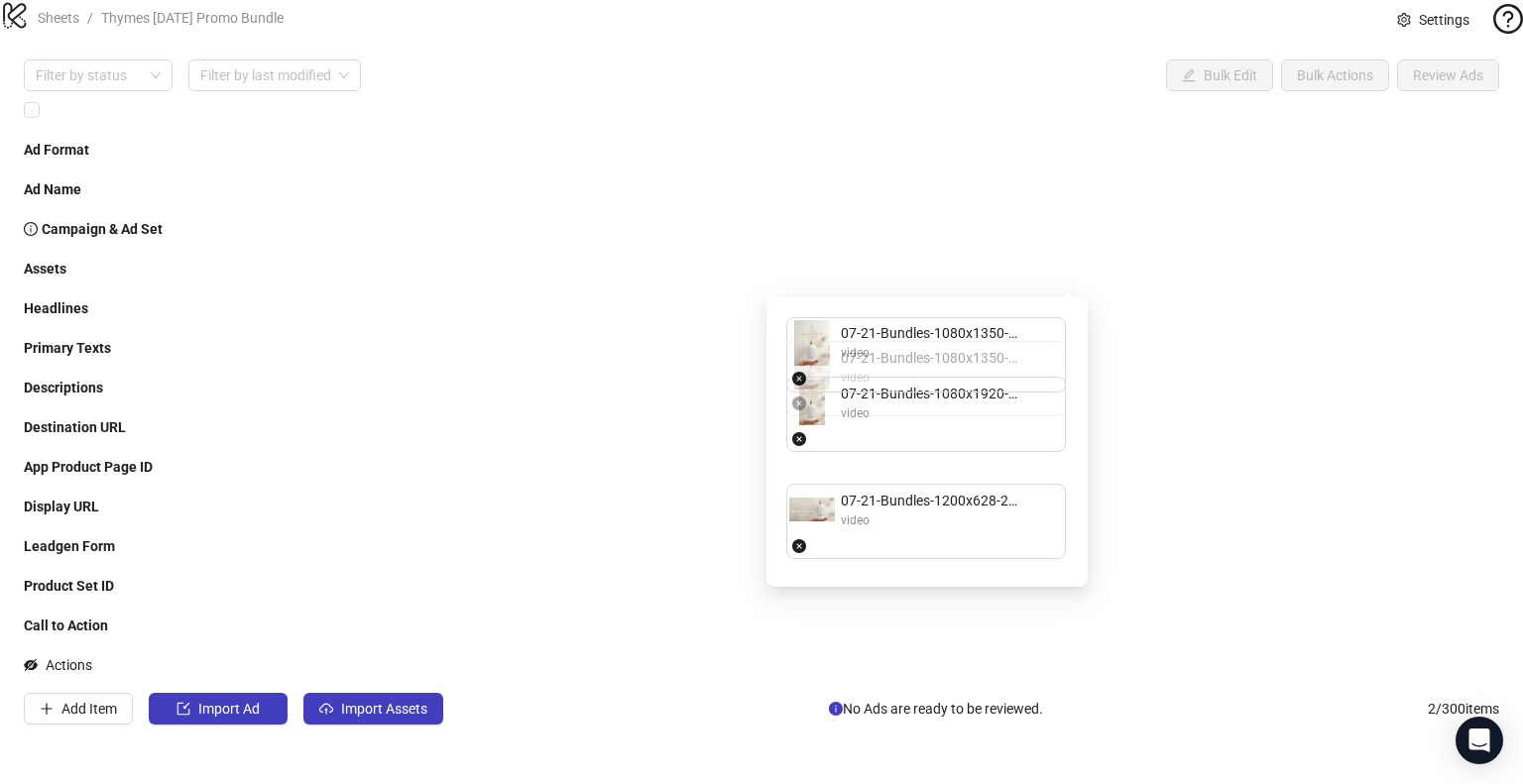 drag, startPoint x: 854, startPoint y: 399, endPoint x: 861, endPoint y: 339, distance: 60.406953 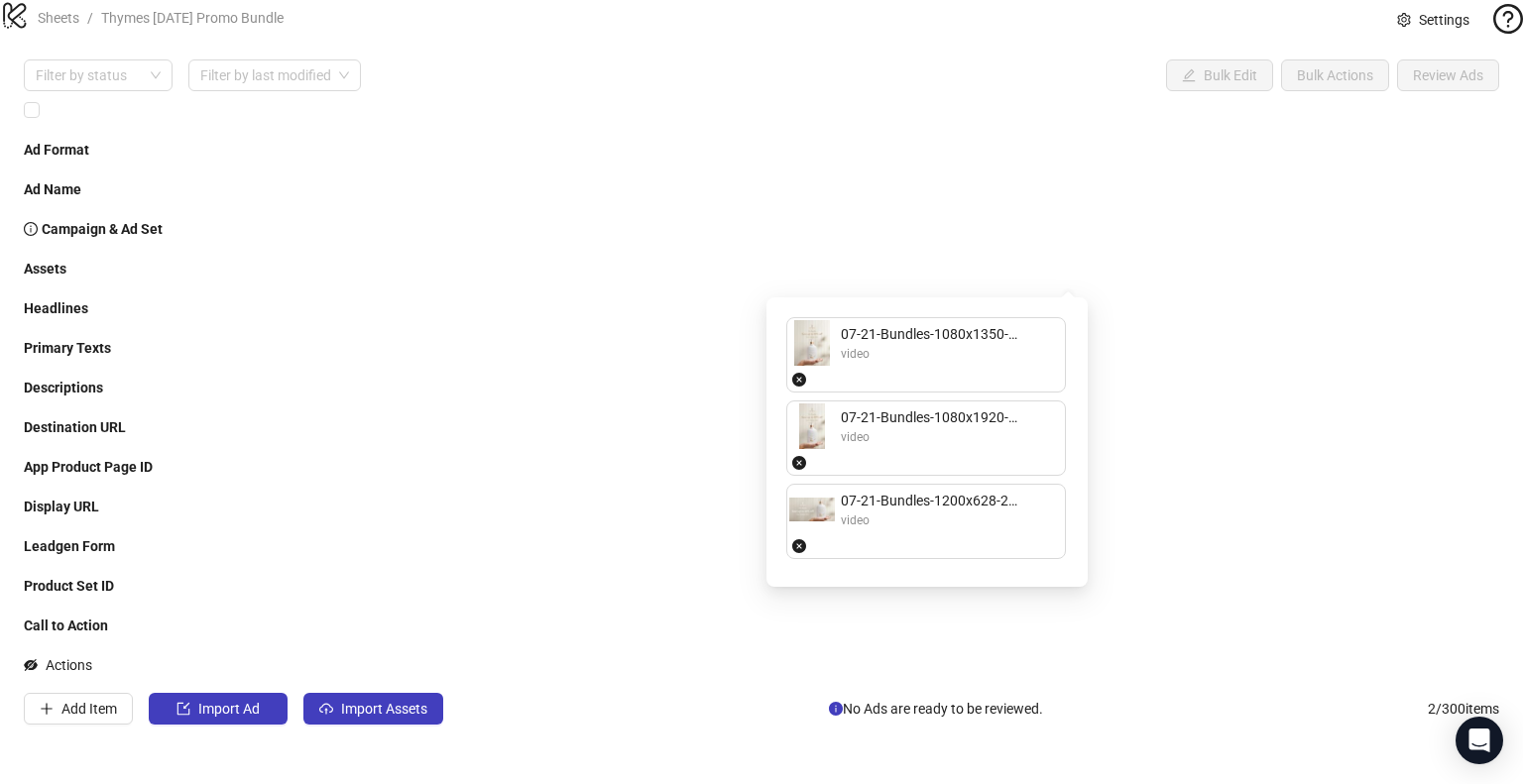 click on "**********" at bounding box center (762, 392) 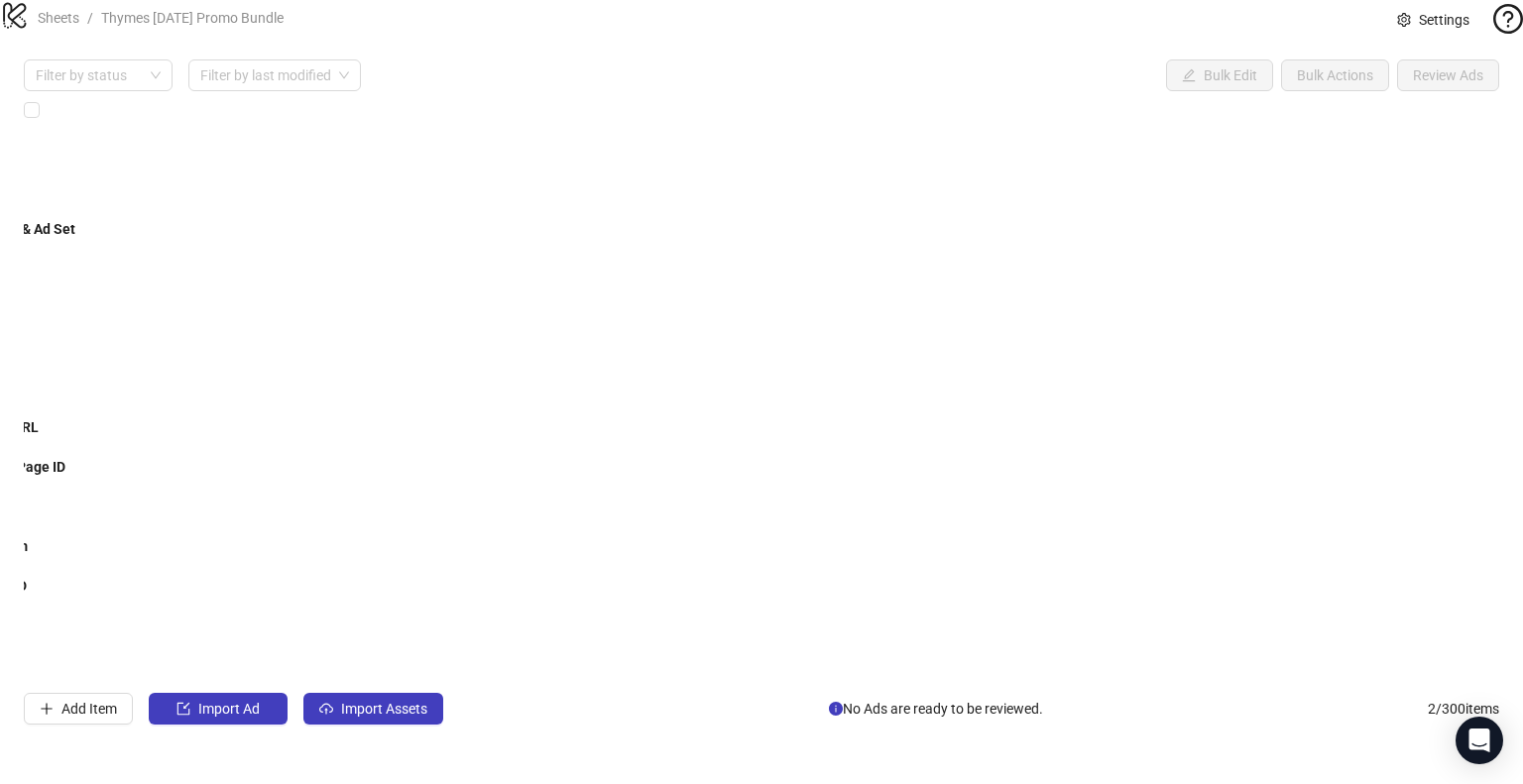 scroll, scrollTop: 0, scrollLeft: 0, axis: both 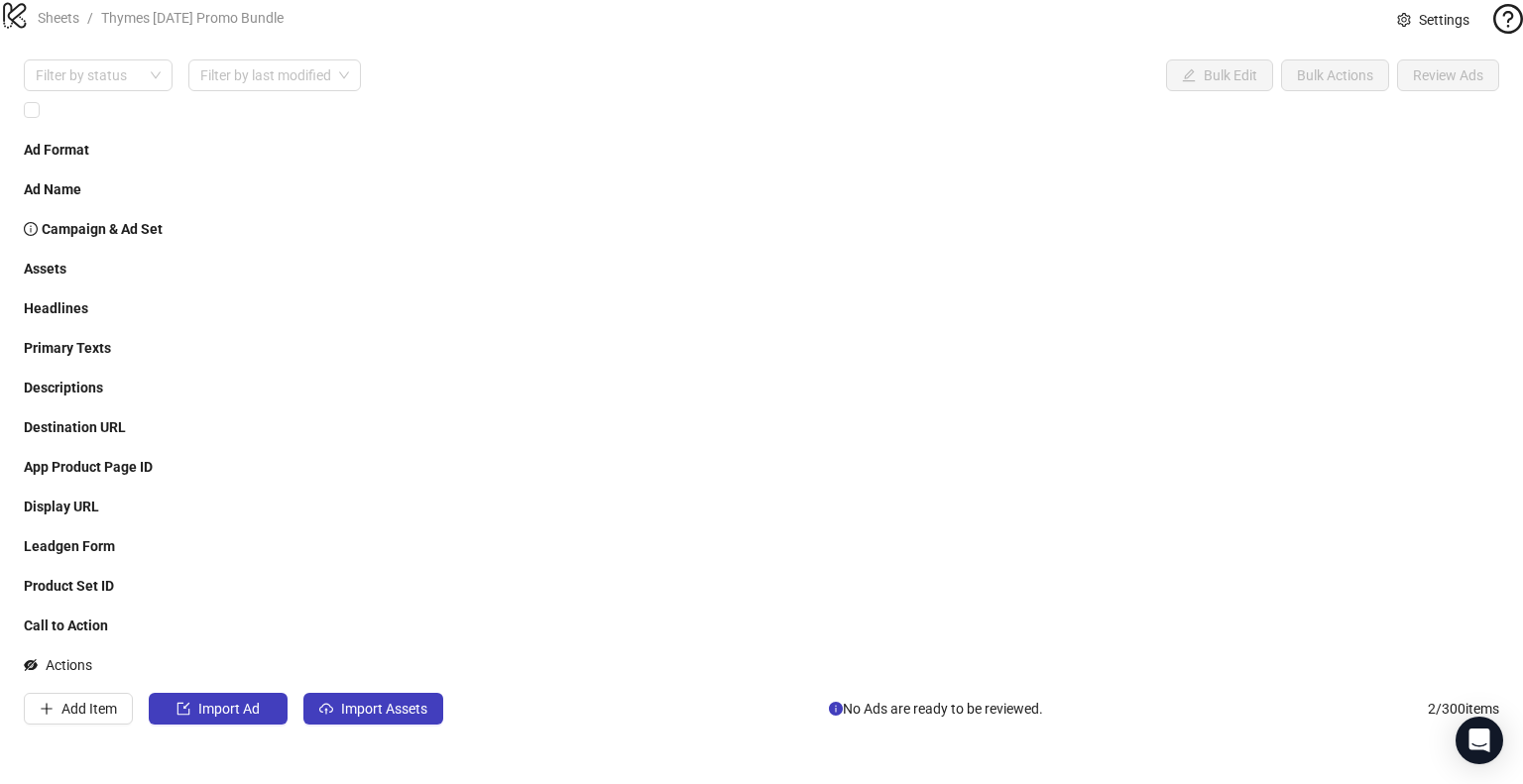 drag, startPoint x: 301, startPoint y: 271, endPoint x: 198, endPoint y: 271, distance: 103 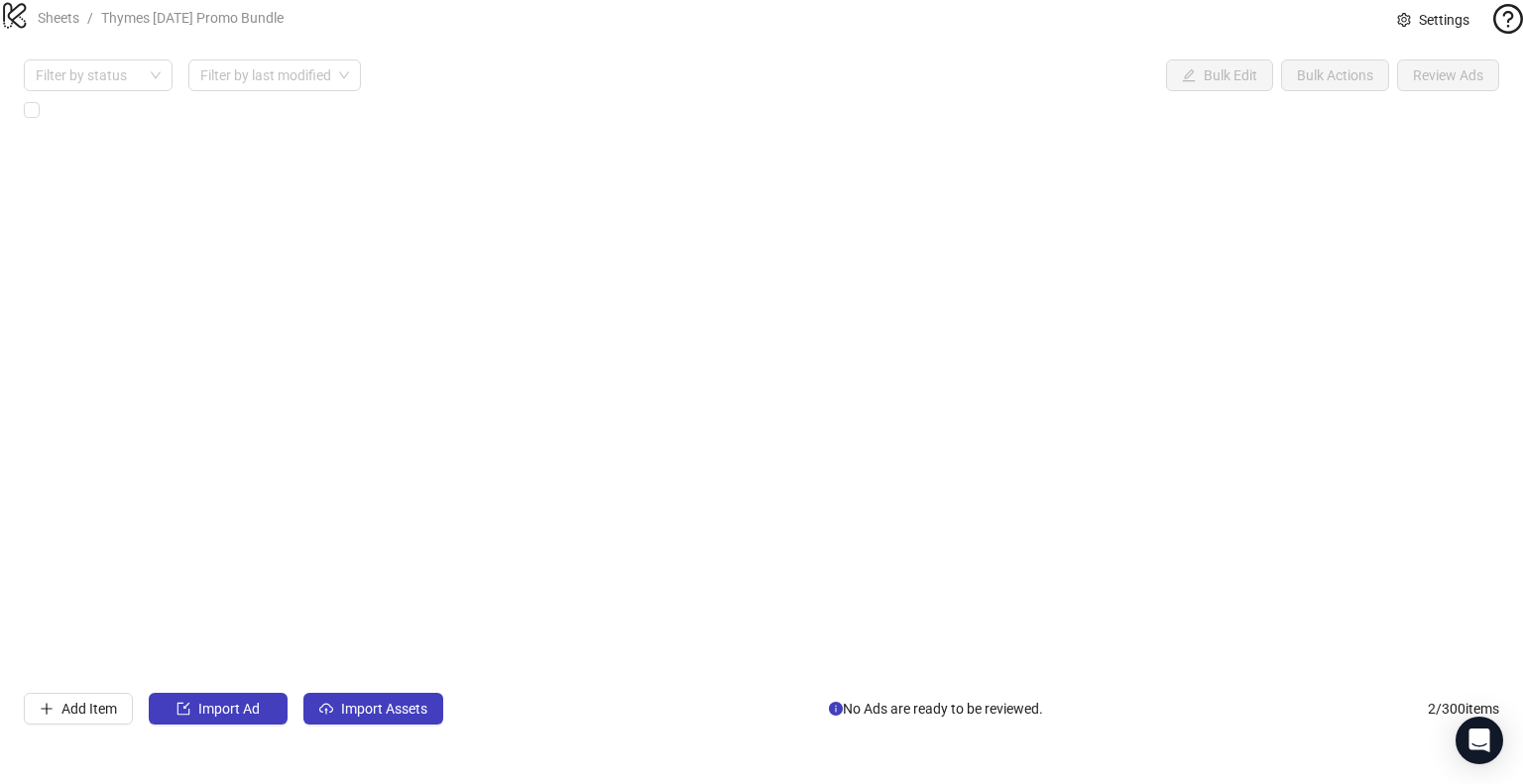 scroll, scrollTop: 0, scrollLeft: 705, axis: horizontal 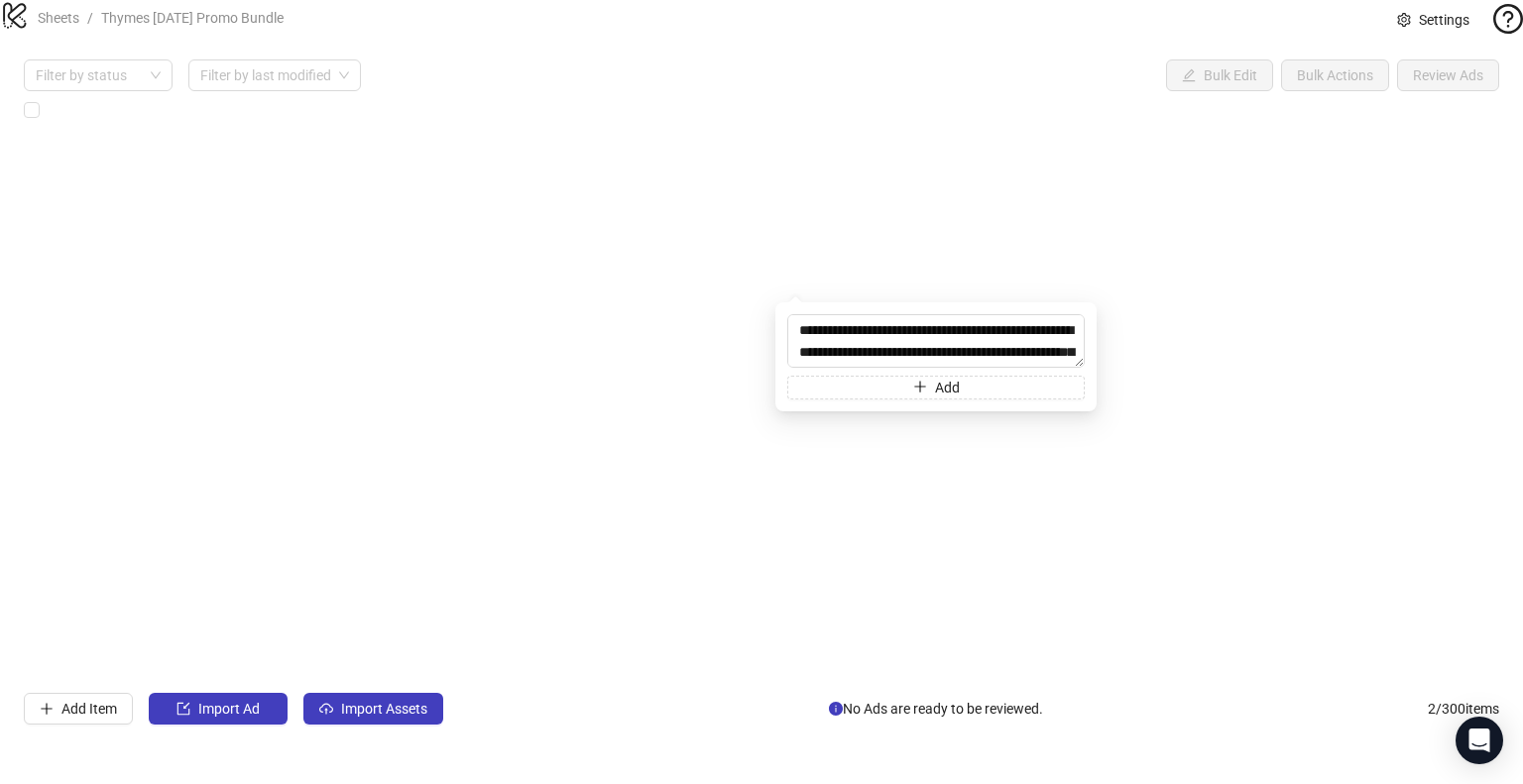 click on "**********" at bounding box center (857, 779) 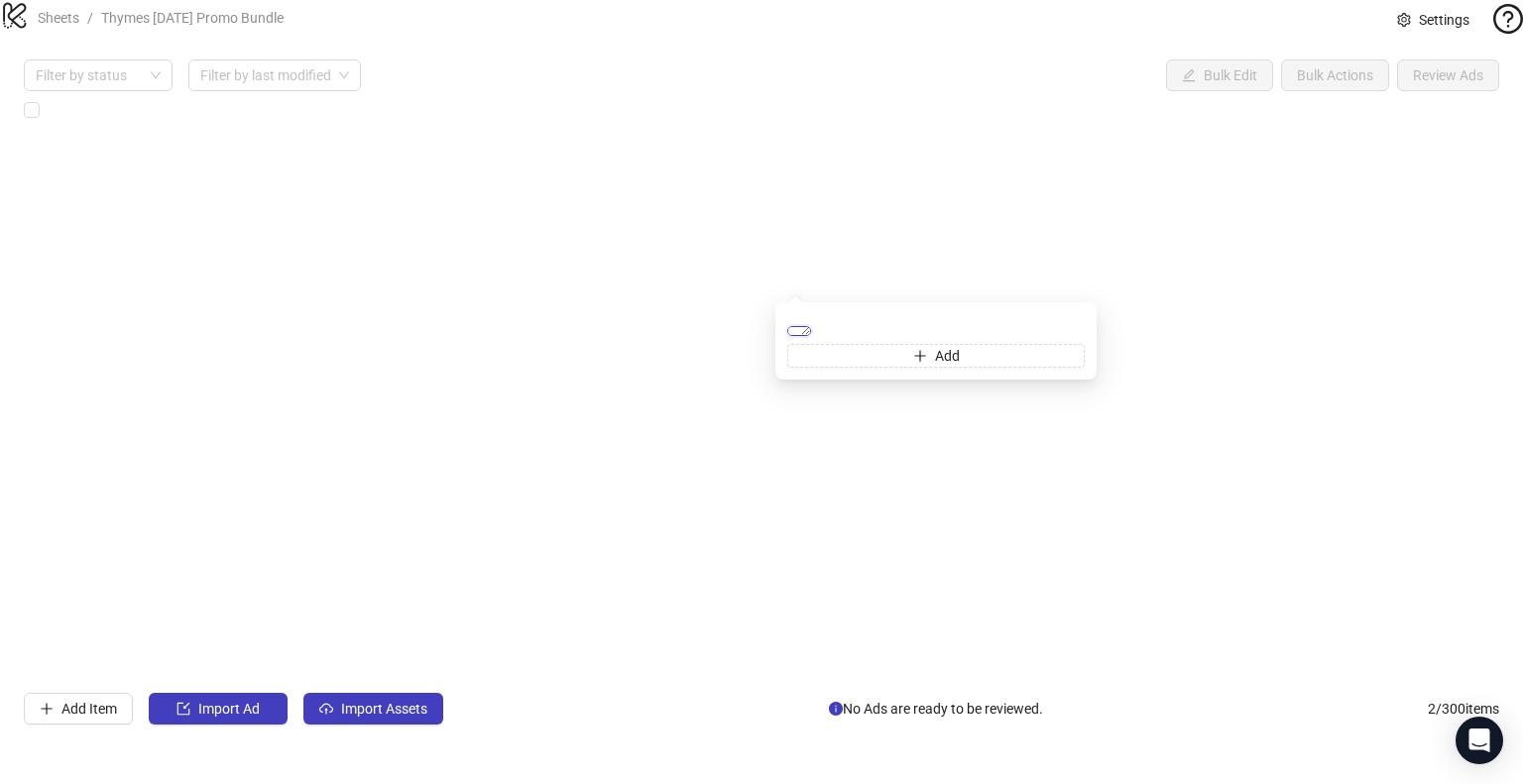 click on "**********" at bounding box center [799, 331] 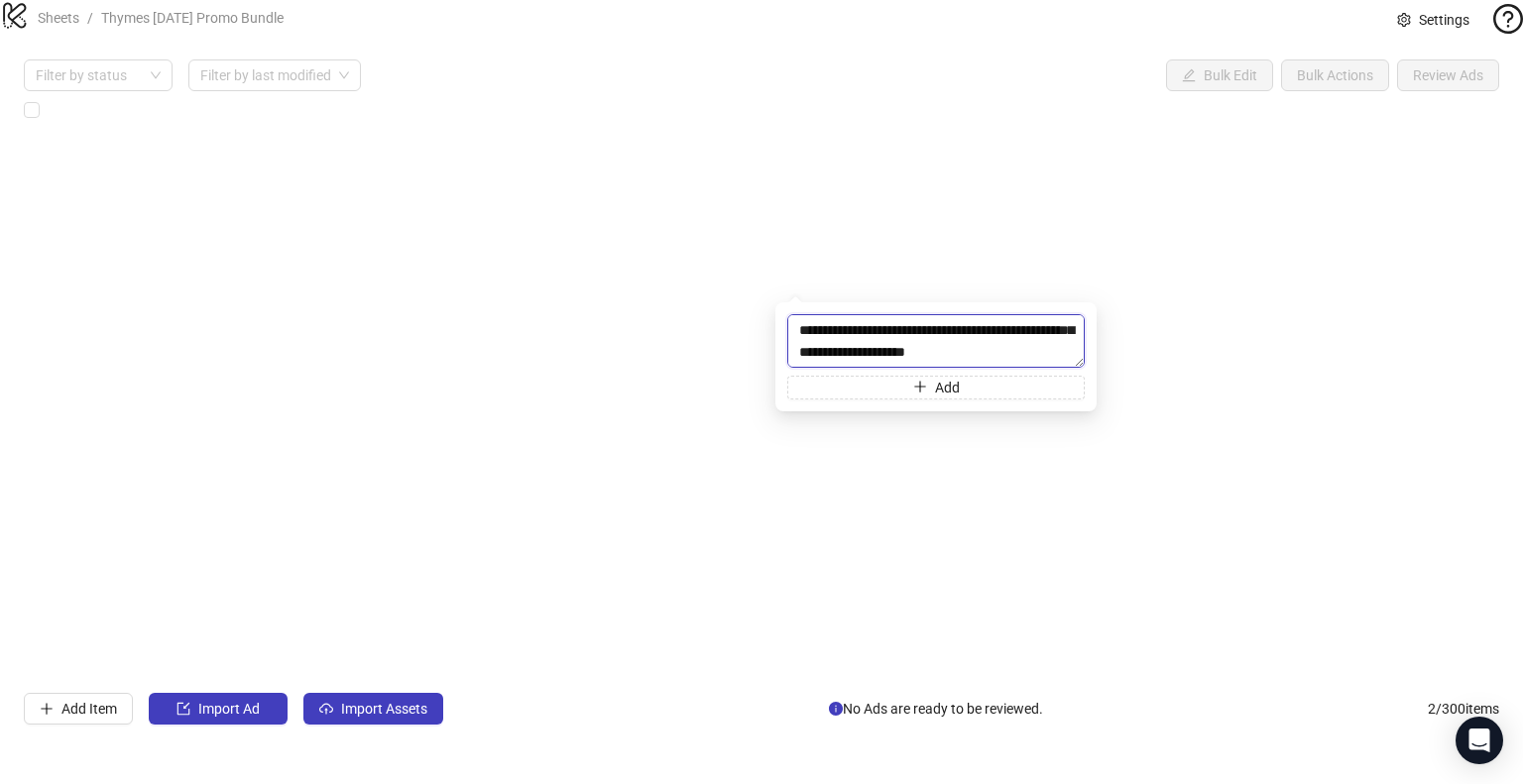 scroll, scrollTop: 6, scrollLeft: 0, axis: vertical 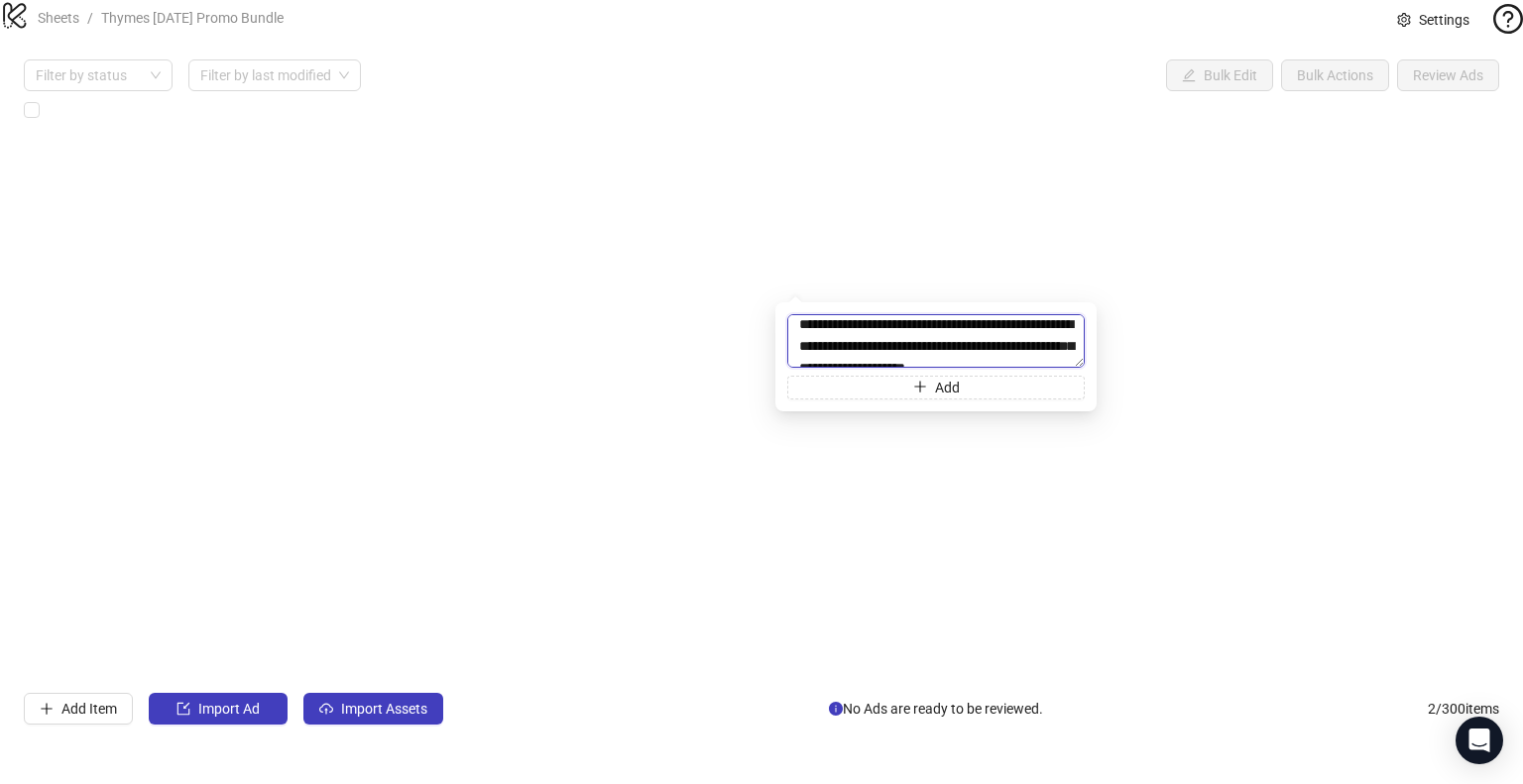 type on "**********" 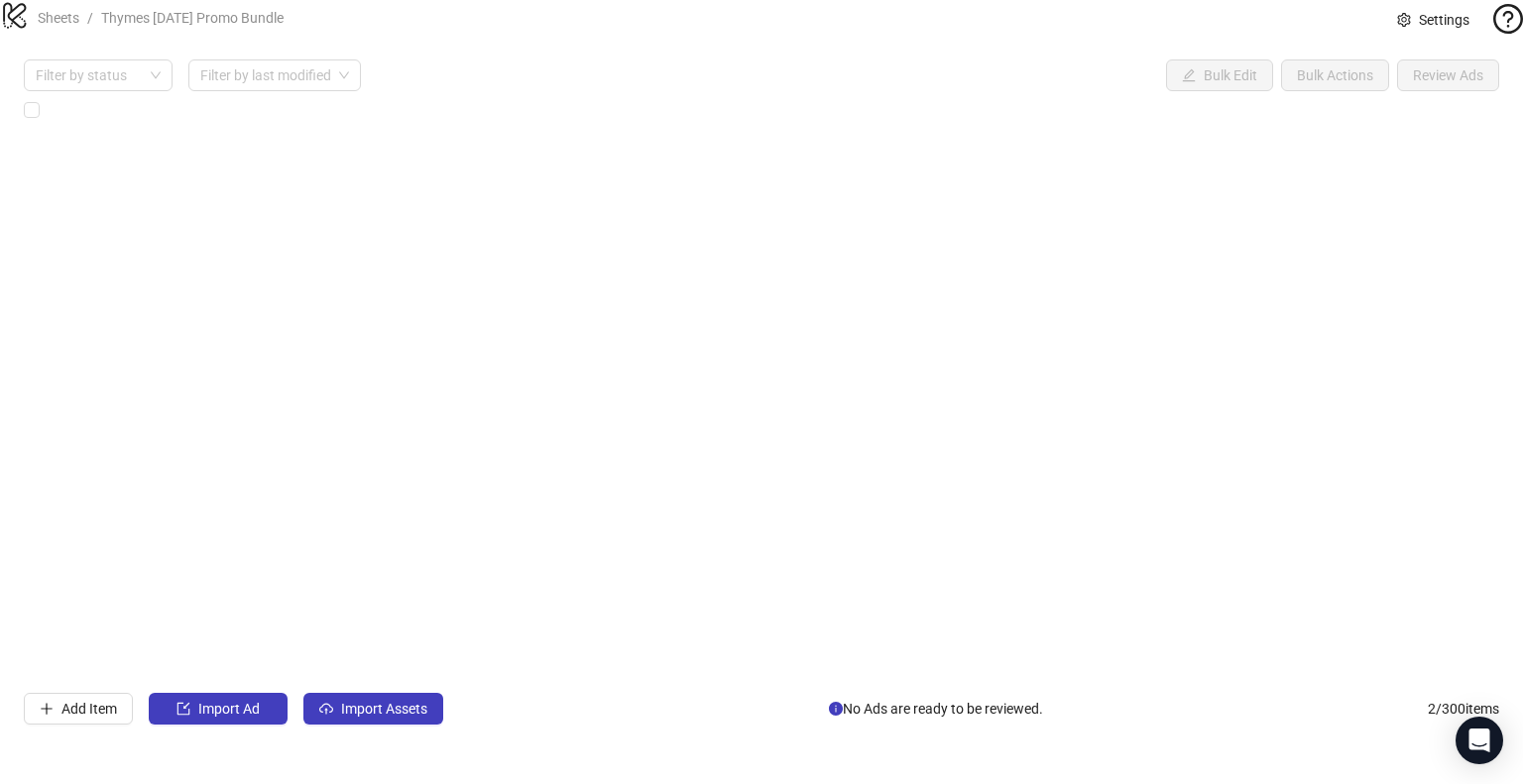 click on "**********" at bounding box center (1105, 779) 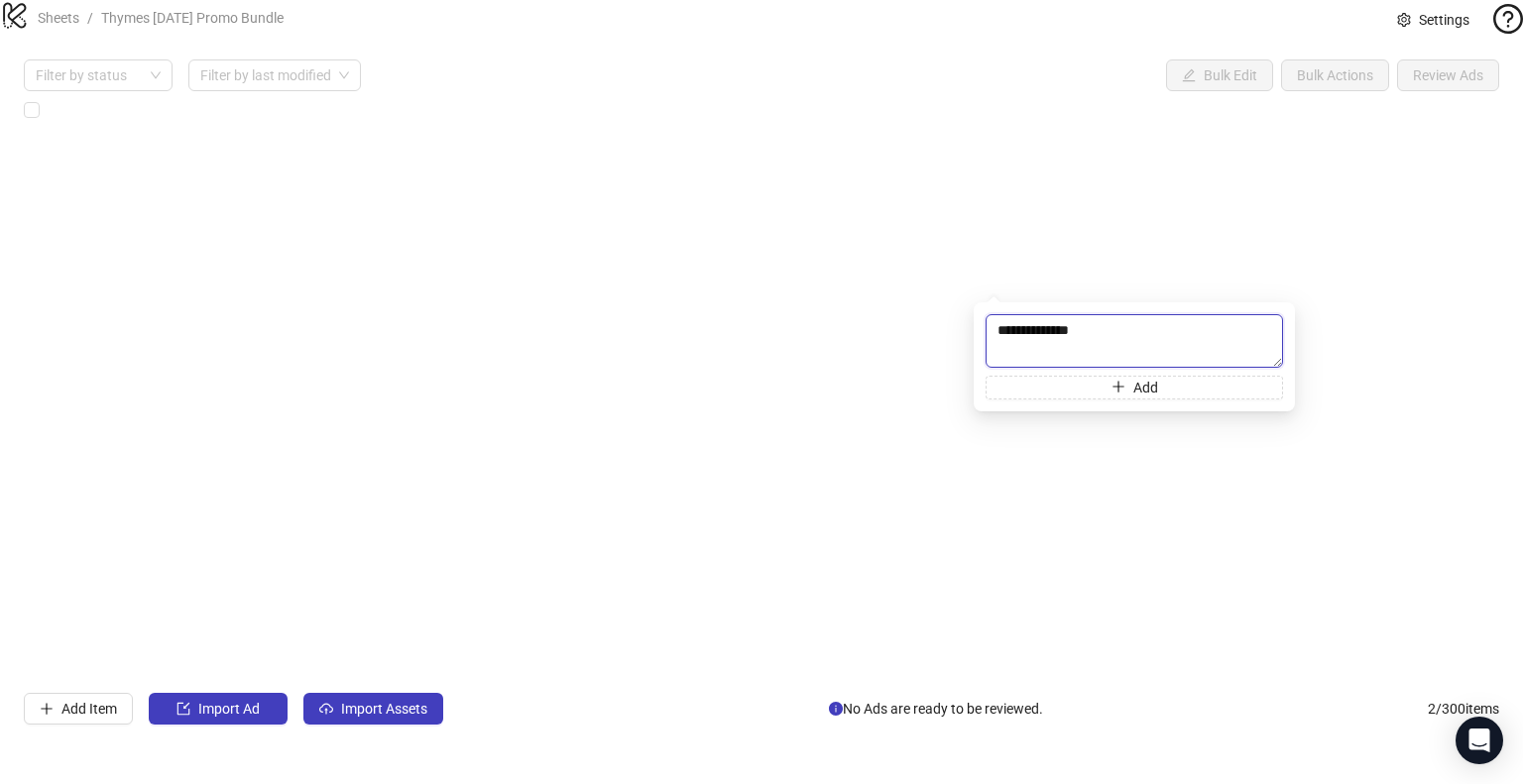 paste on "**********" 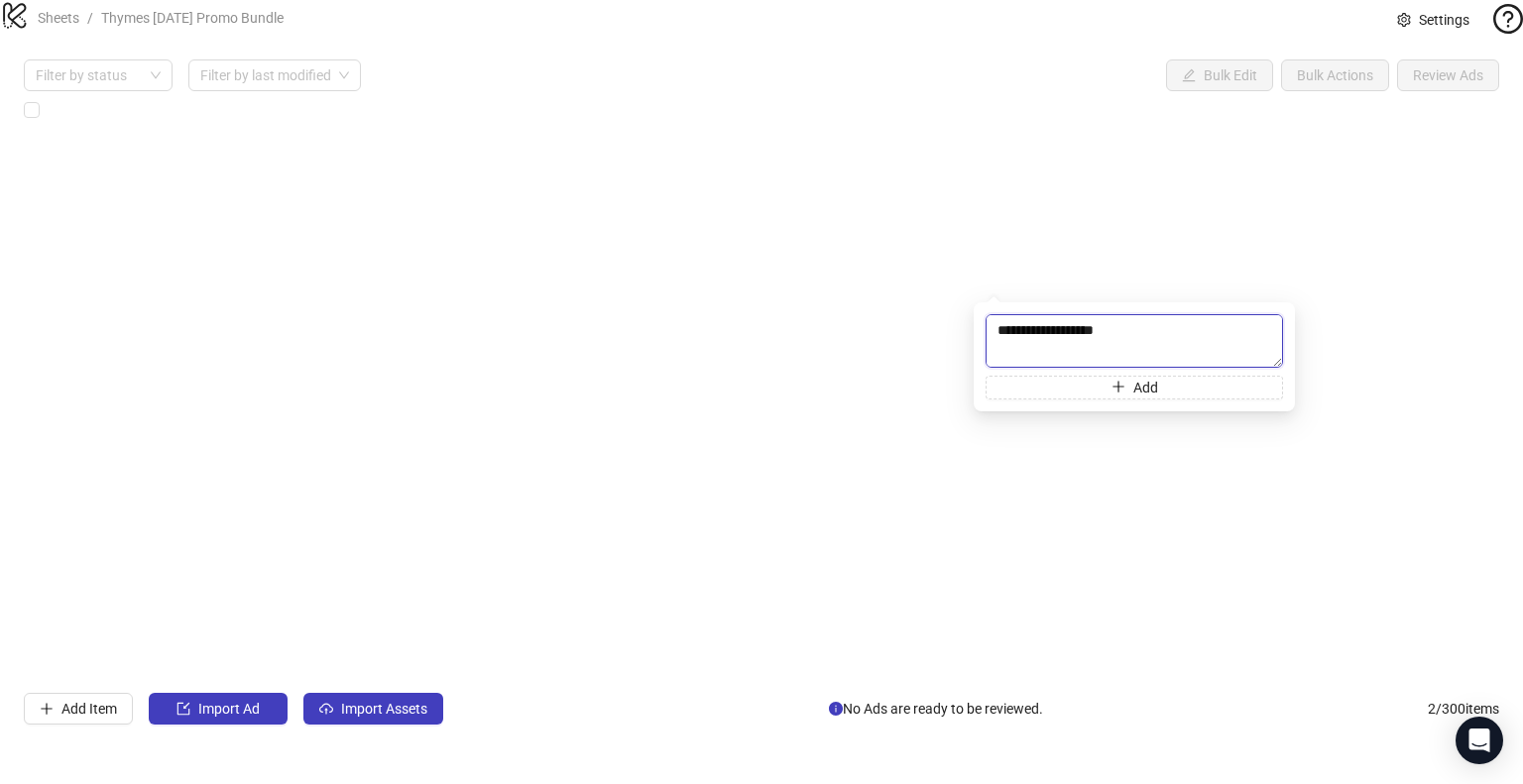 scroll, scrollTop: 16, scrollLeft: 0, axis: vertical 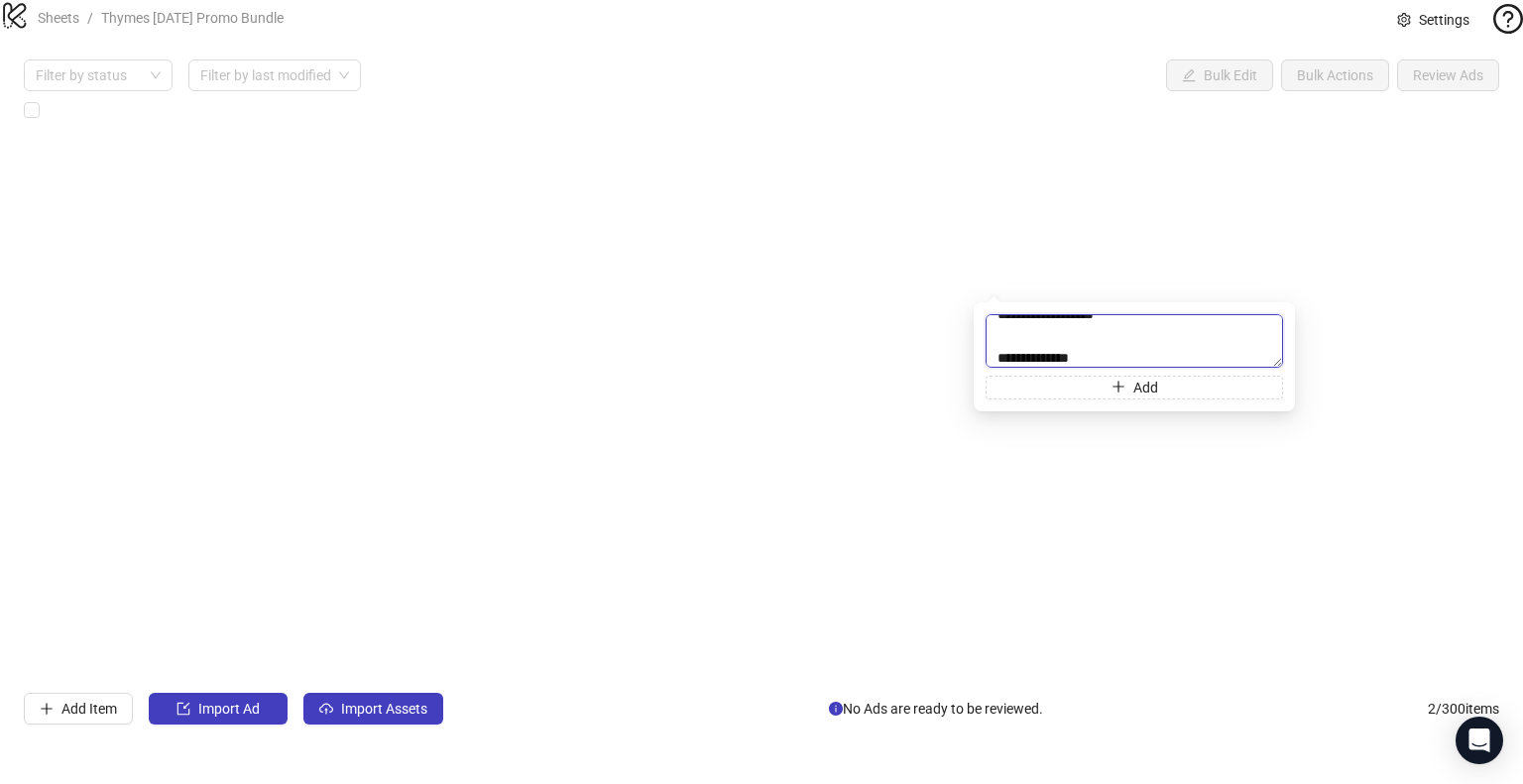paste 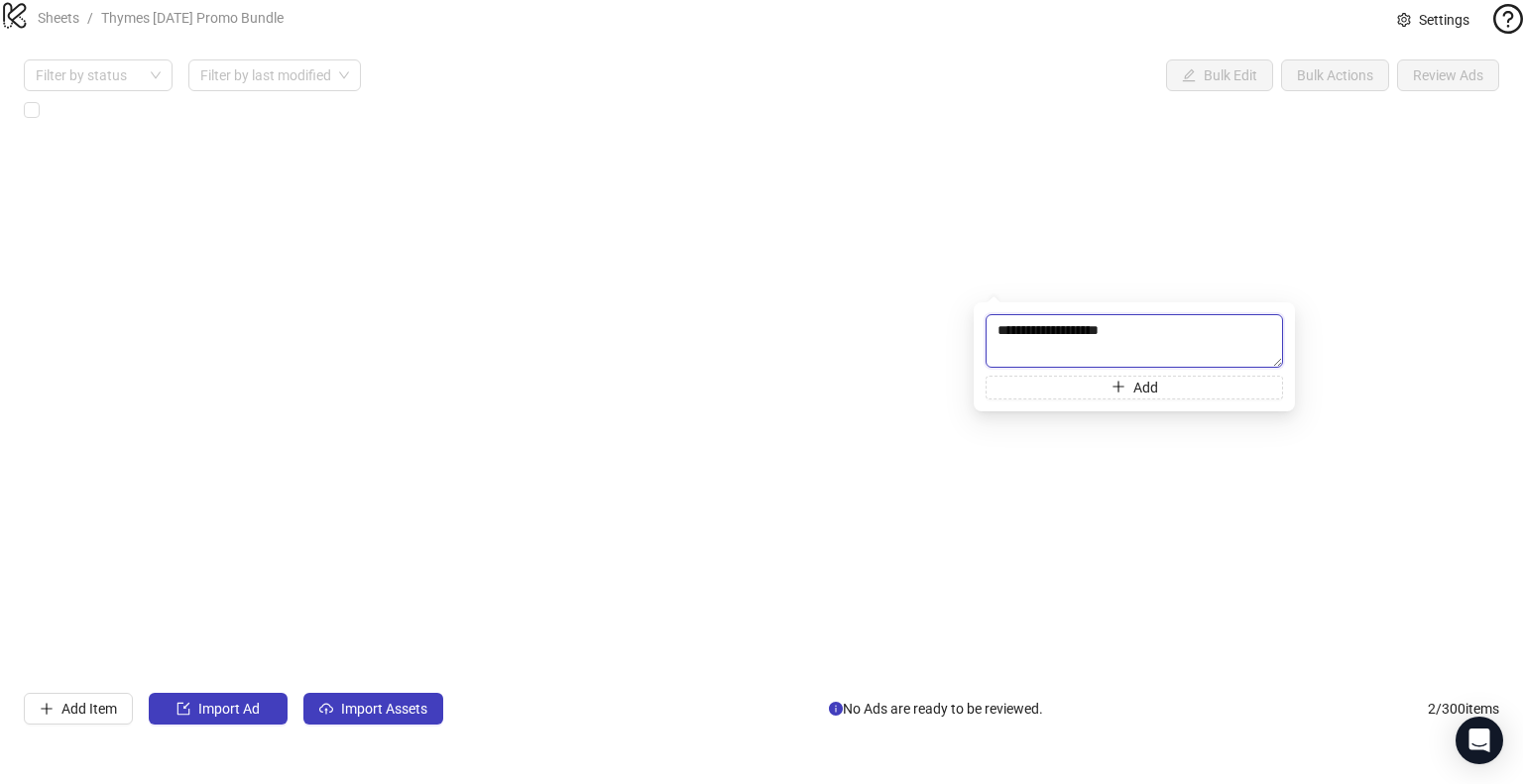 scroll, scrollTop: 0, scrollLeft: 0, axis: both 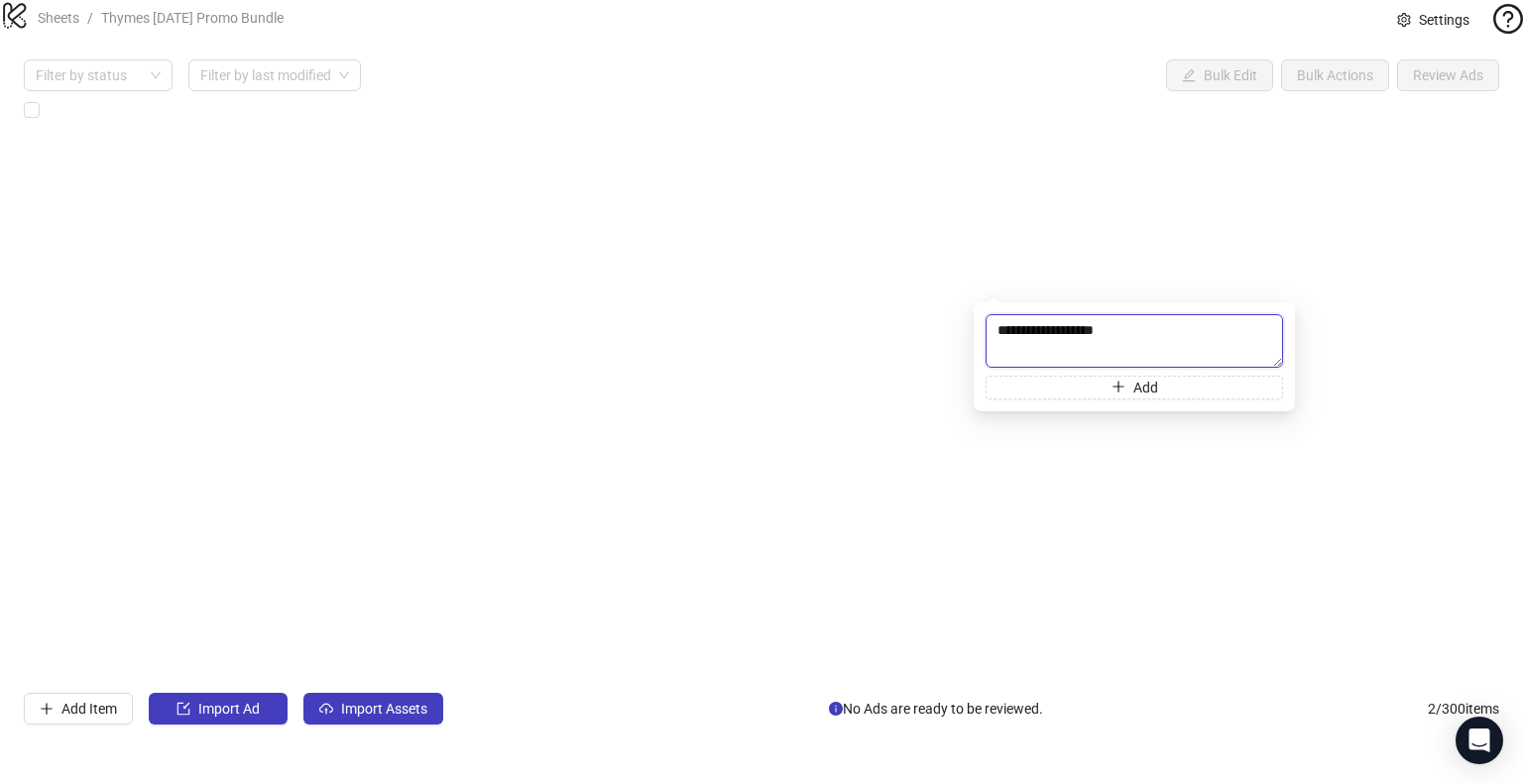 type on "**********" 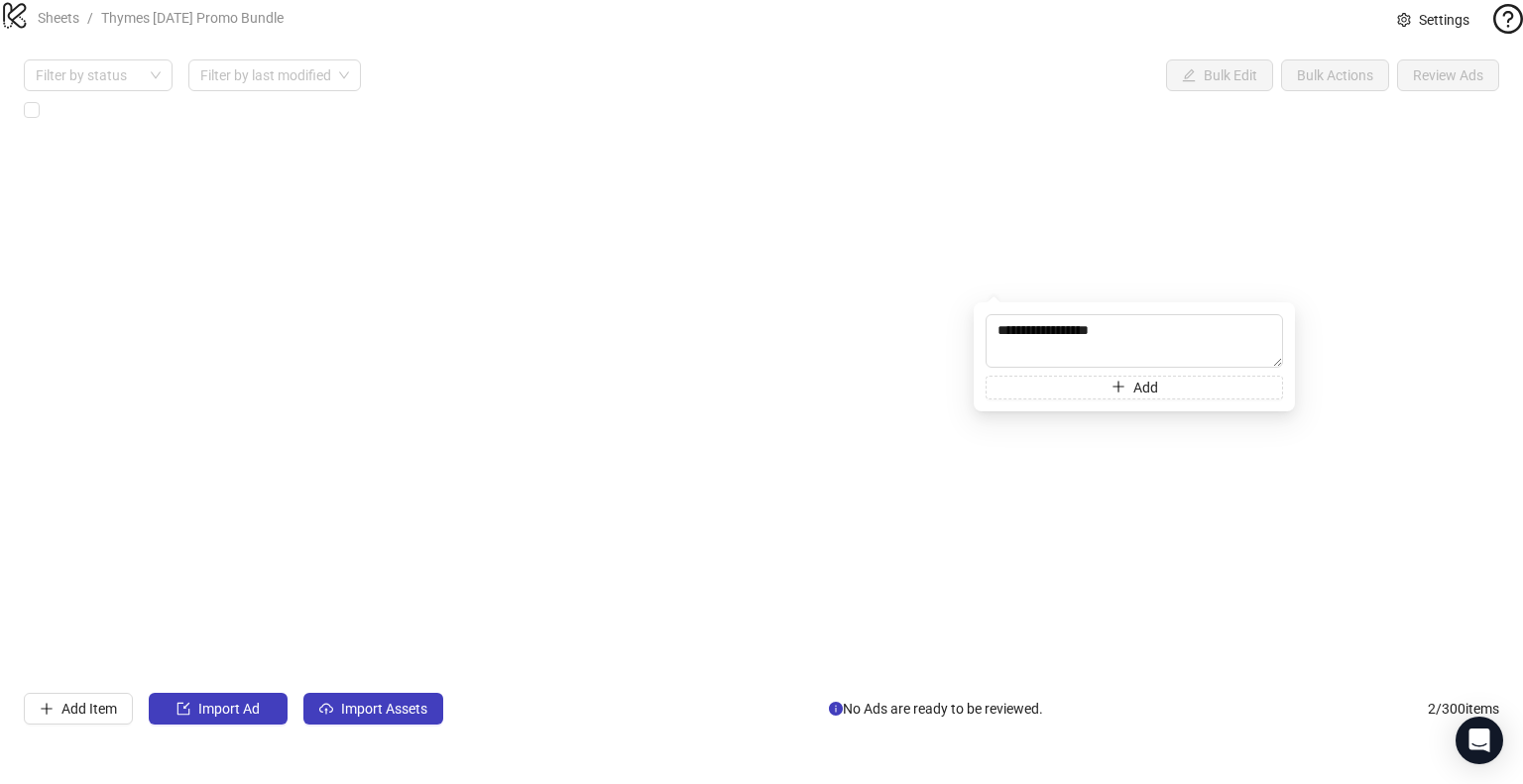 click on "**********" at bounding box center [762, 392] 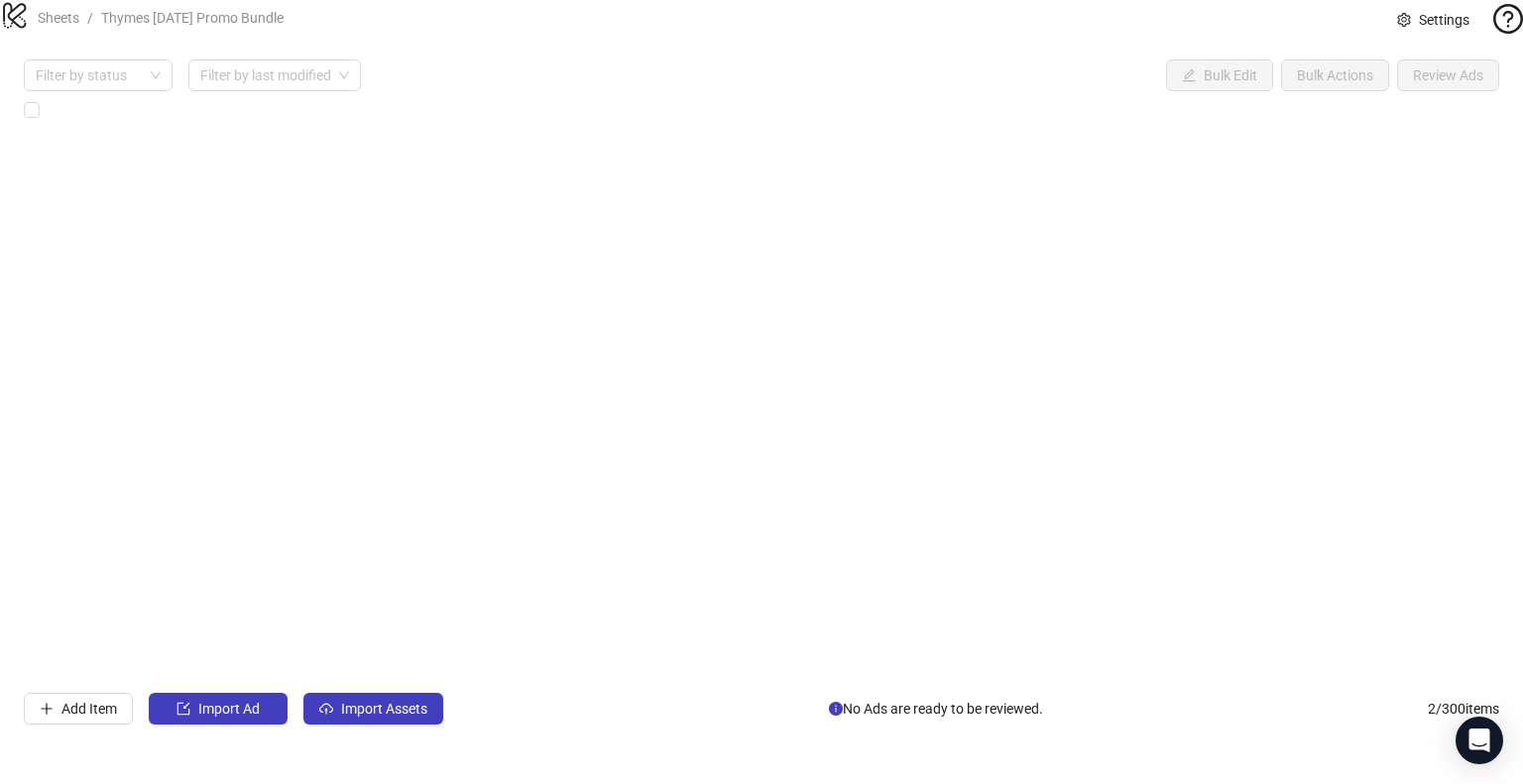 scroll, scrollTop: 0, scrollLeft: 801, axis: horizontal 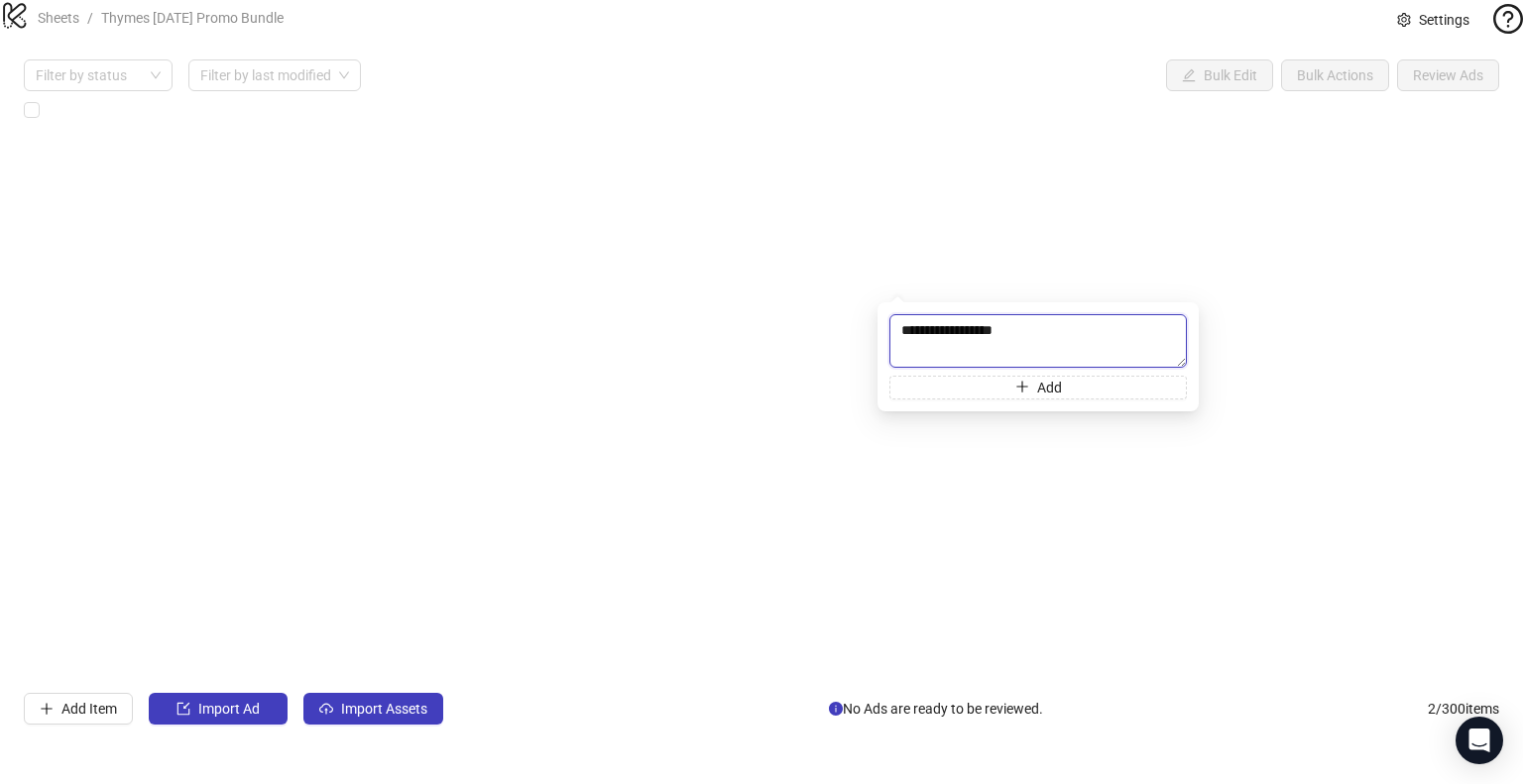 paste on "*********" 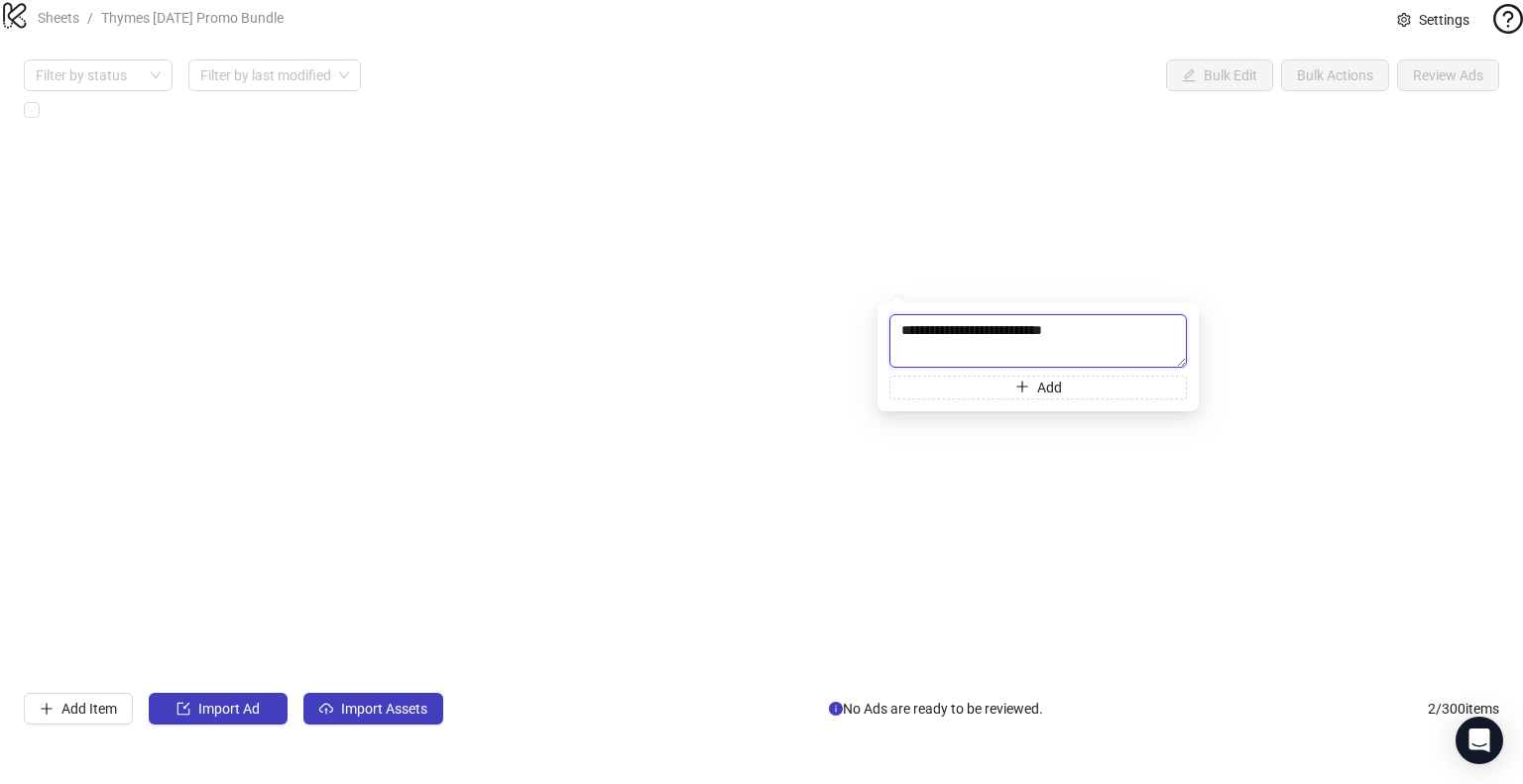 scroll, scrollTop: 0, scrollLeft: 0, axis: both 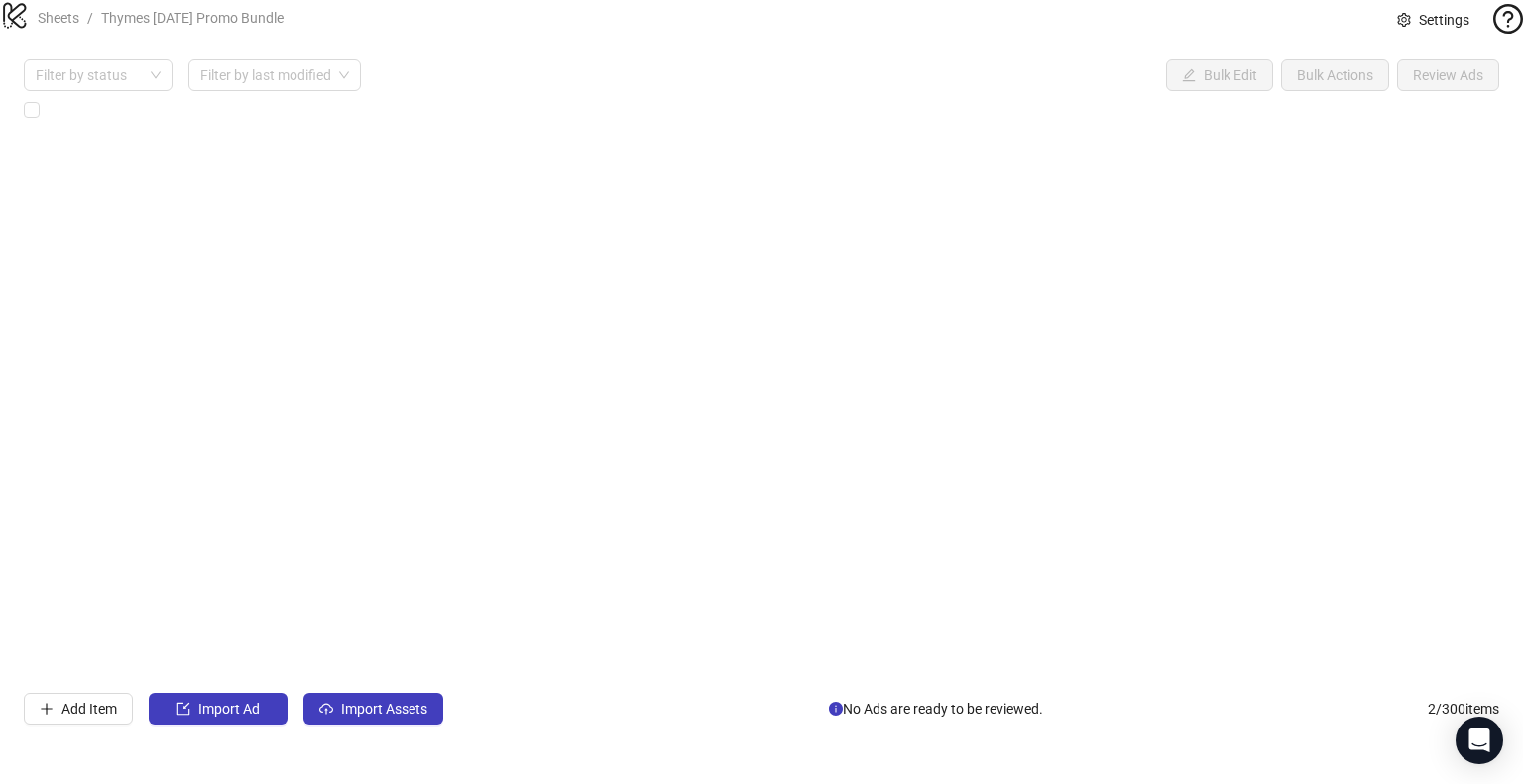 click on "**********" at bounding box center (762, 392) 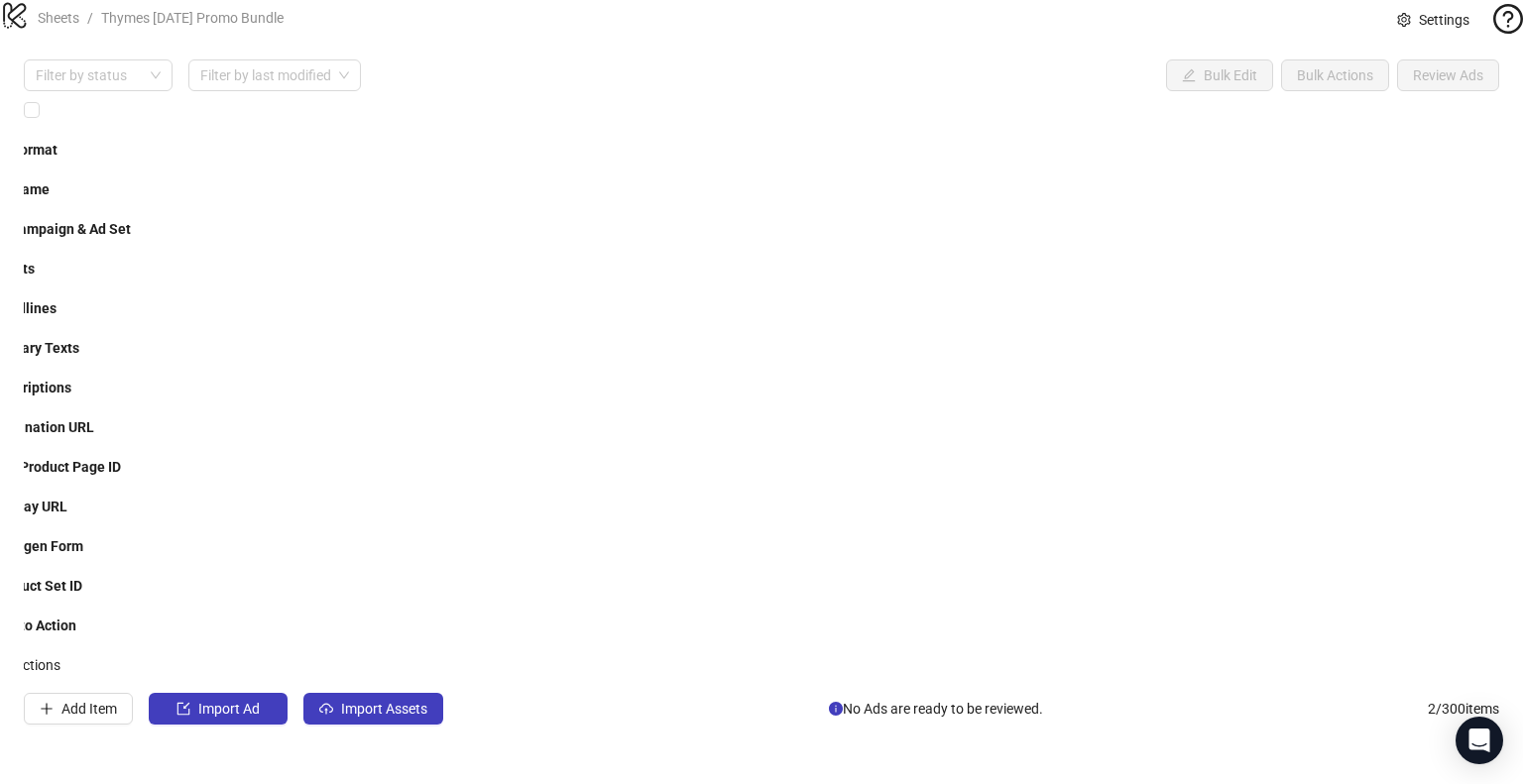 scroll, scrollTop: 0, scrollLeft: 0, axis: both 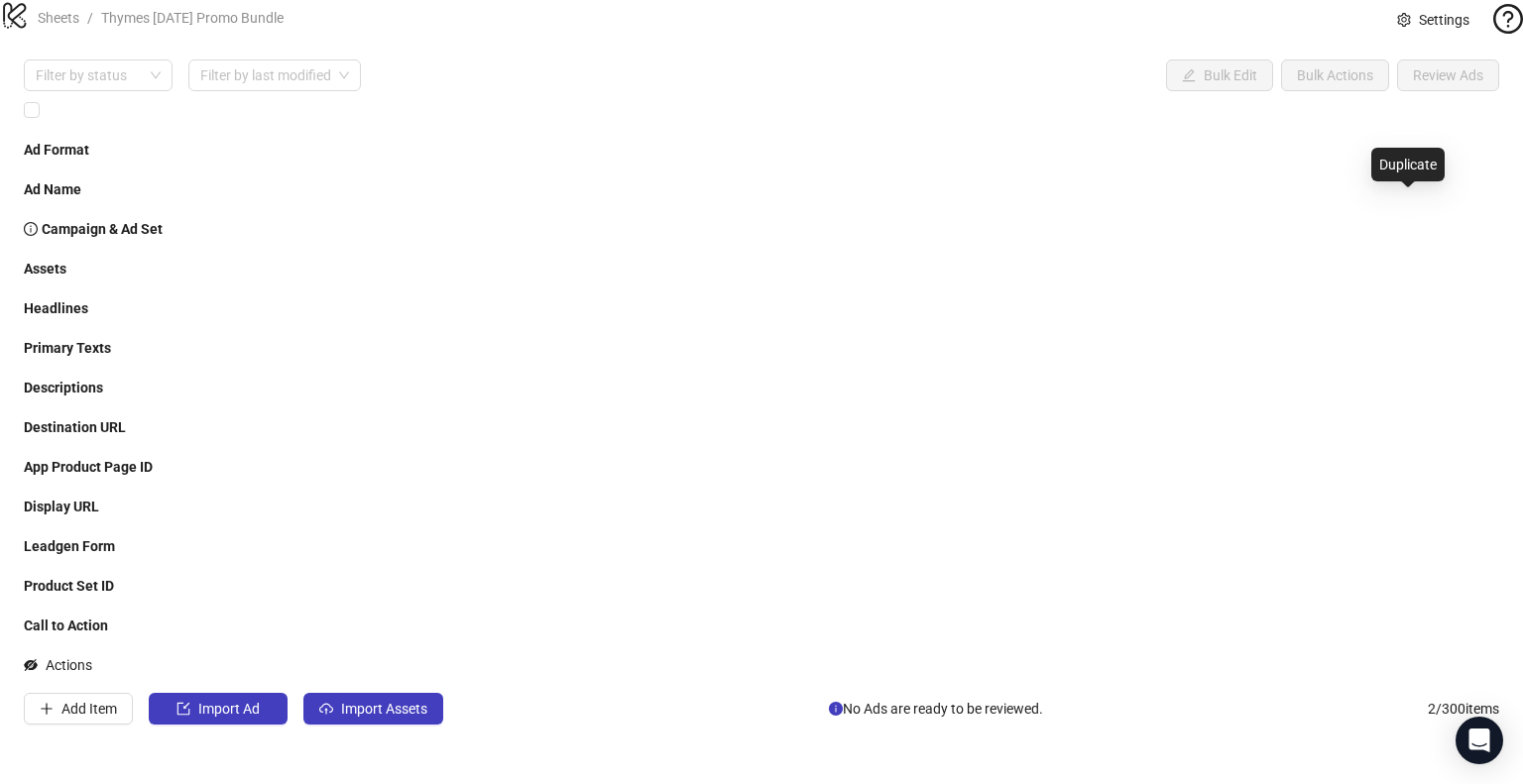 click at bounding box center (1360, 707) 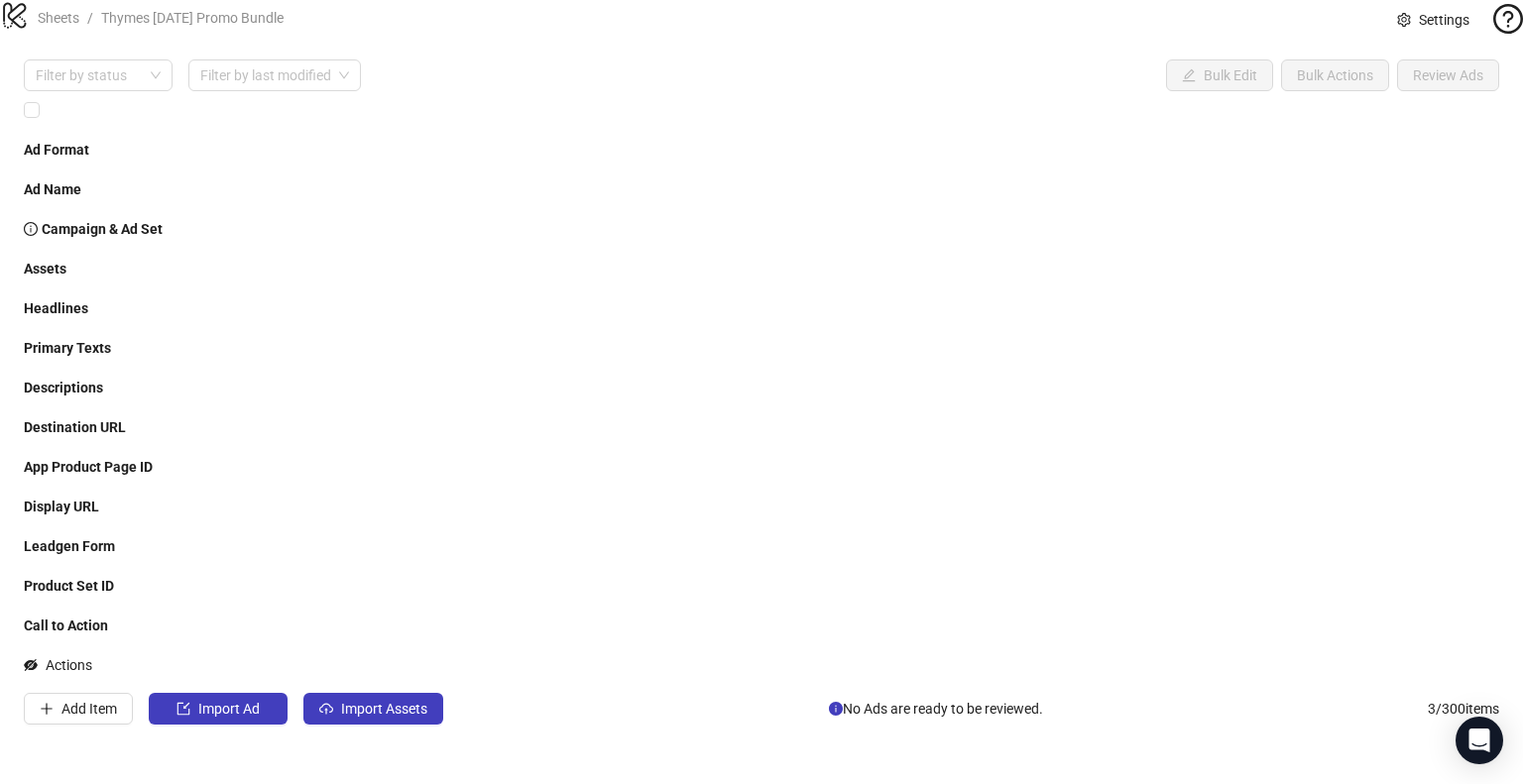 click at bounding box center [965, 853] 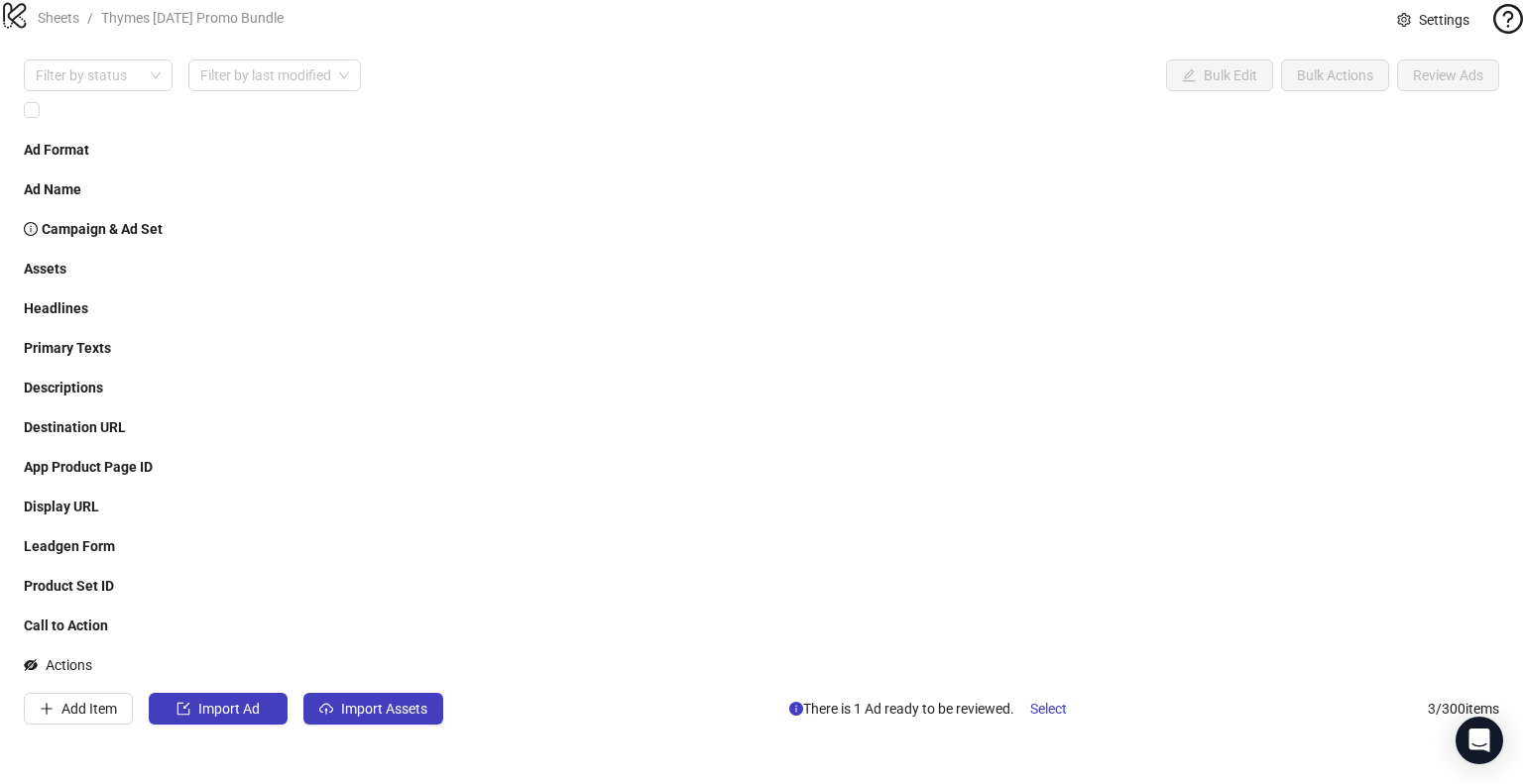 click on "+ 1" at bounding box center [1068, 875] 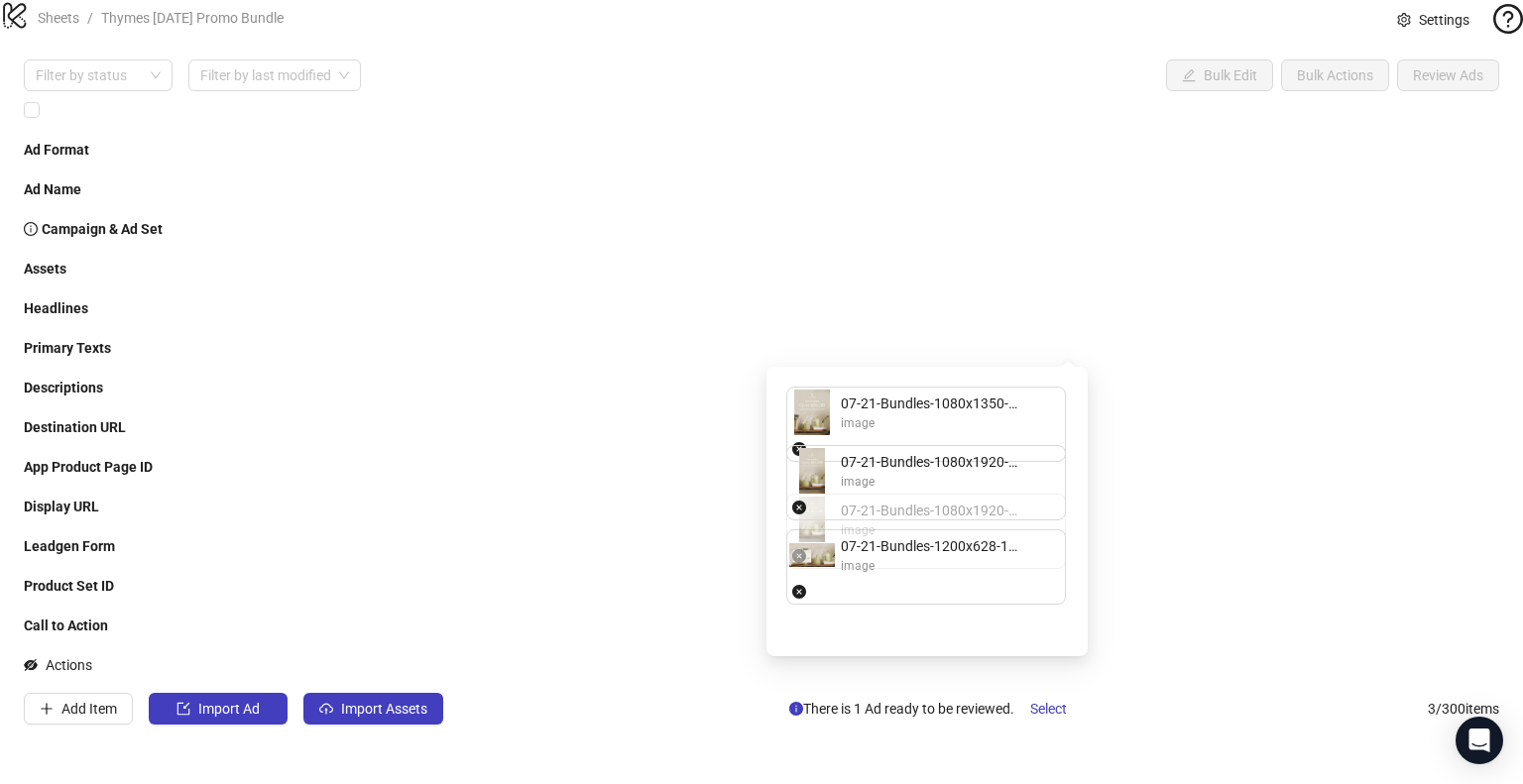 drag, startPoint x: 841, startPoint y: 526, endPoint x: 854, endPoint y: 467, distance: 60.41523 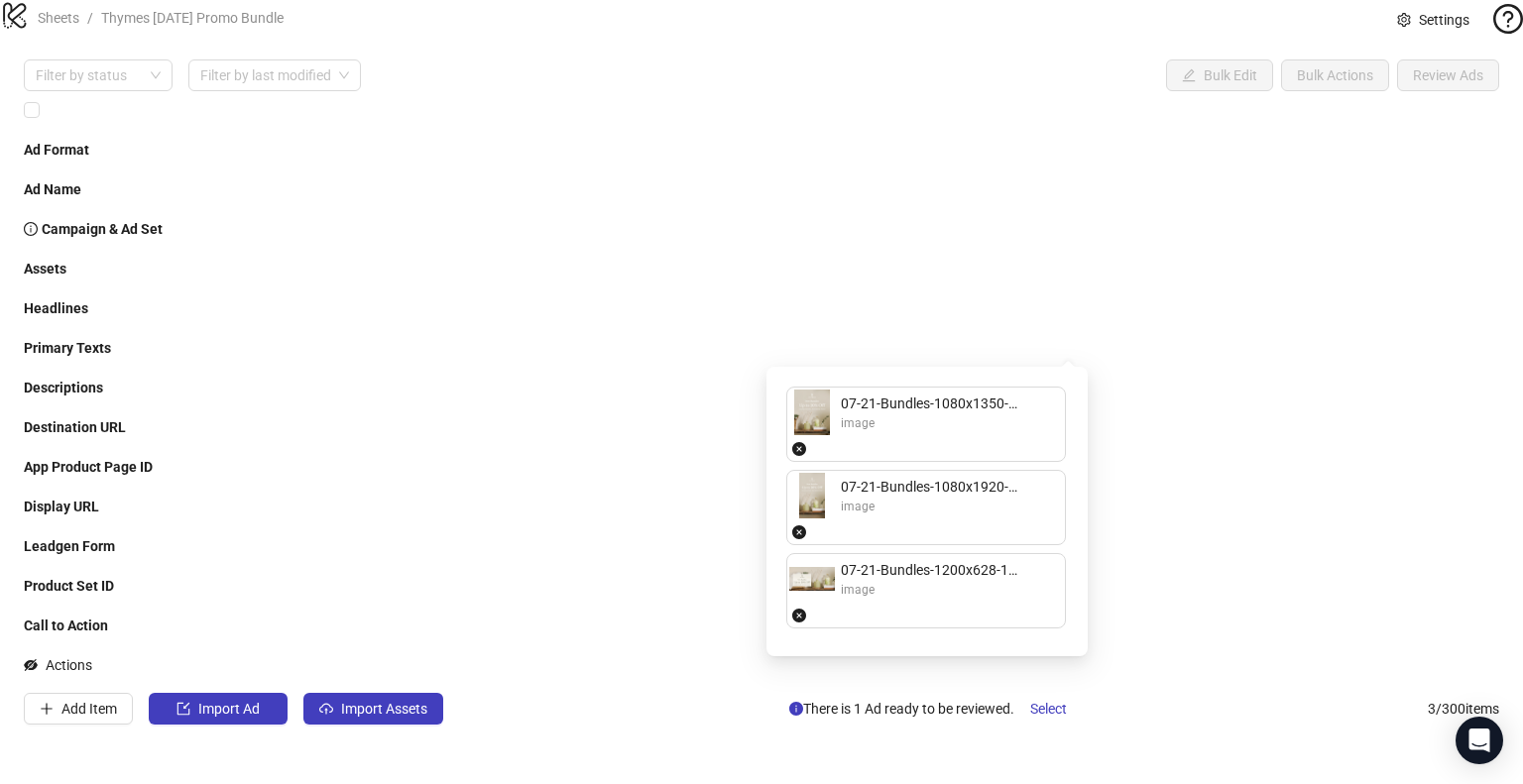click on "**********" at bounding box center [762, 392] 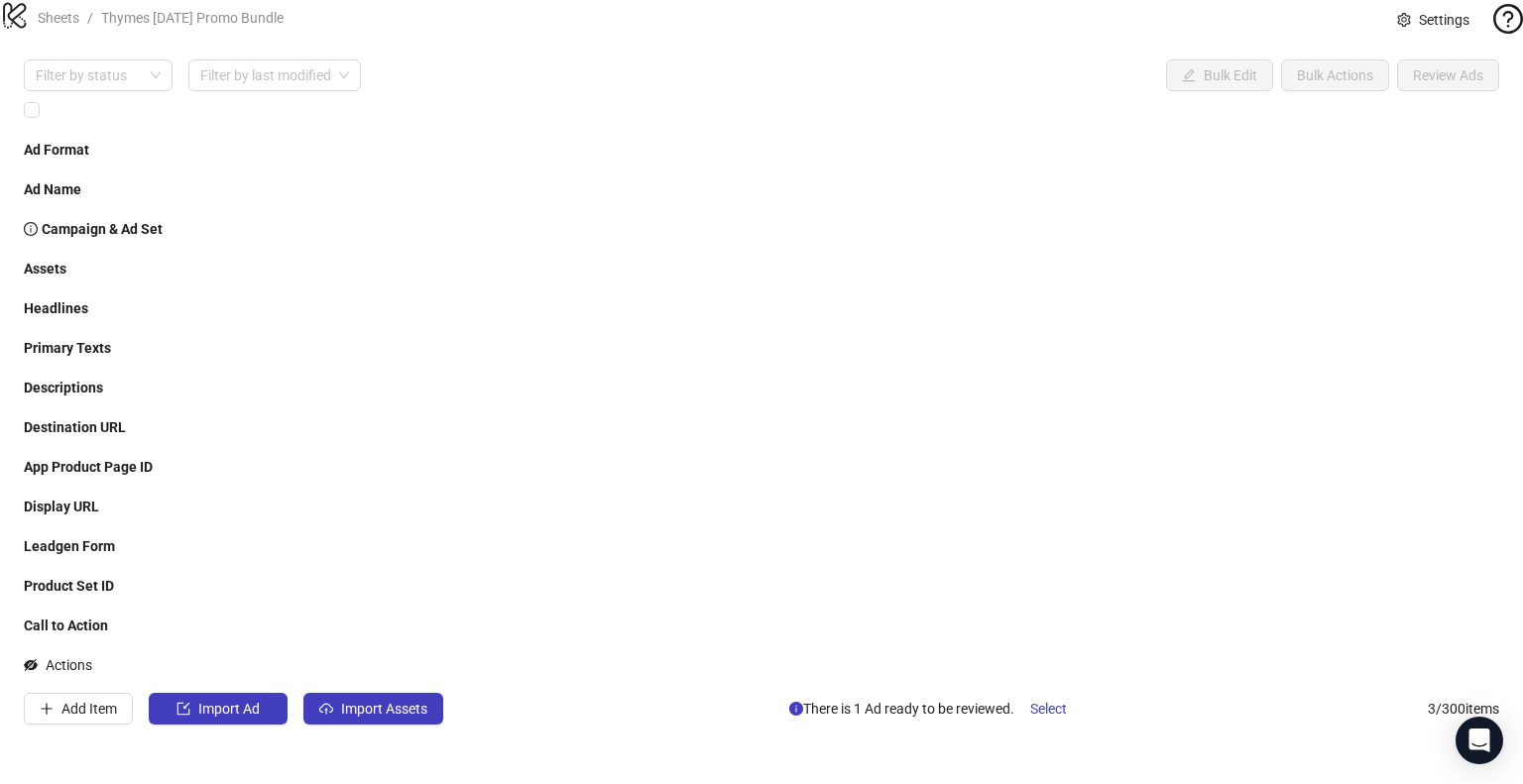 scroll, scrollTop: 0, scrollLeft: 111, axis: horizontal 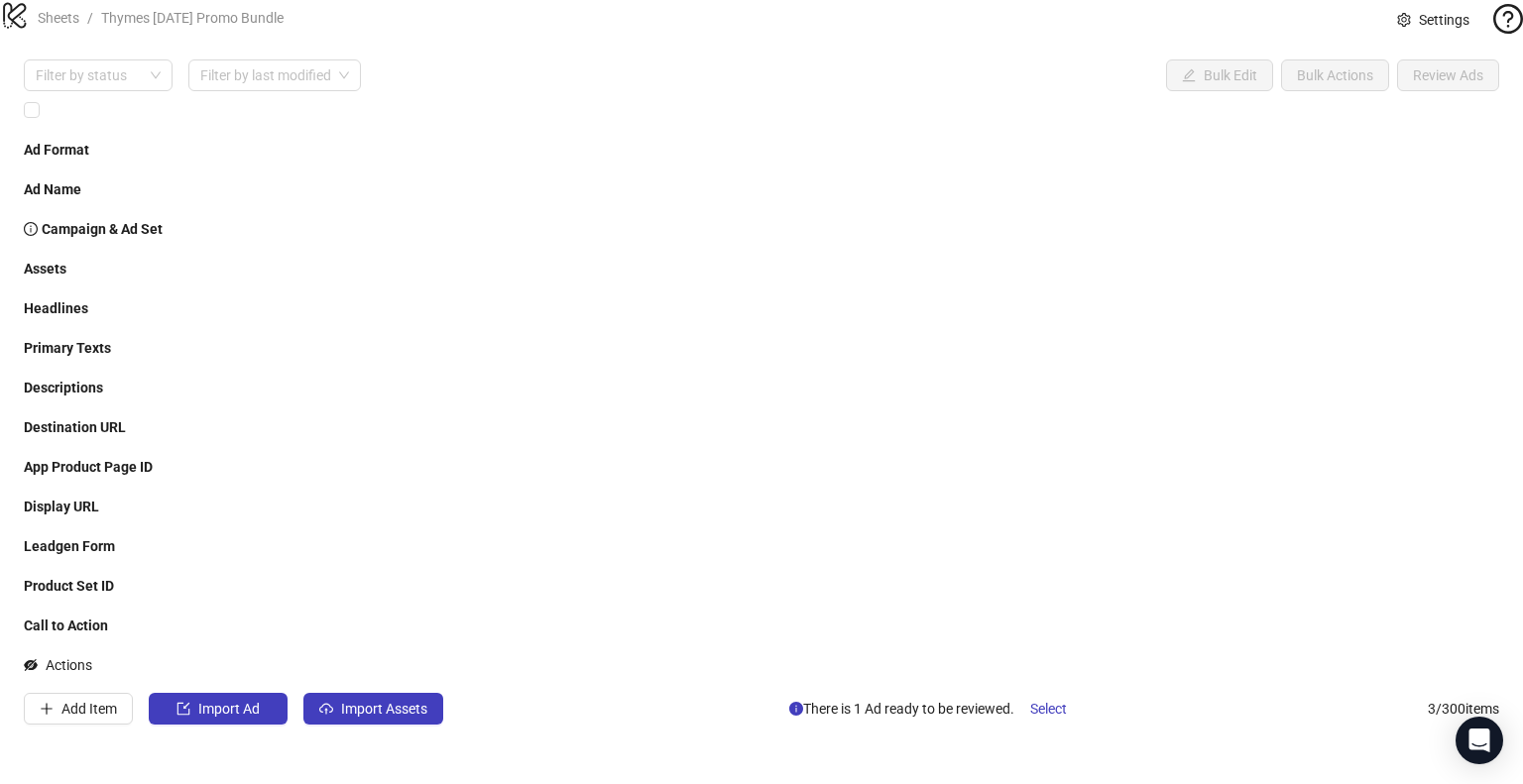 click on "**********" at bounding box center (438, 779) 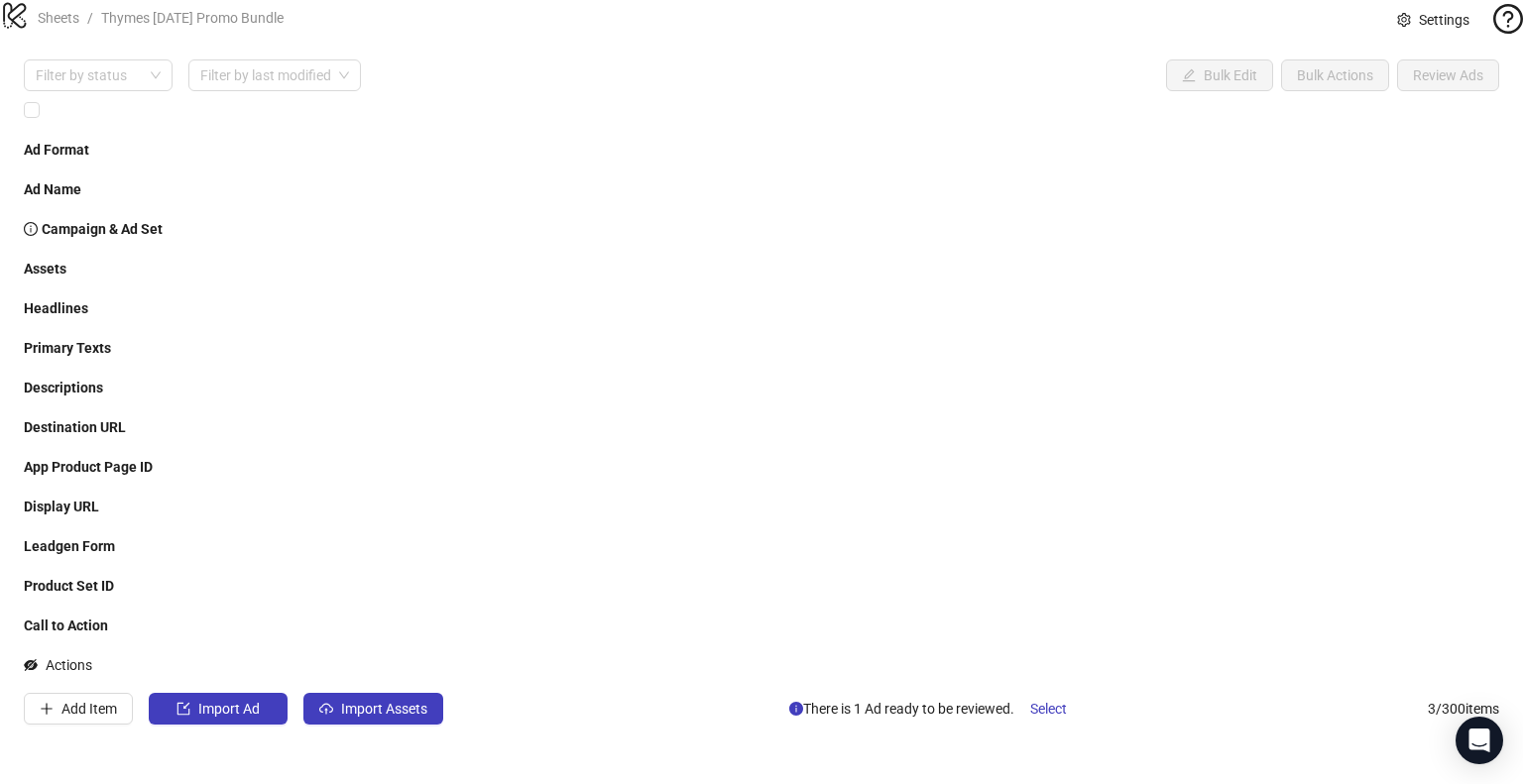 type on "**********" 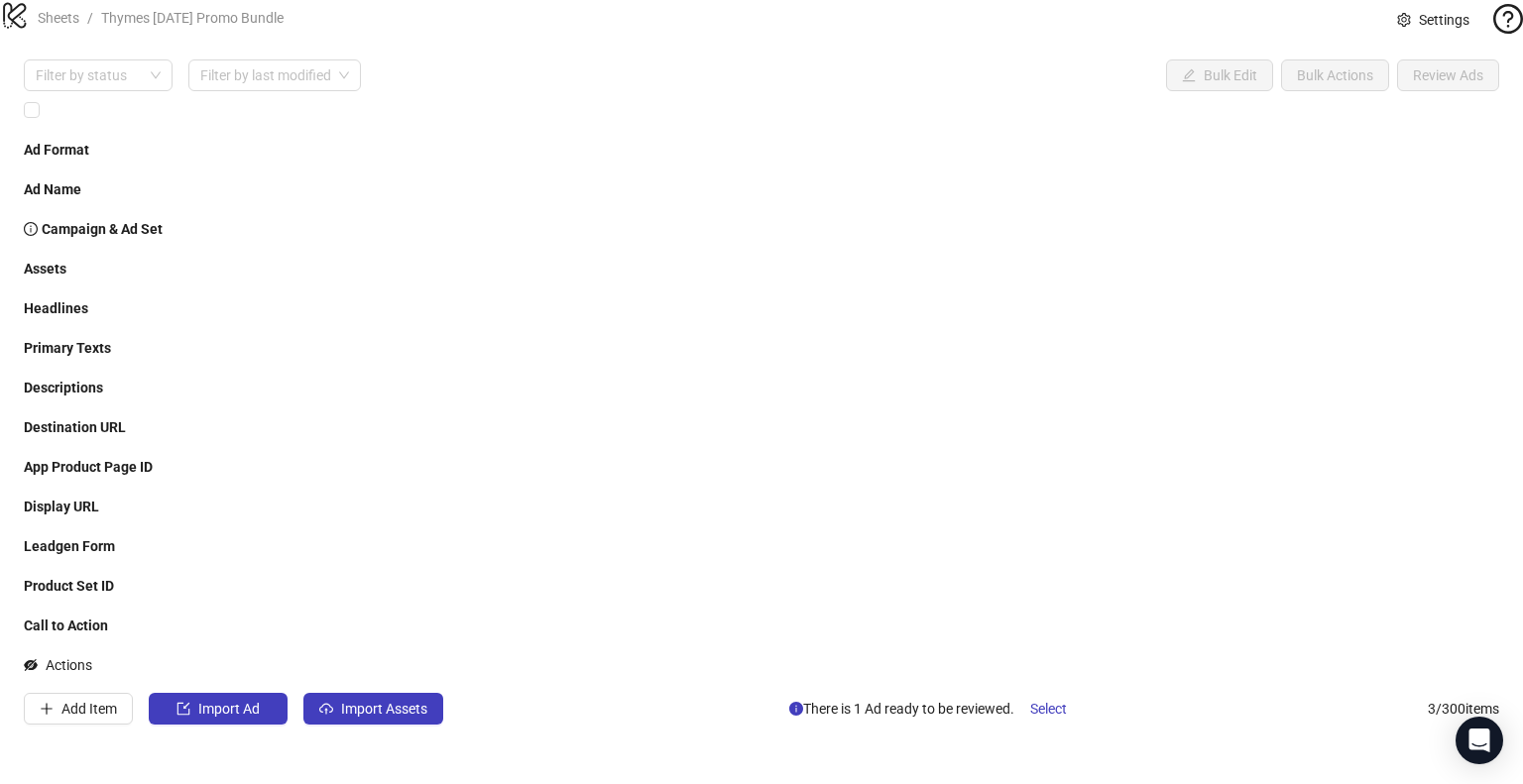 click on "Single image" at bounding box center (158, 779) 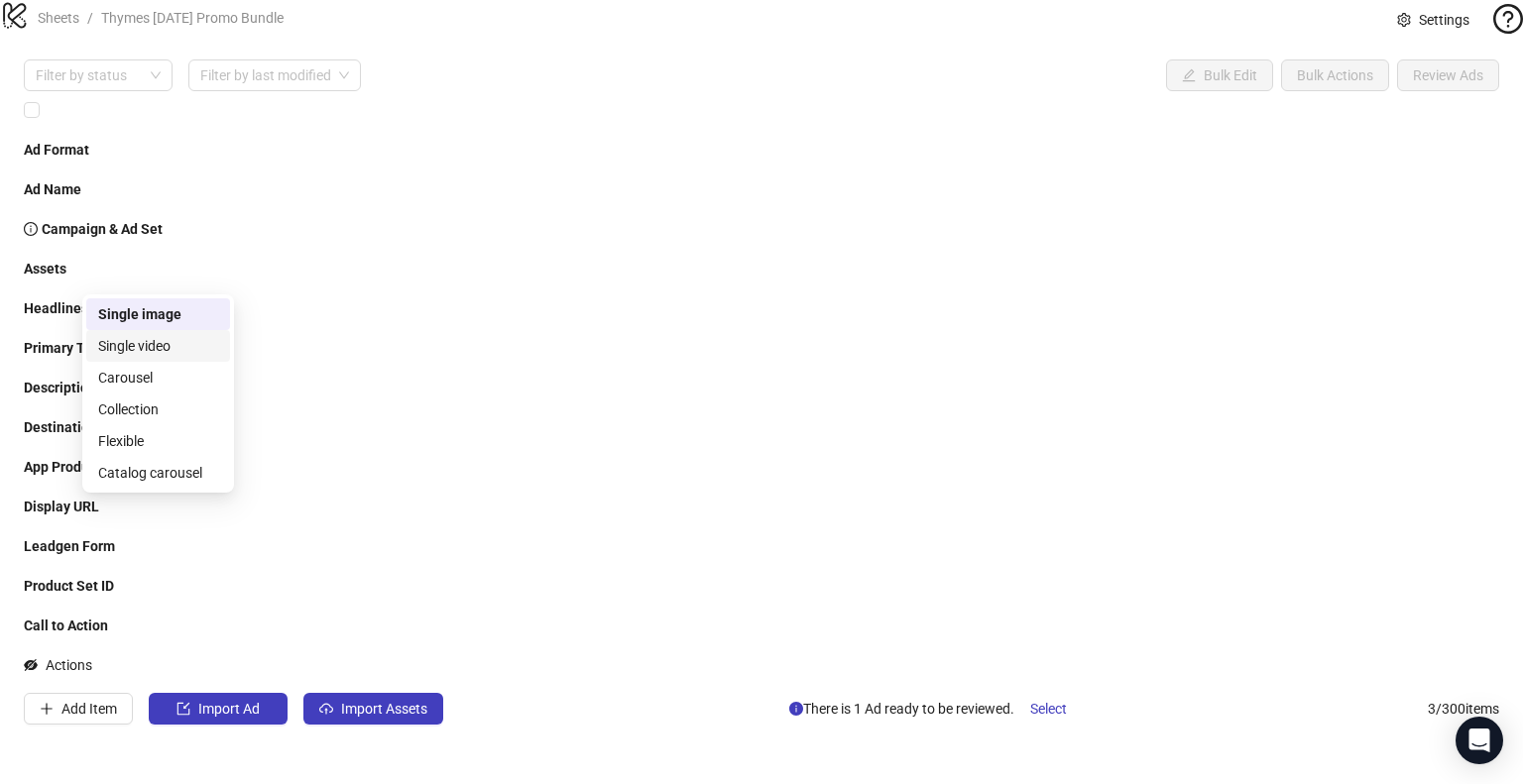 click on "Single video" at bounding box center [158, 346] 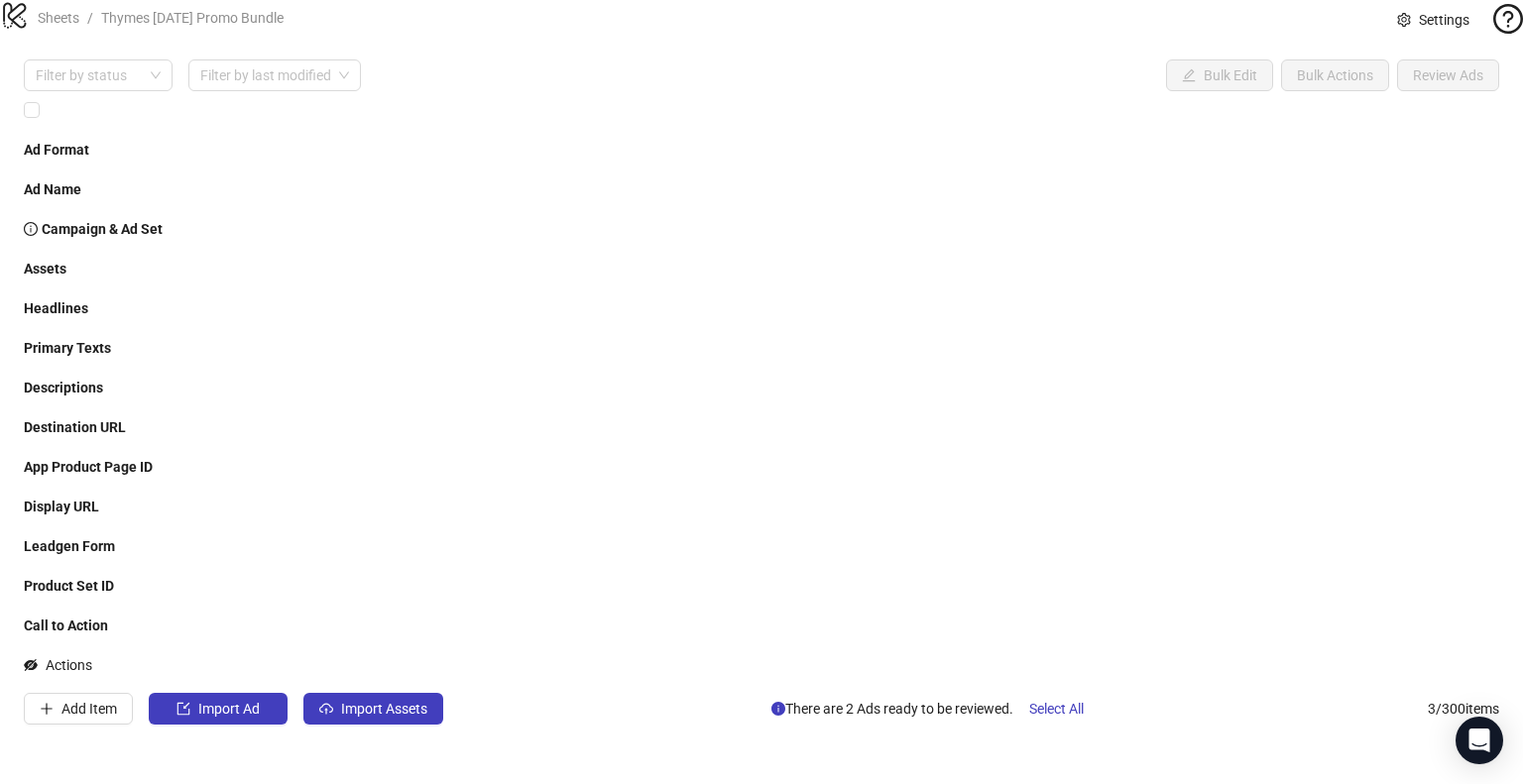 drag, startPoint x: 434, startPoint y: 353, endPoint x: 644, endPoint y: 355, distance: 210.00952 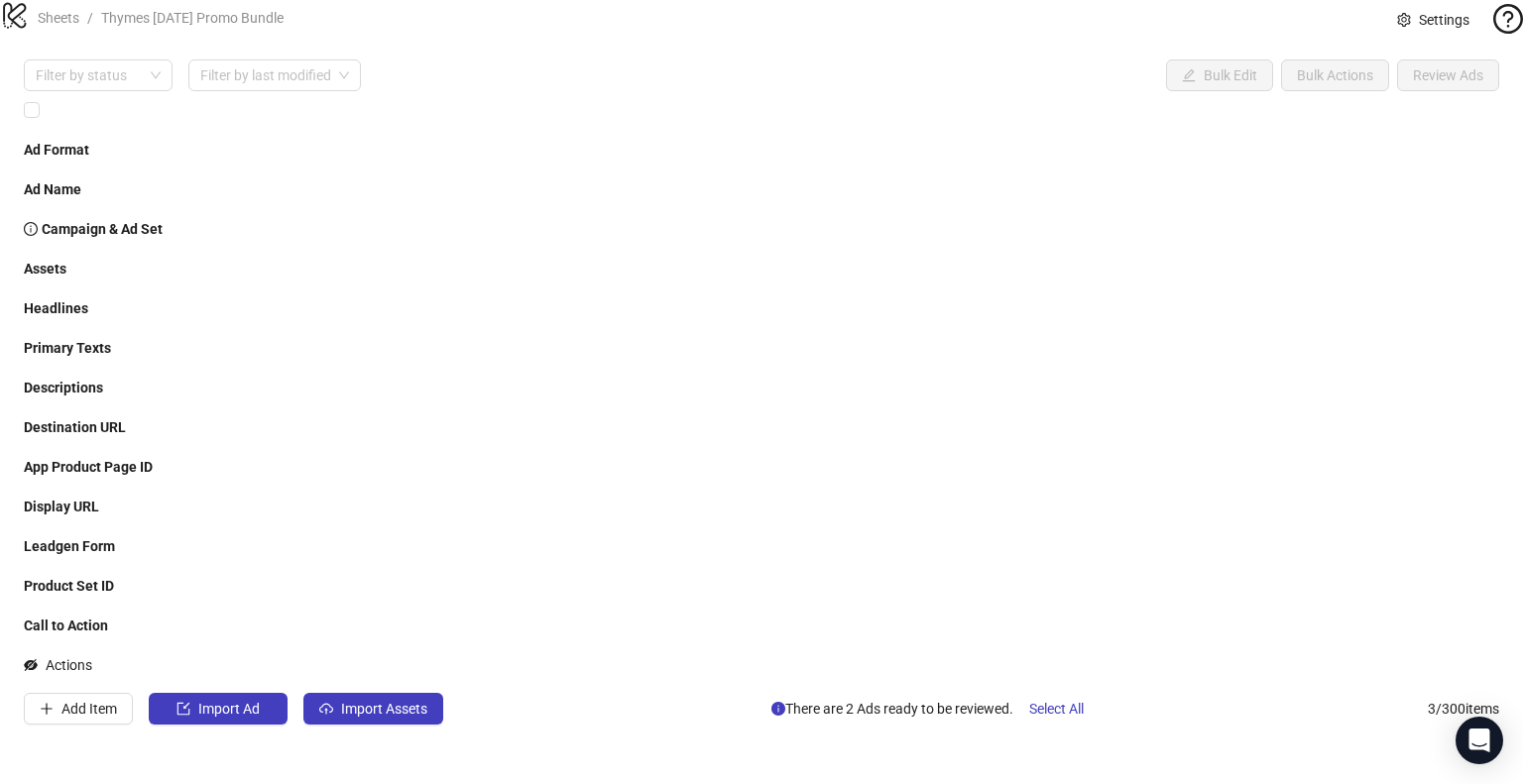 click on "**********" at bounding box center (762, 392) 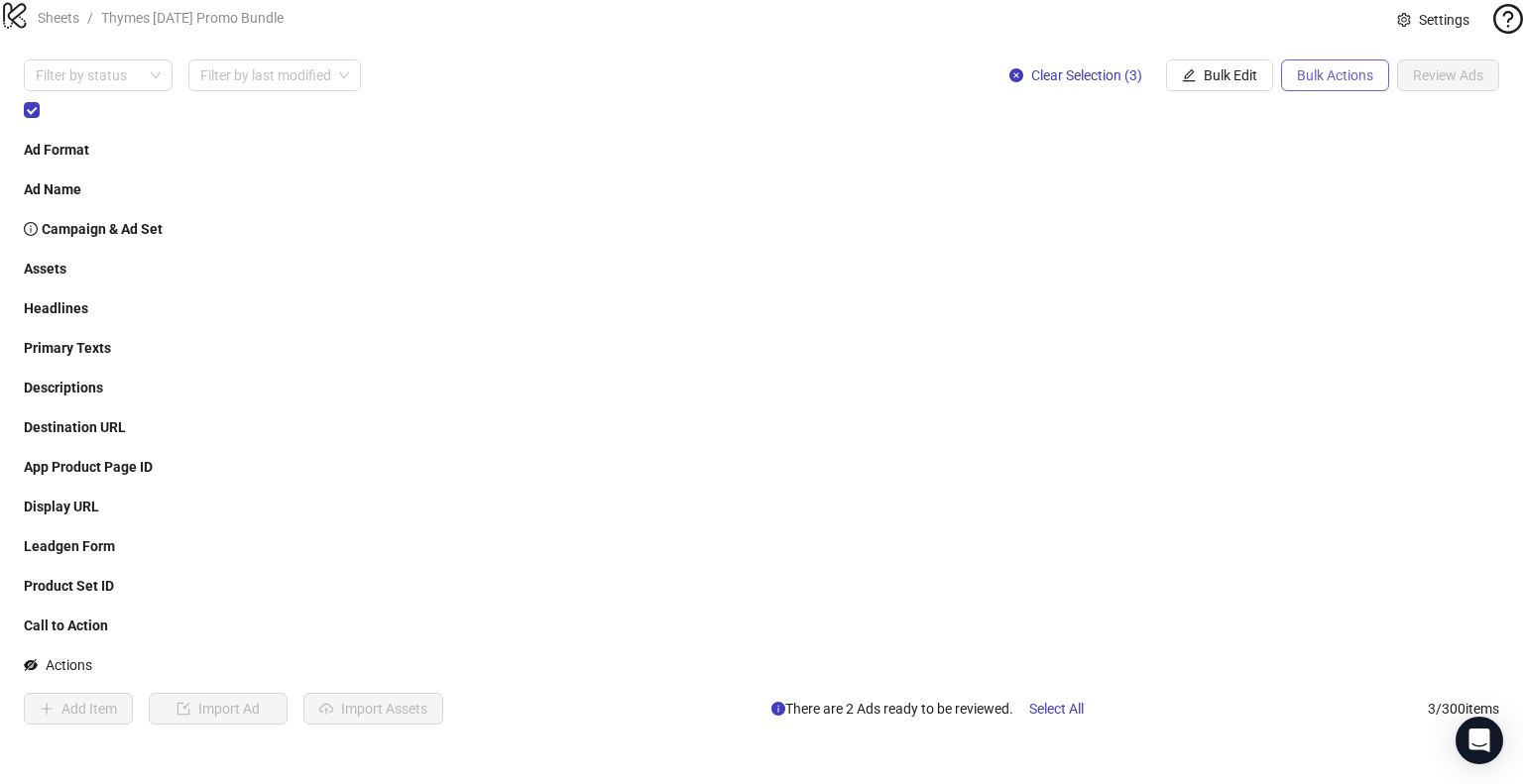 click on "Bulk Actions" at bounding box center [1335, 75] 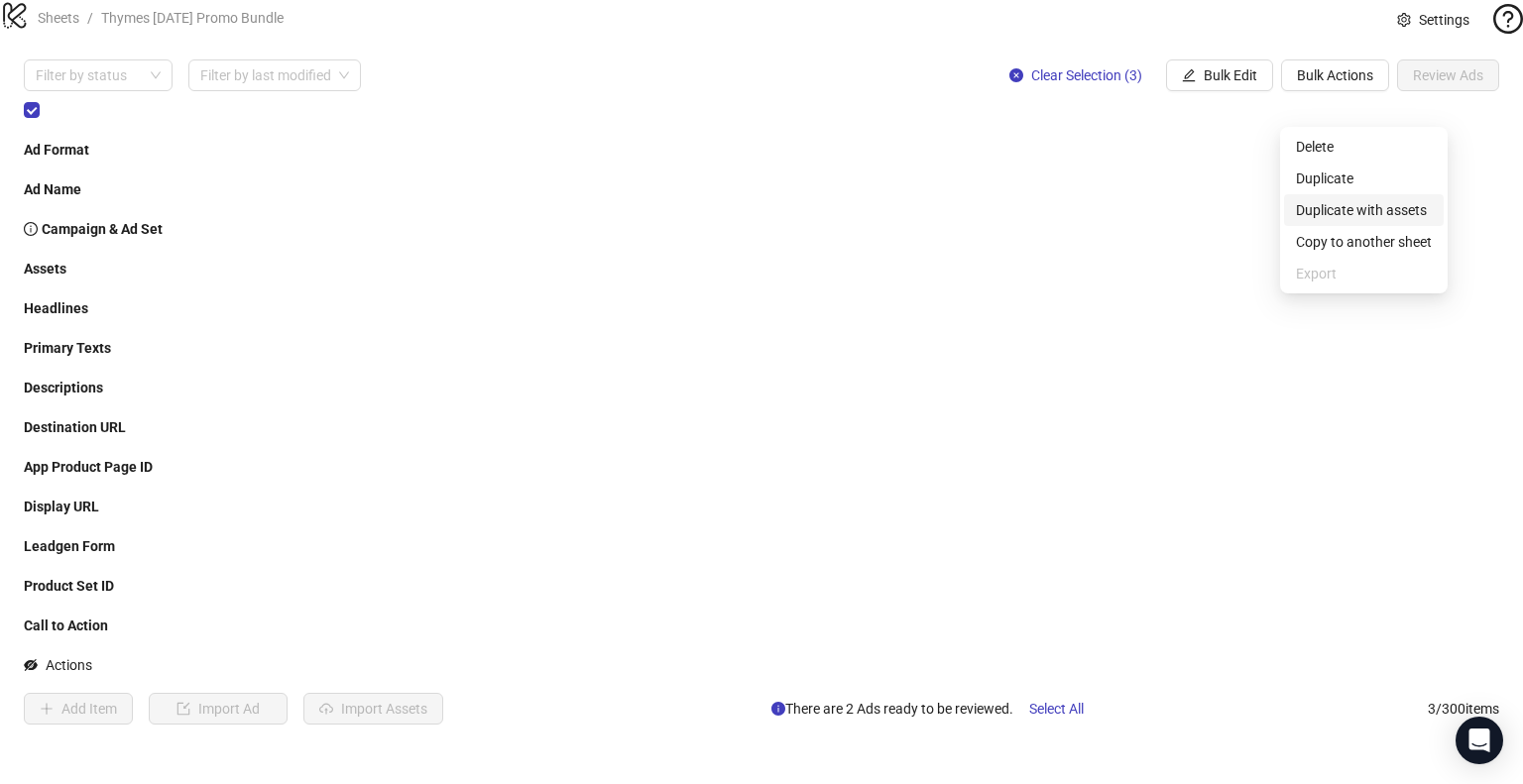 click on "Duplicate with assets" at bounding box center [1363, 210] 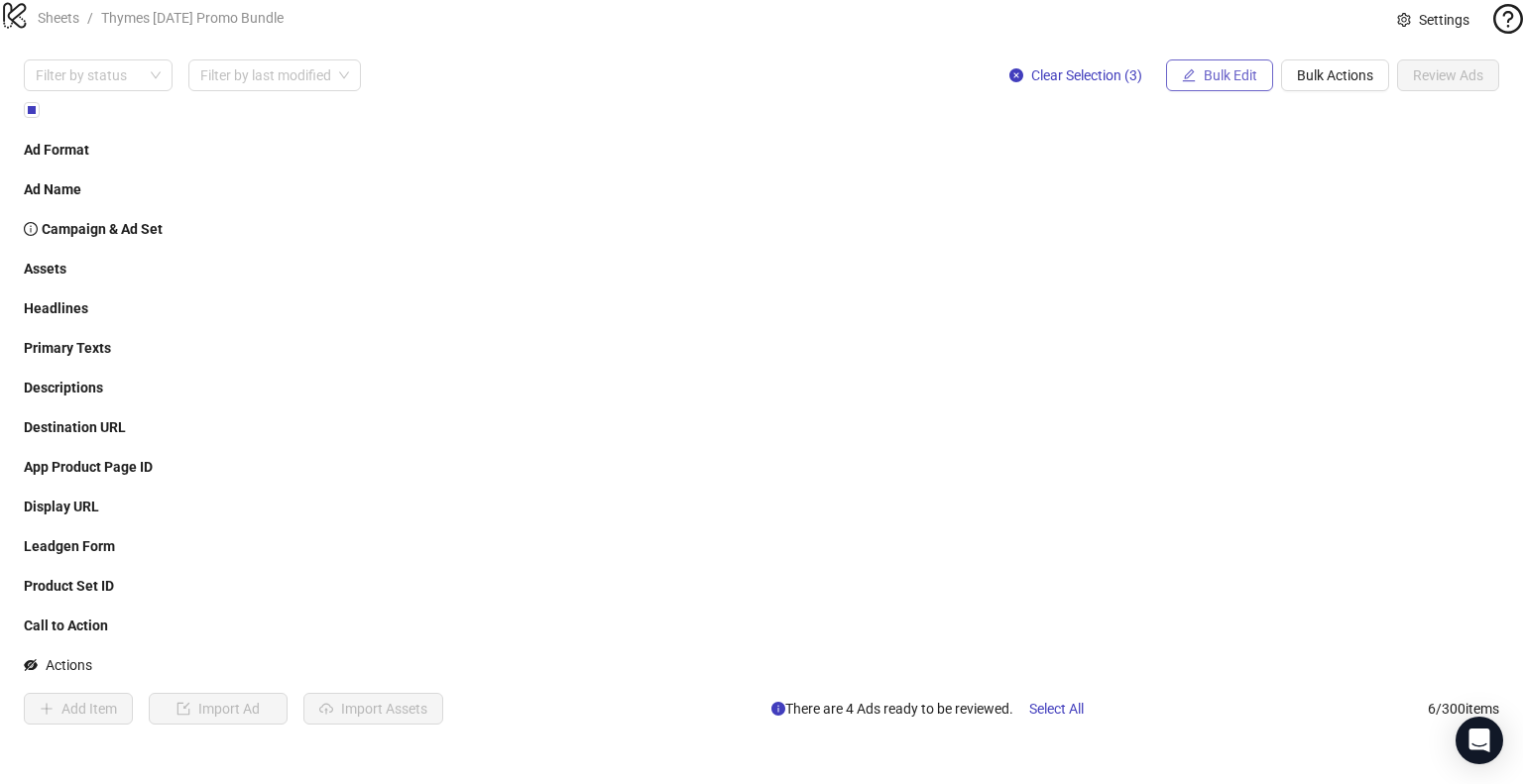 click on "Bulk Edit" at bounding box center [1220, 75] 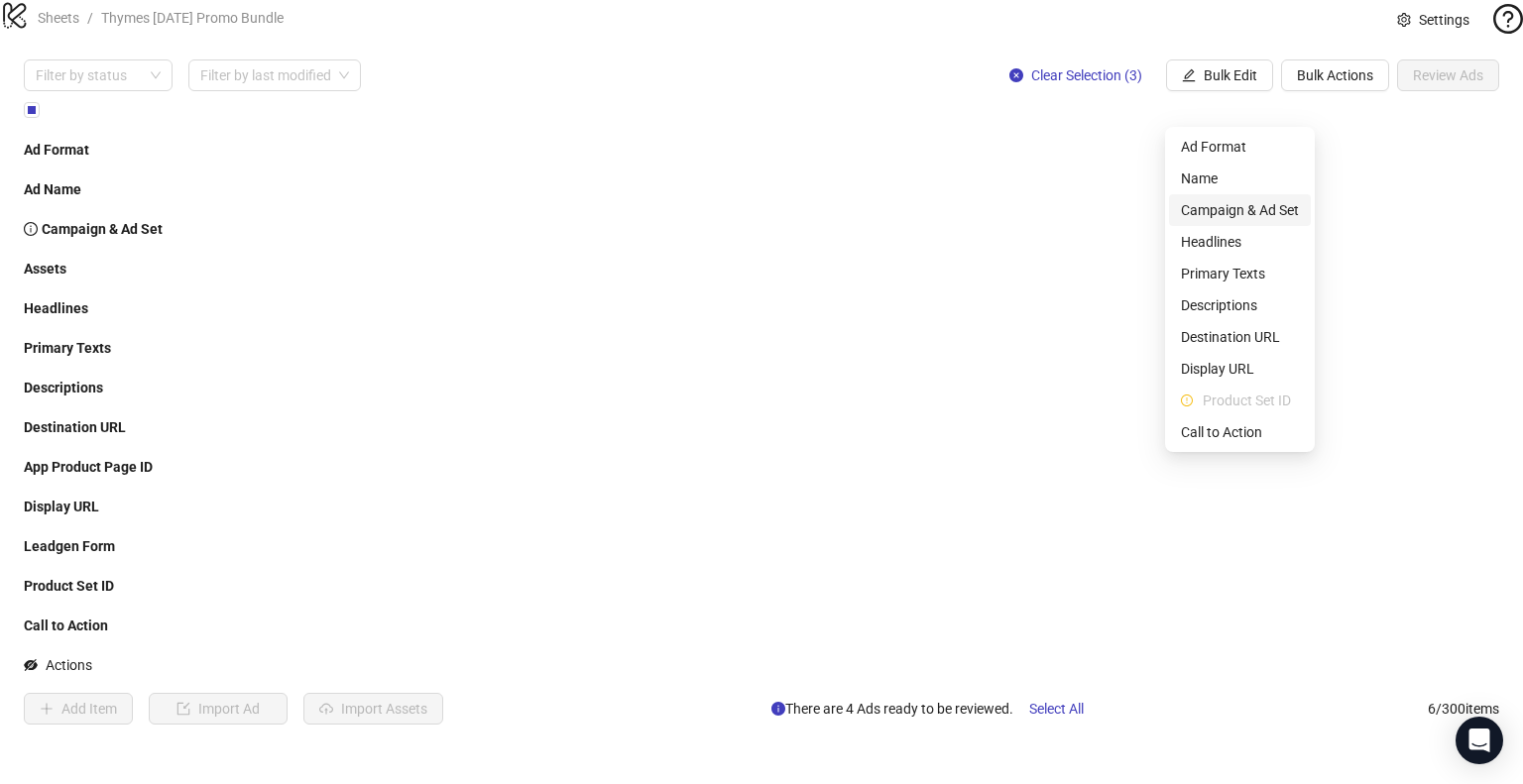 click on "Campaign & Ad Set" at bounding box center (1239, 210) 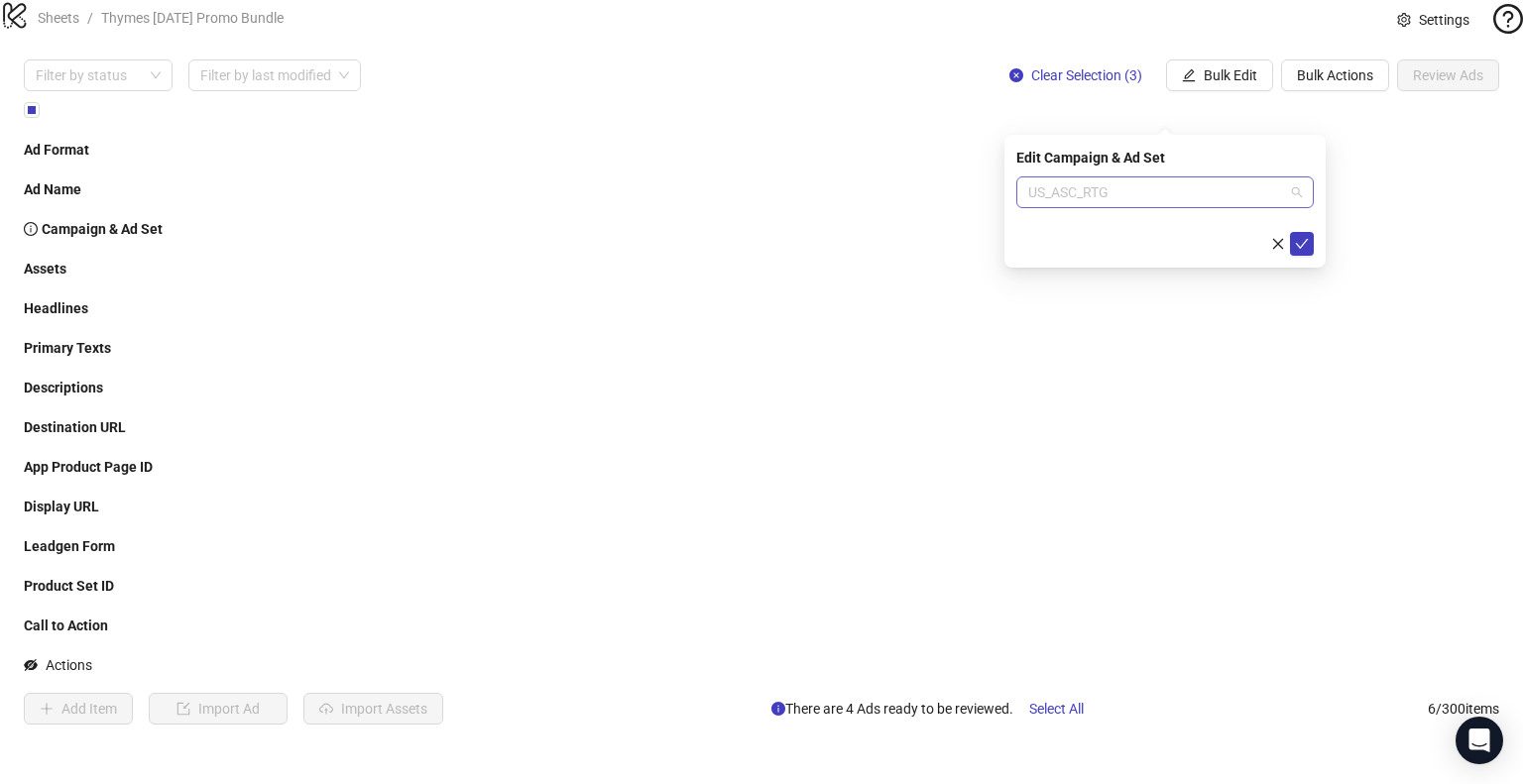 click on "US_ASC_RTG" at bounding box center (1165, 192) 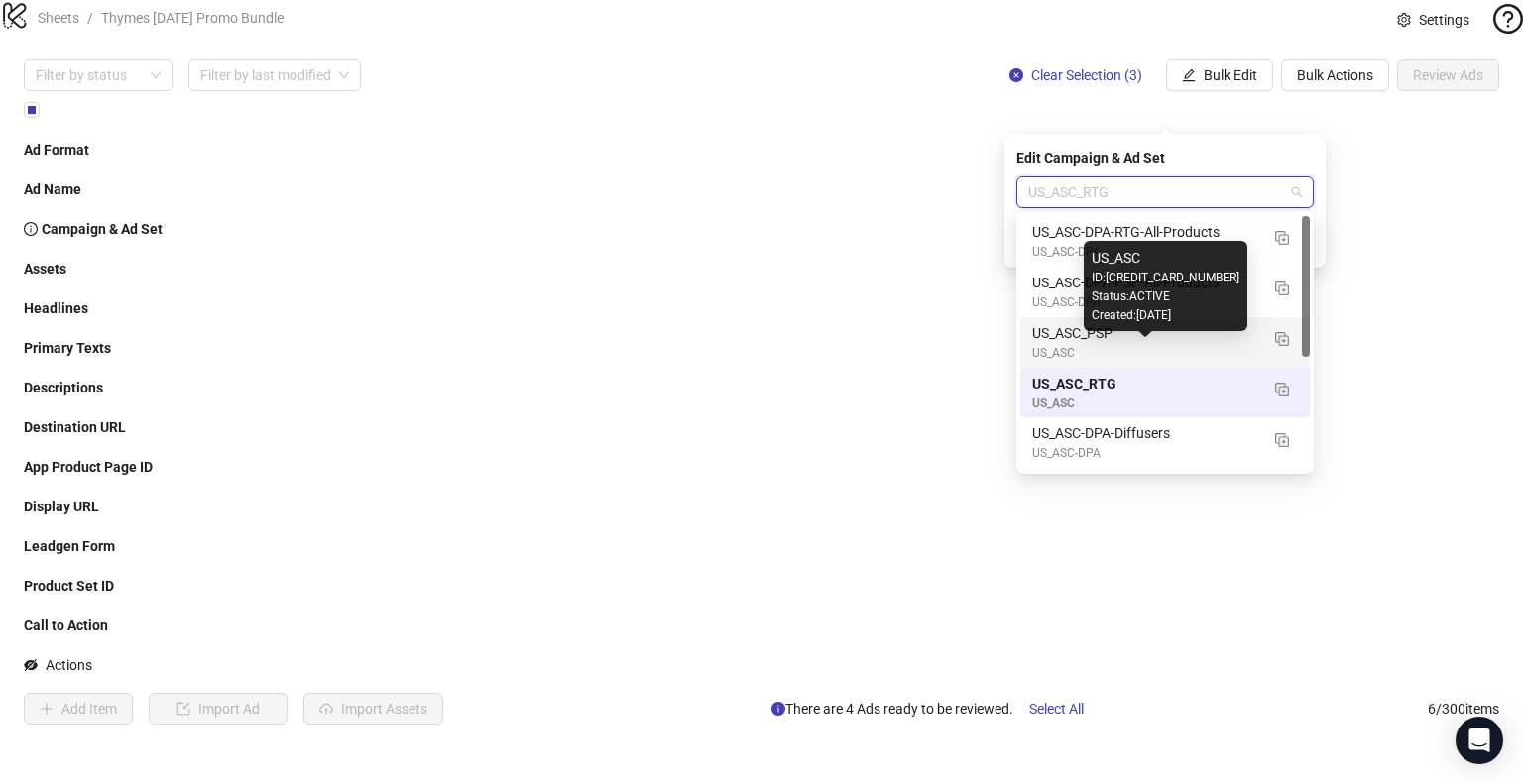 click on "US_ASC" at bounding box center (1145, 353) 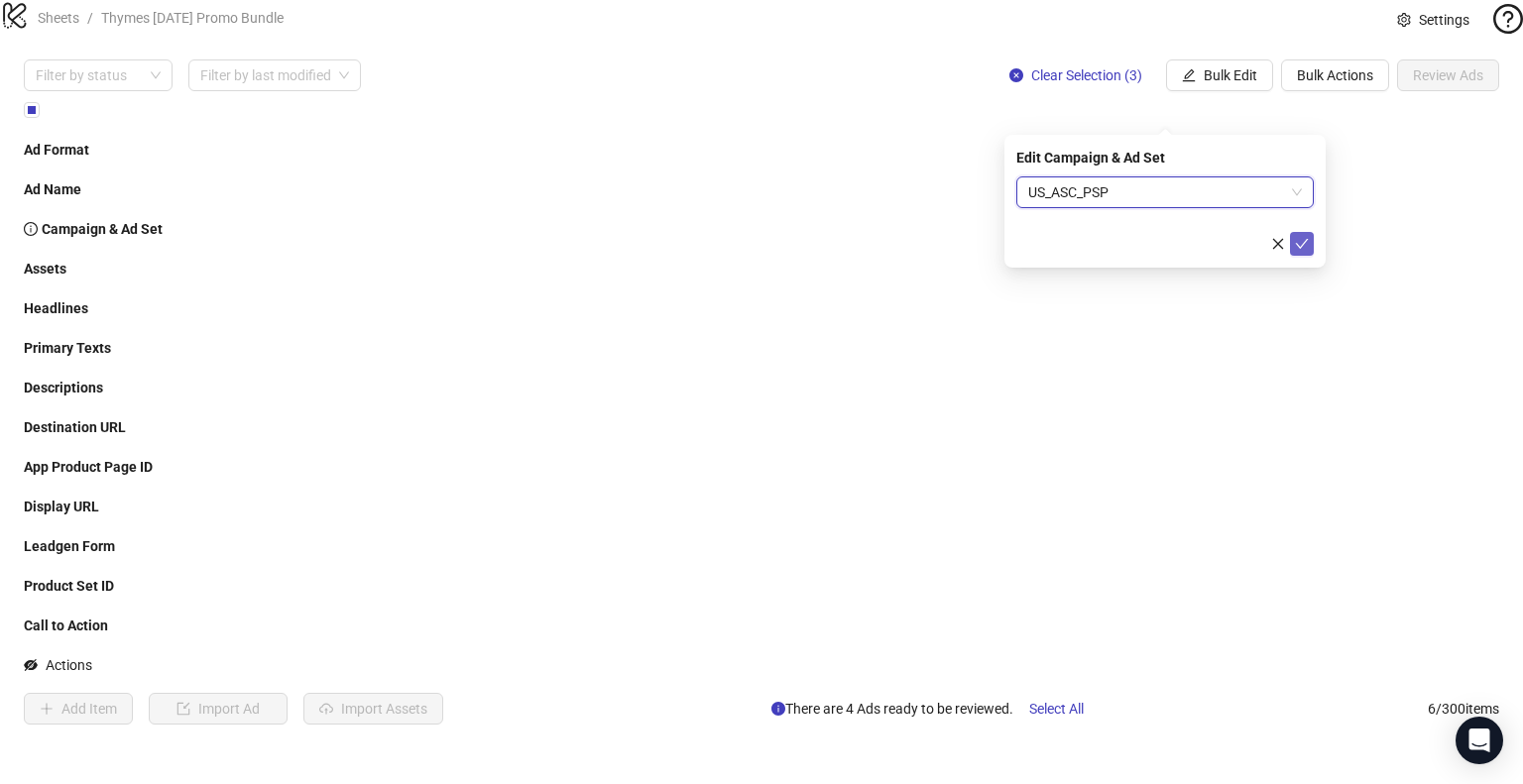 click 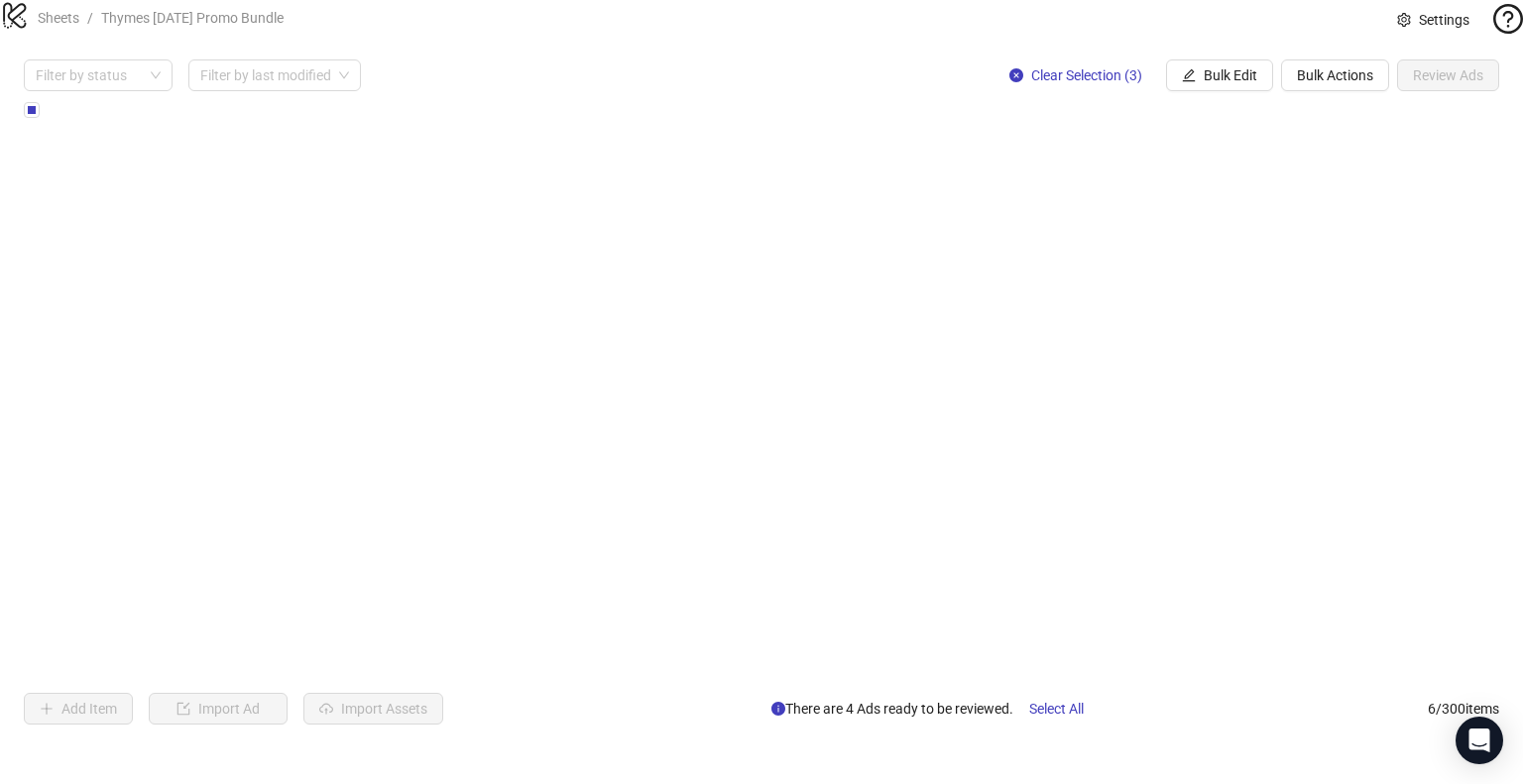 scroll, scrollTop: 0, scrollLeft: 762, axis: horizontal 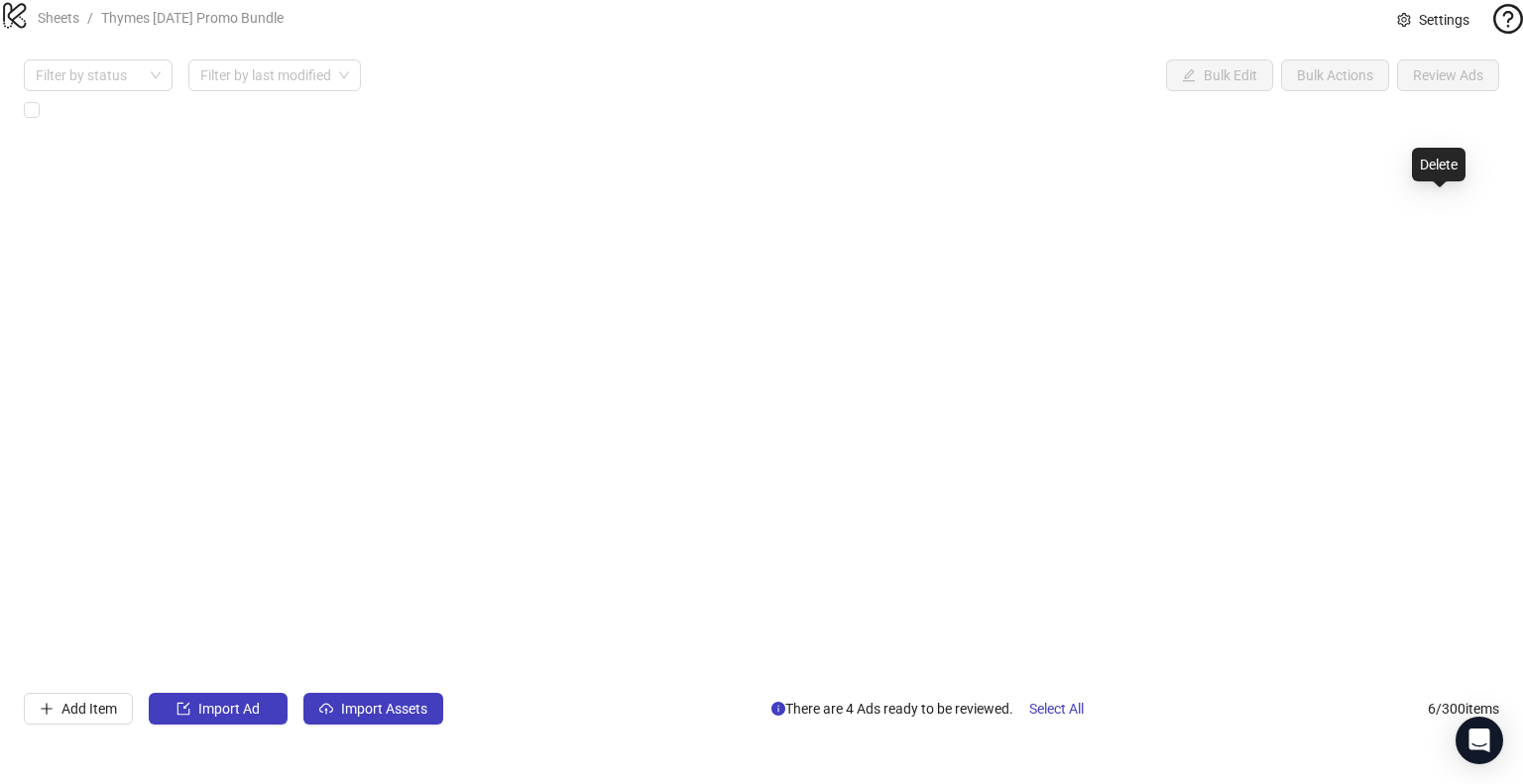 click 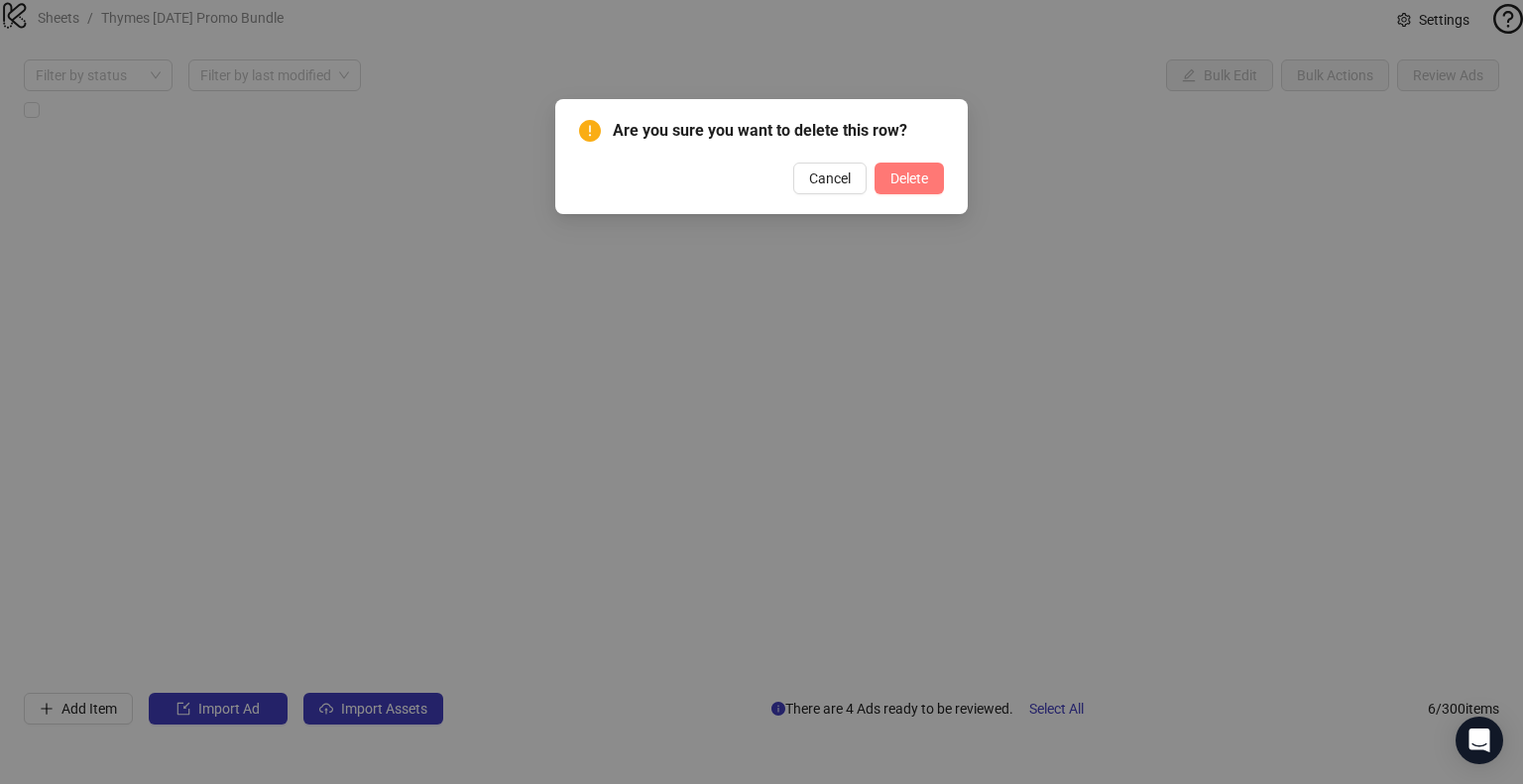 click on "Delete" at bounding box center (909, 178) 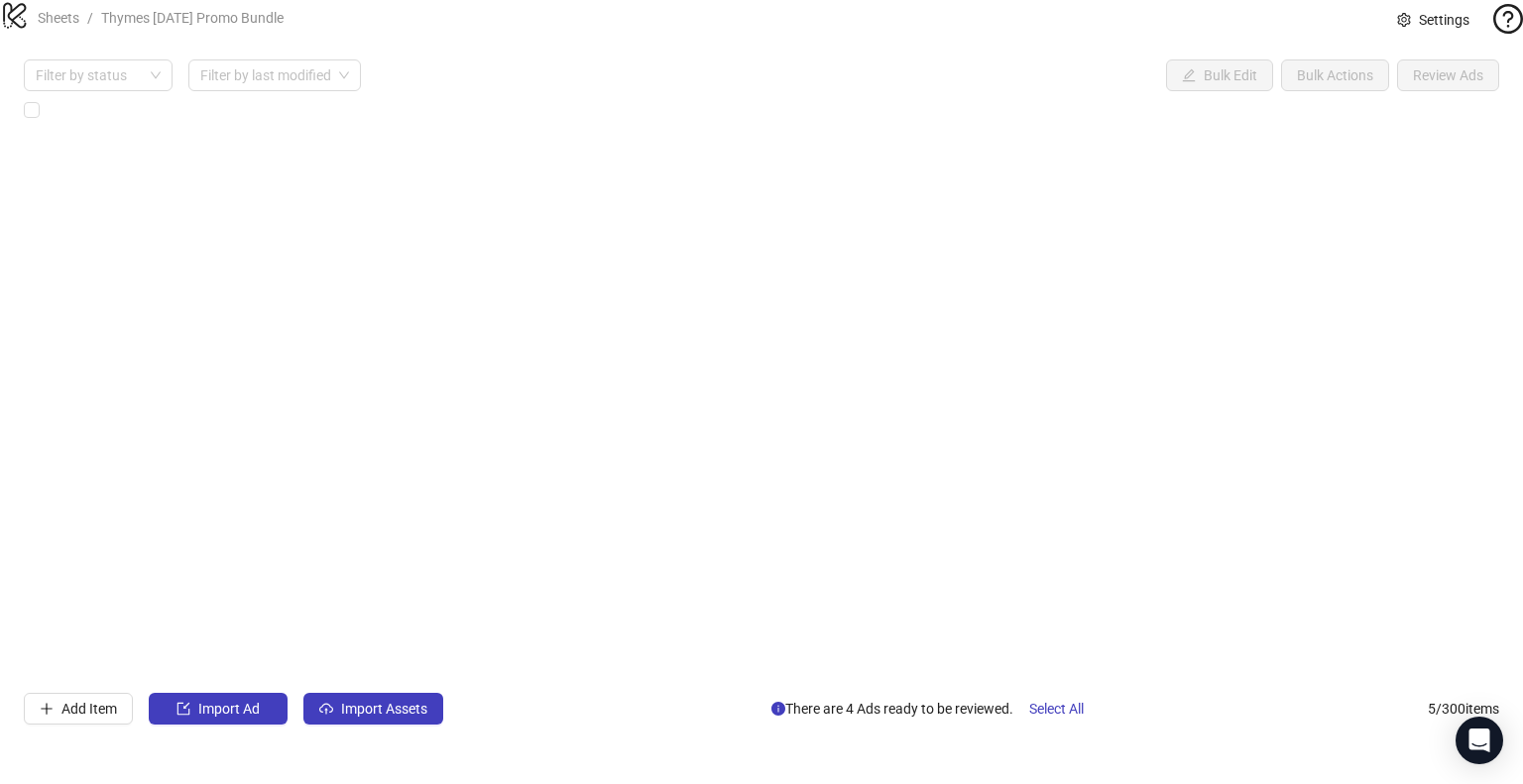 scroll, scrollTop: 0, scrollLeft: 0, axis: both 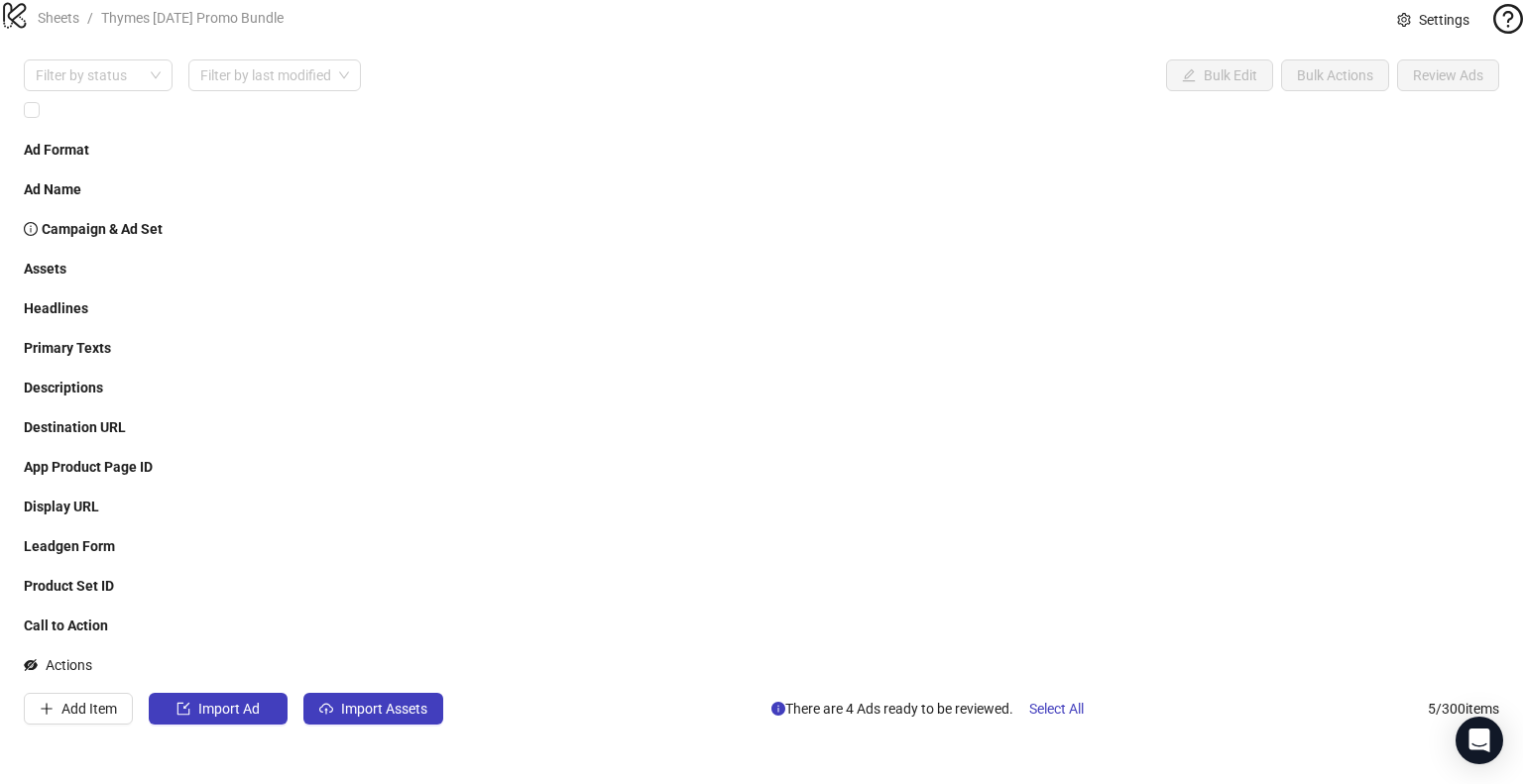 click at bounding box center (965, 853) 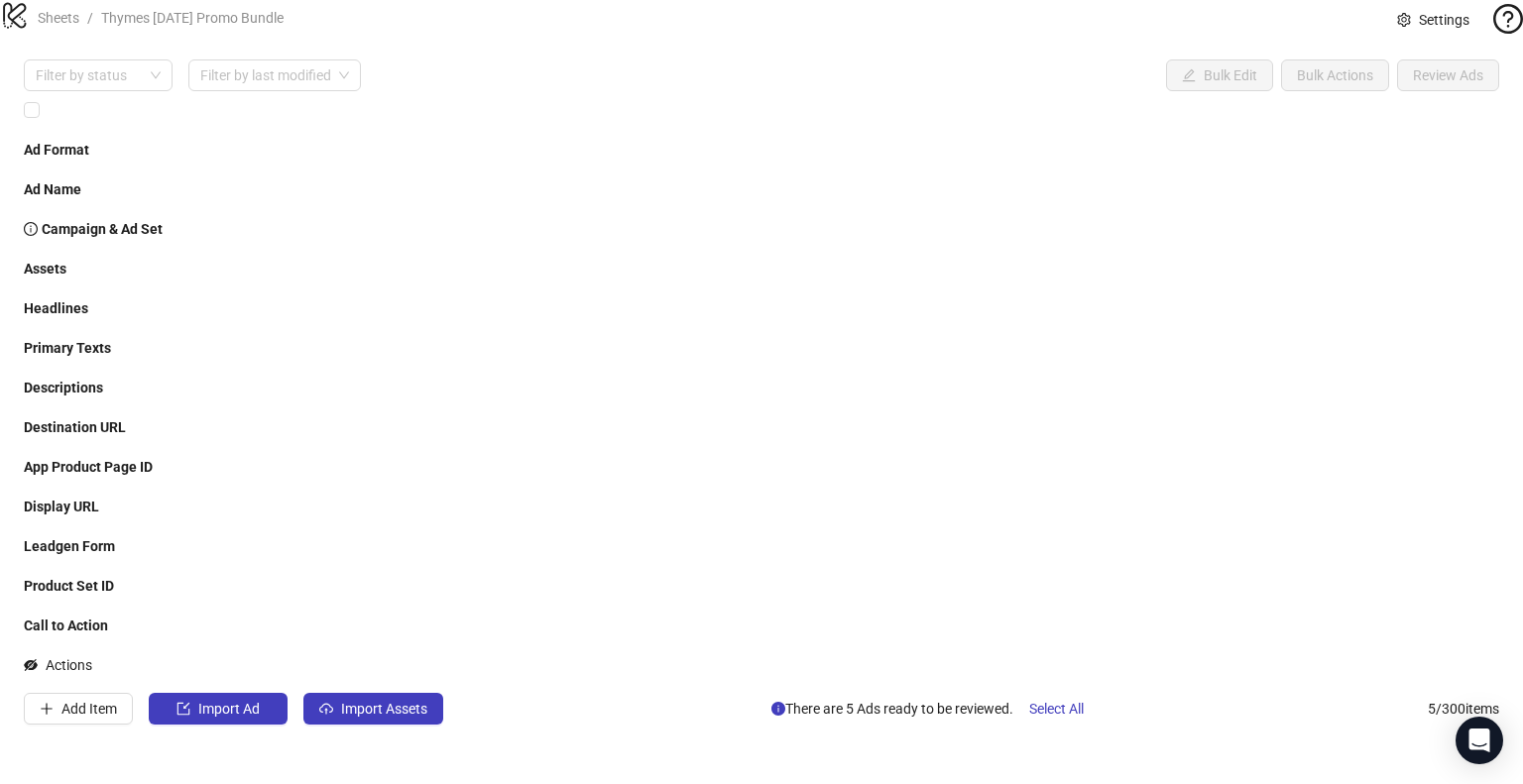 click on "+ 1" at bounding box center (1068, 875) 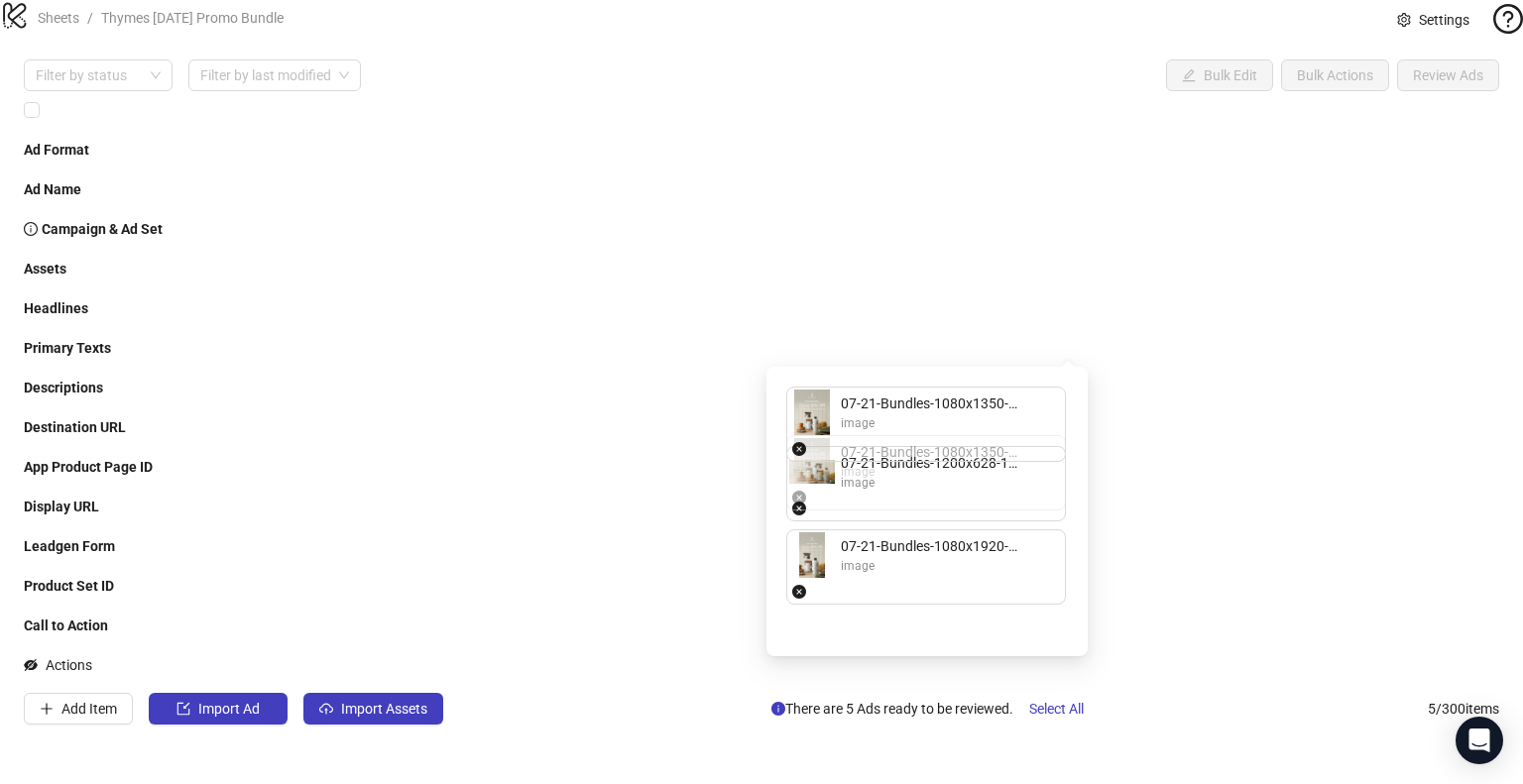 drag, startPoint x: 877, startPoint y: 536, endPoint x: 885, endPoint y: 432, distance: 104.30724 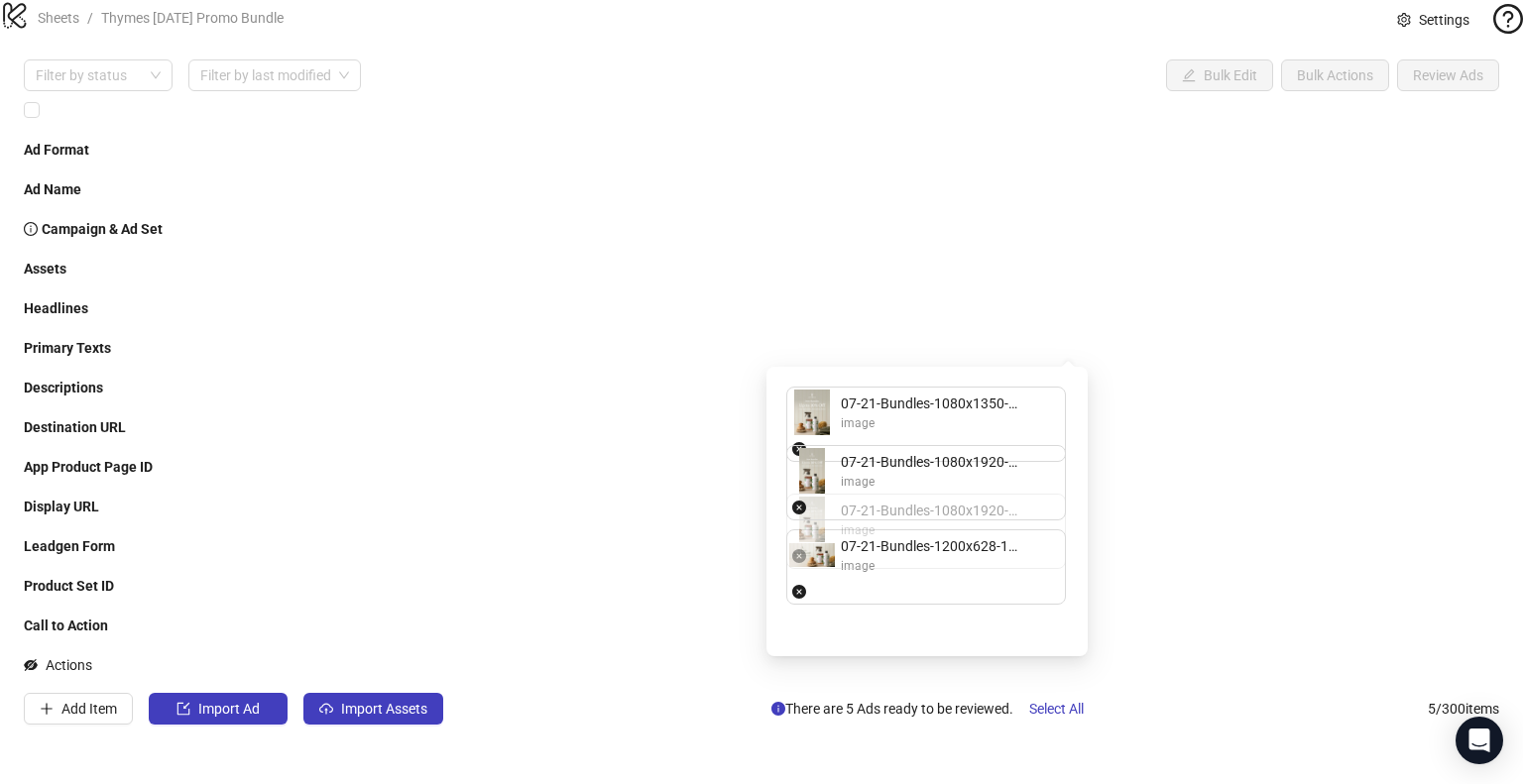 drag, startPoint x: 877, startPoint y: 530, endPoint x: 892, endPoint y: 469, distance: 62.8172 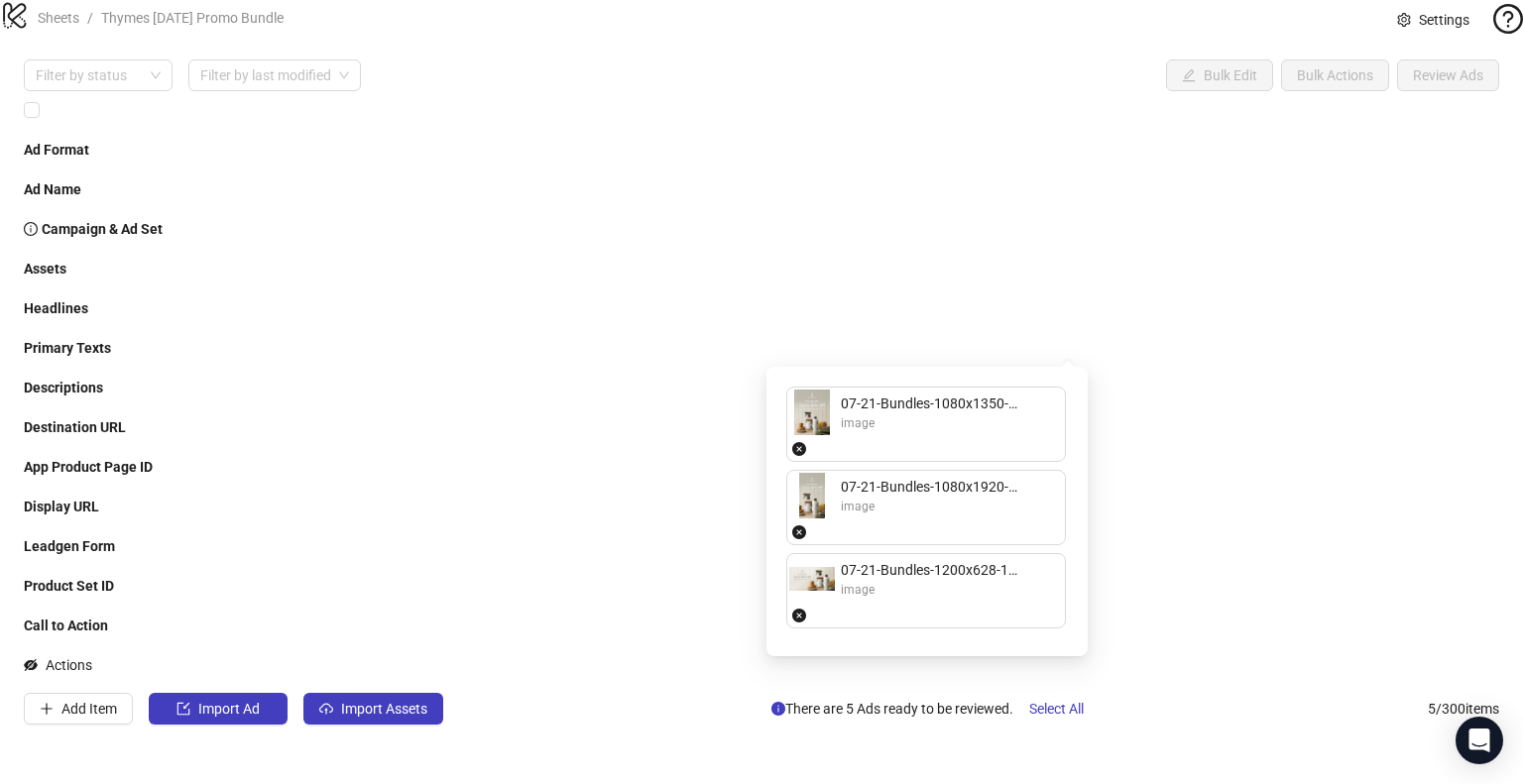 click on "**********" at bounding box center [762, 392] 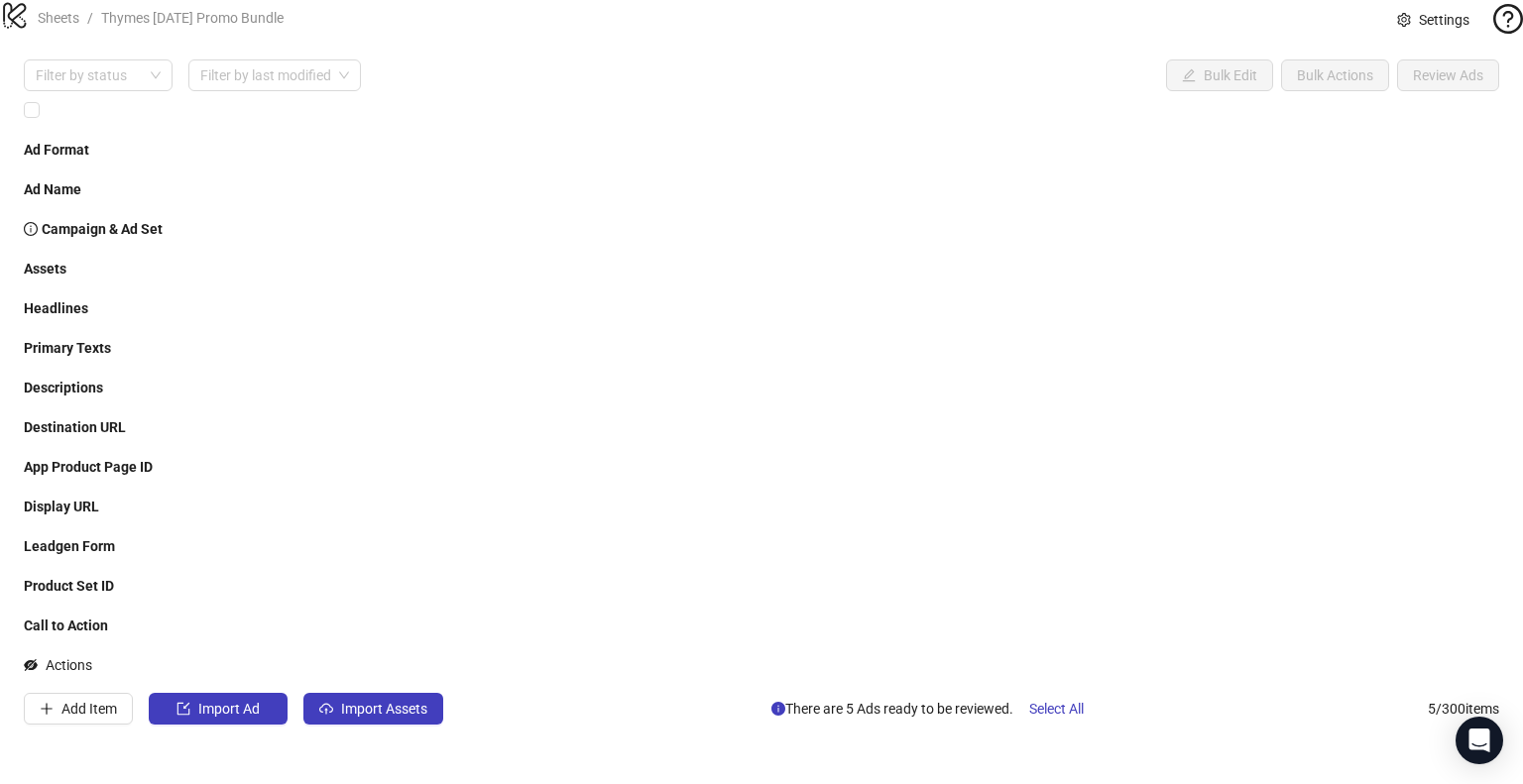 scroll, scrollTop: 0, scrollLeft: 114, axis: horizontal 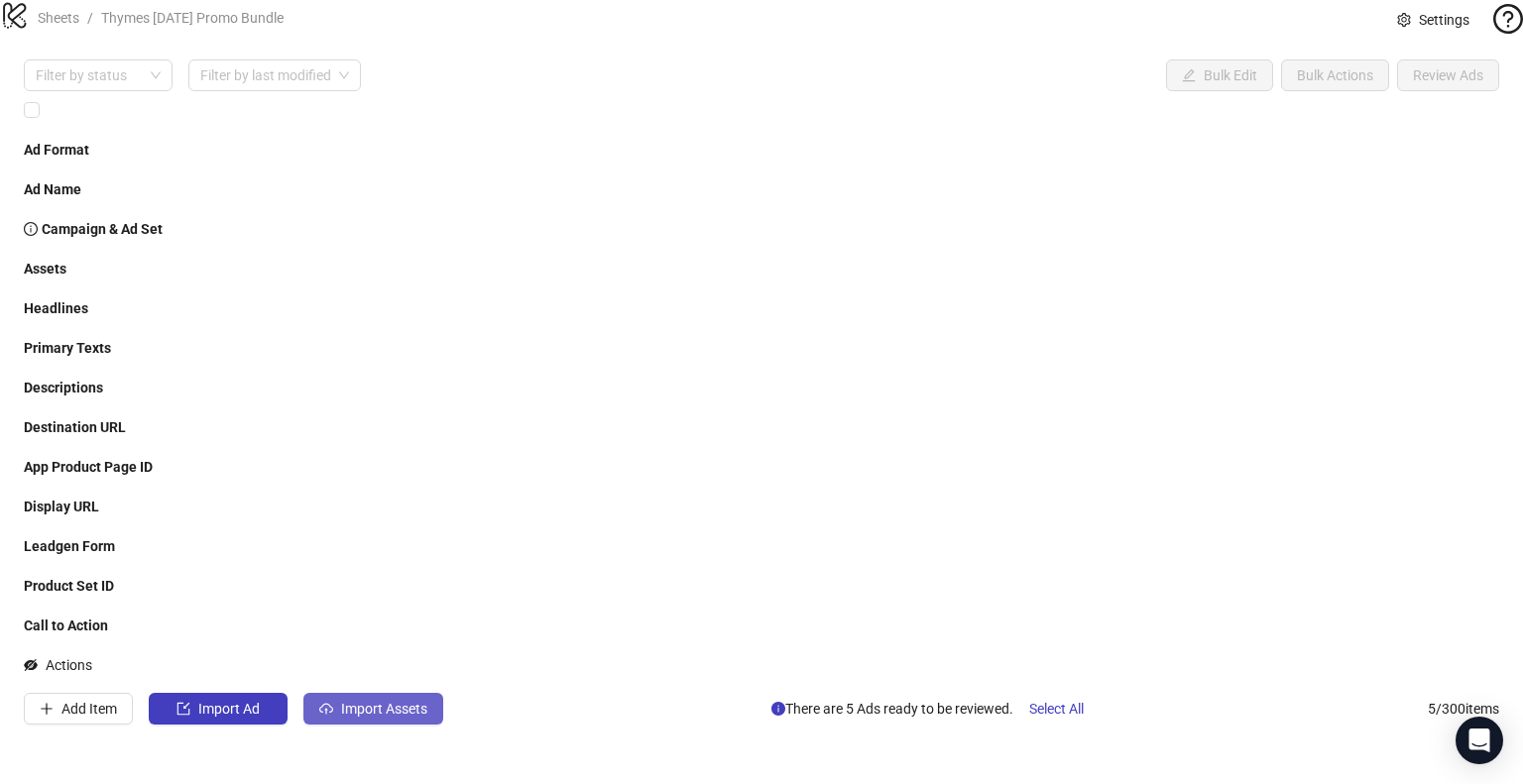 click on "Import Assets" at bounding box center [384, 709] 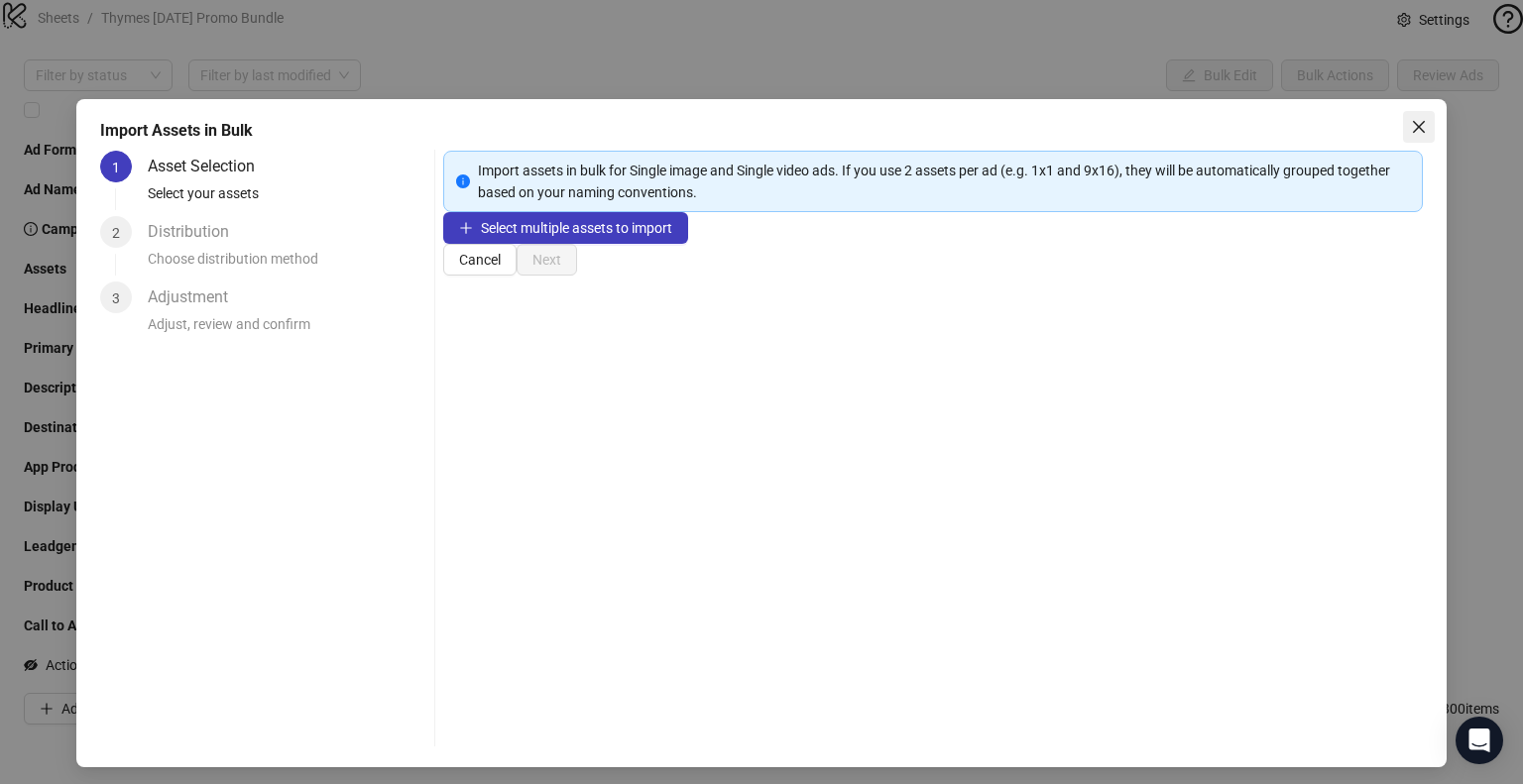 click 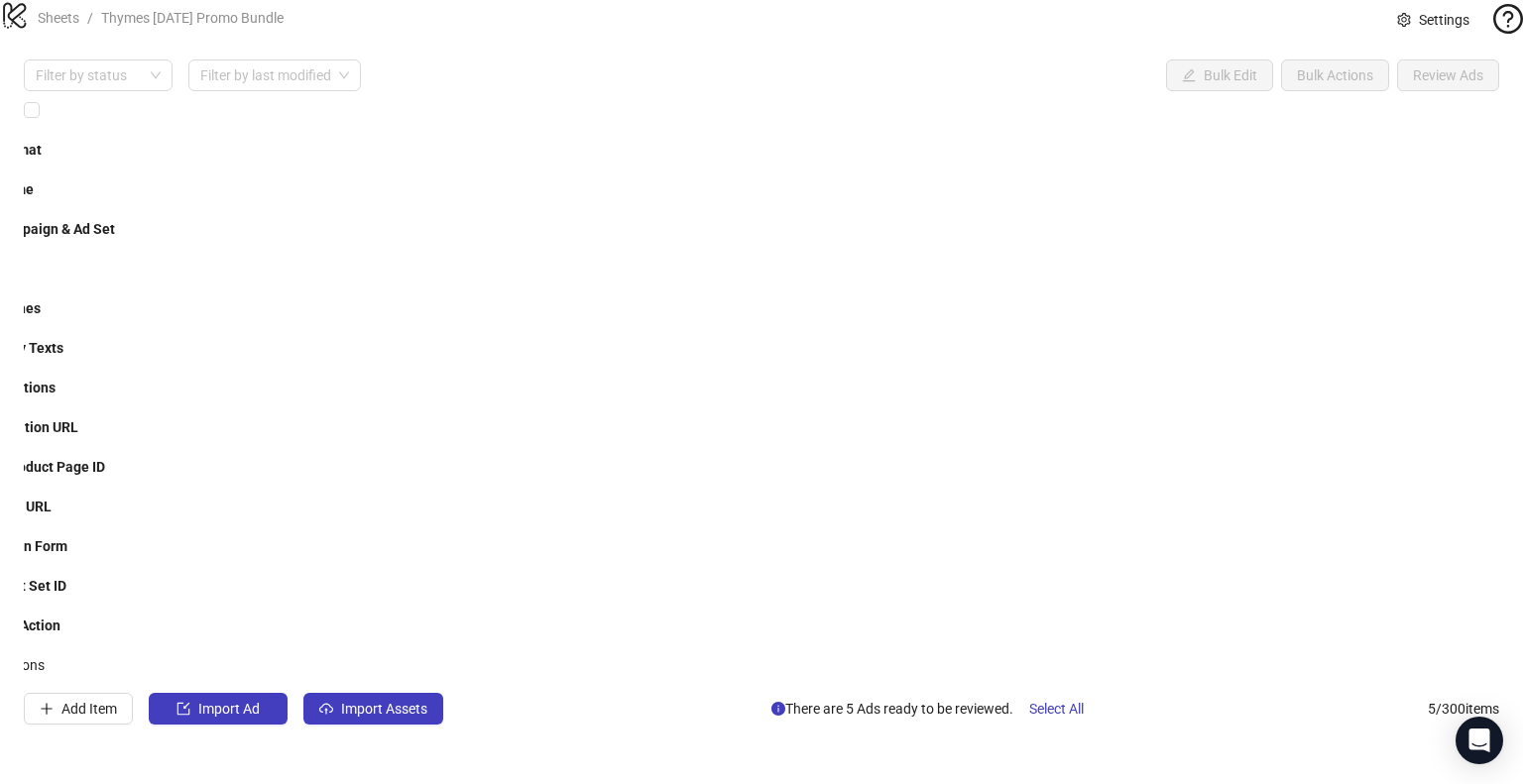 scroll, scrollTop: 0, scrollLeft: 0, axis: both 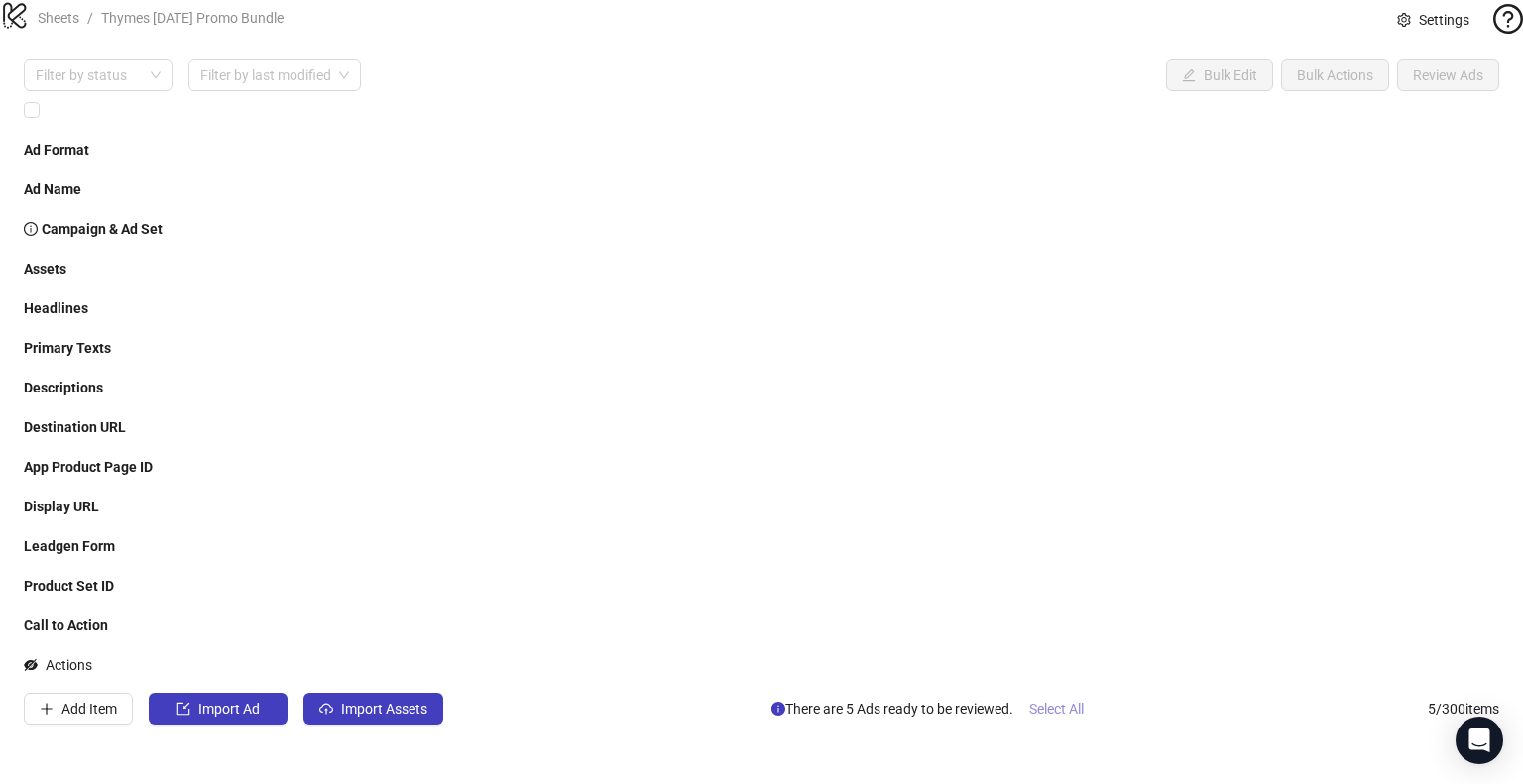 click on "Select All" at bounding box center (1056, 709) 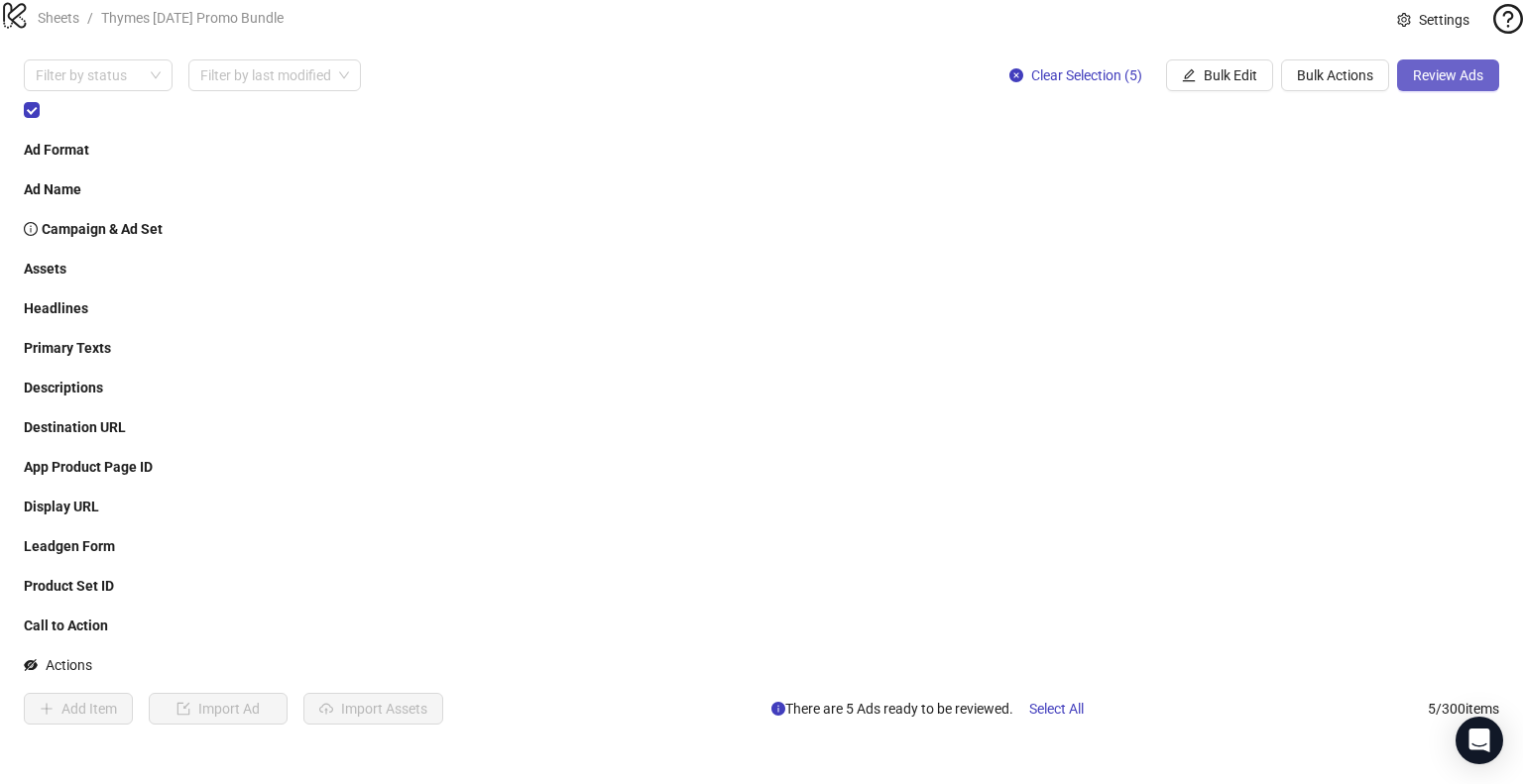 click on "Review Ads" at bounding box center (1448, 75) 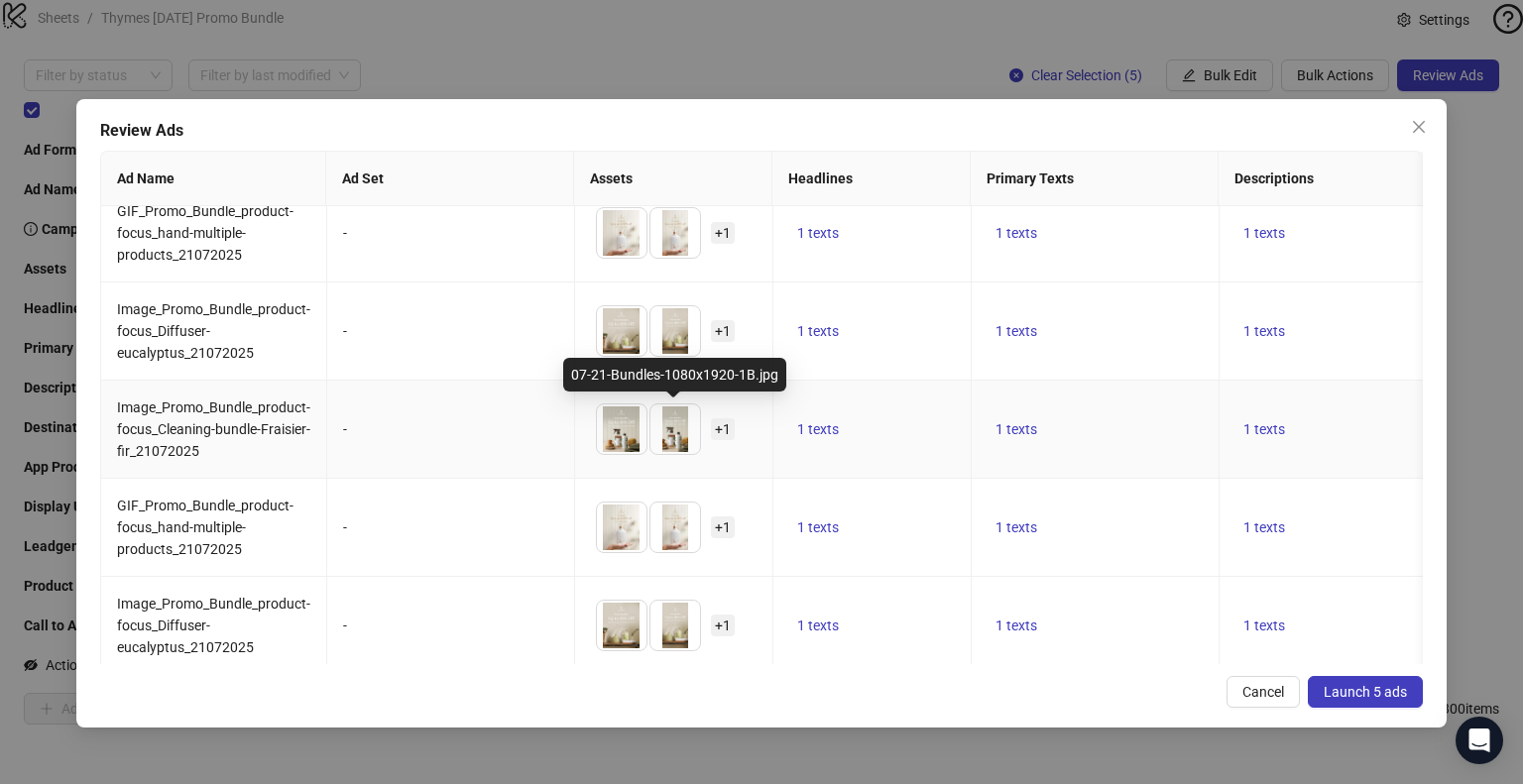 scroll, scrollTop: 0, scrollLeft: 11, axis: horizontal 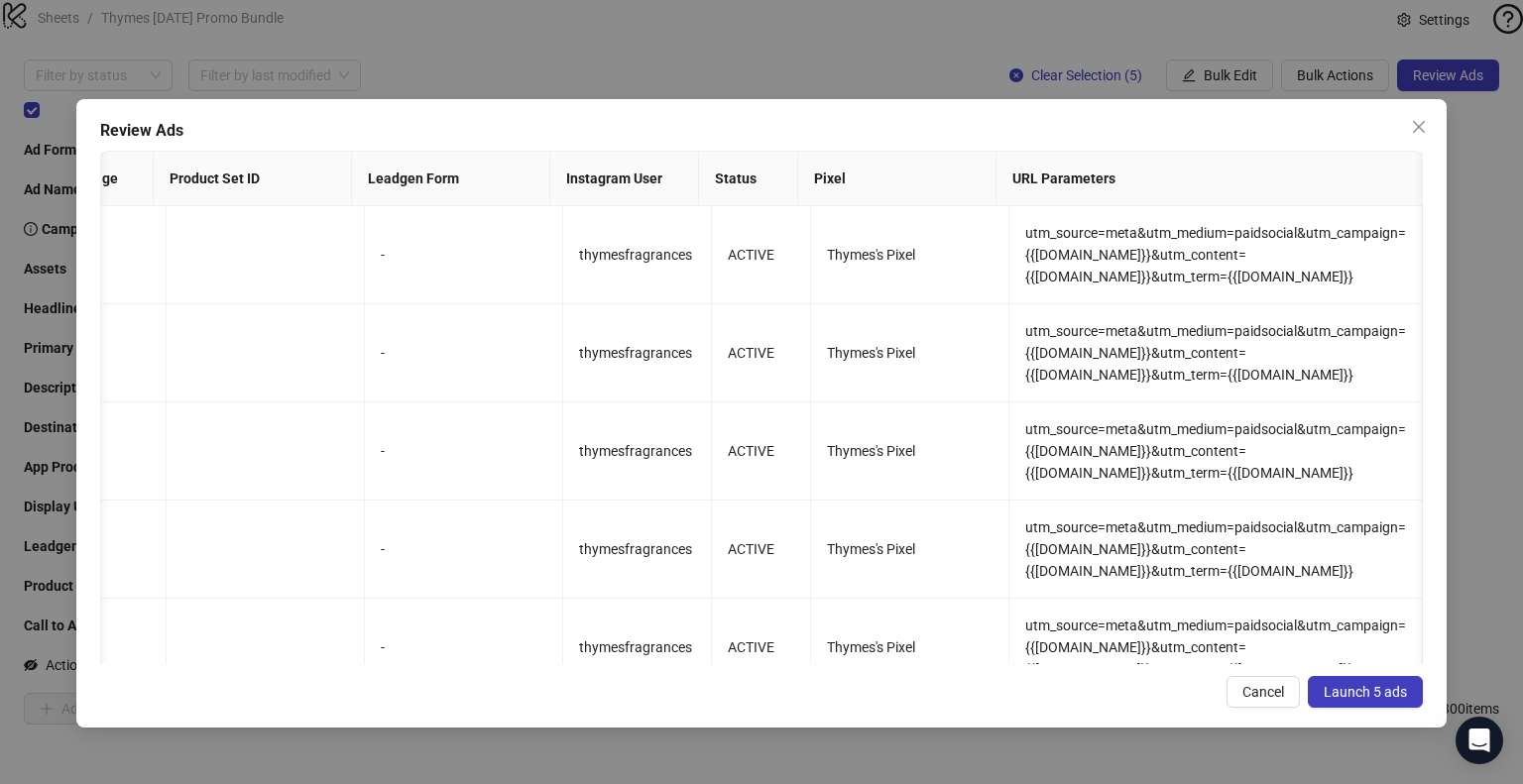 click on "Launch 5 ads" at bounding box center [1365, 692] 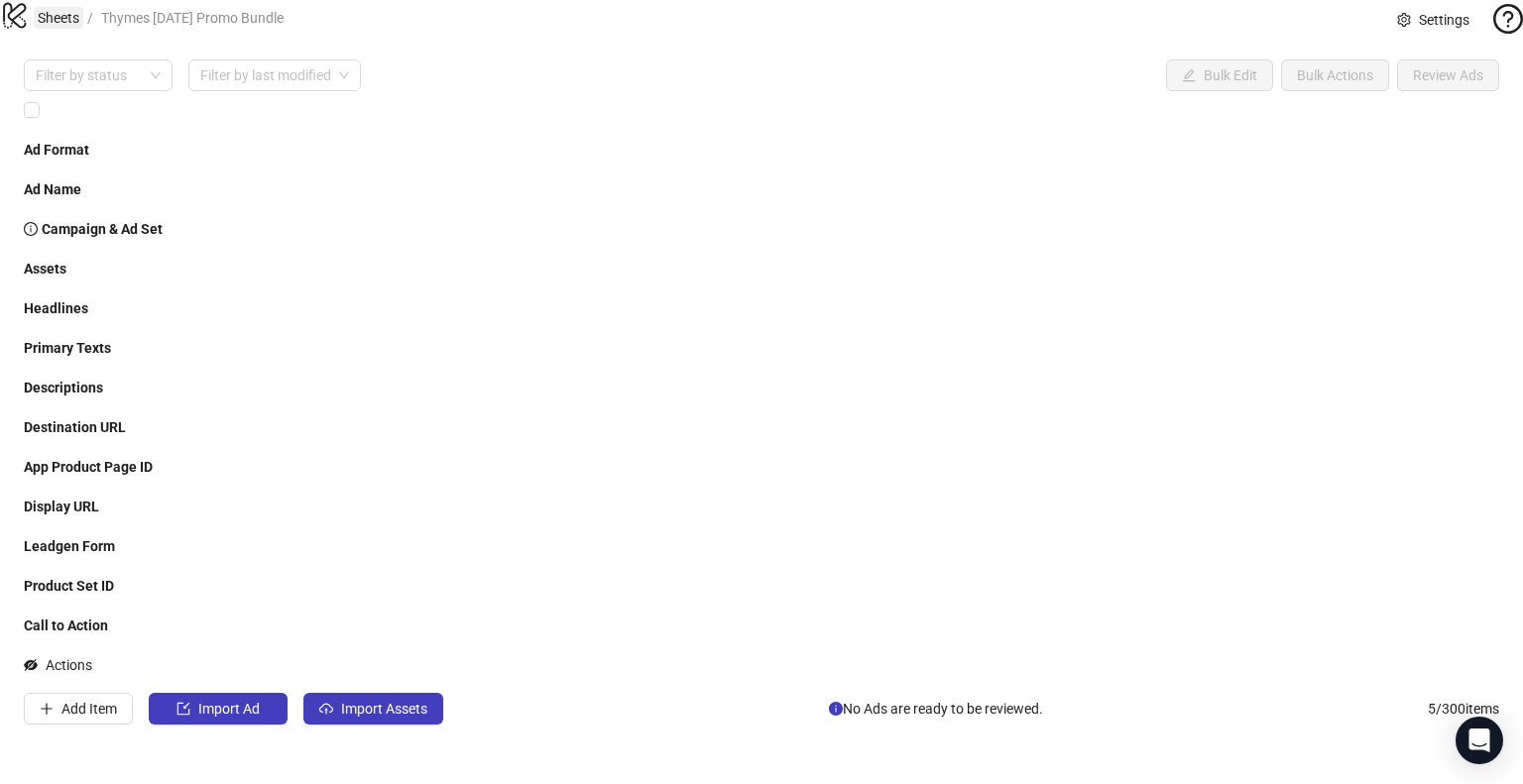 click on "Sheets" at bounding box center (59, 18) 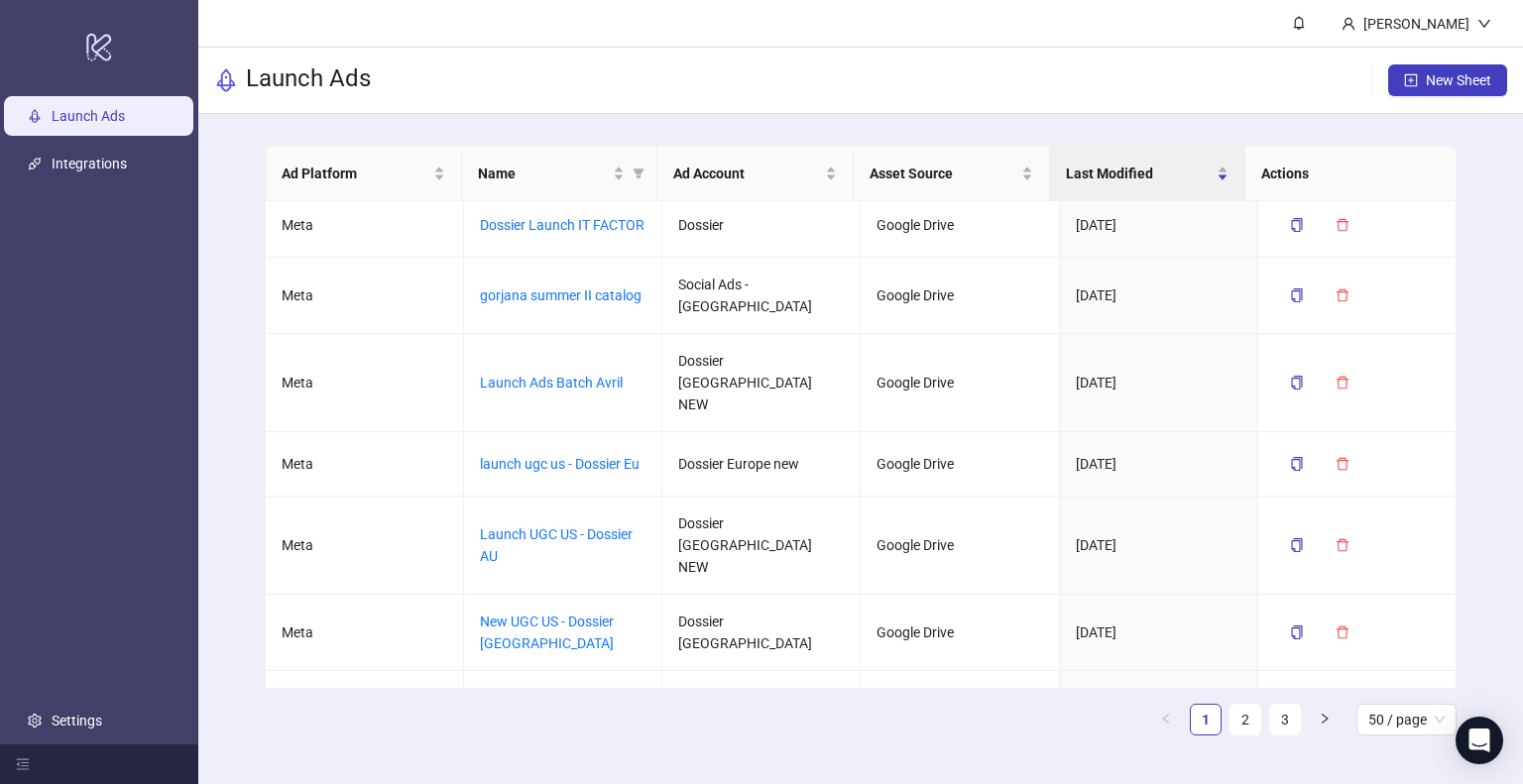 scroll, scrollTop: 0, scrollLeft: 0, axis: both 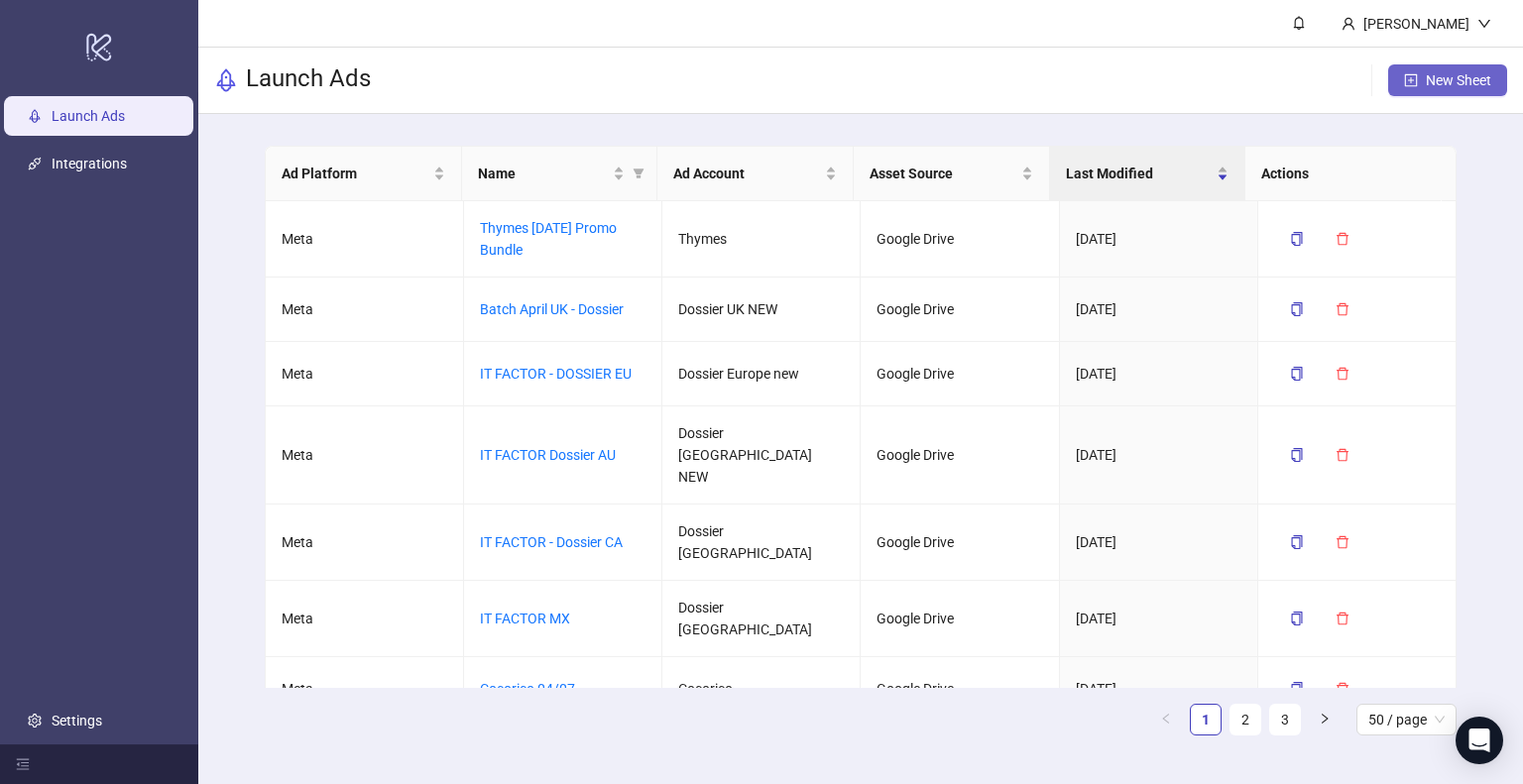 click 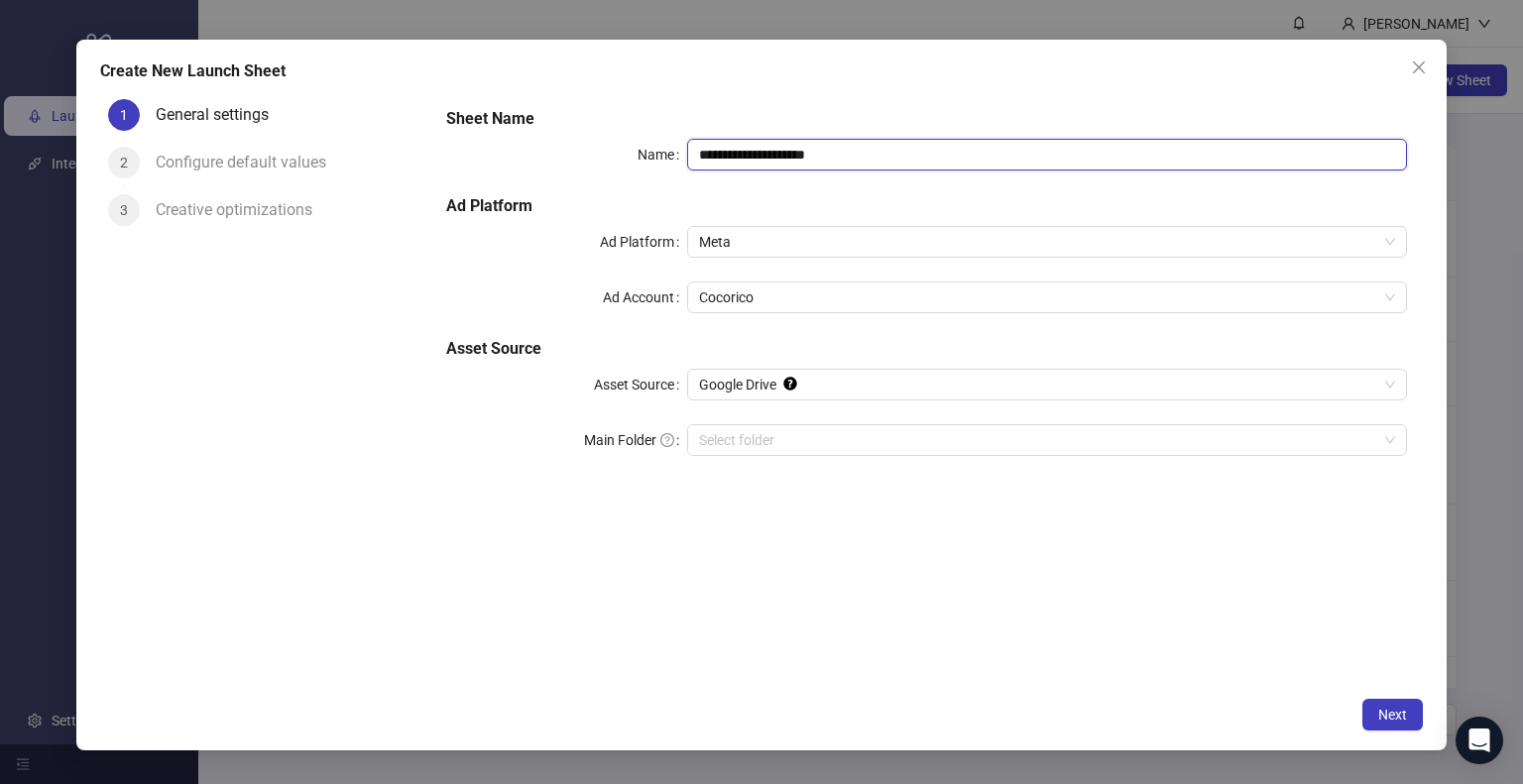 click on "**********" at bounding box center (1047, 155) 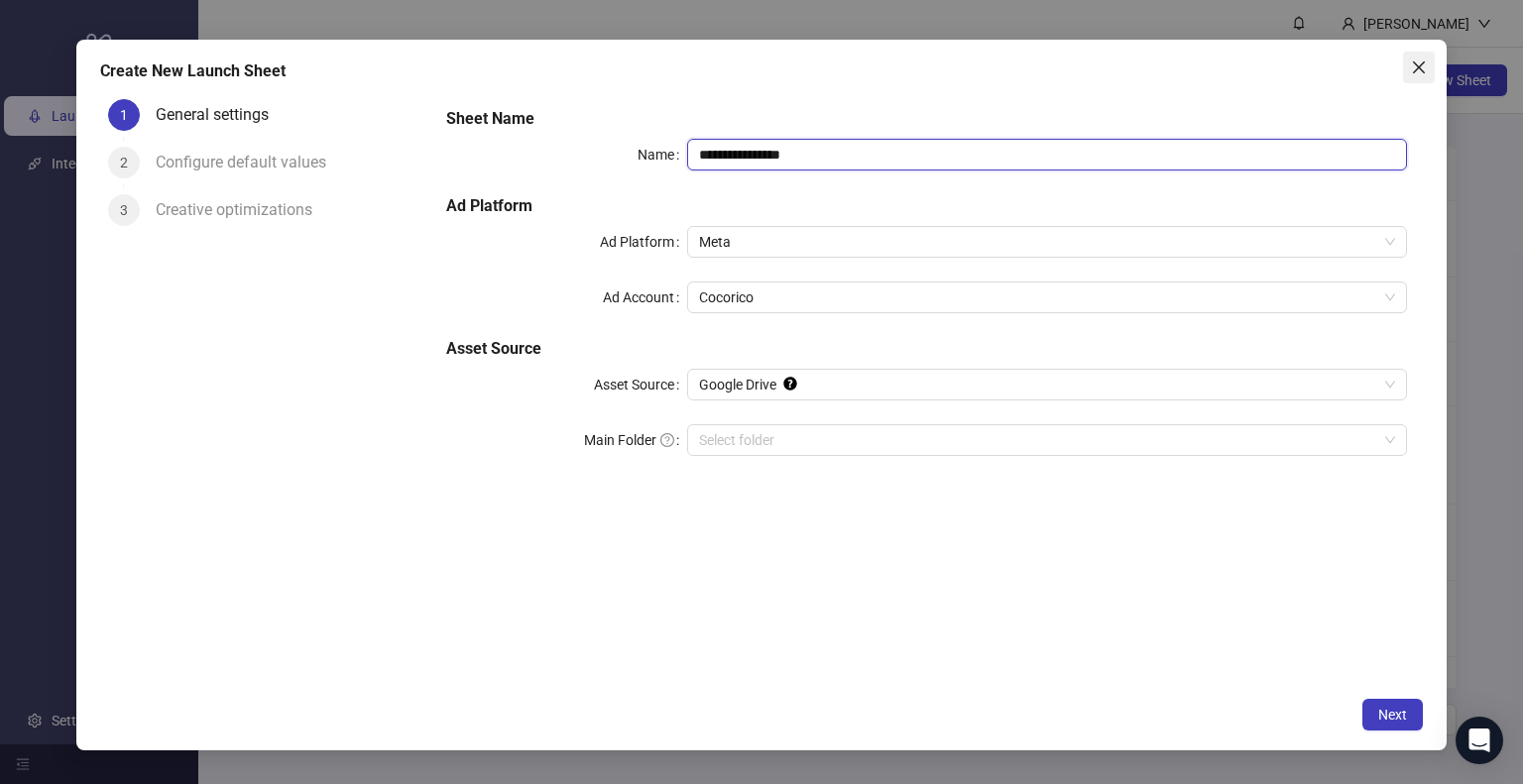 type on "**********" 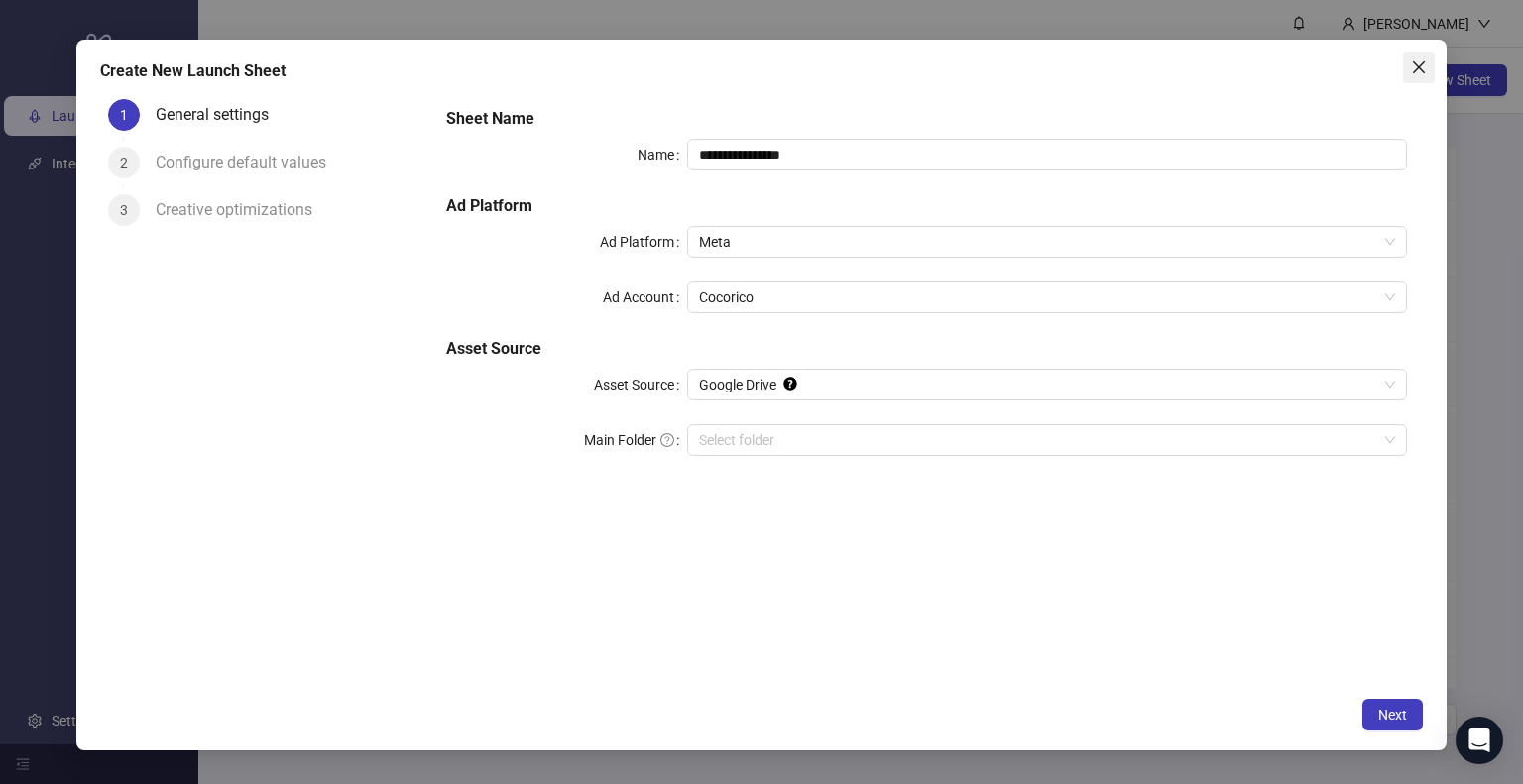 click 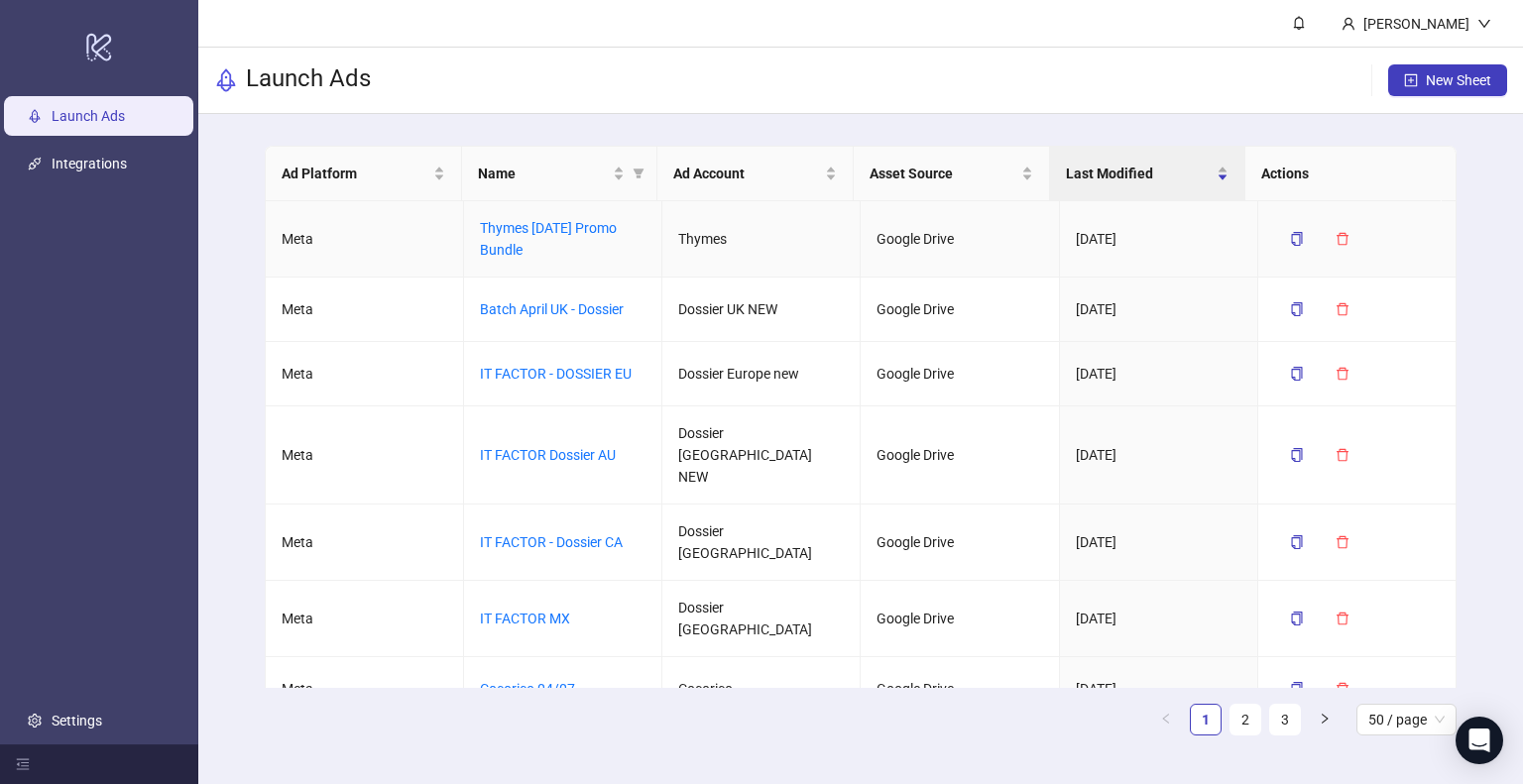 drag, startPoint x: 577, startPoint y: 253, endPoint x: 448, endPoint y: 219, distance: 133.4054 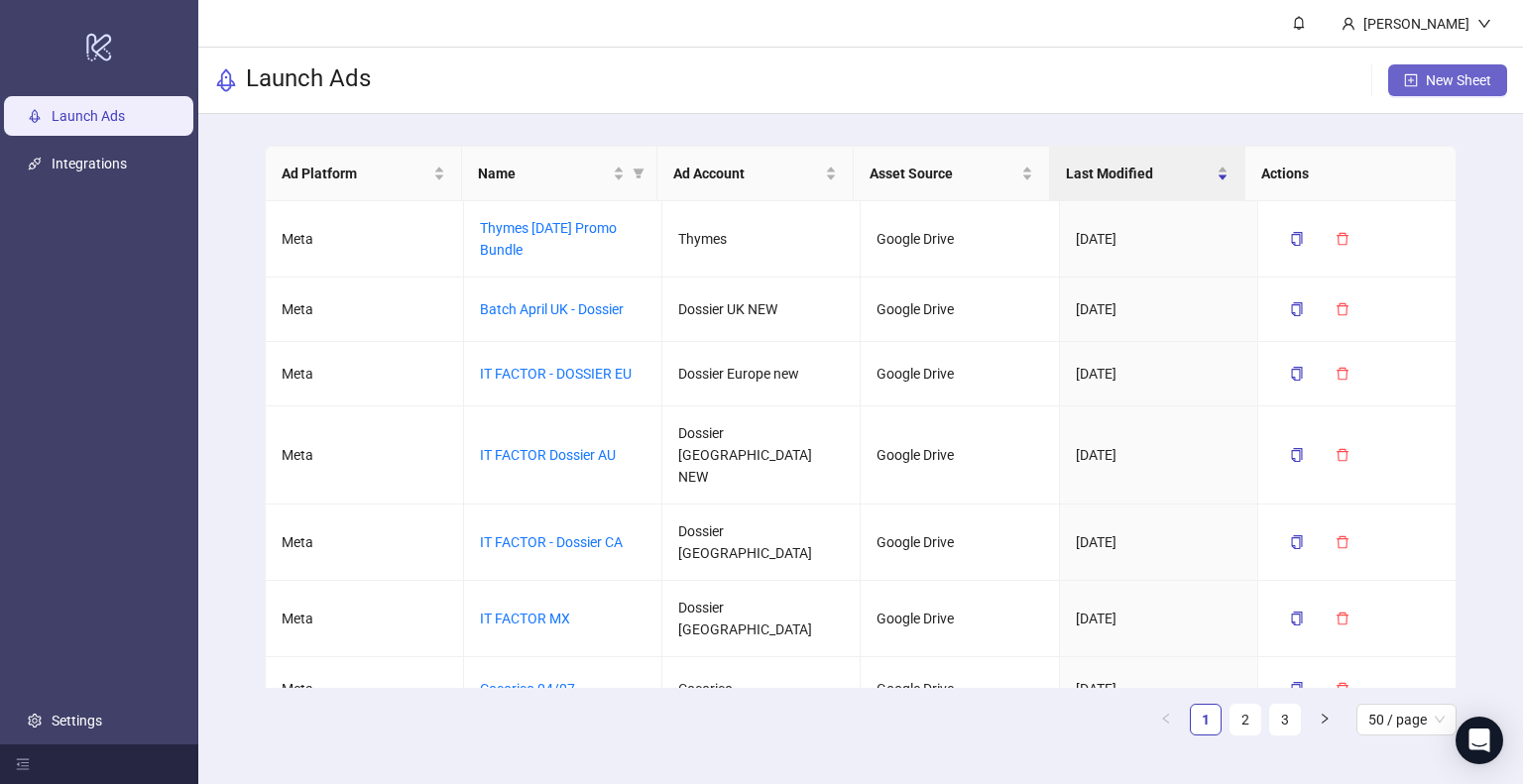 click on "New Sheet" at bounding box center (1459, 80) 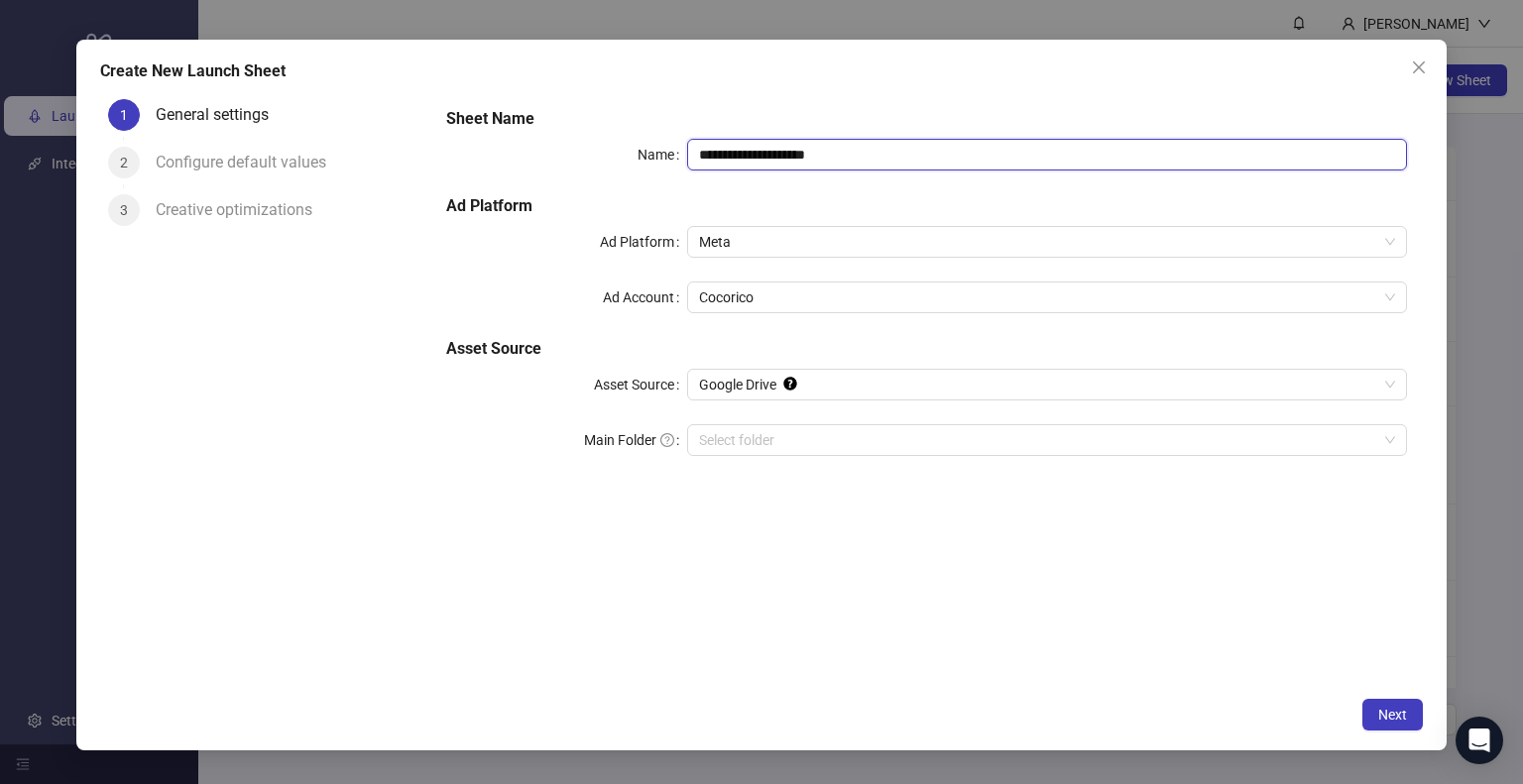 click on "**********" at bounding box center [1047, 155] 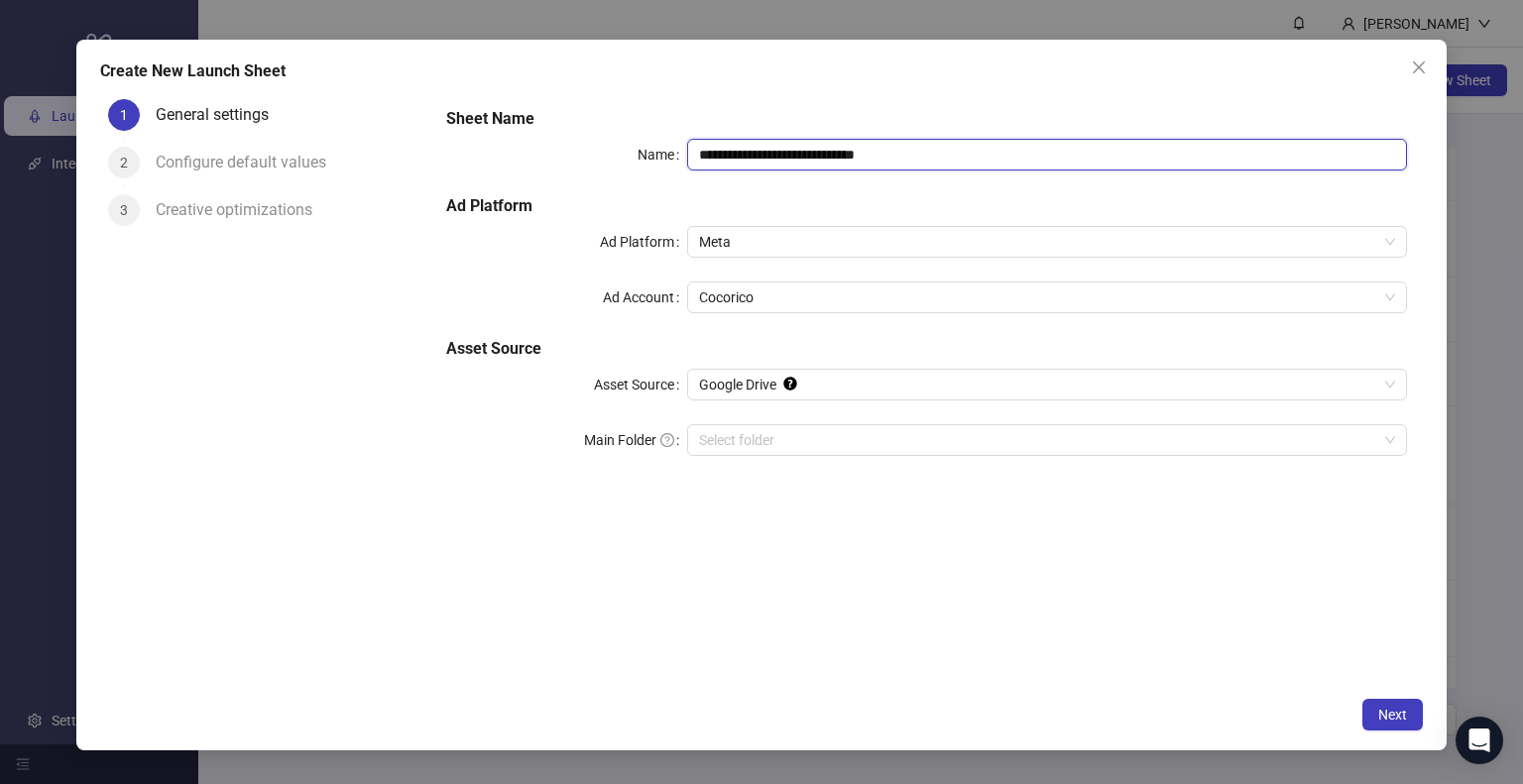 click on "**********" at bounding box center (1047, 155) 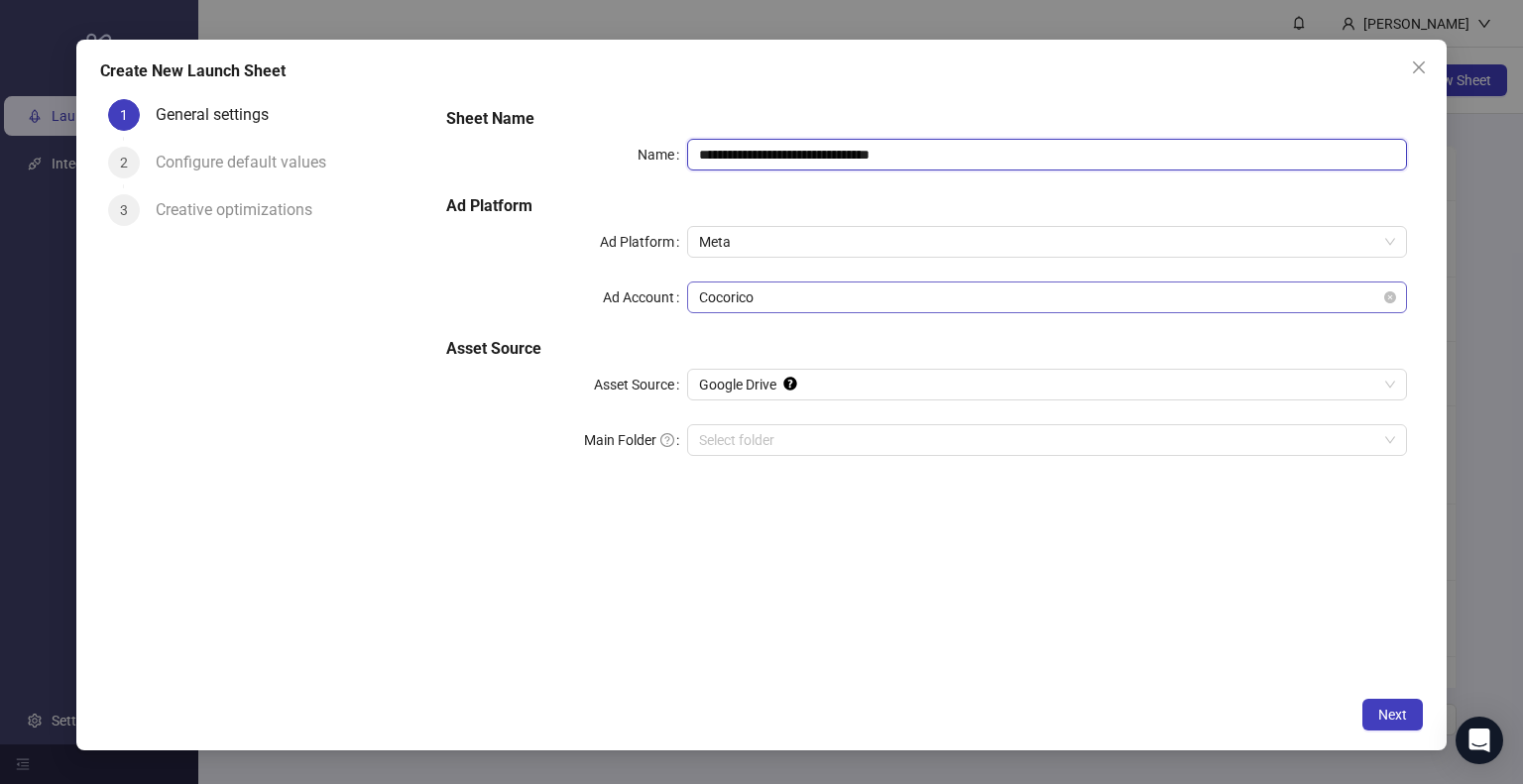 click on "Cocorico" at bounding box center [1047, 297] 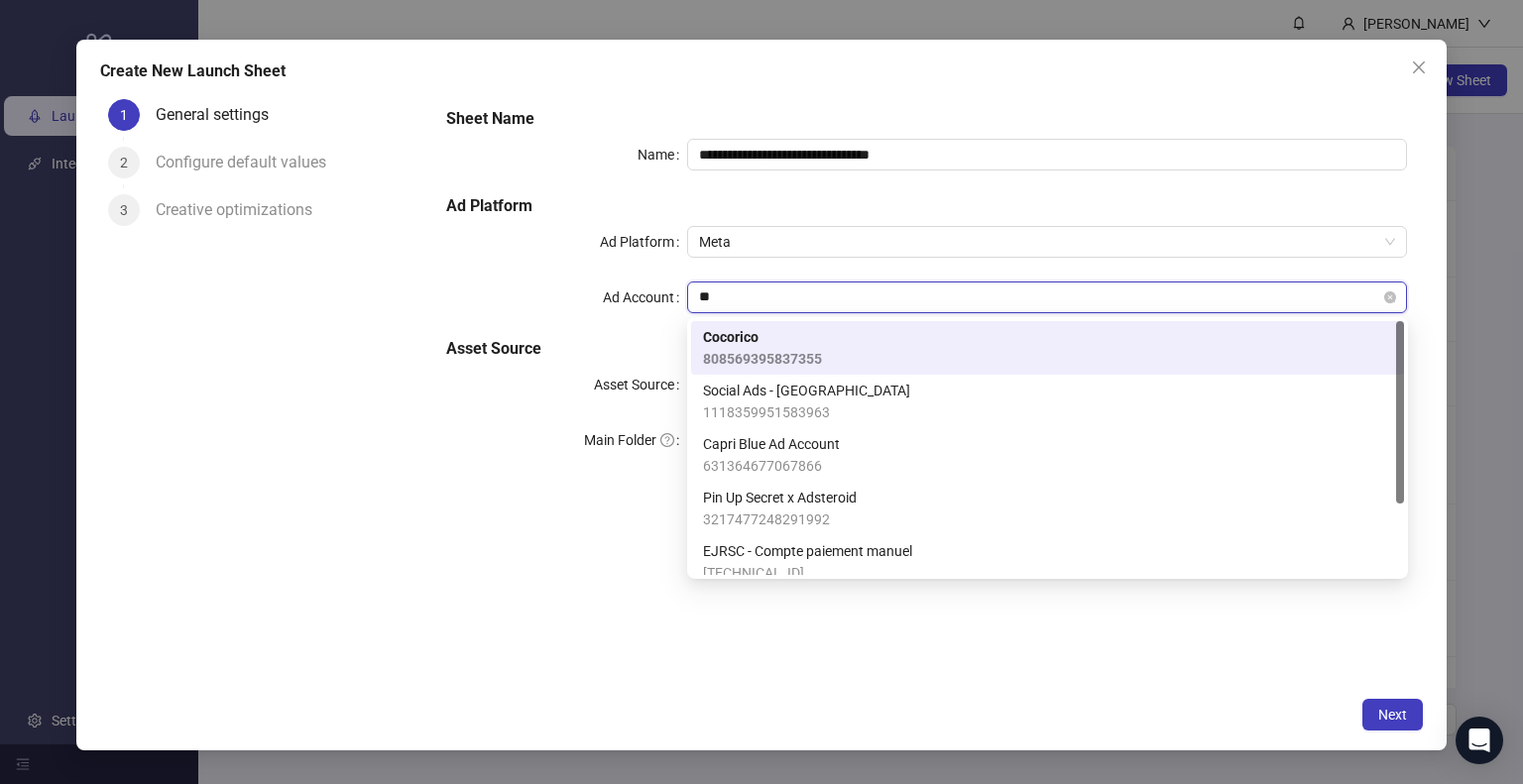 type on "***" 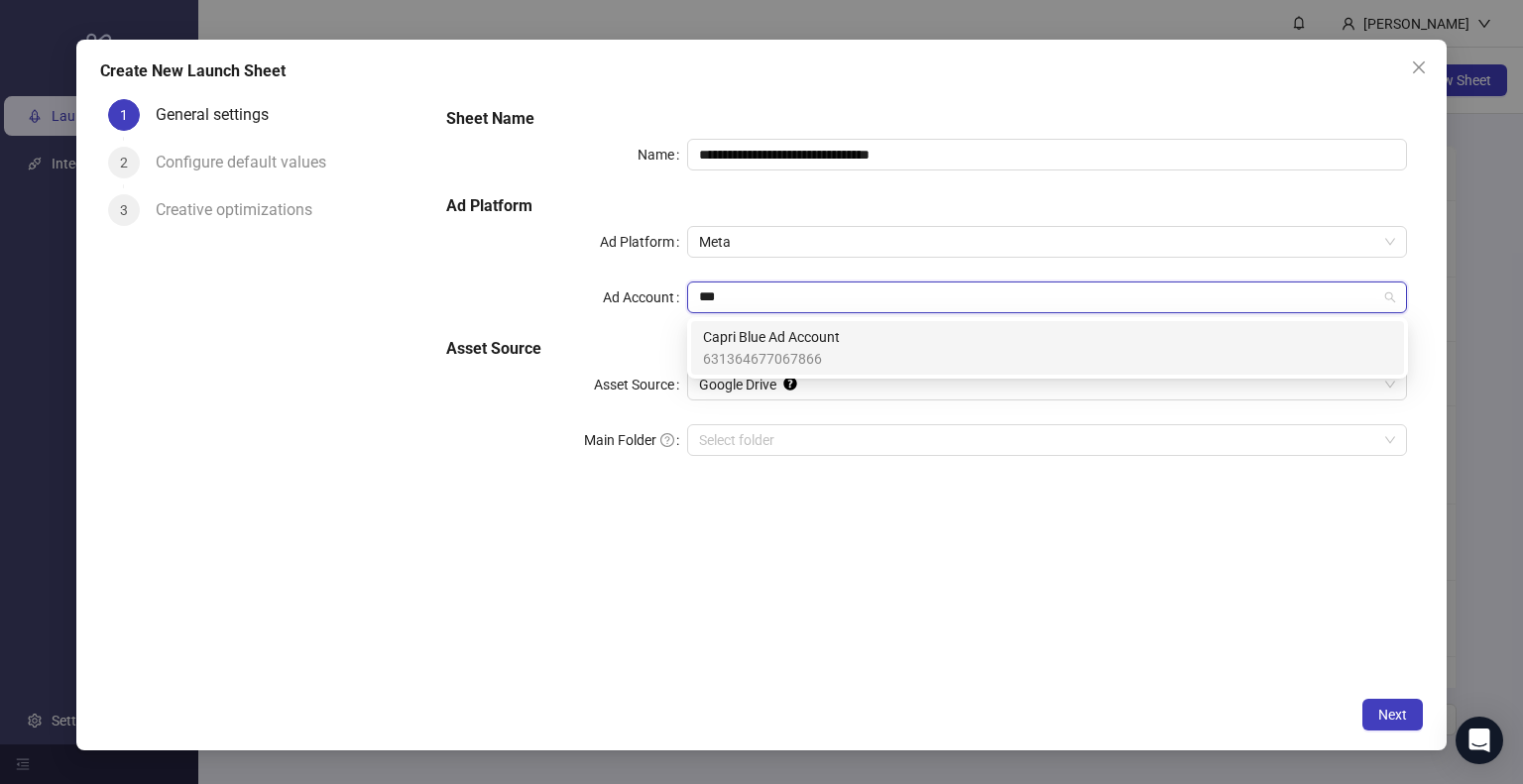 click on "Capri Blue Ad Account" at bounding box center [771, 337] 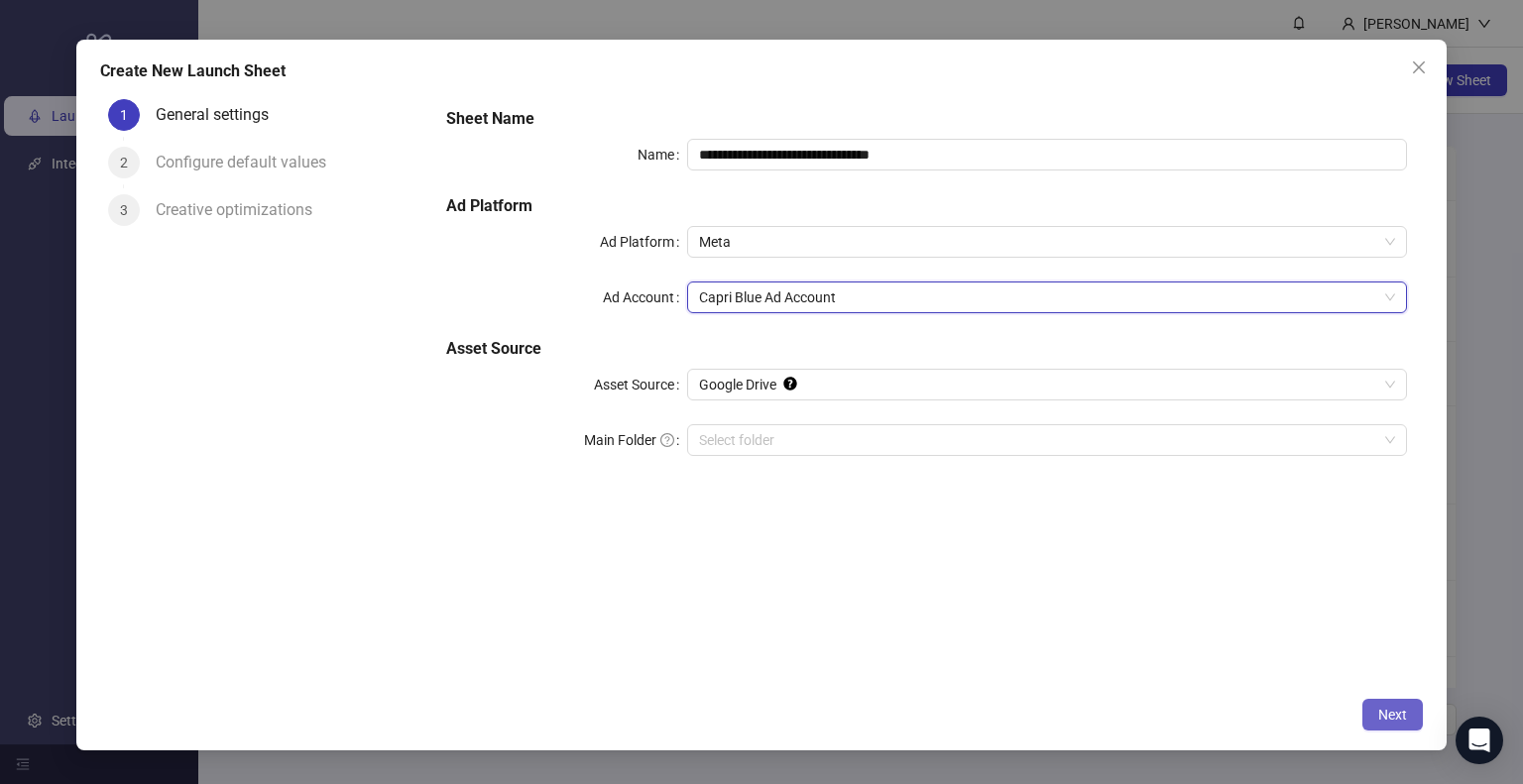 click on "Next" at bounding box center [1392, 715] 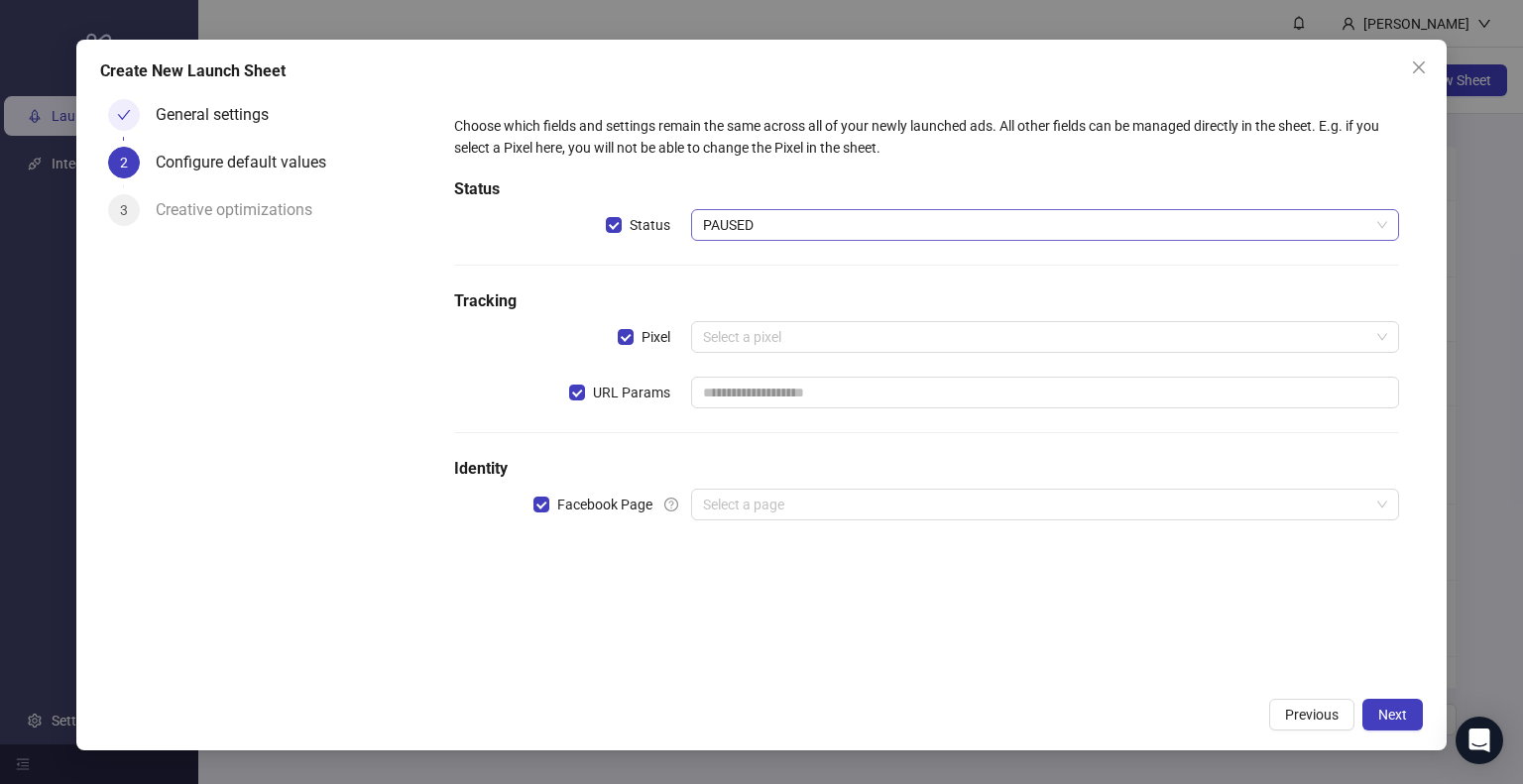 click on "PAUSED" at bounding box center [1045, 225] 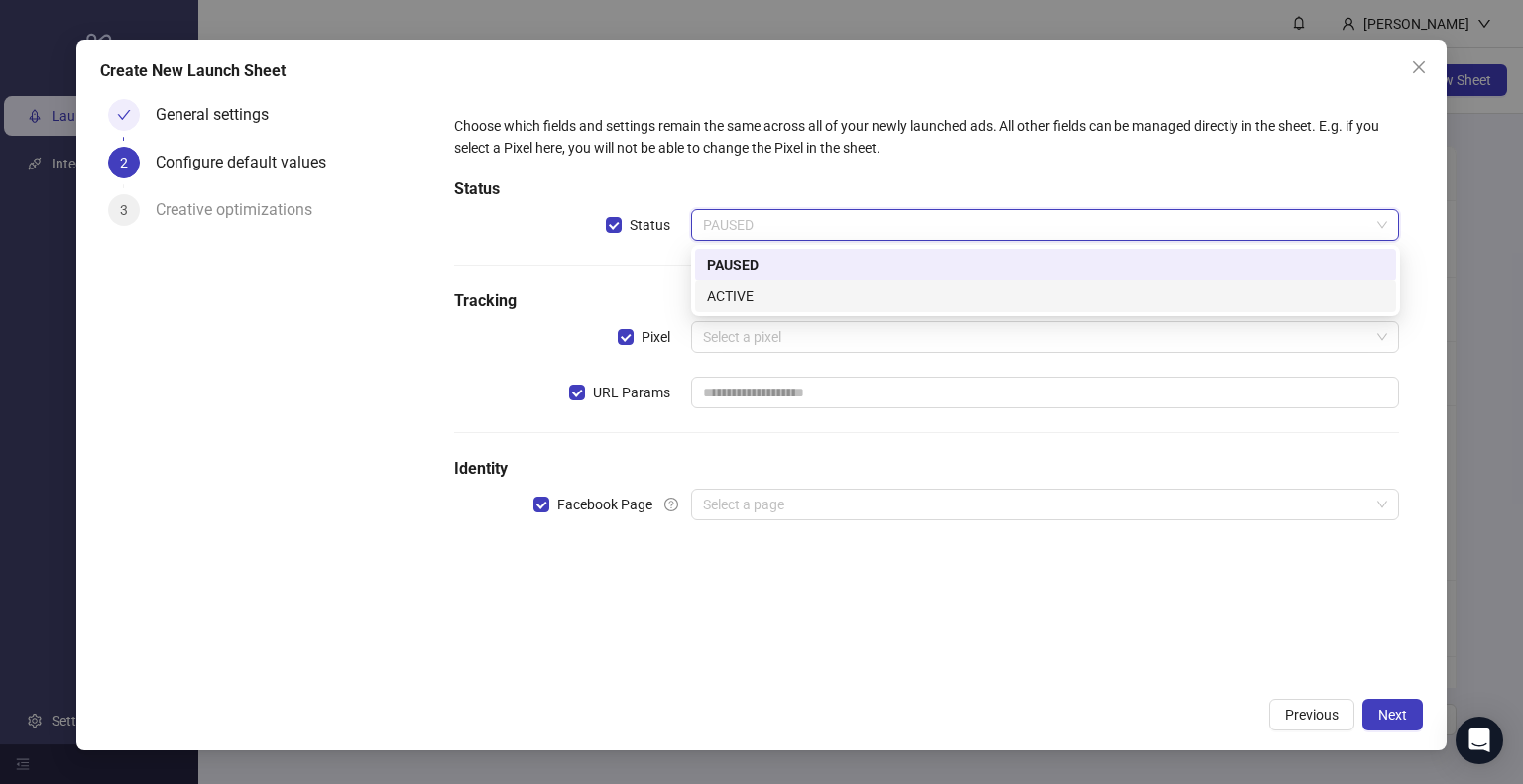 click on "ACTIVE" at bounding box center [1045, 296] 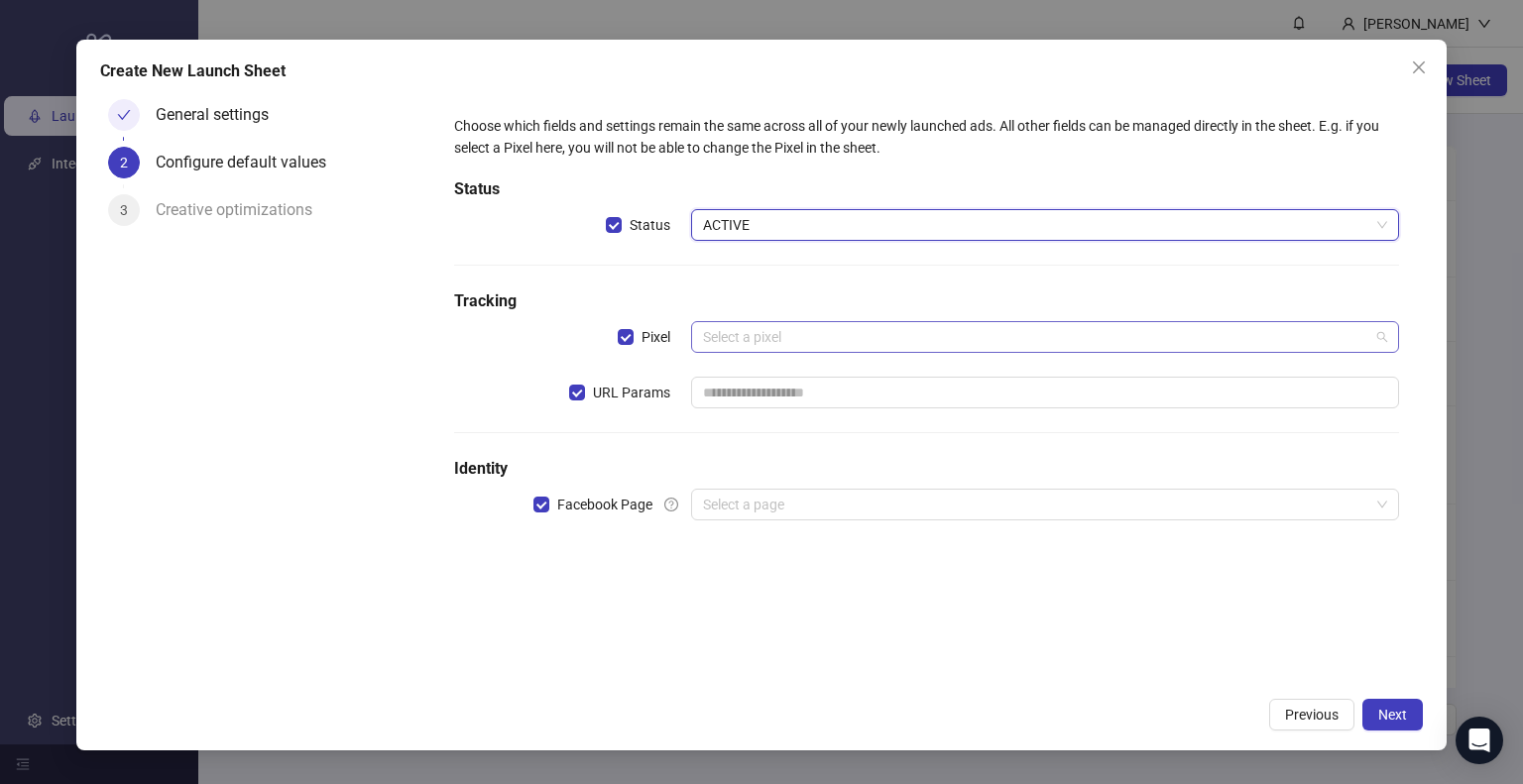 click at bounding box center (1036, 337) 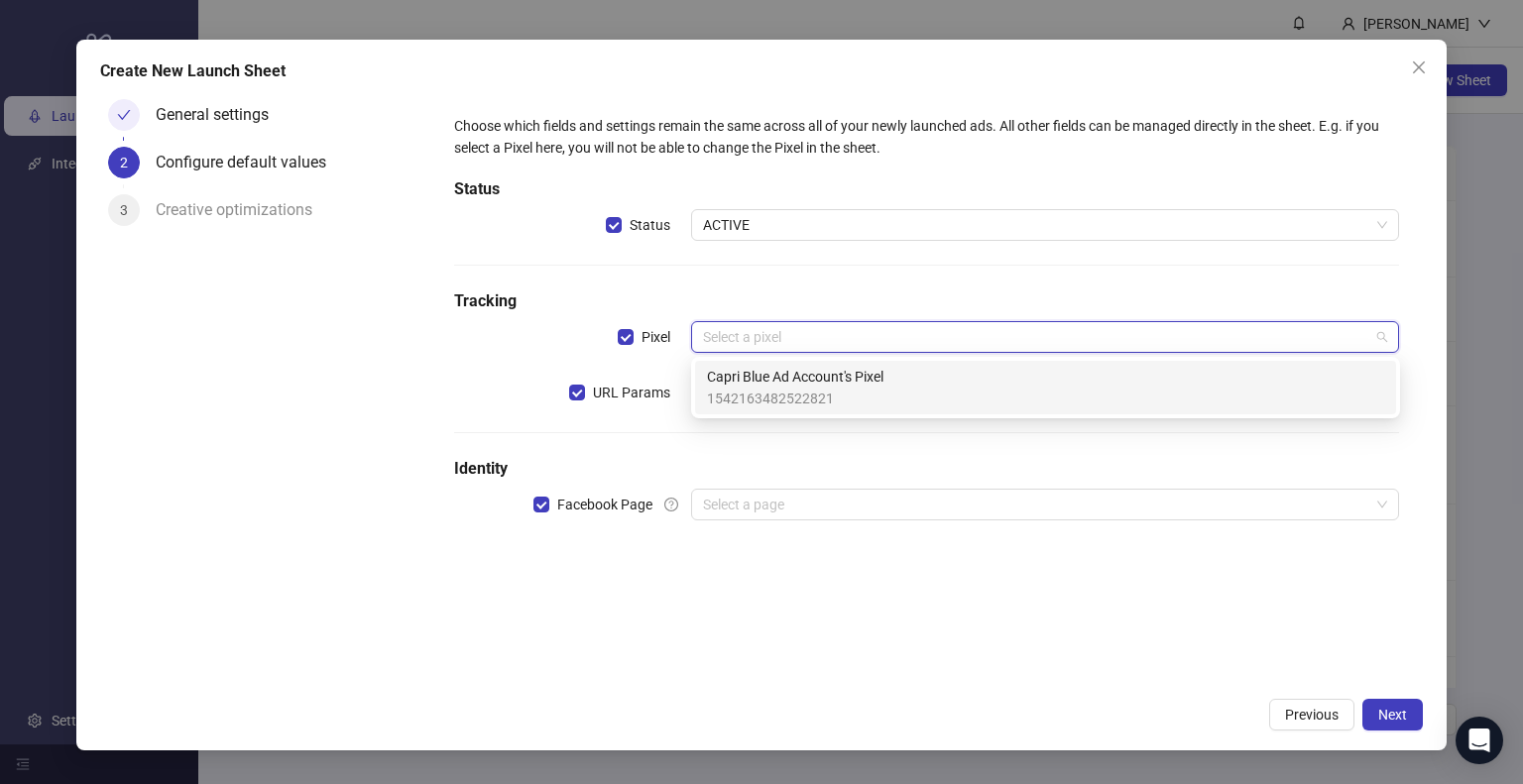 click on "Capri Blue Ad Account's Pixel" at bounding box center (795, 377) 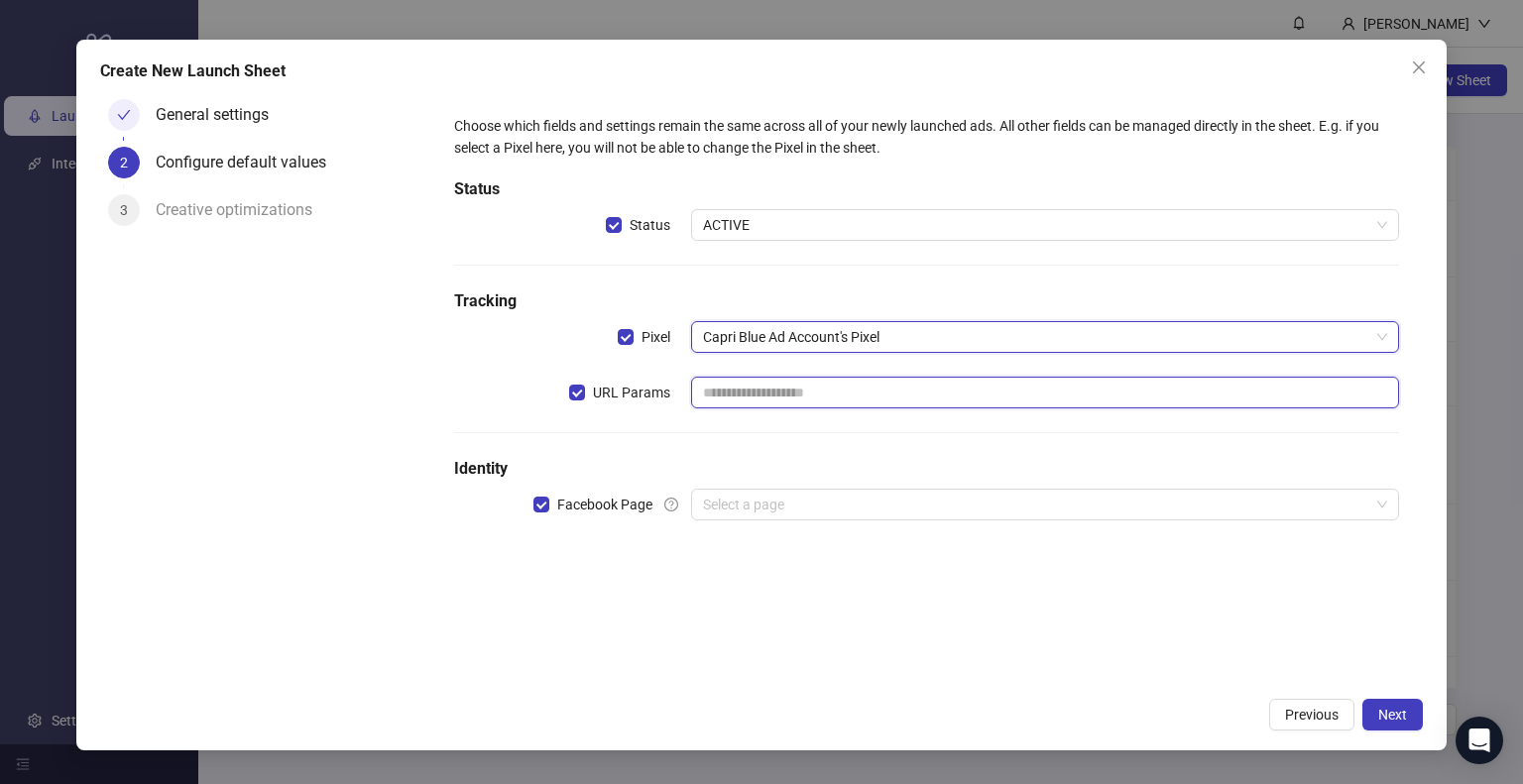 click at bounding box center [1045, 392] 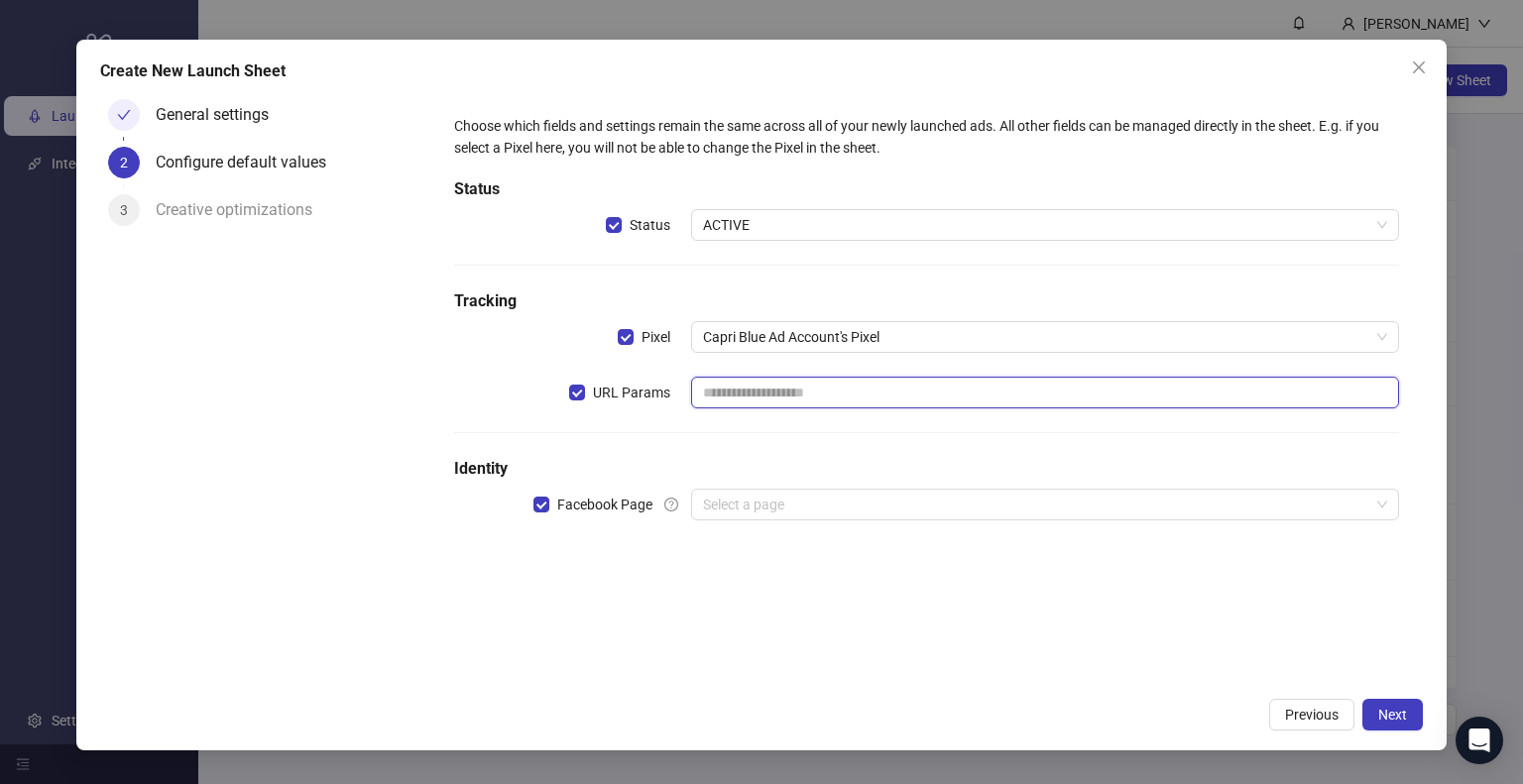 type on "**********" 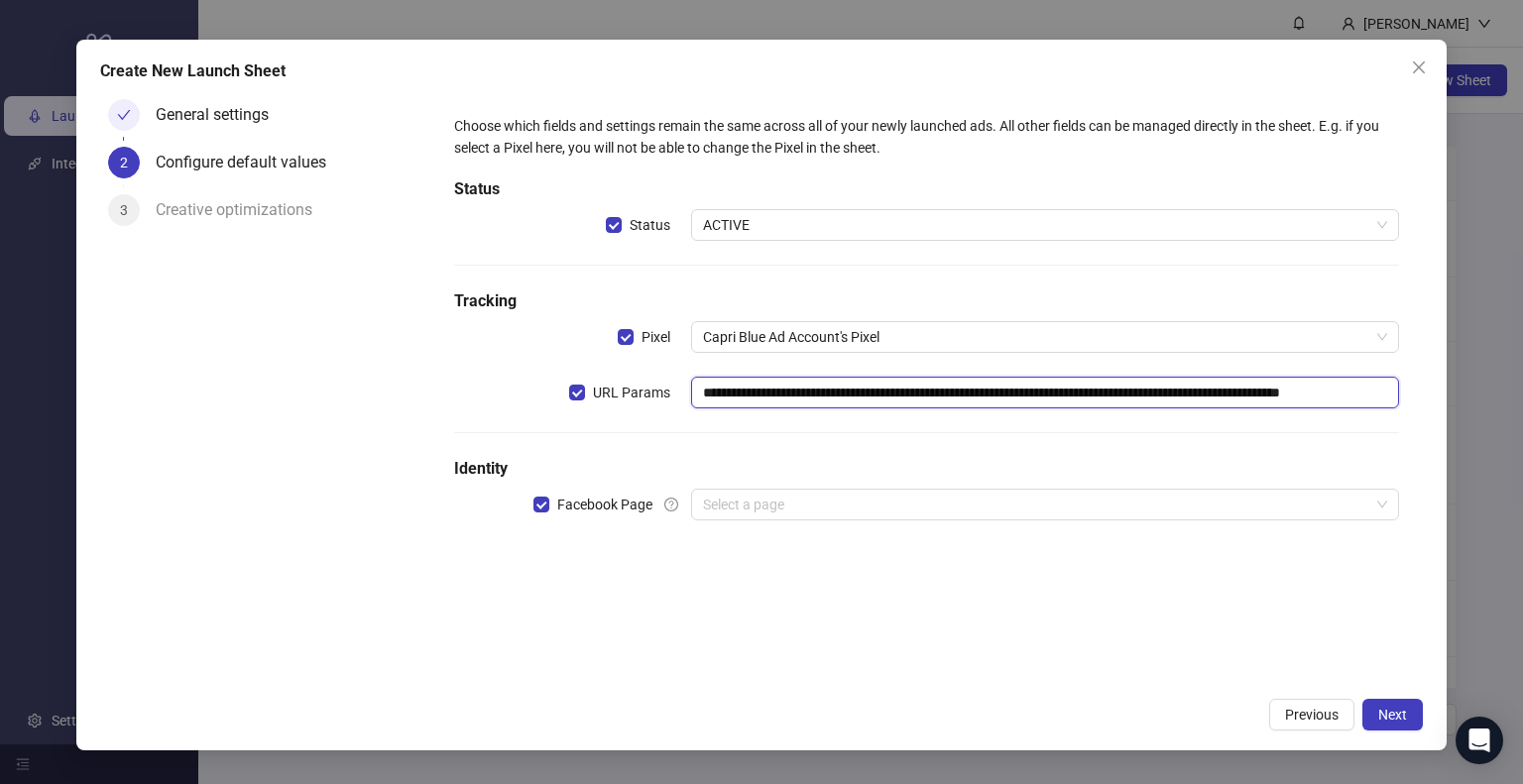 scroll, scrollTop: 0, scrollLeft: 147, axis: horizontal 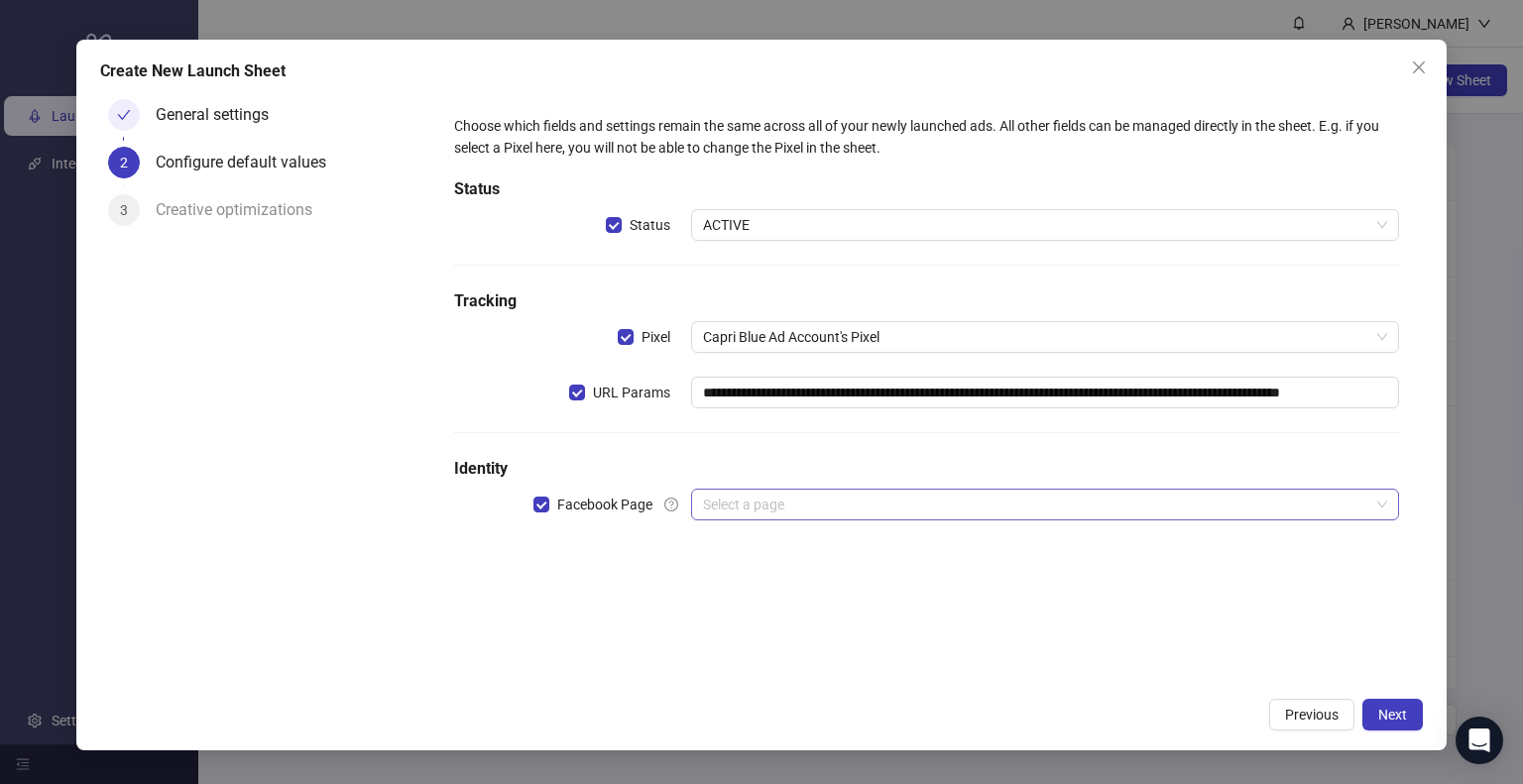 click at bounding box center [1036, 504] 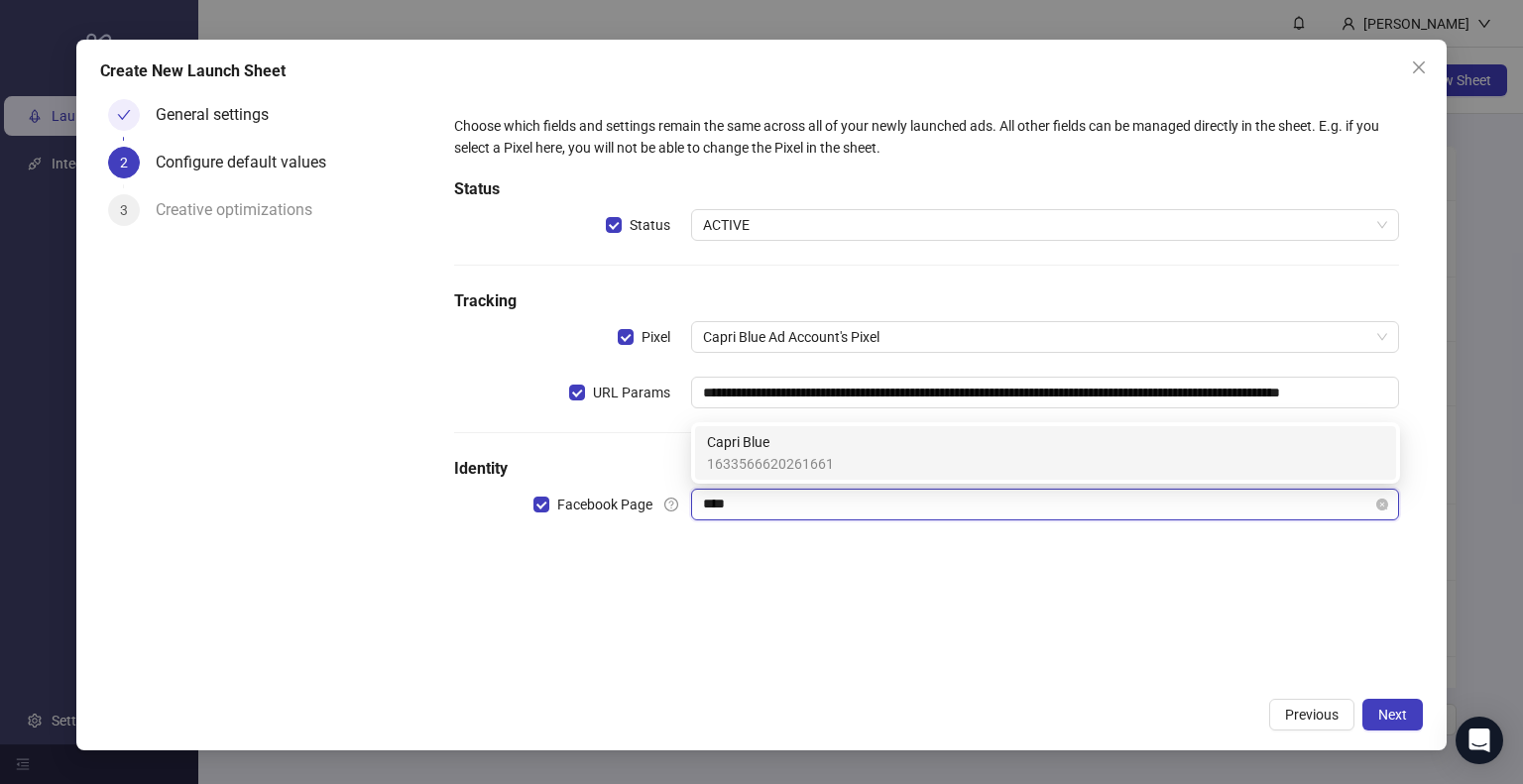 type on "*****" 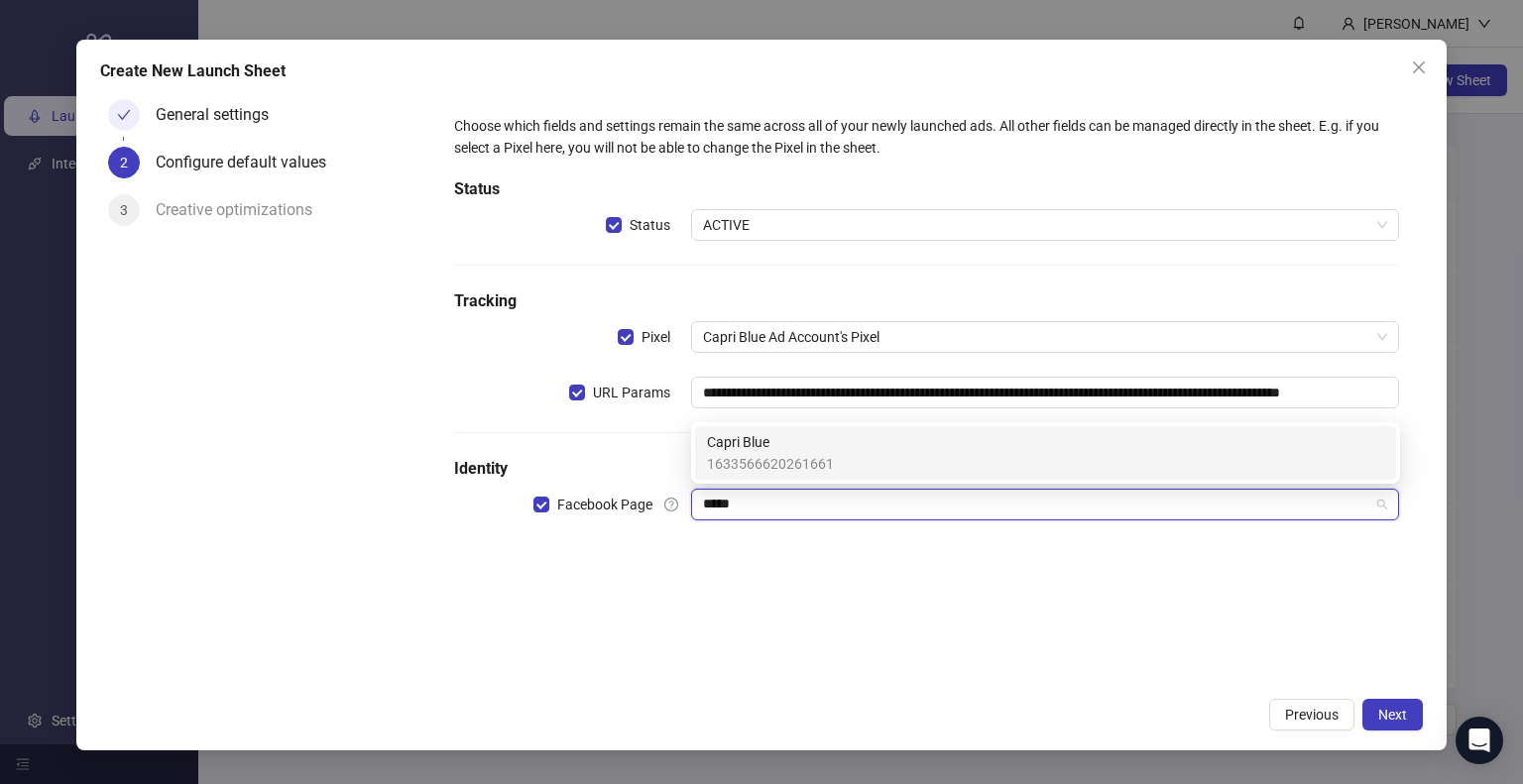 click on "Capri Blue 1633566620261661" at bounding box center (1045, 453) 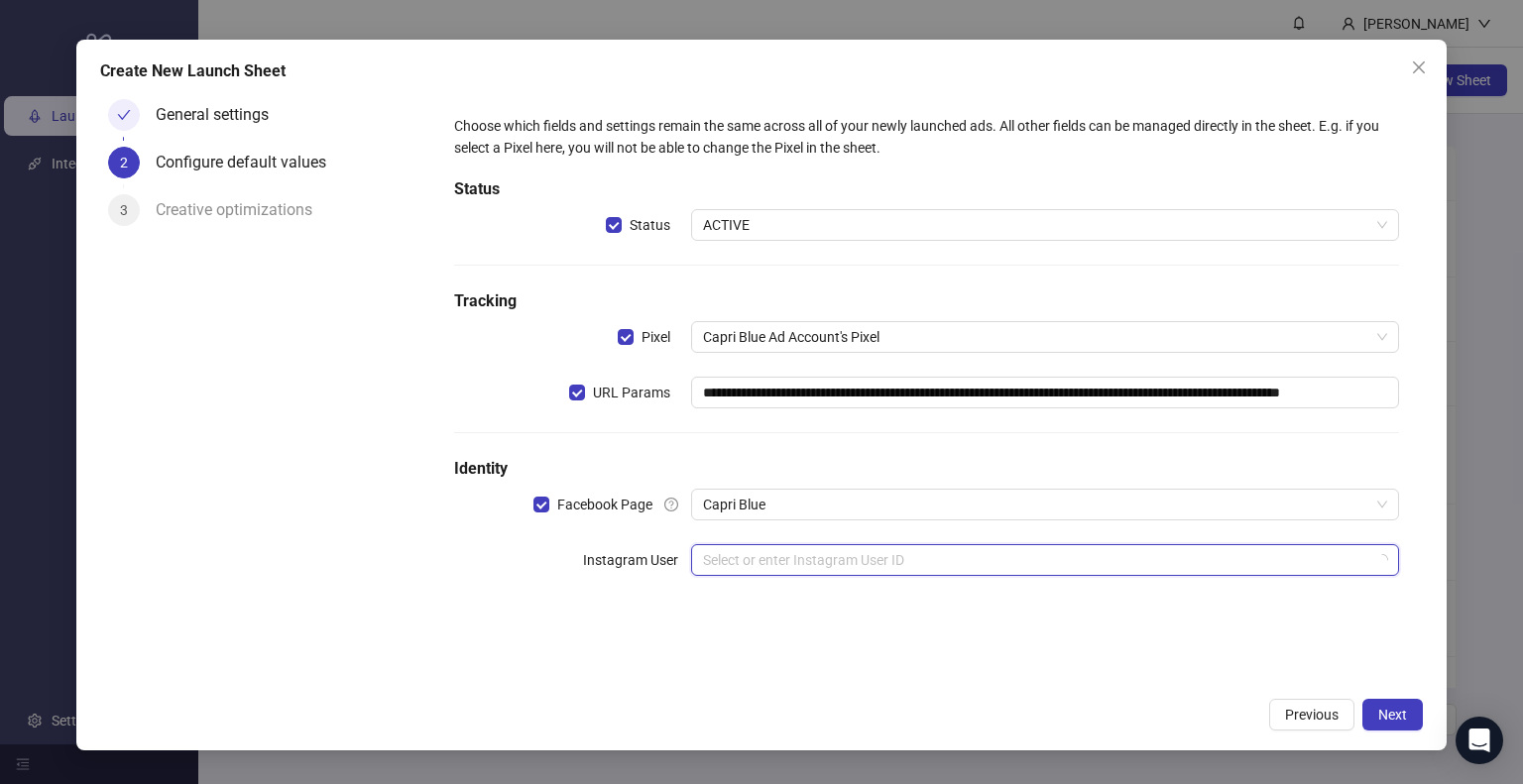 click at bounding box center (1036, 560) 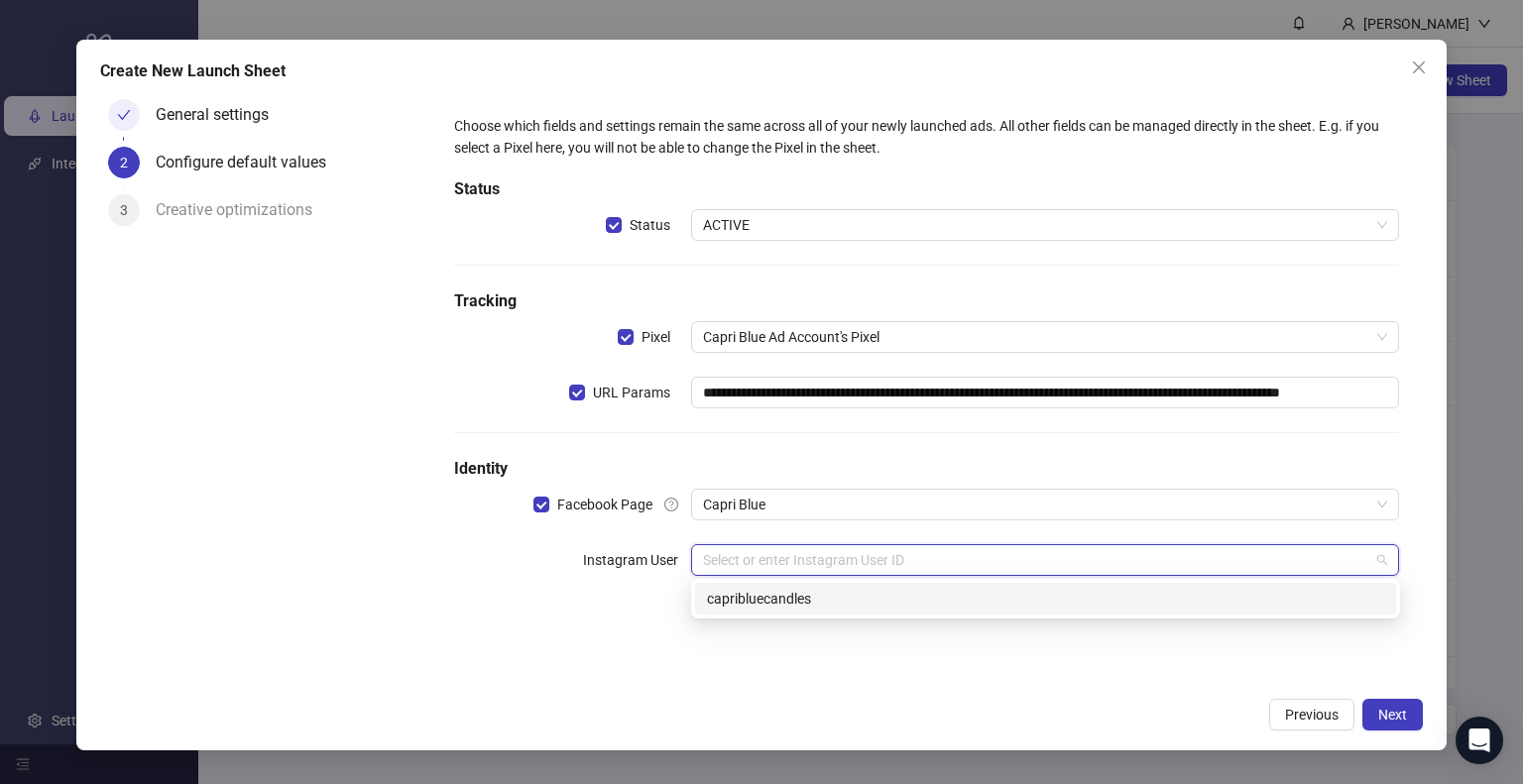 click on "capribluecandles" at bounding box center (1045, 599) 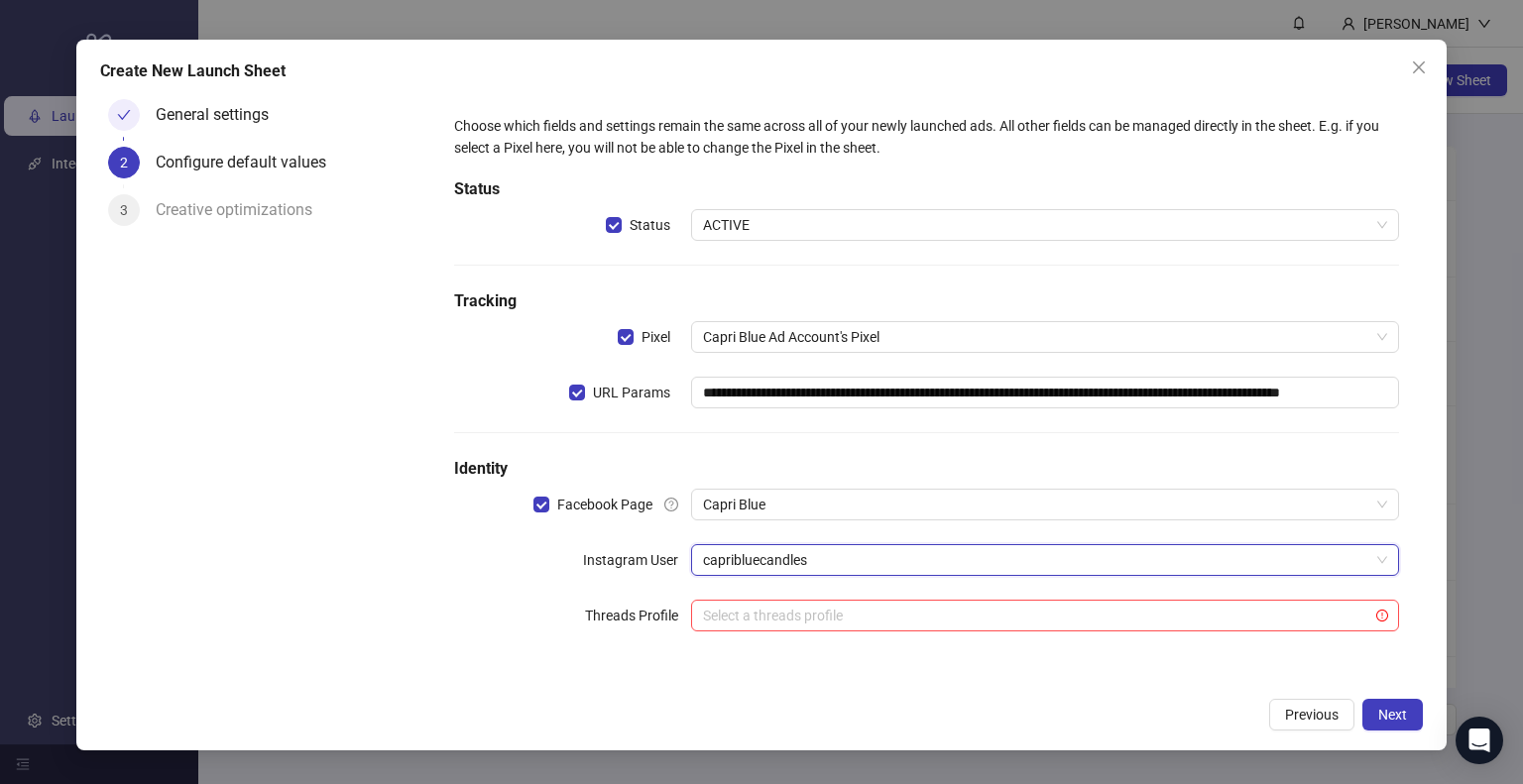 click on "**********" at bounding box center (926, 385) 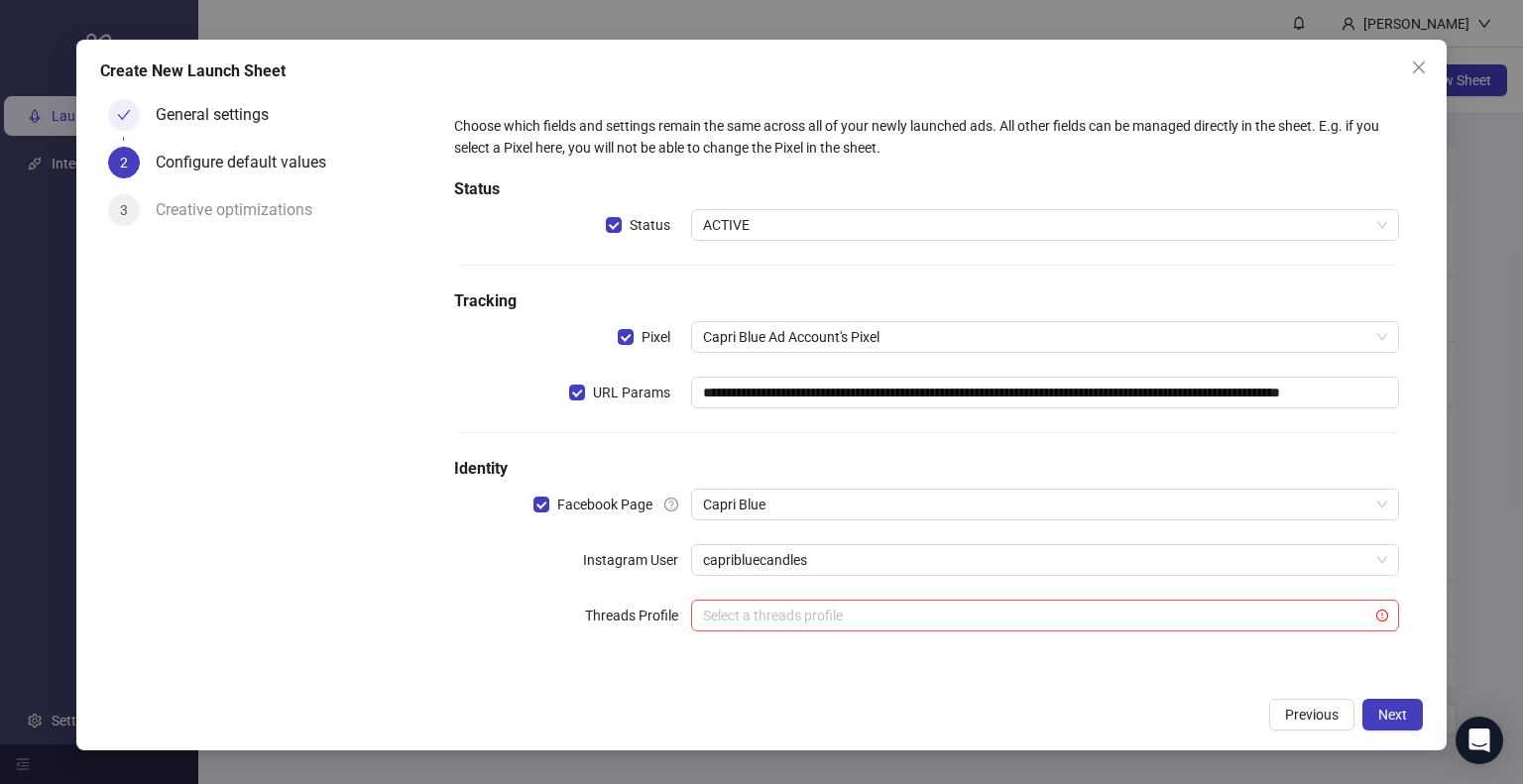 click on "**********" at bounding box center [762, 395] 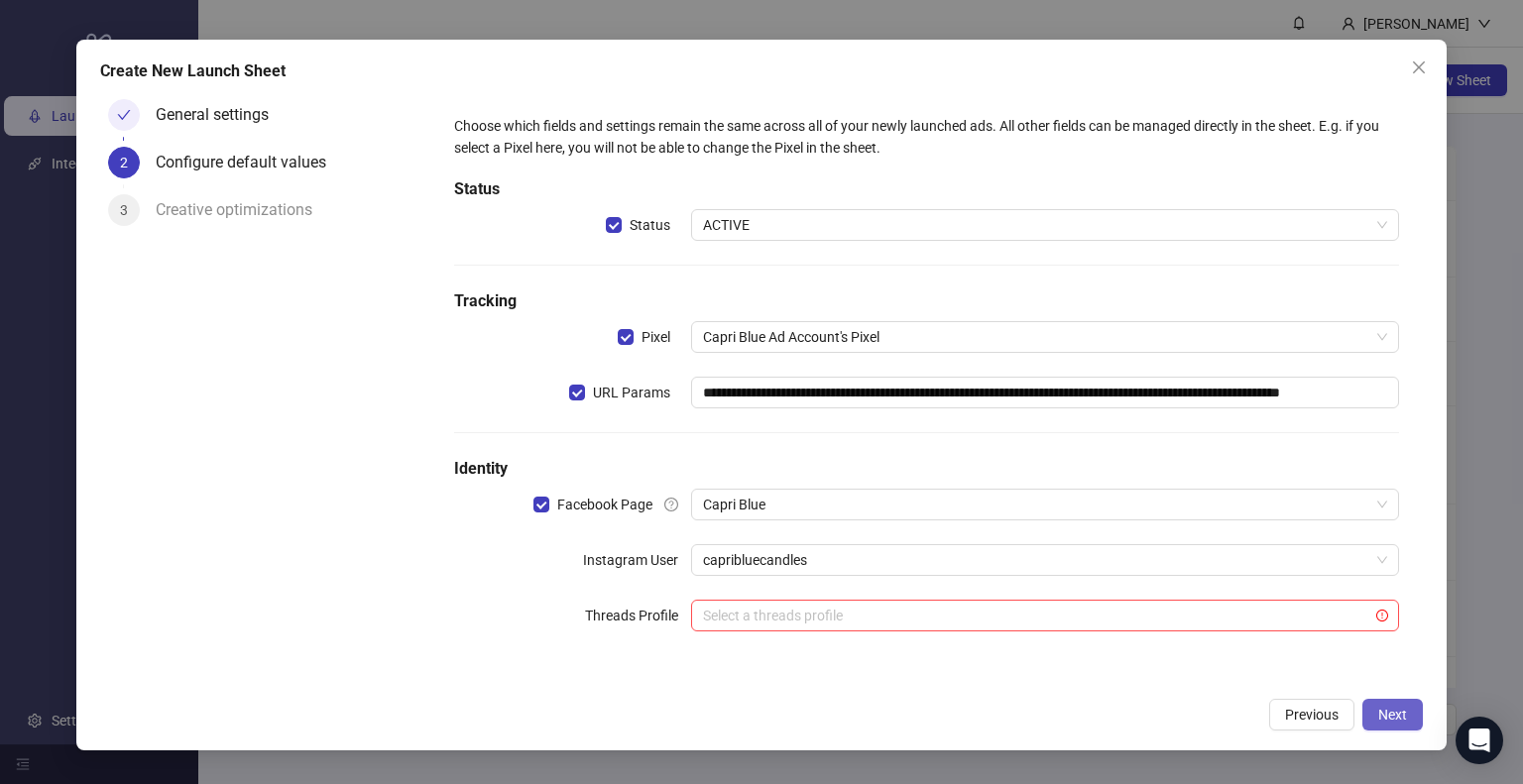 click on "Next" at bounding box center [1392, 715] 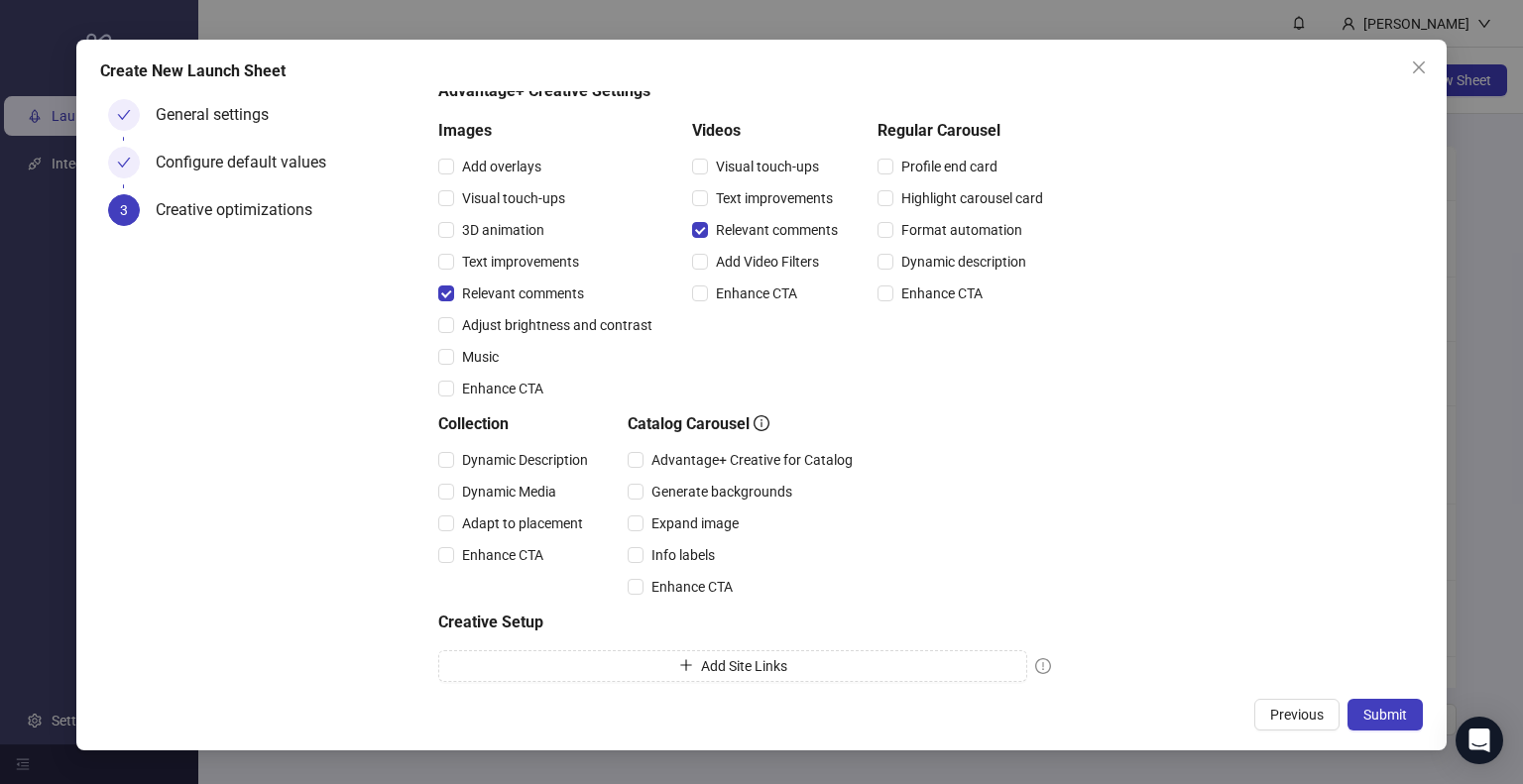 scroll, scrollTop: 223, scrollLeft: 0, axis: vertical 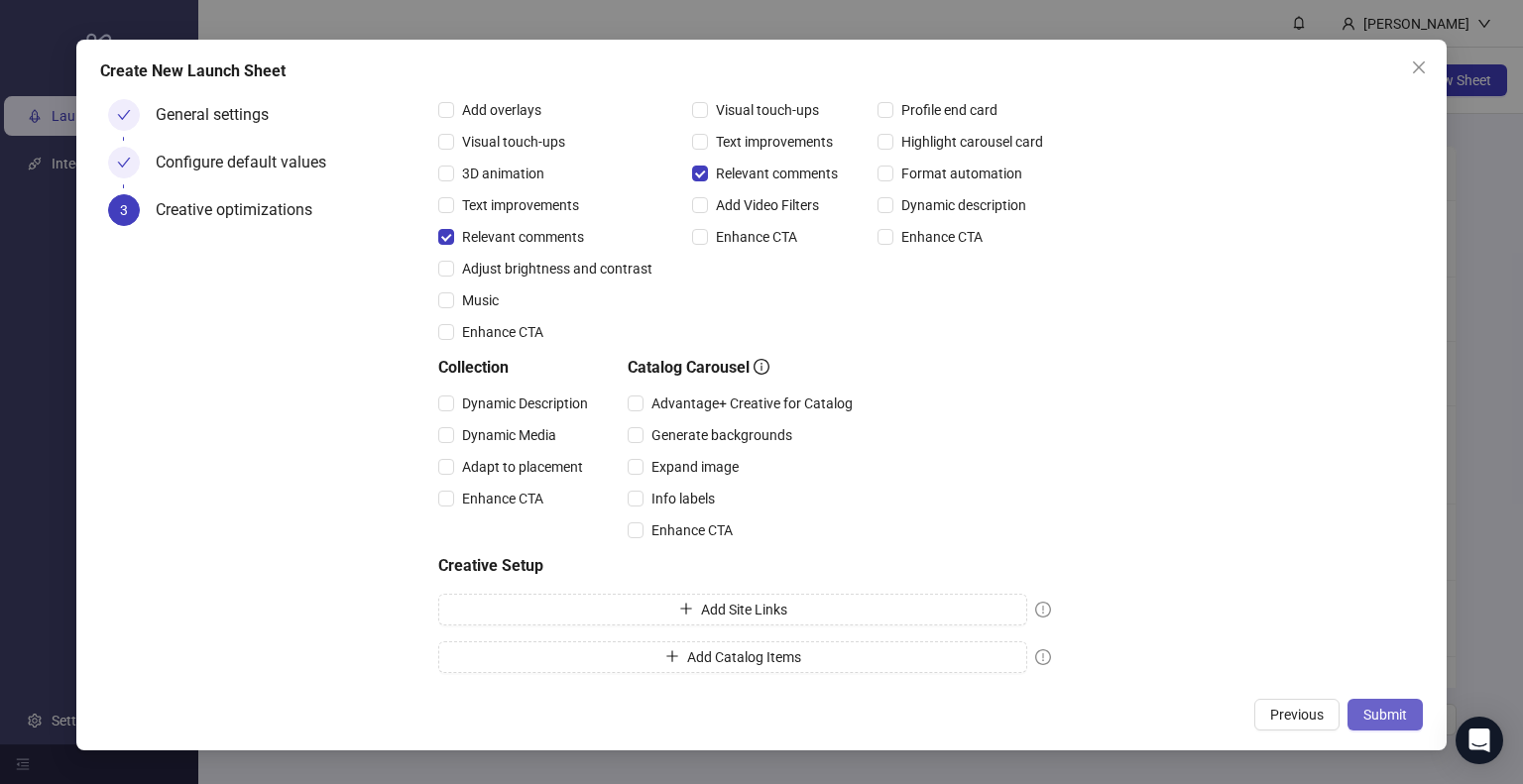 click on "Submit" at bounding box center [1385, 715] 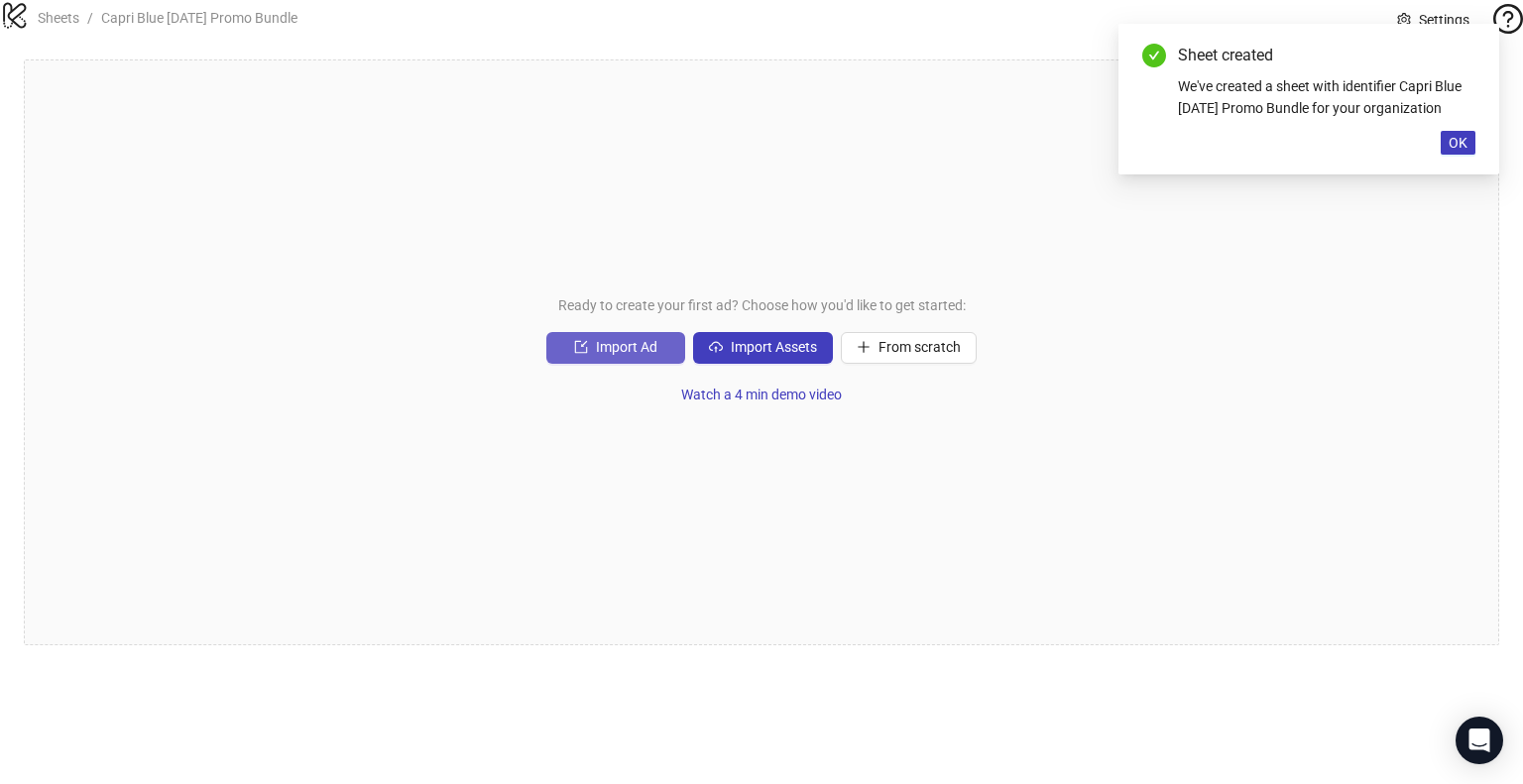 click on "Import Ad" at bounding box center [616, 348] 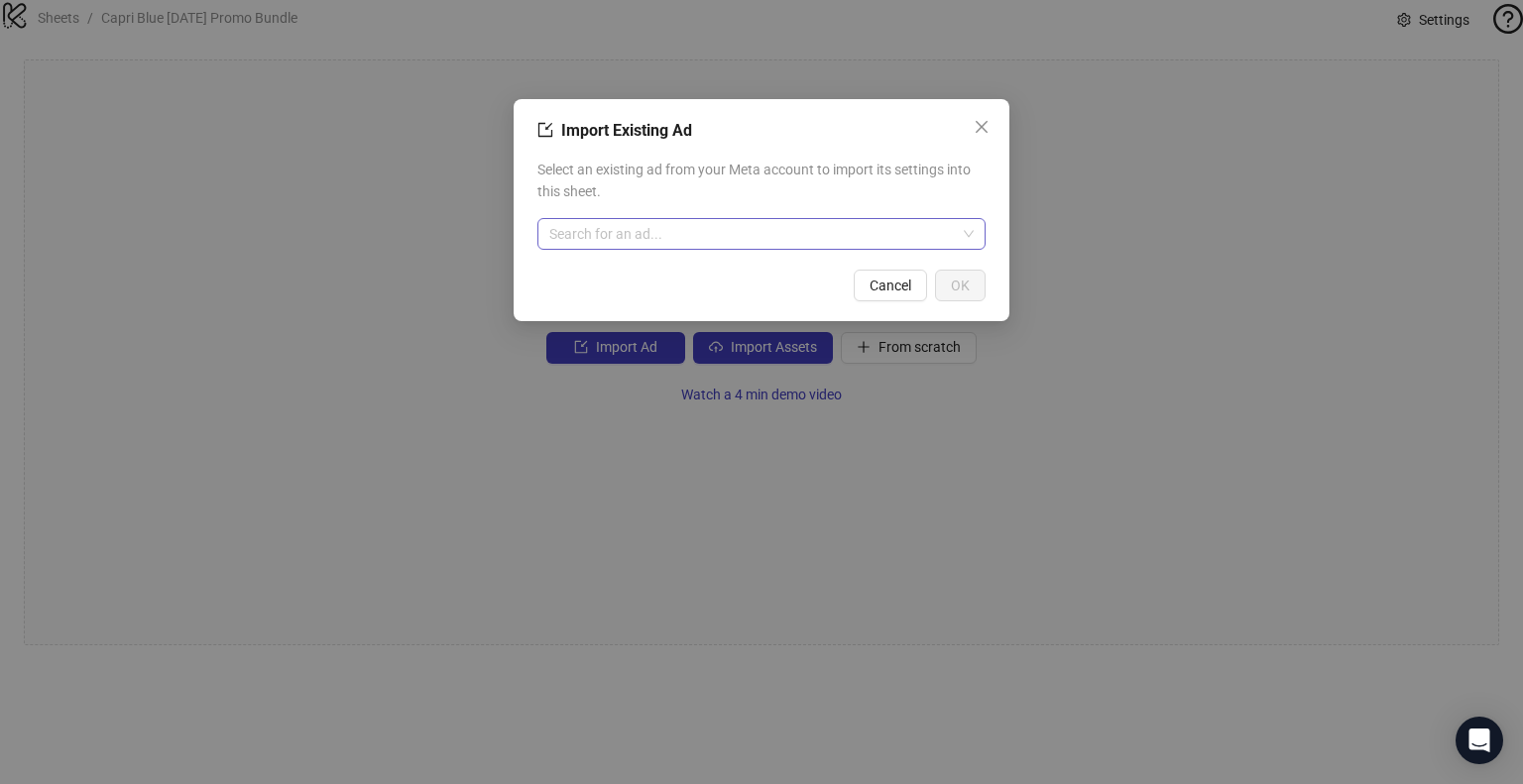 click at bounding box center [753, 234] 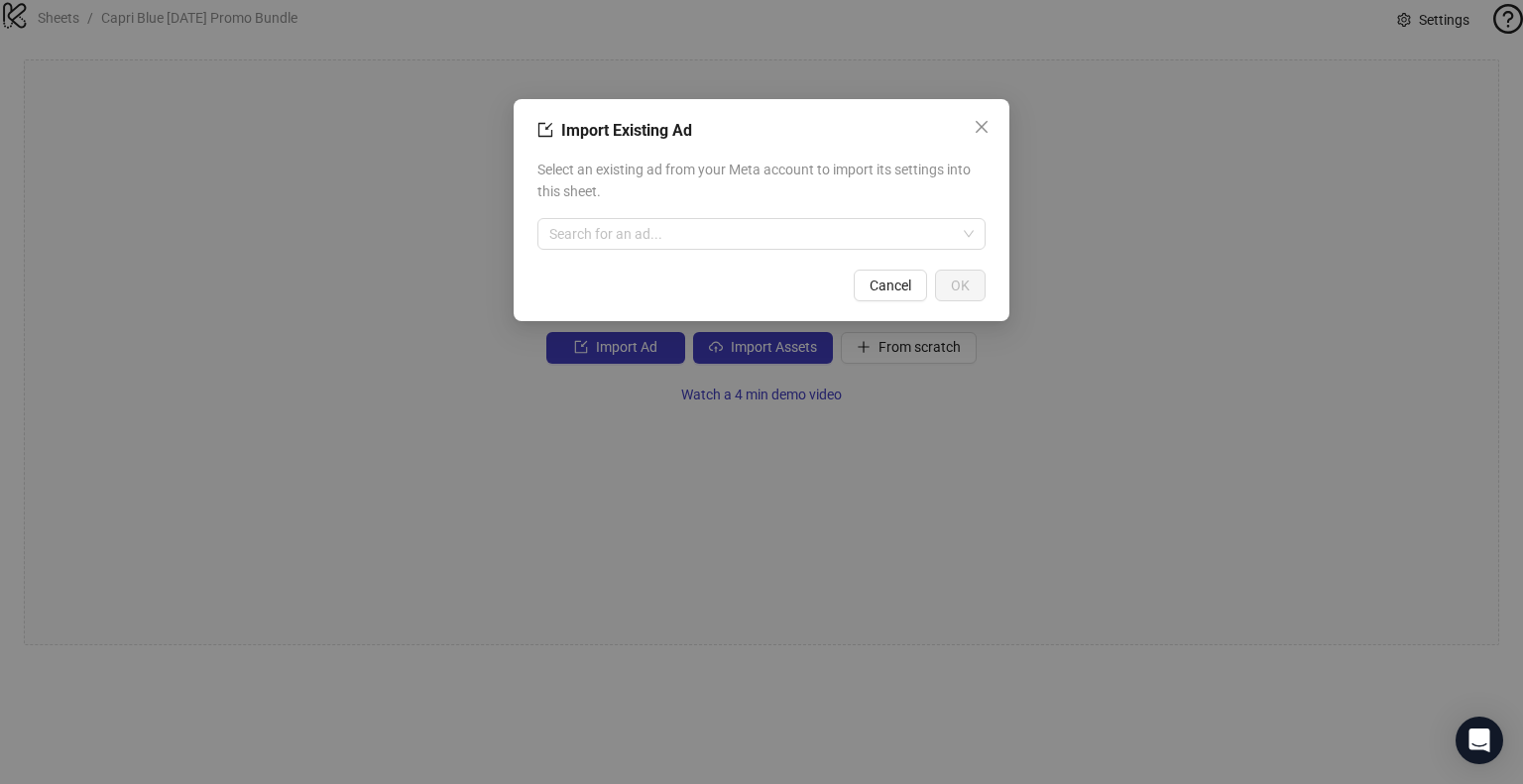 click on "Import Existing Ad Select an existing ad from your Meta account to import its settings into this sheet. Search for an ad... Cancel OK" at bounding box center (762, 392) 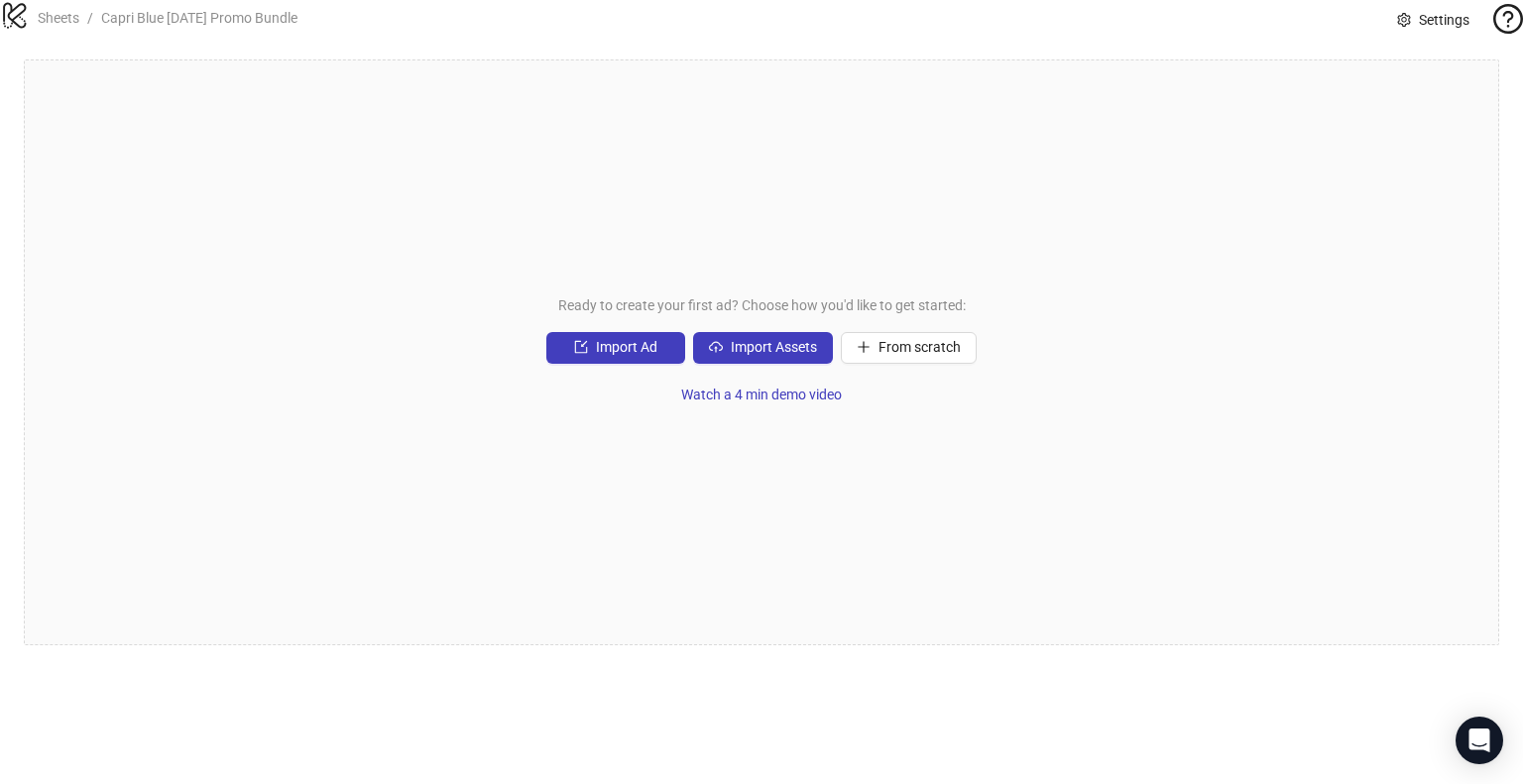 click on "Settings" at bounding box center [1433, 20] 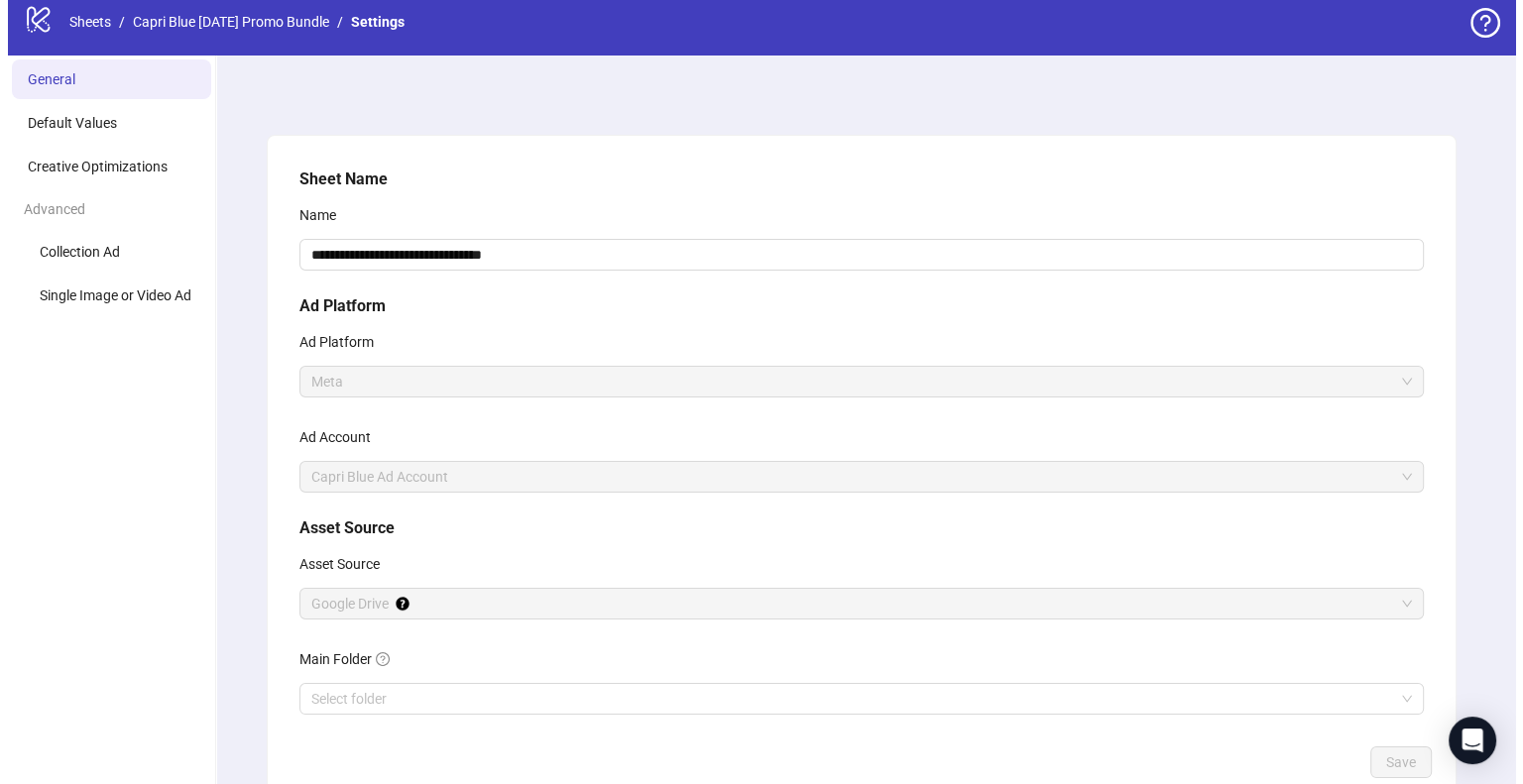 scroll, scrollTop: 0, scrollLeft: 0, axis: both 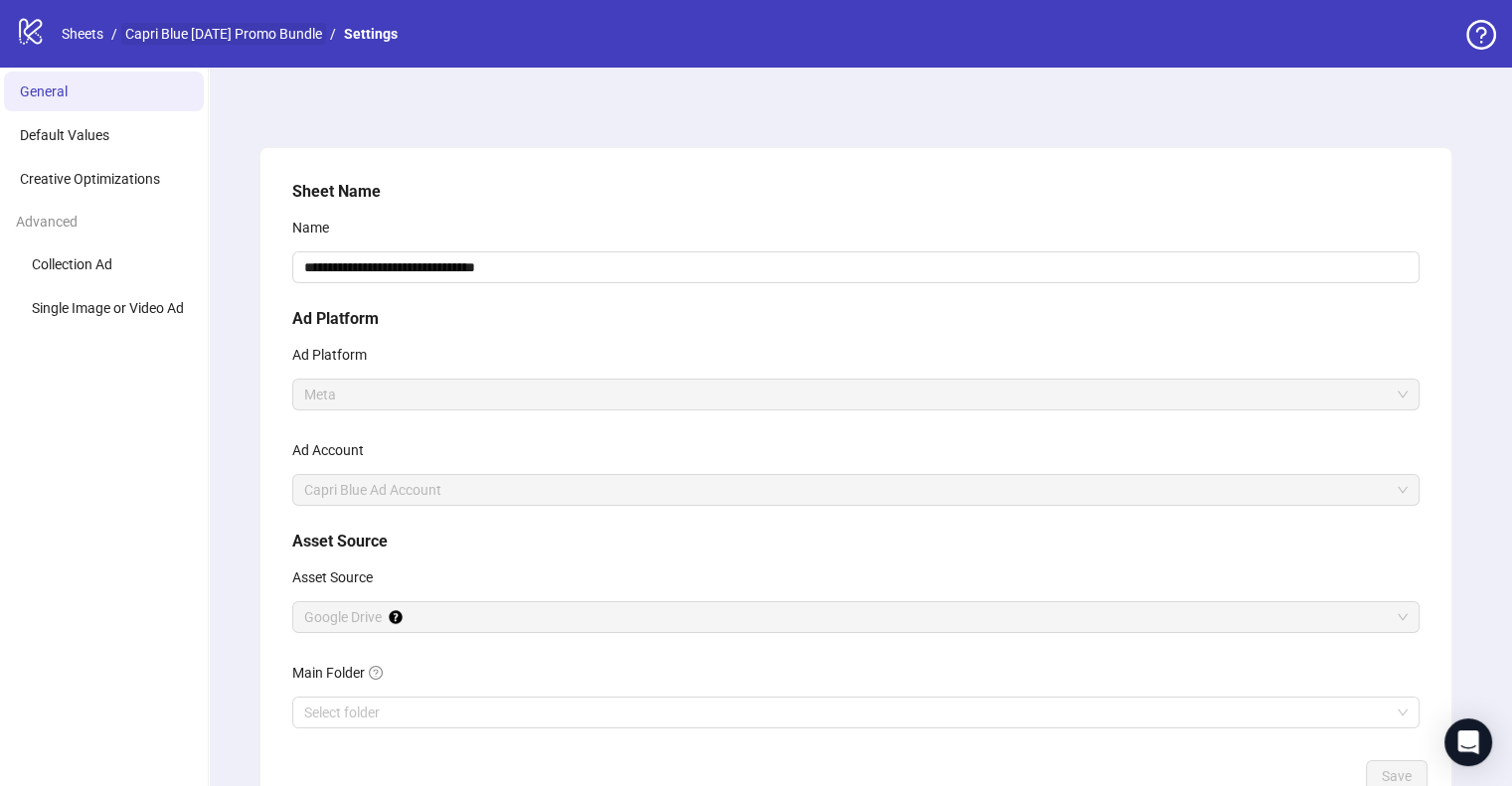 click on "Capri Blue [DATE] Promo Bundle" at bounding box center [224, 34] 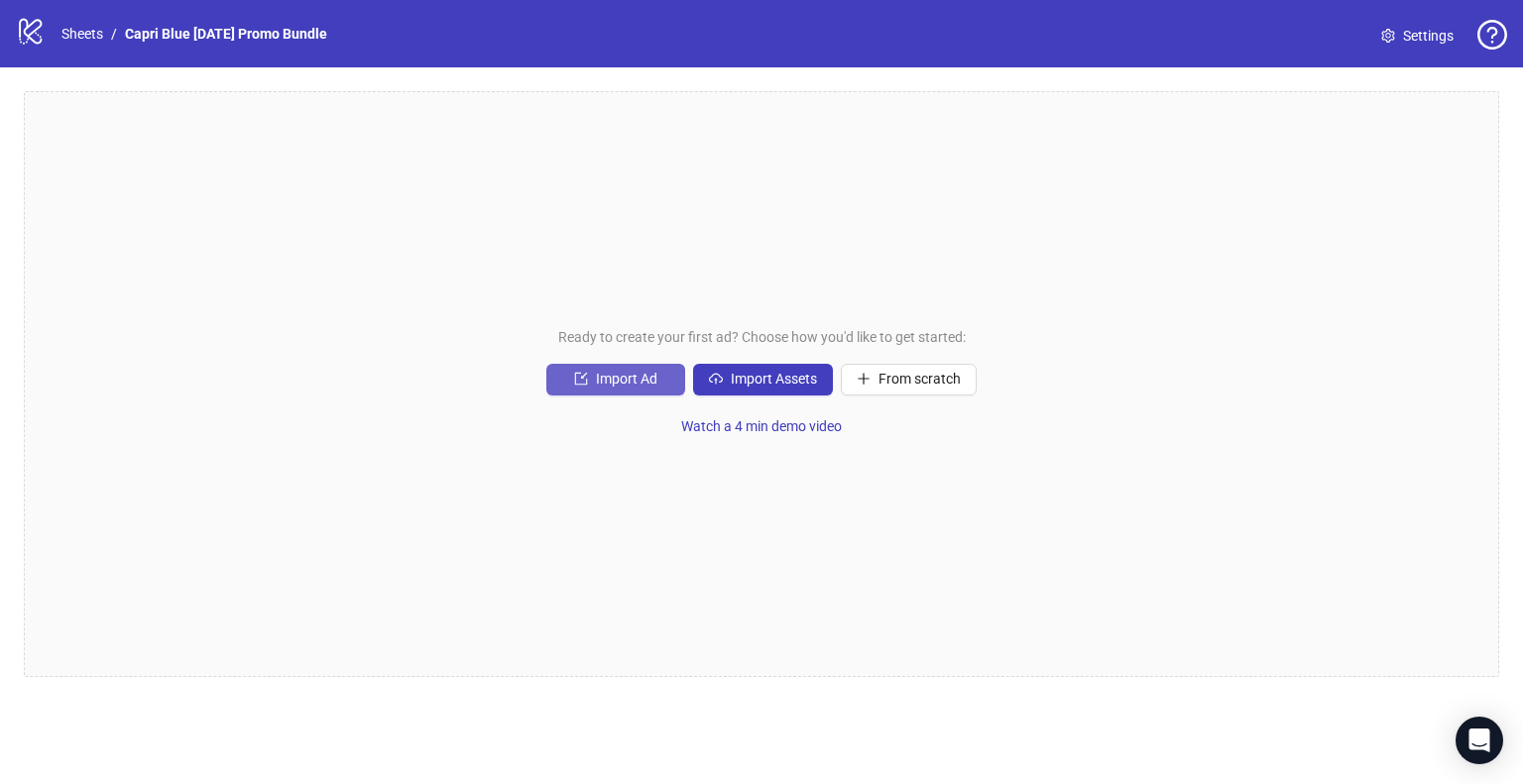 click on "Import Ad" at bounding box center [627, 379] 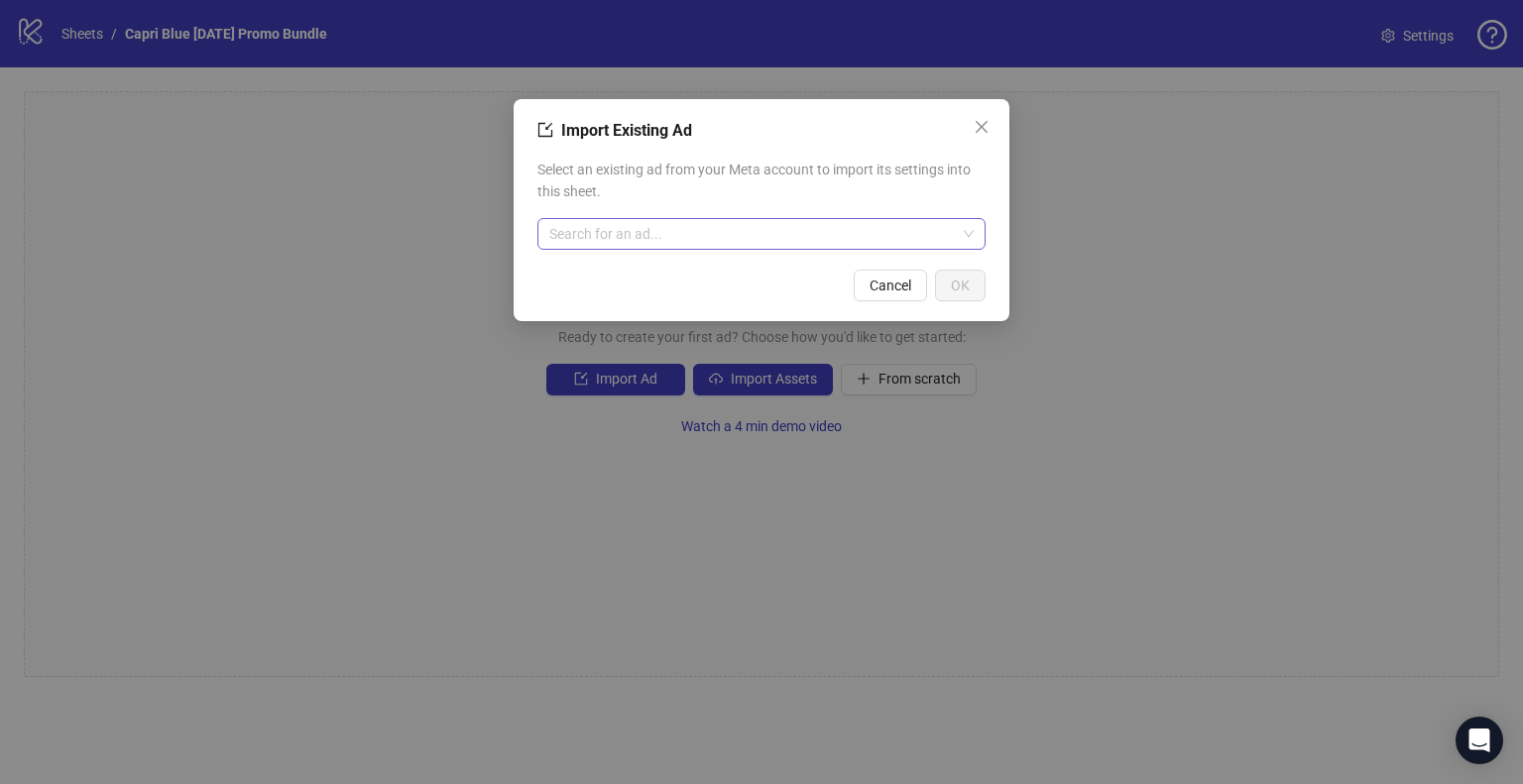 click at bounding box center [753, 234] 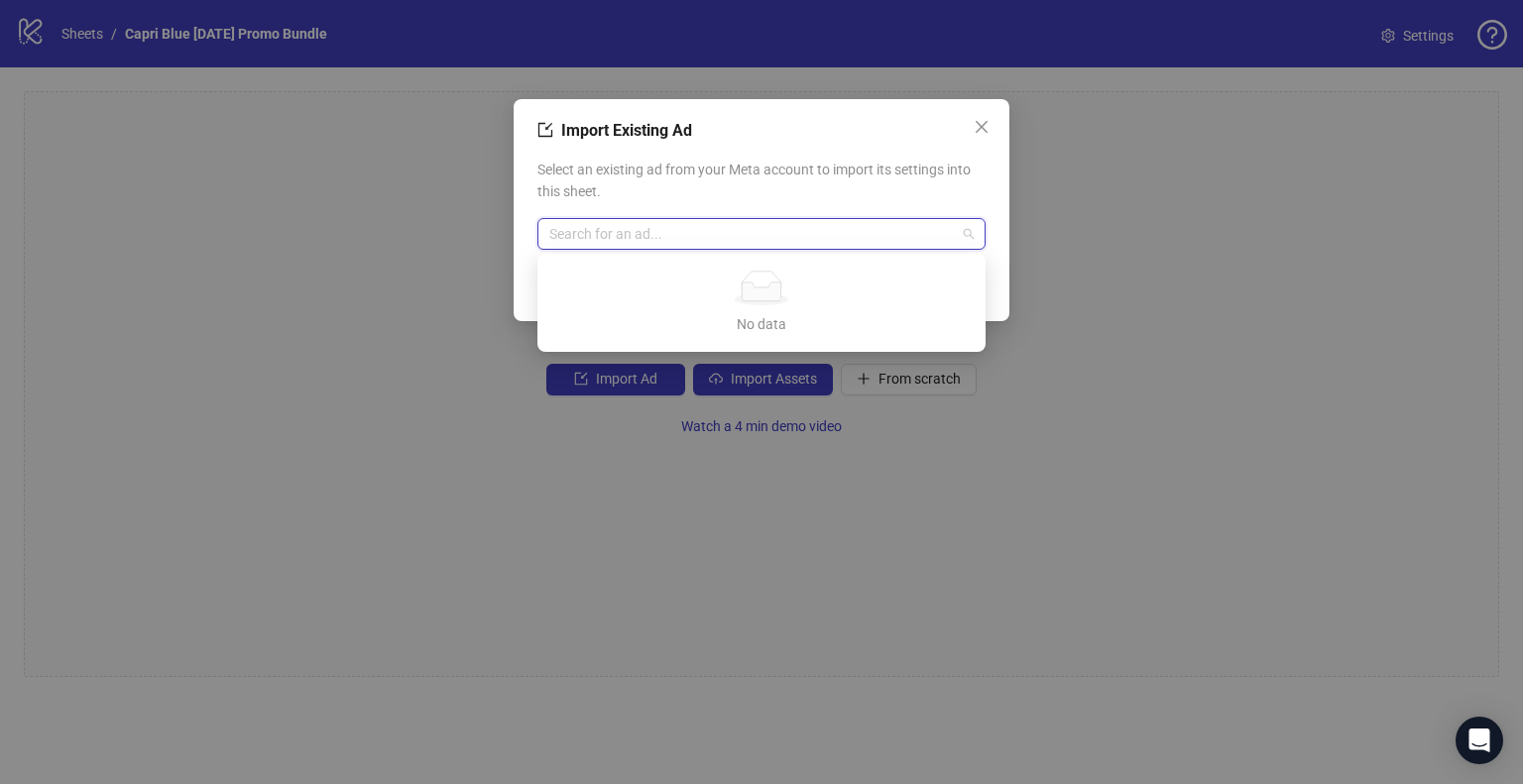 click at bounding box center [753, 234] 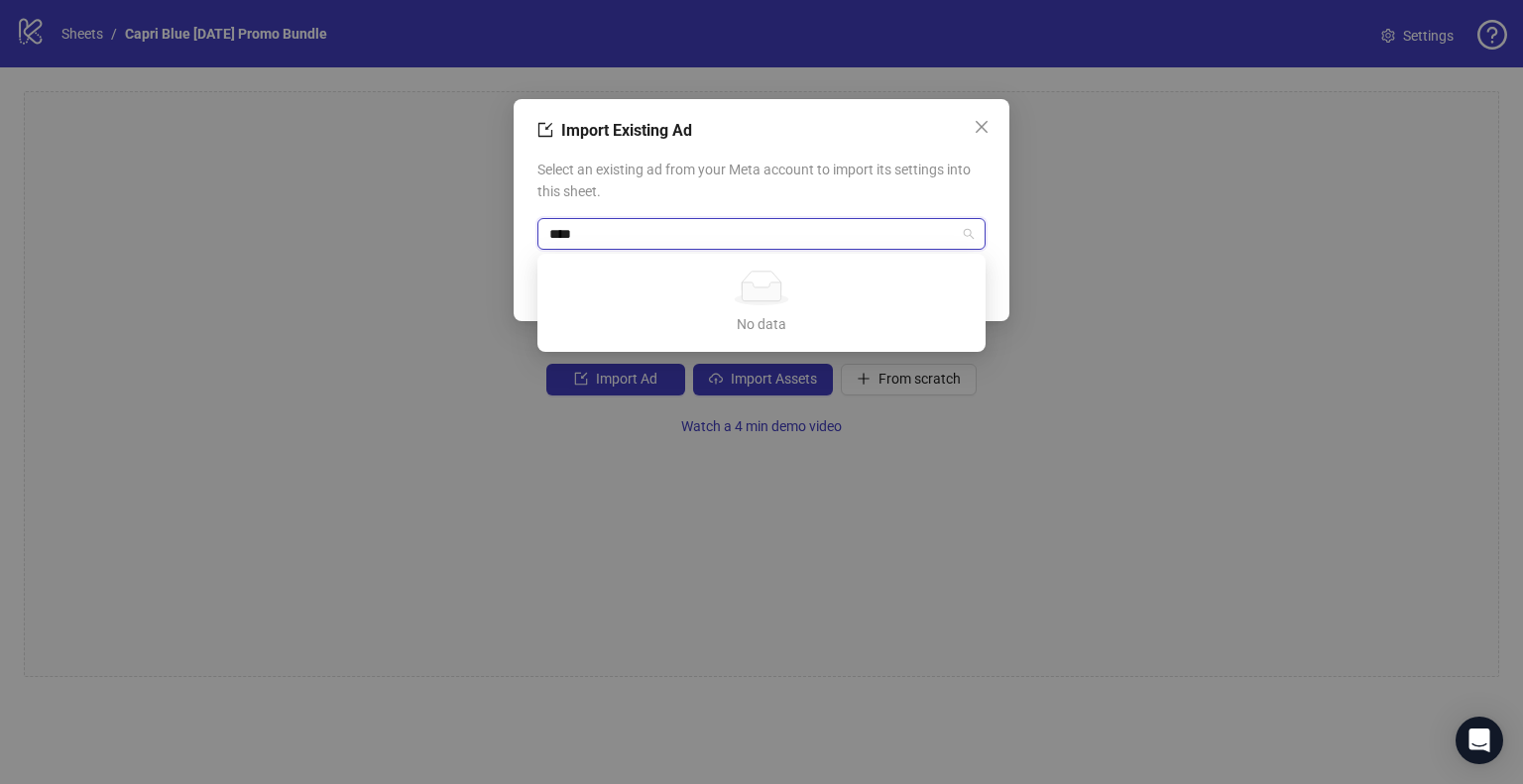 type on "*****" 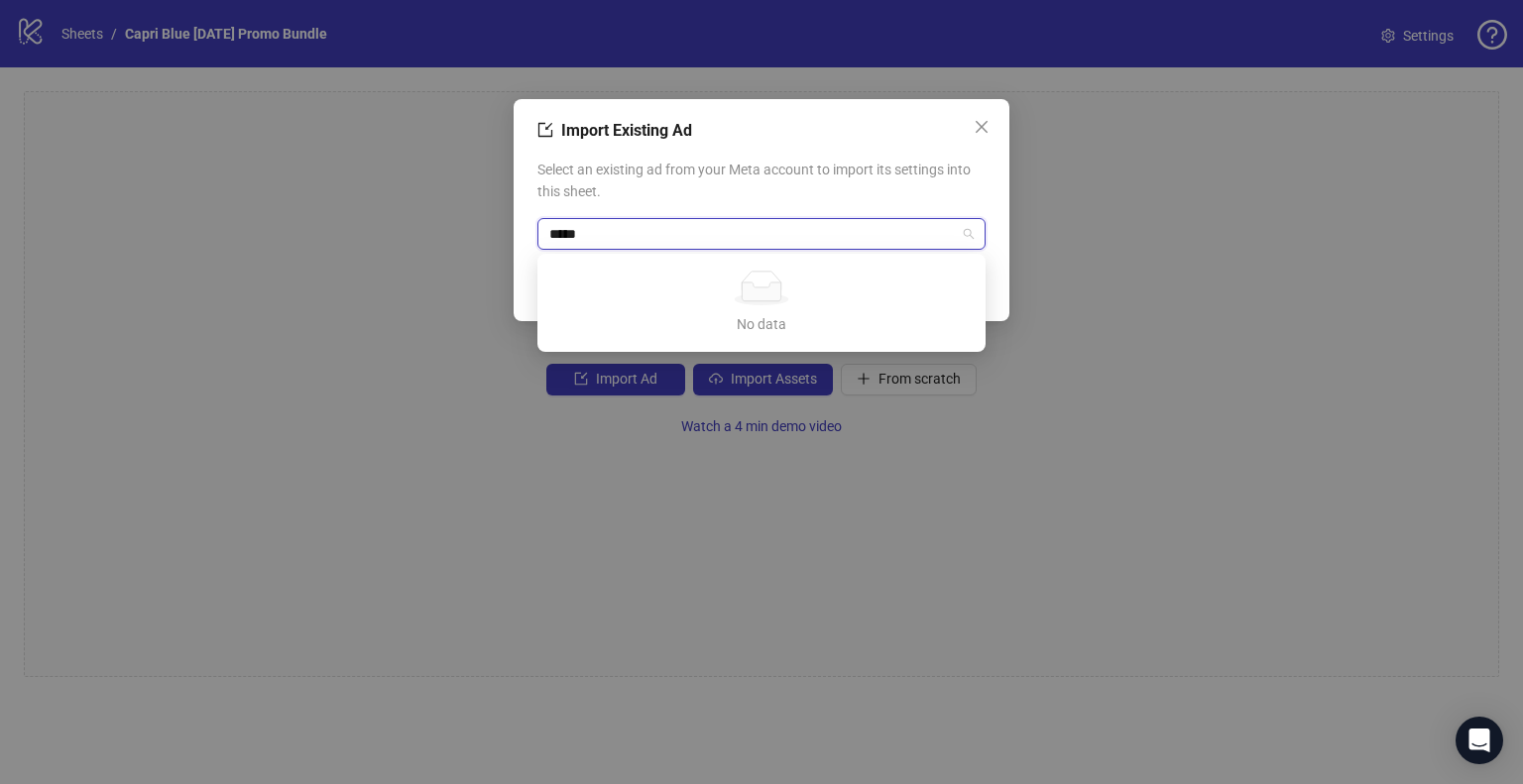 type 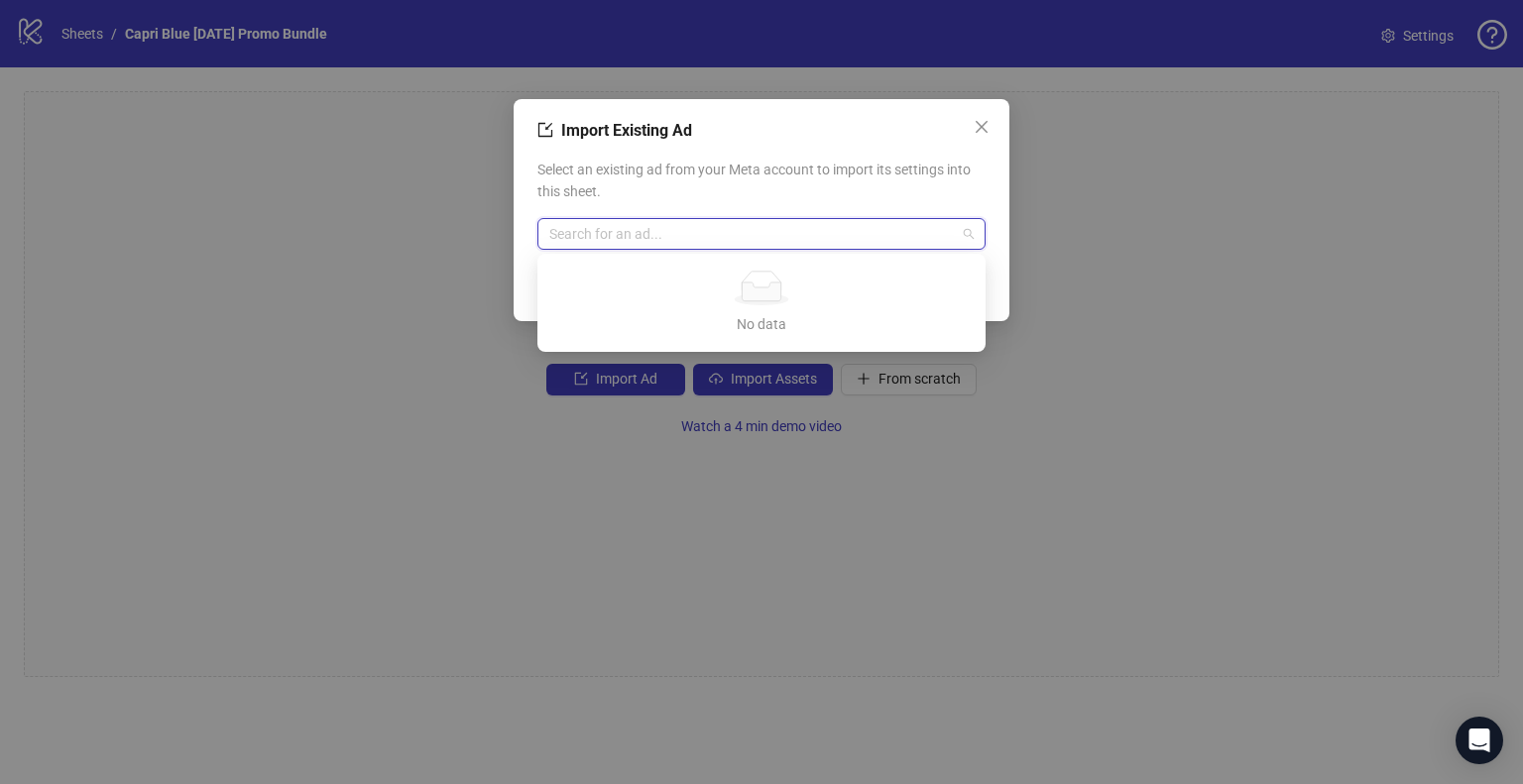 click at bounding box center [753, 234] 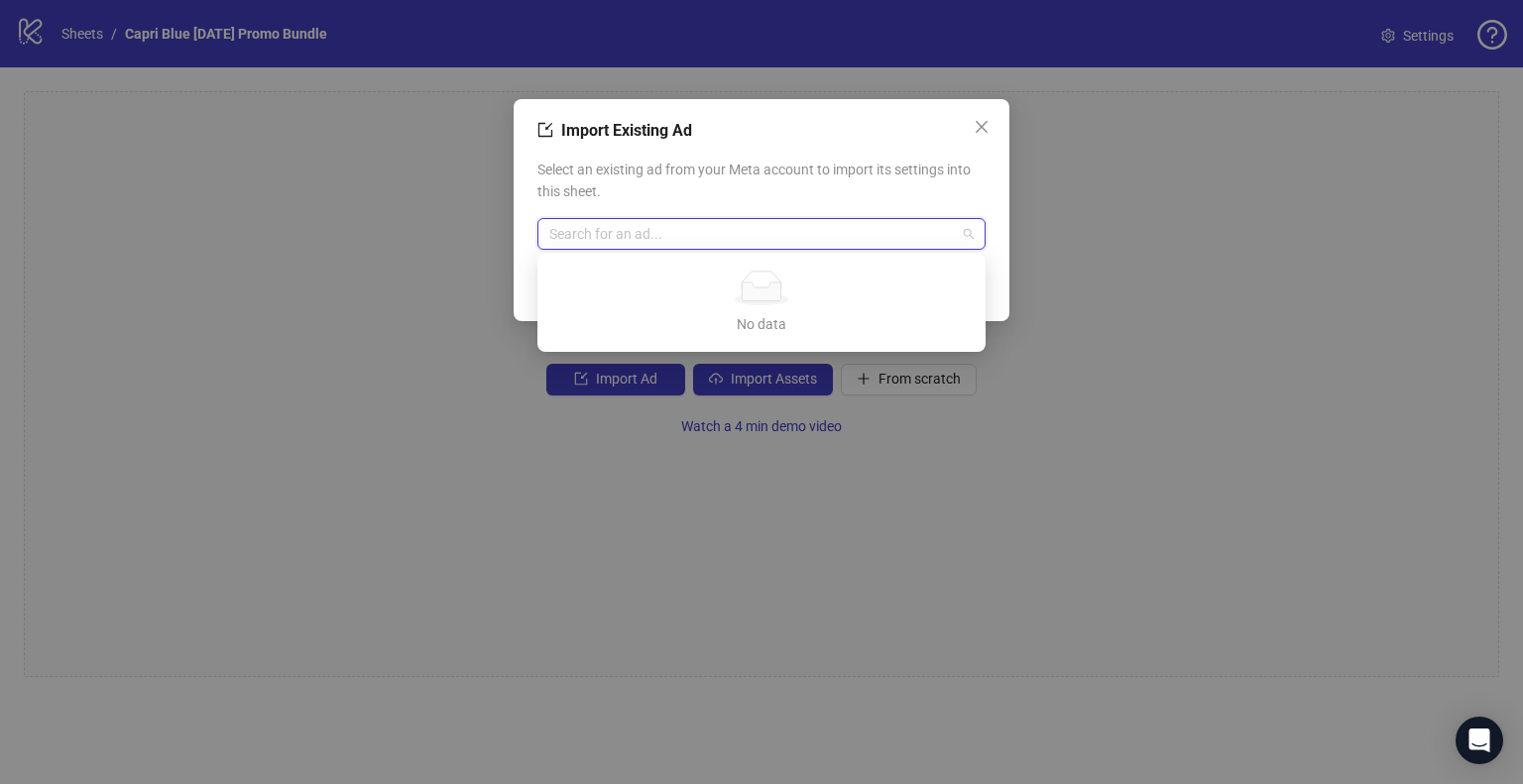 click on "Import Existing Ad Select an existing ad from your Meta account to import its settings into this sheet. Search for an ad... Cancel OK" at bounding box center (762, 392) 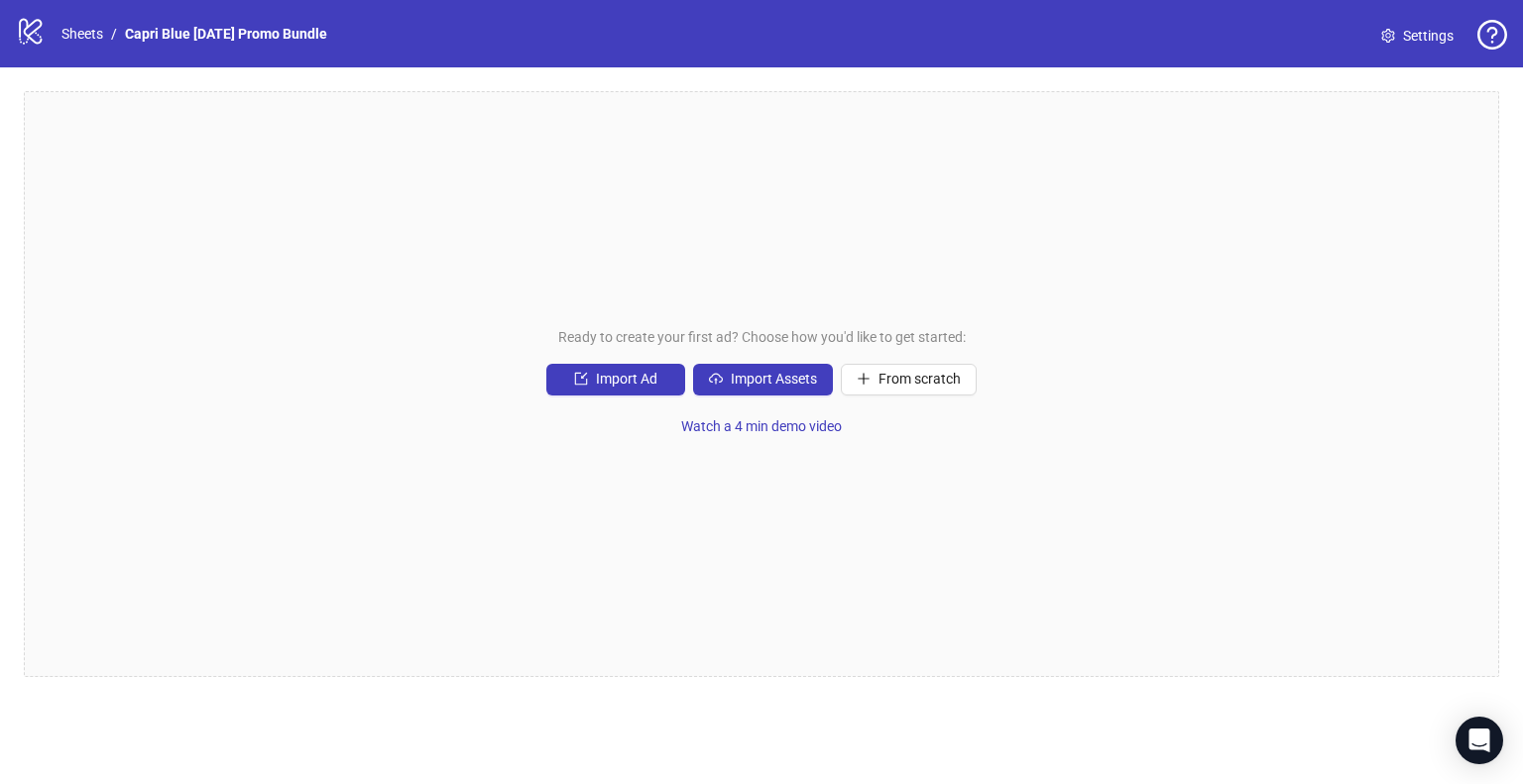 click on "Ready to create your first ad? Choose how you'd like to get started: Import Ad Import Assets From scratch Watch a 4 min demo video" at bounding box center [762, 384] 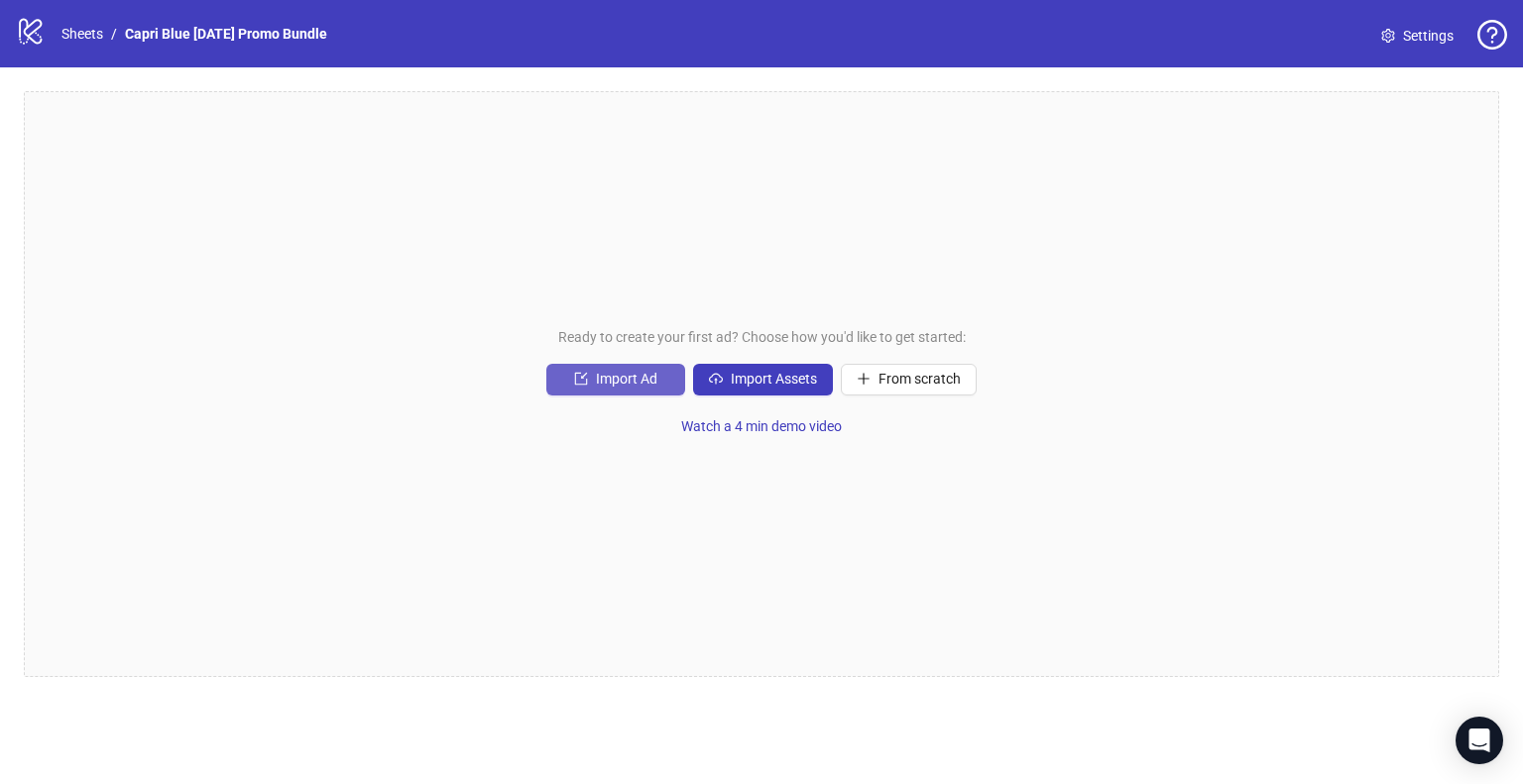 click on "Import Ad" at bounding box center (616, 380) 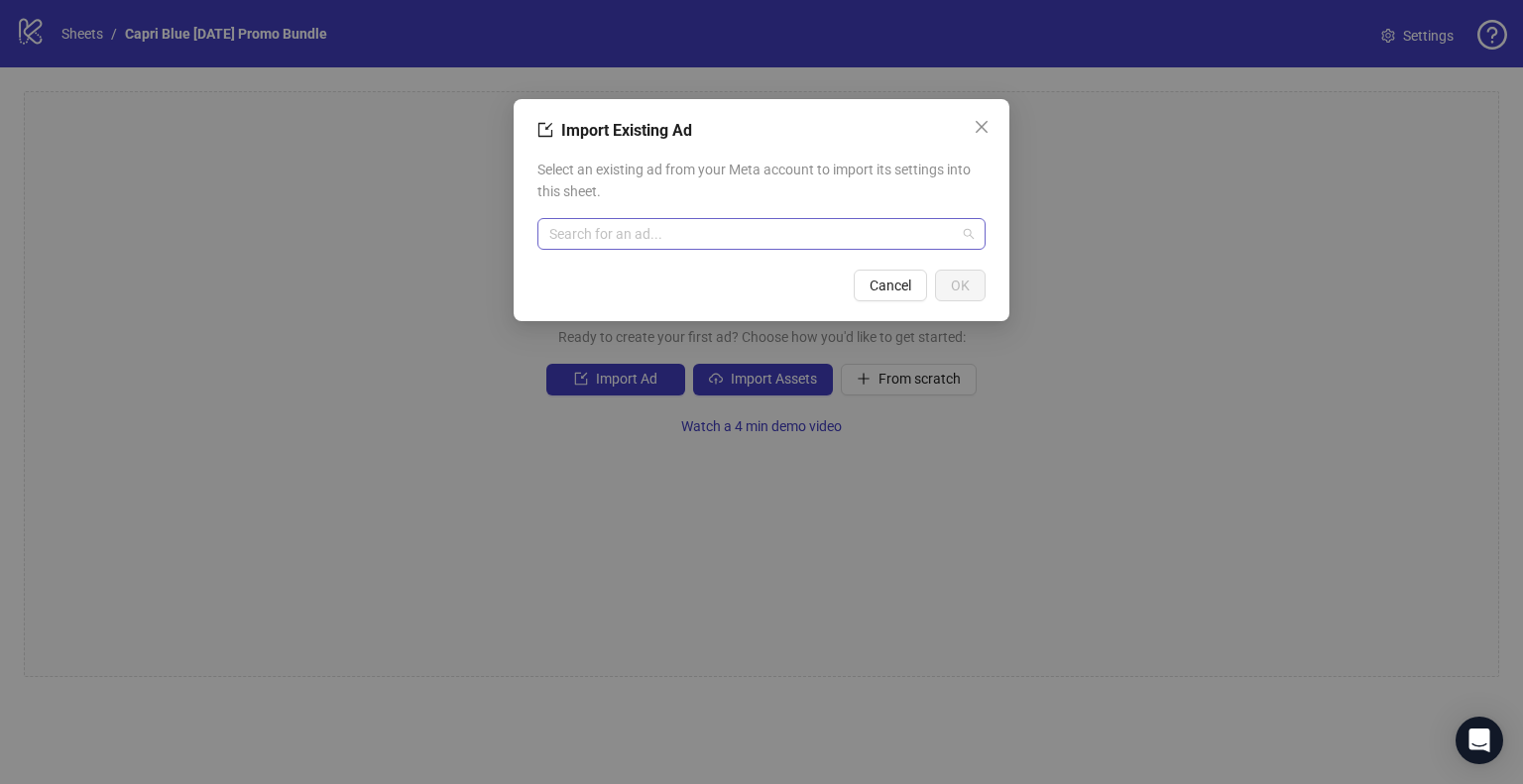 click at bounding box center [753, 234] 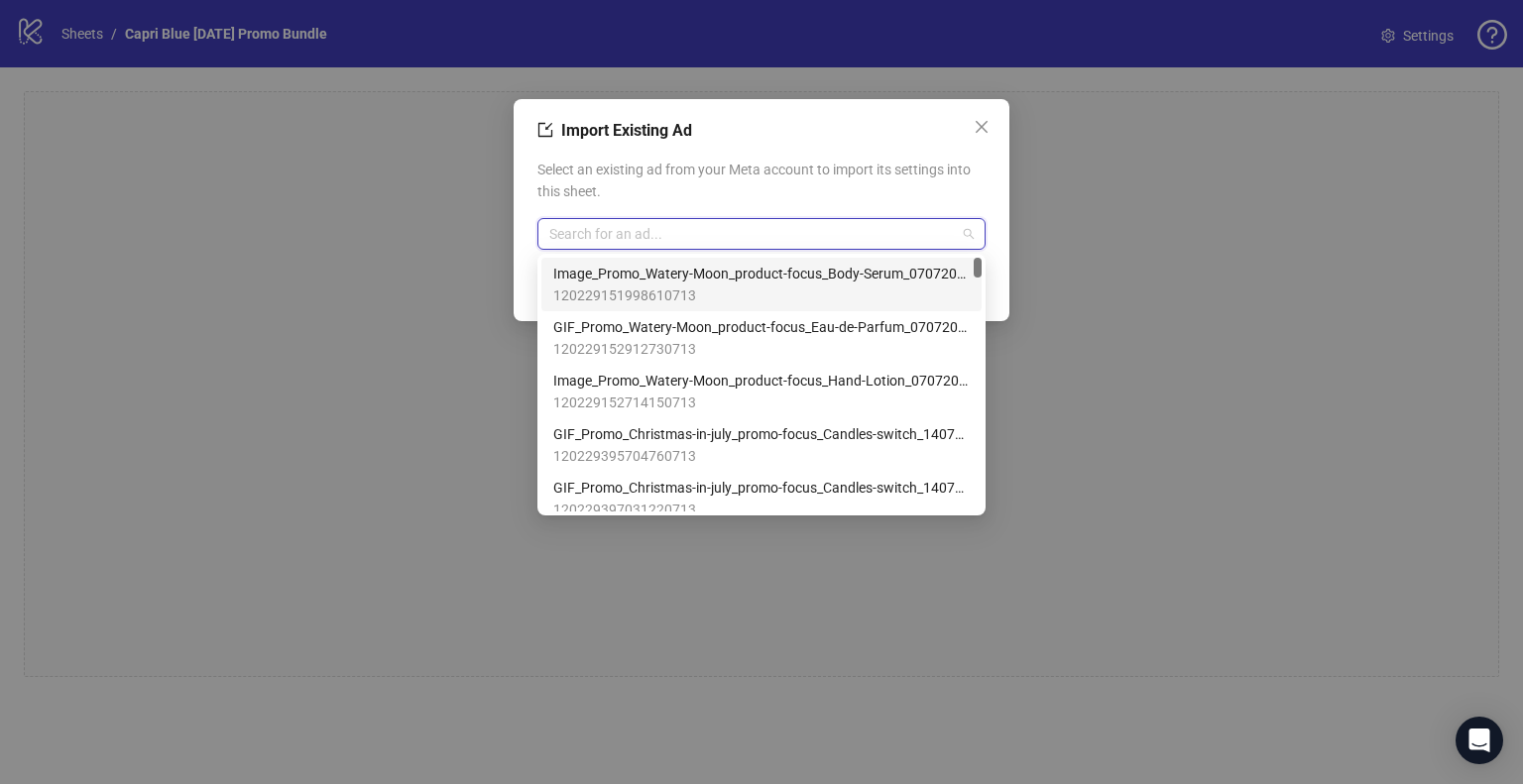 click on "Image_Promo_Watery-Moon_product-focus_Body-Serum_07072025" at bounding box center [762, 274] 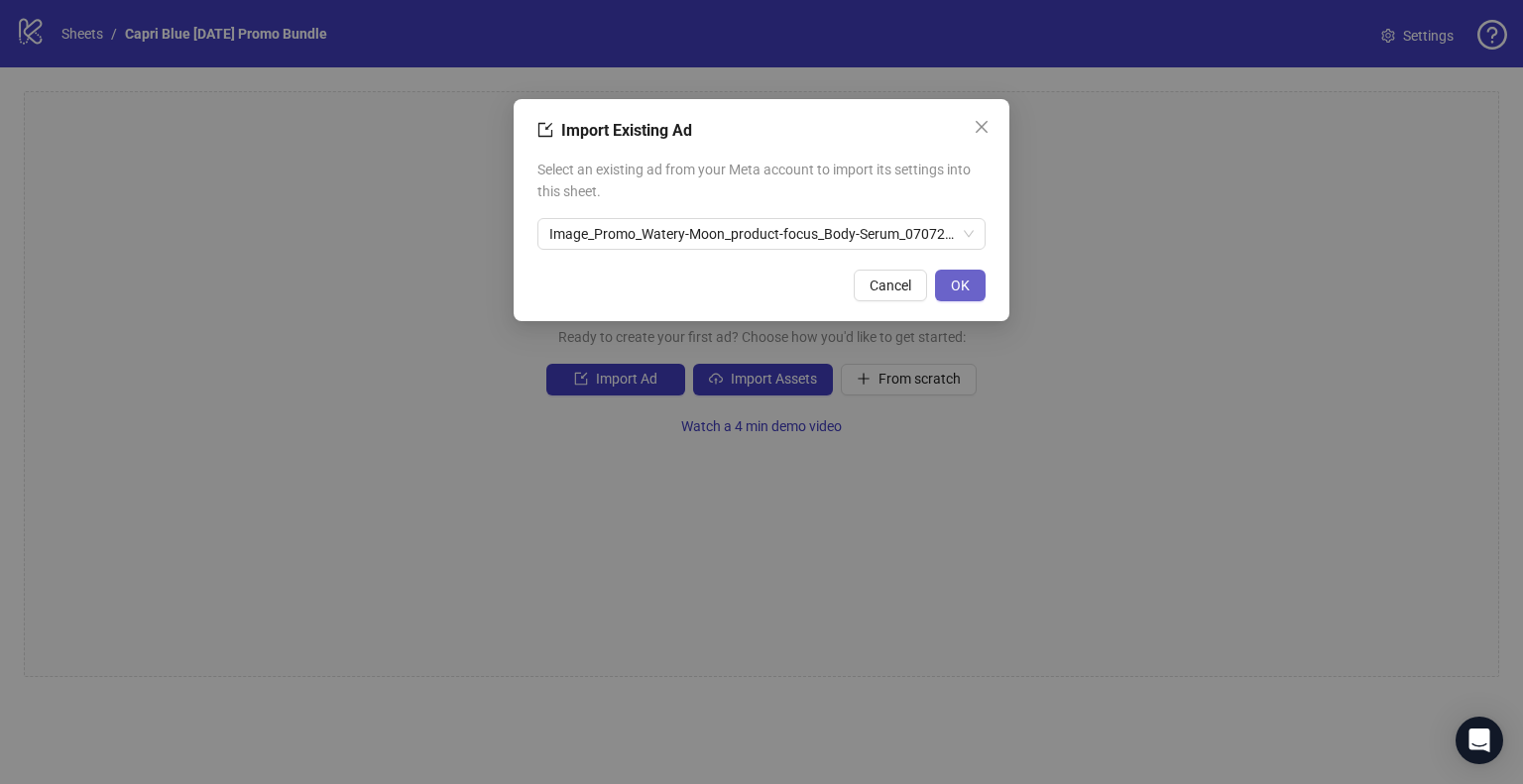 click on "OK" at bounding box center (960, 285) 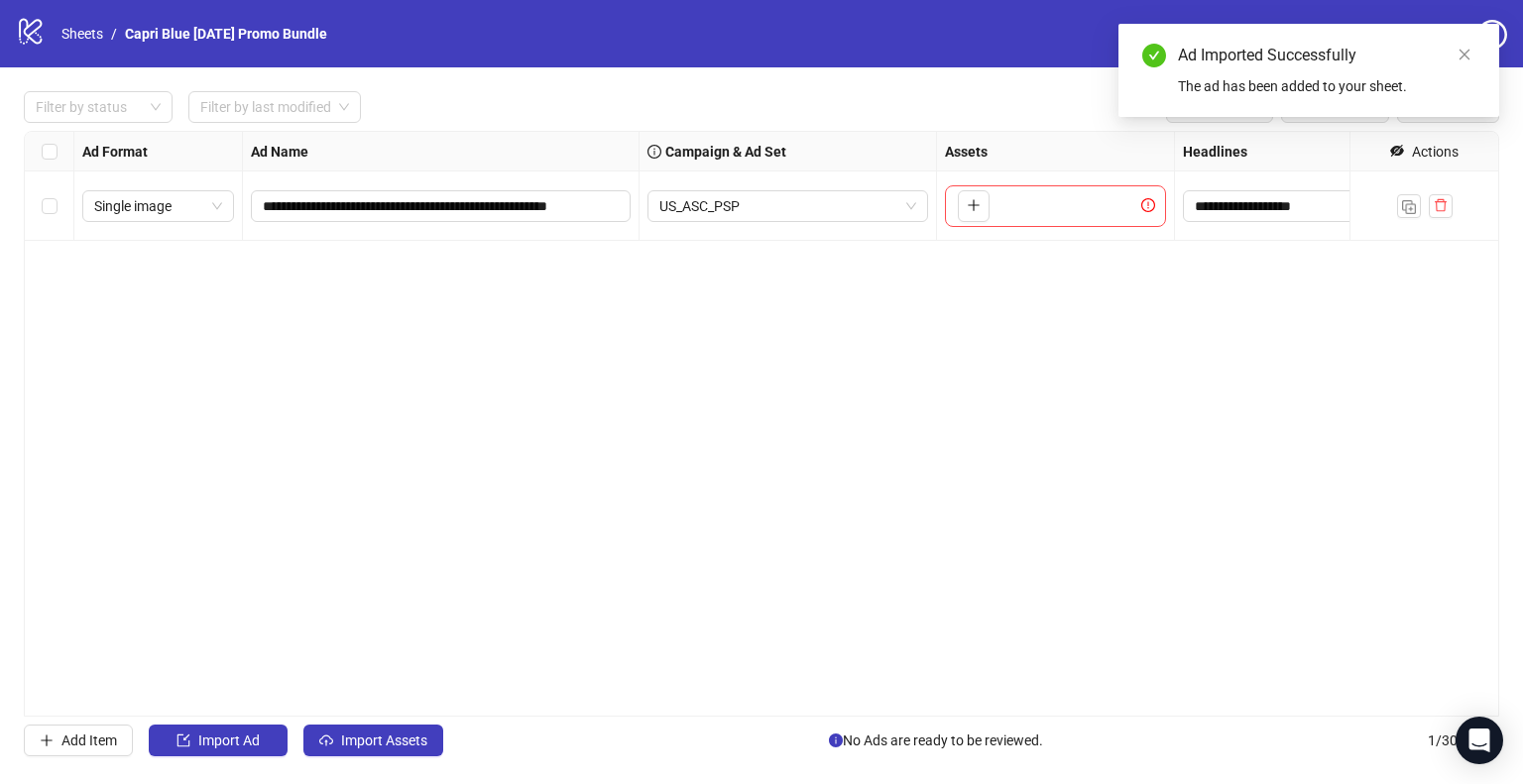 click on "**********" at bounding box center (762, 423) 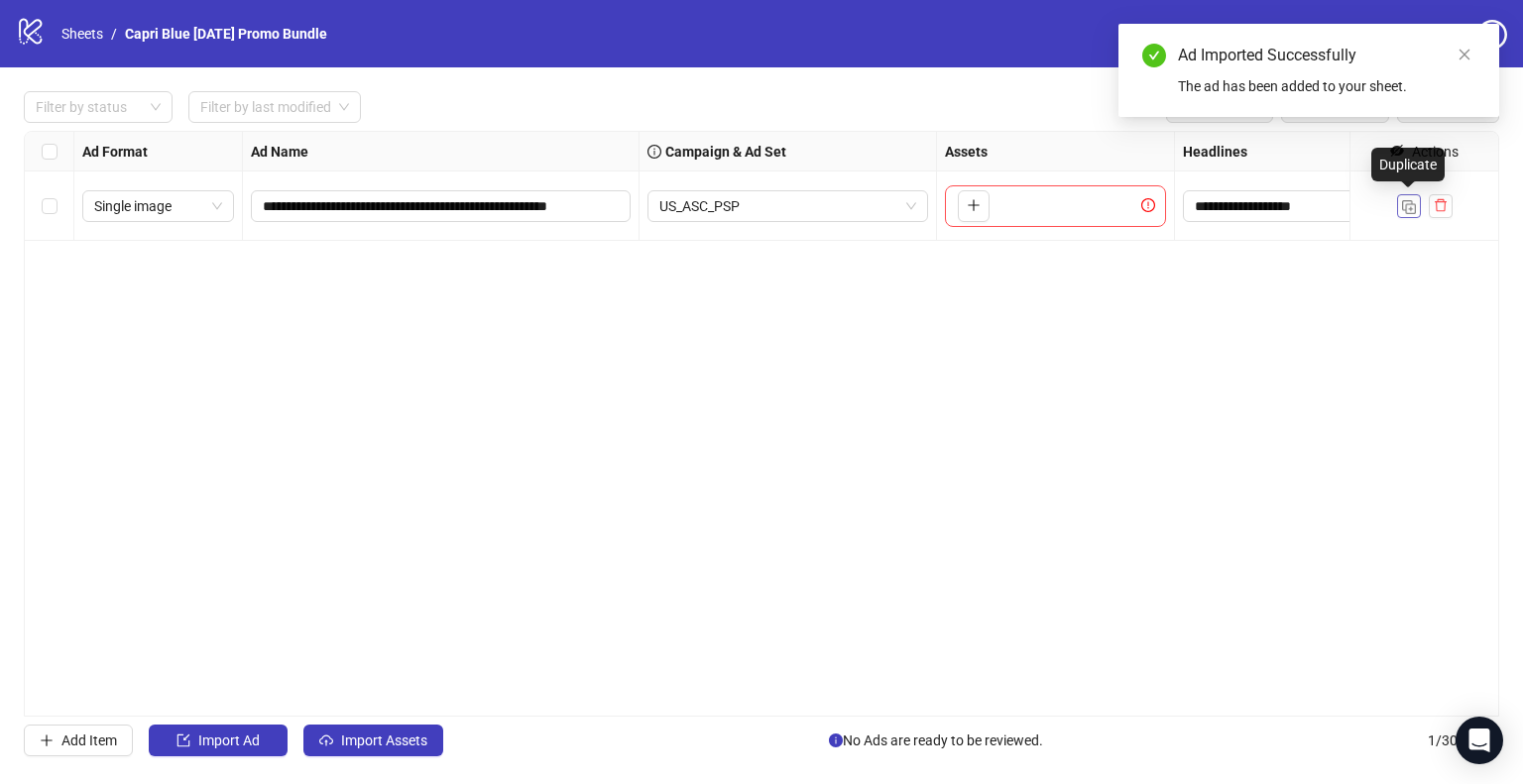 click at bounding box center [1409, 207] 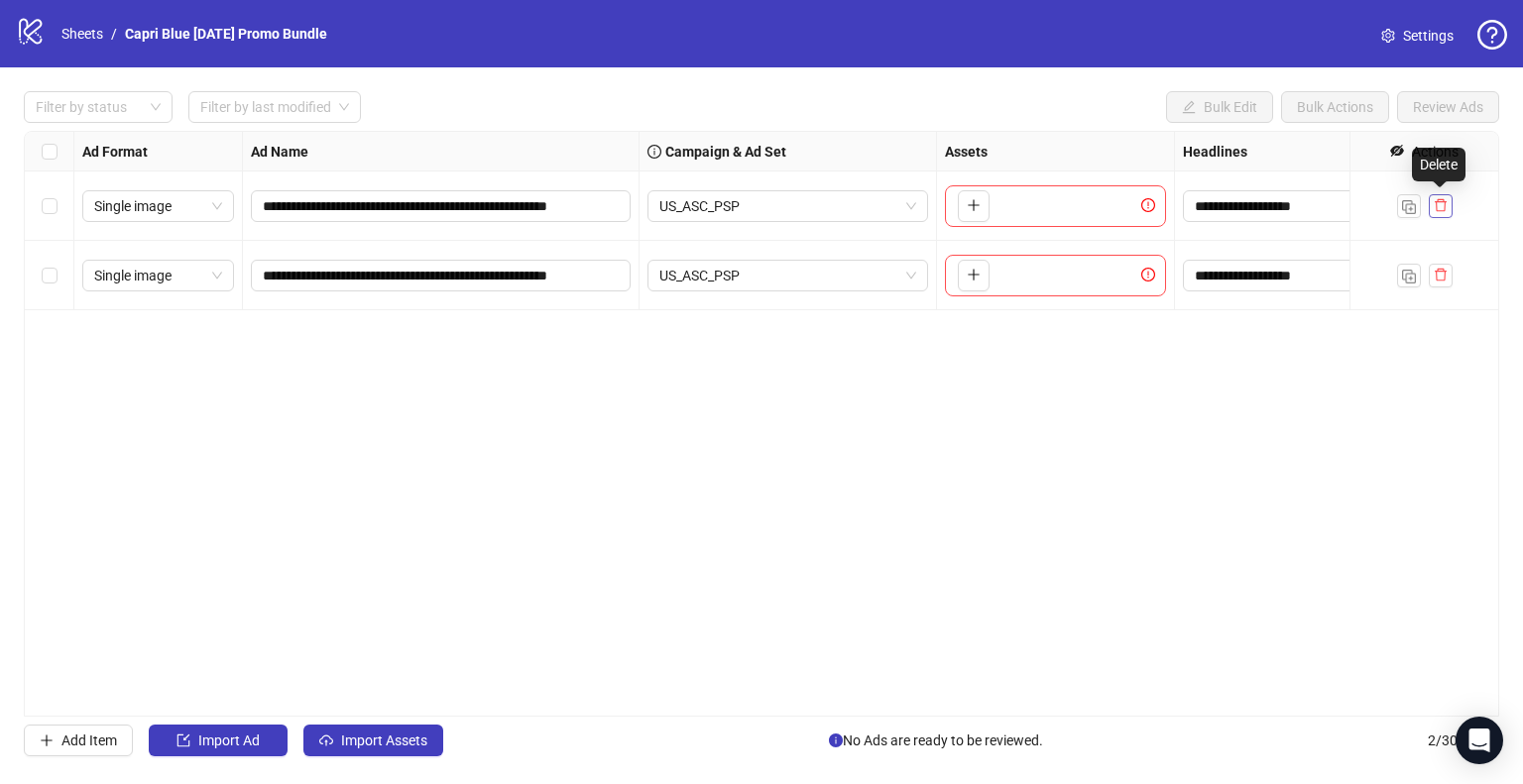 click 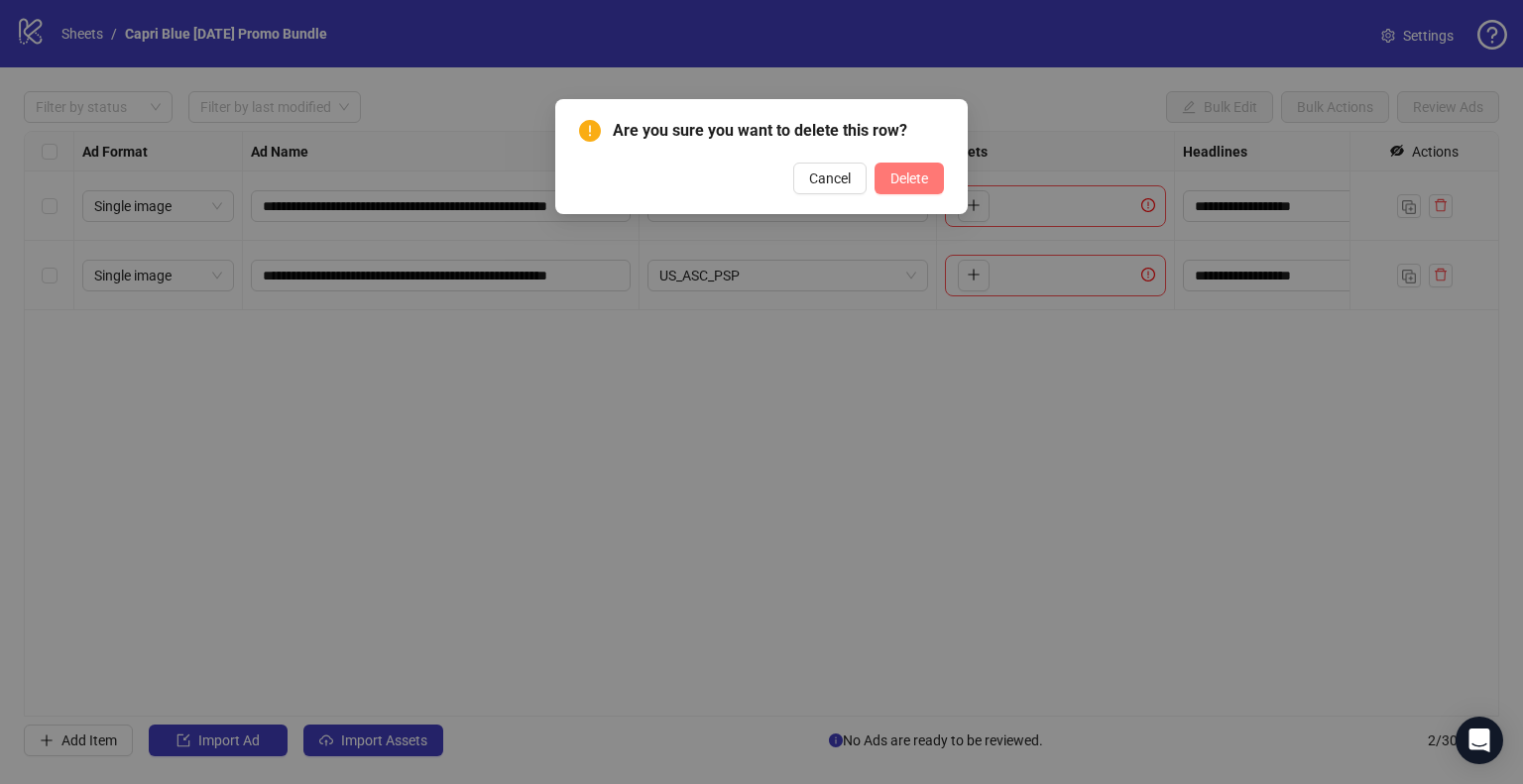 click on "Delete" at bounding box center (909, 178) 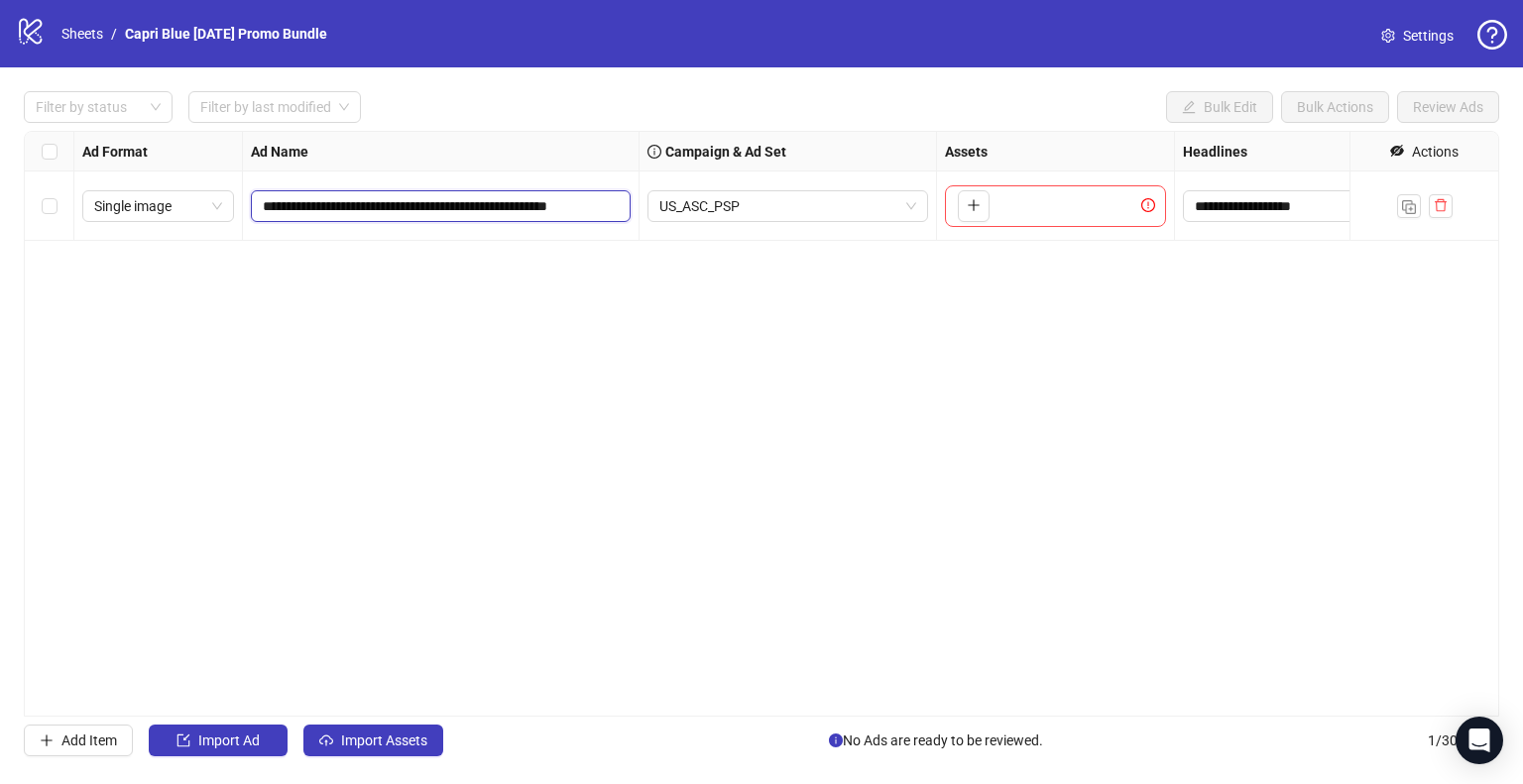 drag, startPoint x: 355, startPoint y: 203, endPoint x: 434, endPoint y: 201, distance: 79.025312 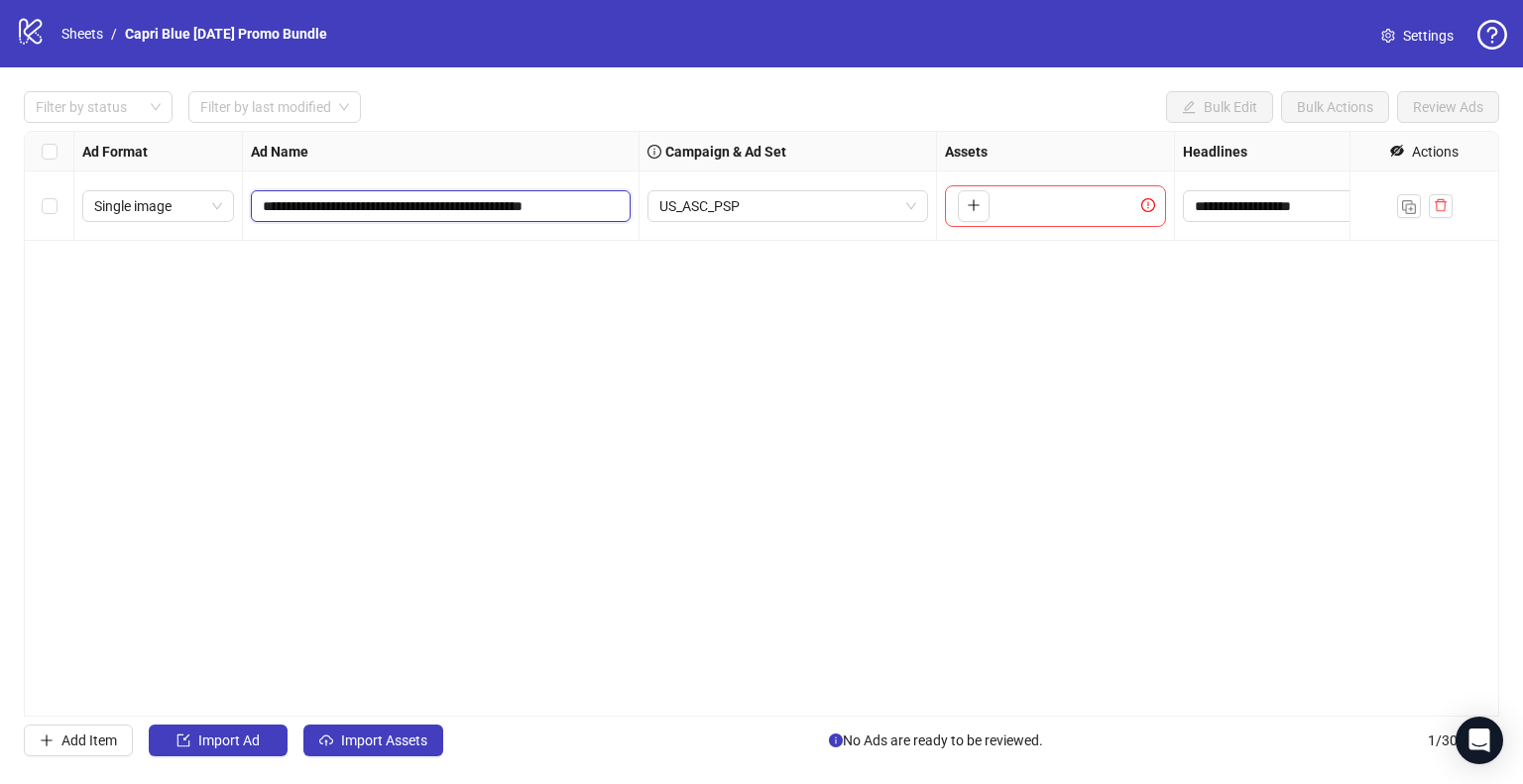 scroll, scrollTop: 0, scrollLeft: 24, axis: horizontal 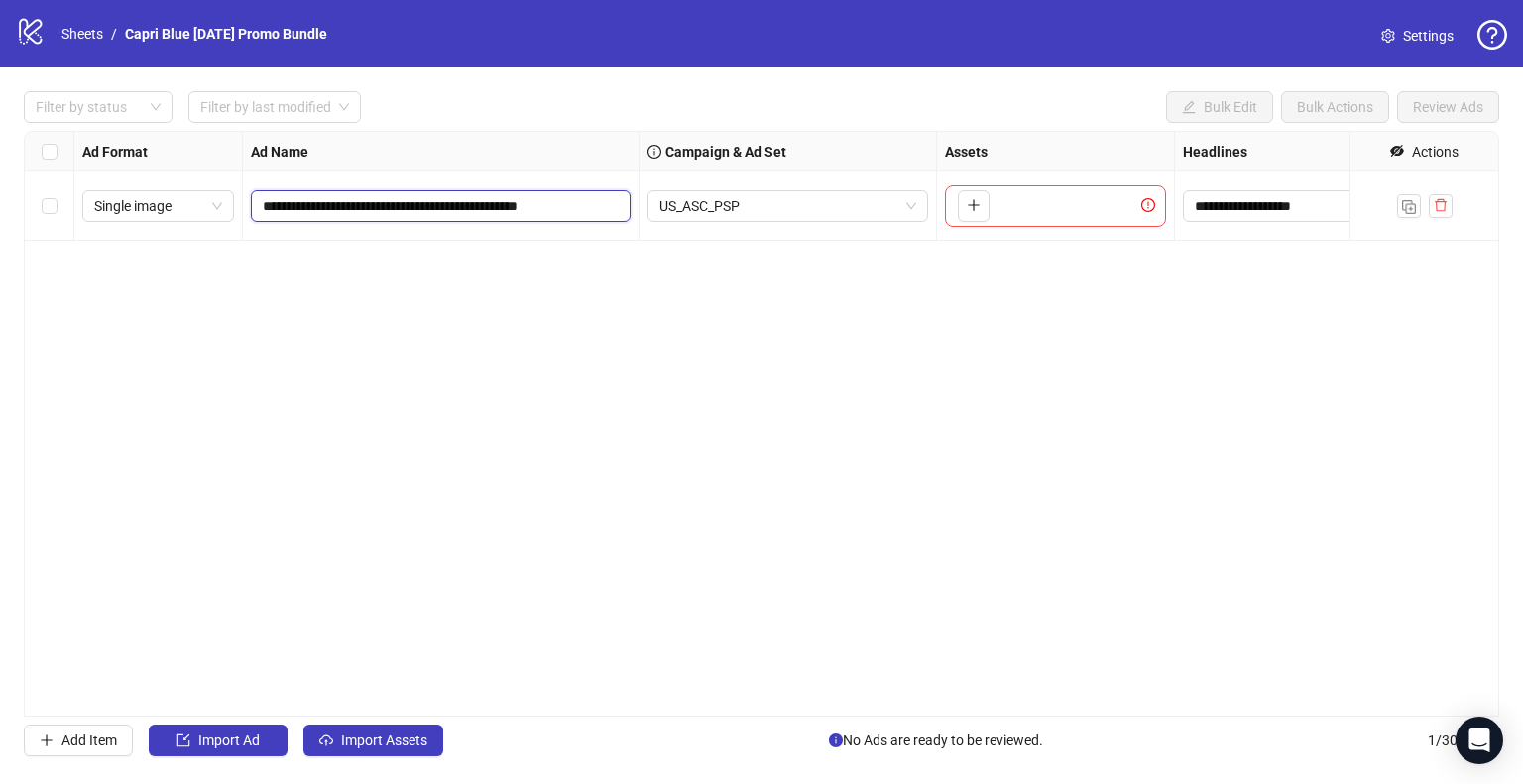 type on "**********" 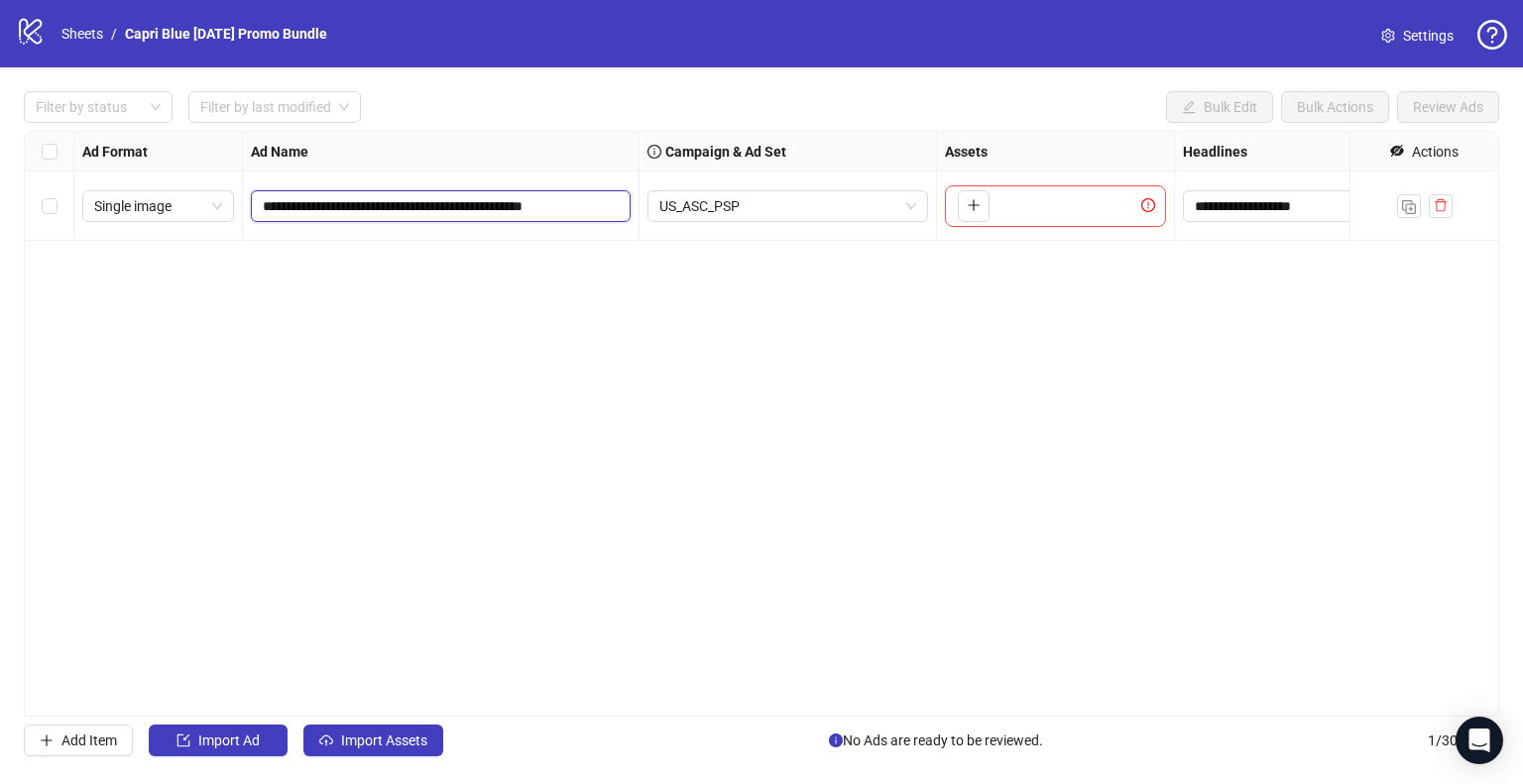 scroll, scrollTop: 0, scrollLeft: 24, axis: horizontal 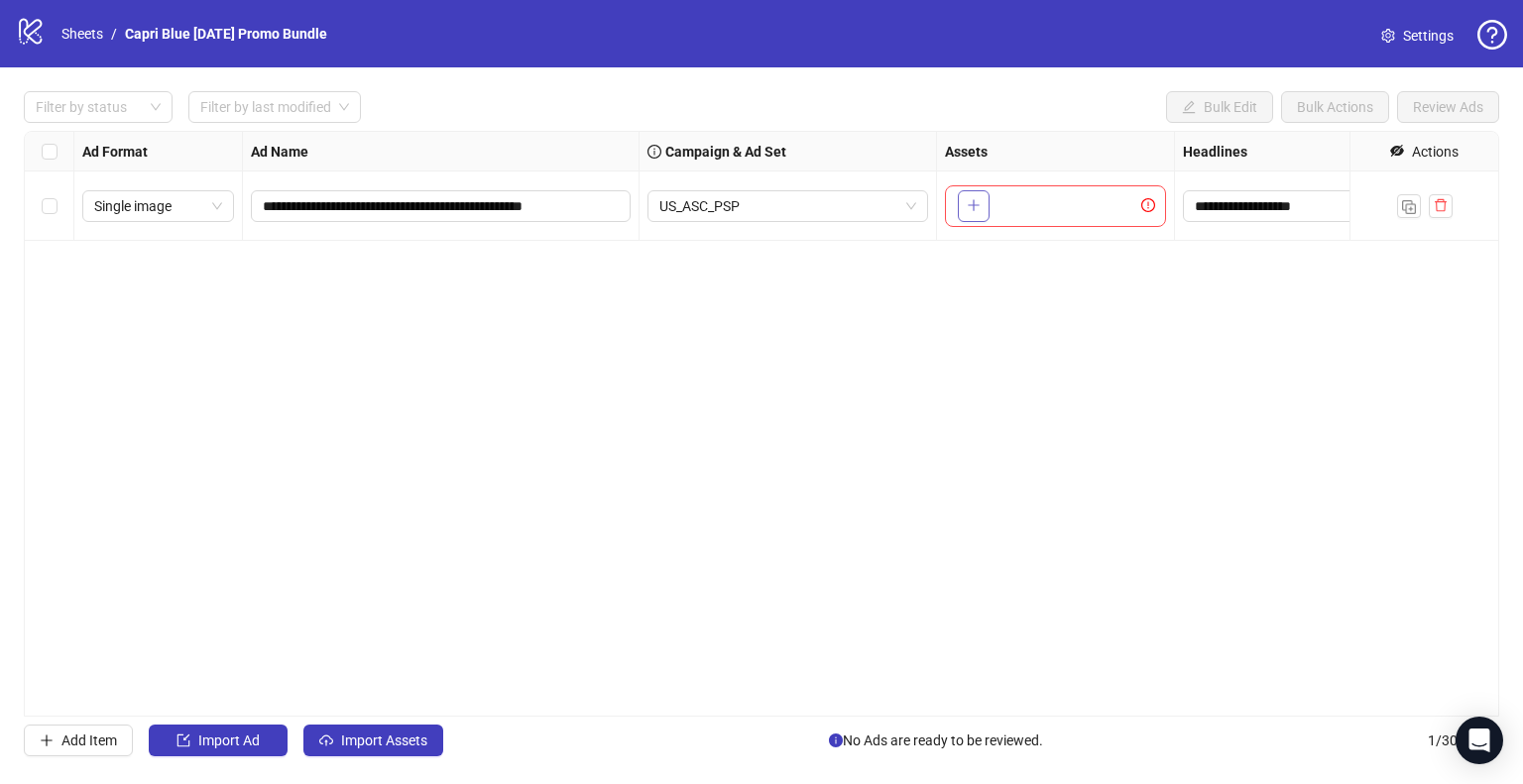 click 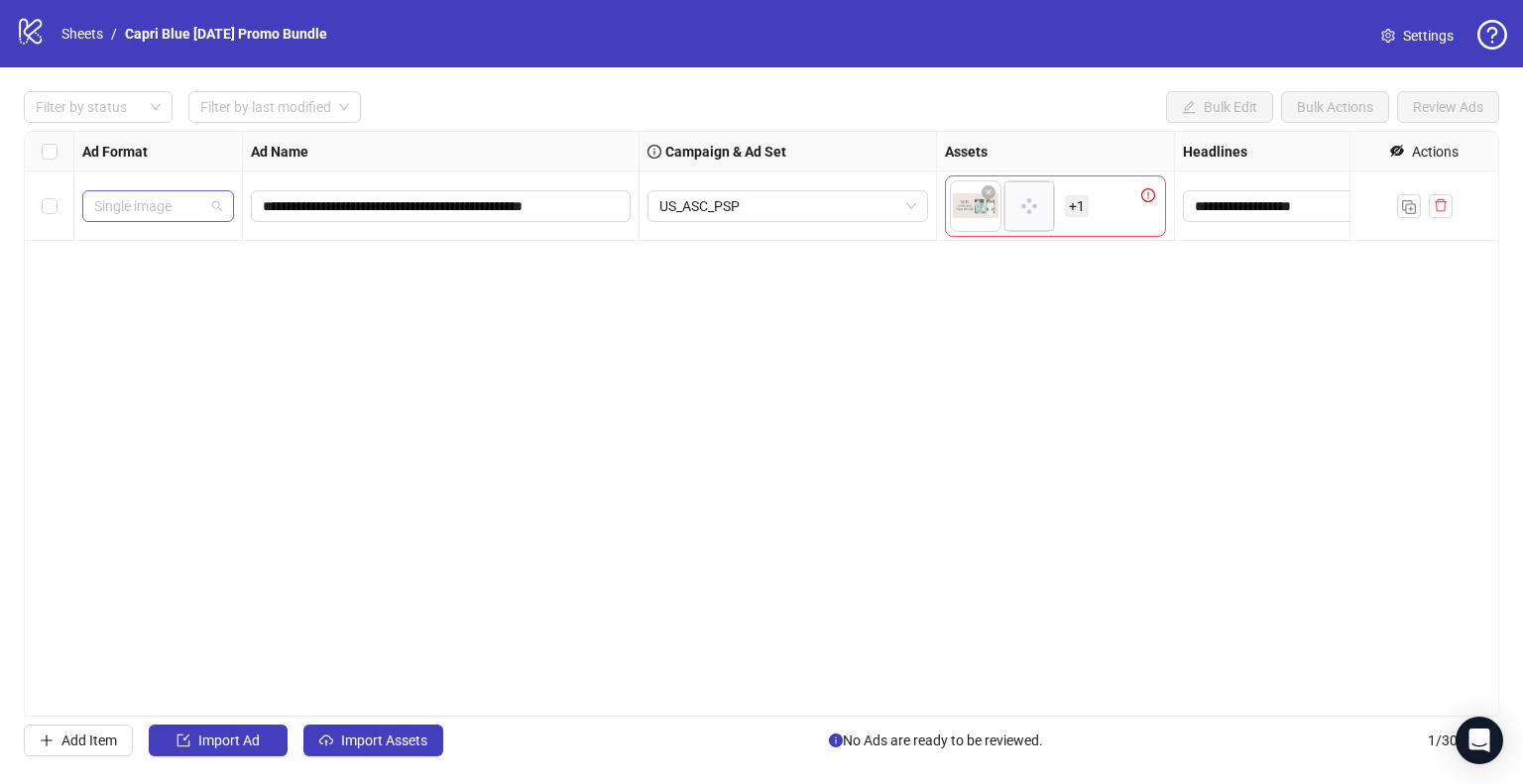 click on "Single image" at bounding box center [158, 206] 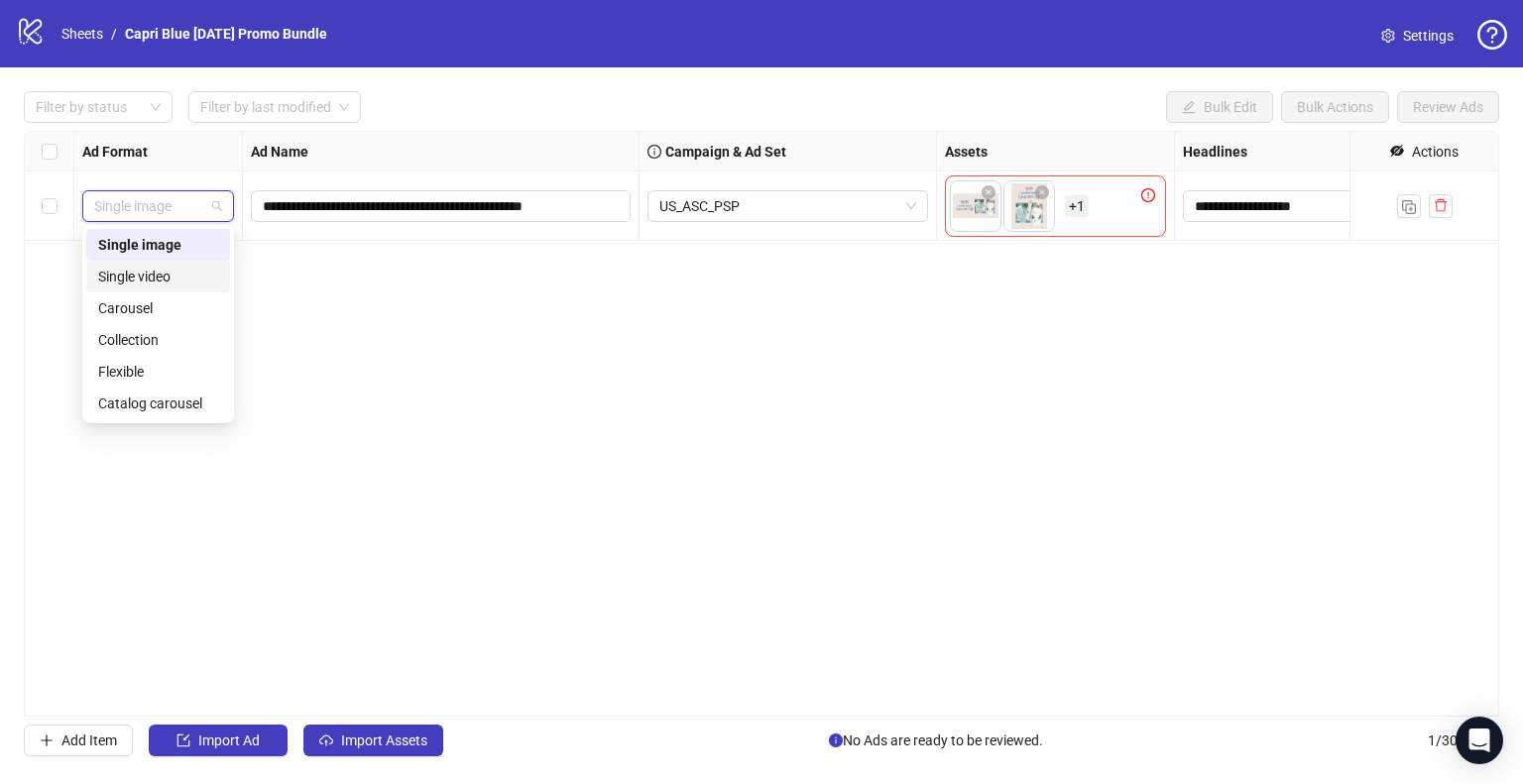 click on "Single video" at bounding box center (158, 277) 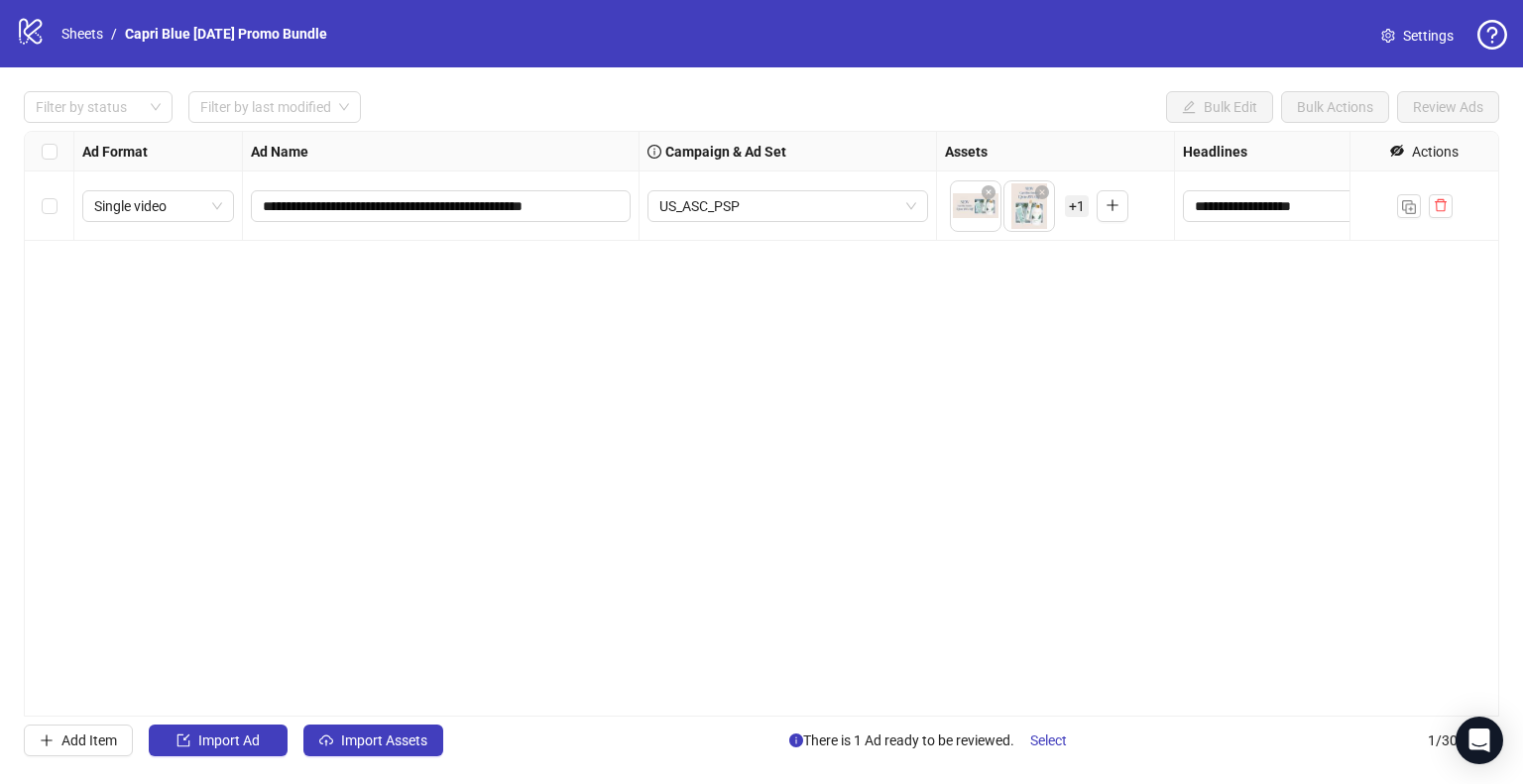 click on "+ 1" at bounding box center (1077, 206) 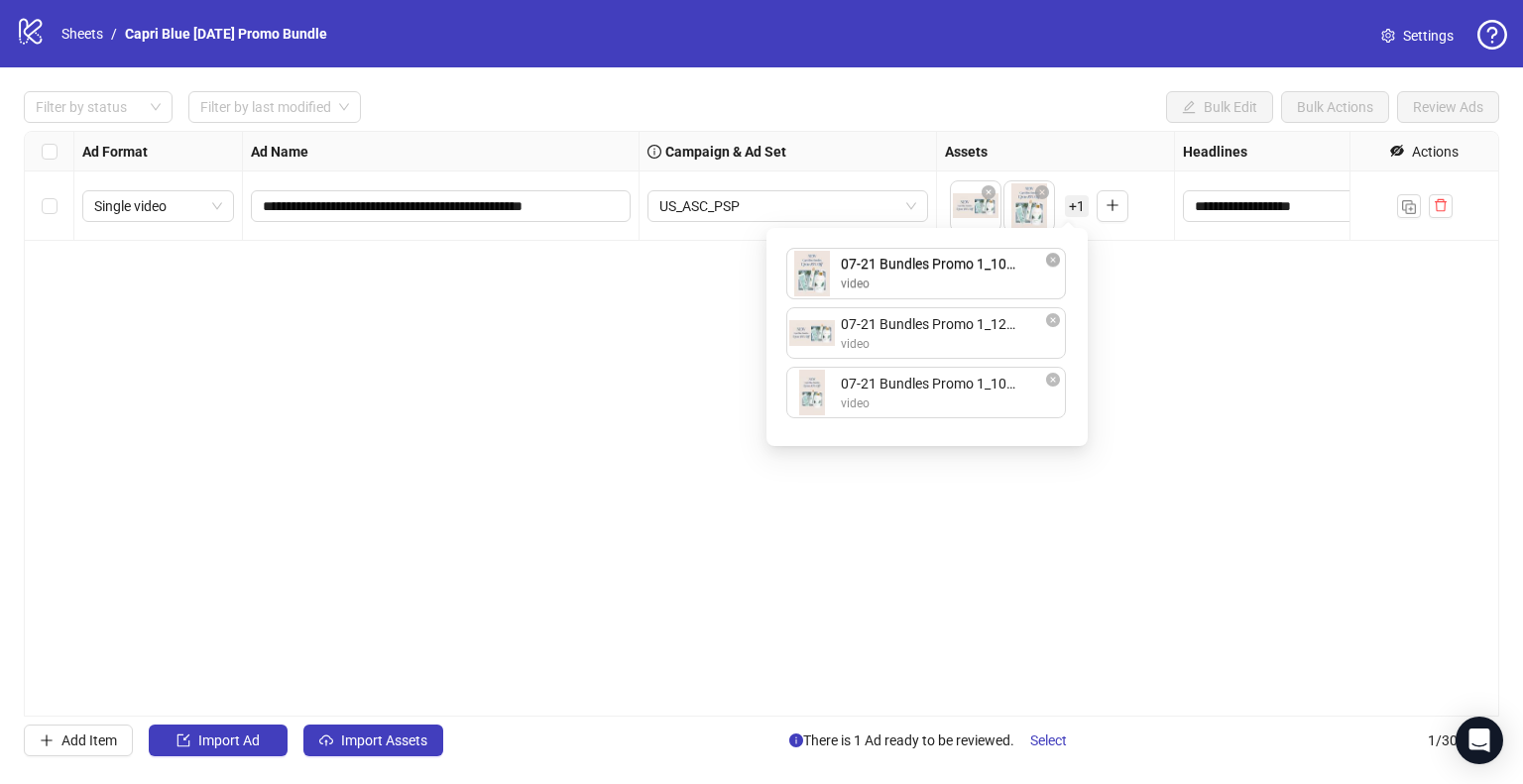 drag, startPoint x: 908, startPoint y: 350, endPoint x: 917, endPoint y: 281, distance: 69.58448 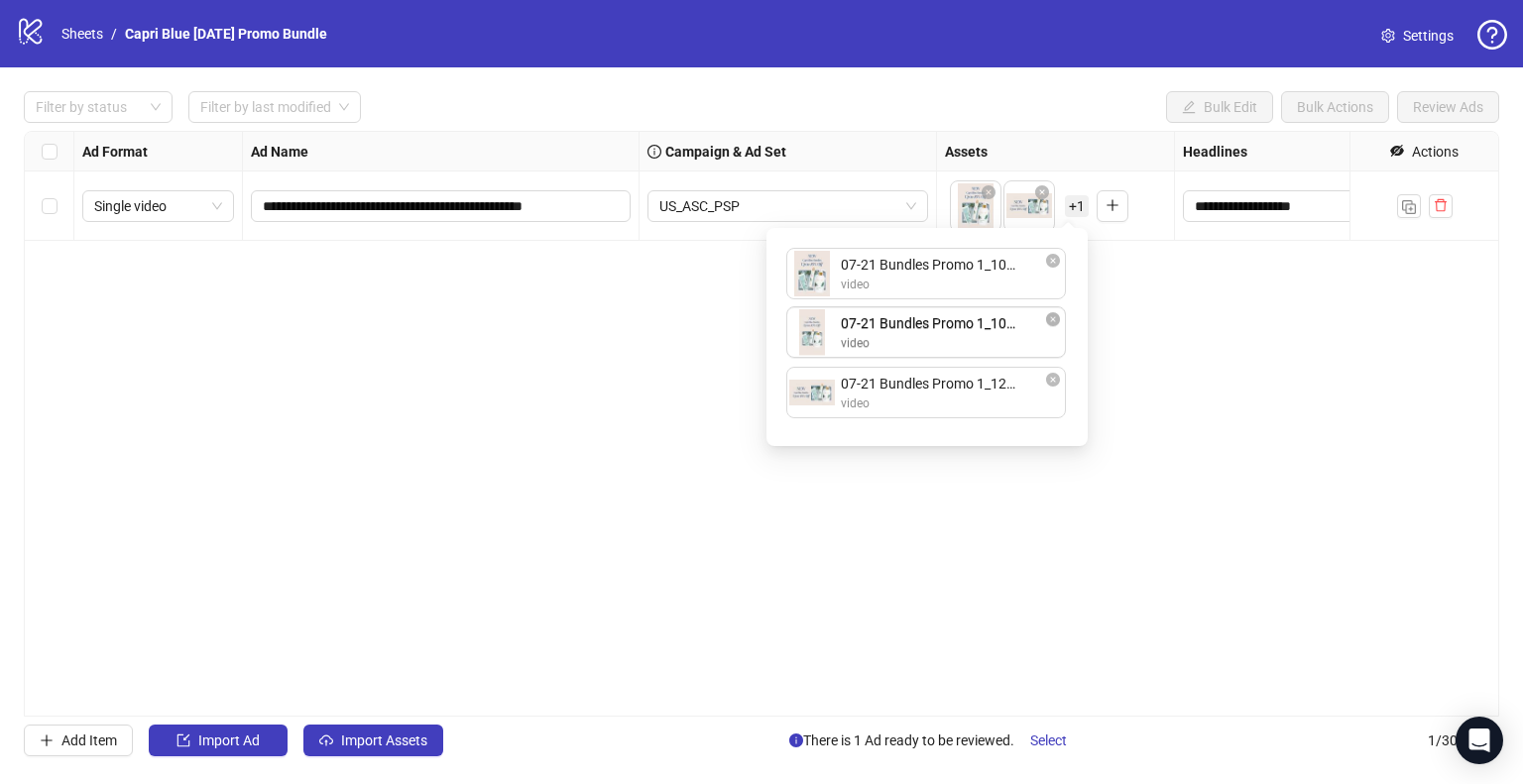 drag, startPoint x: 877, startPoint y: 387, endPoint x: 884, endPoint y: 321, distance: 66.37017 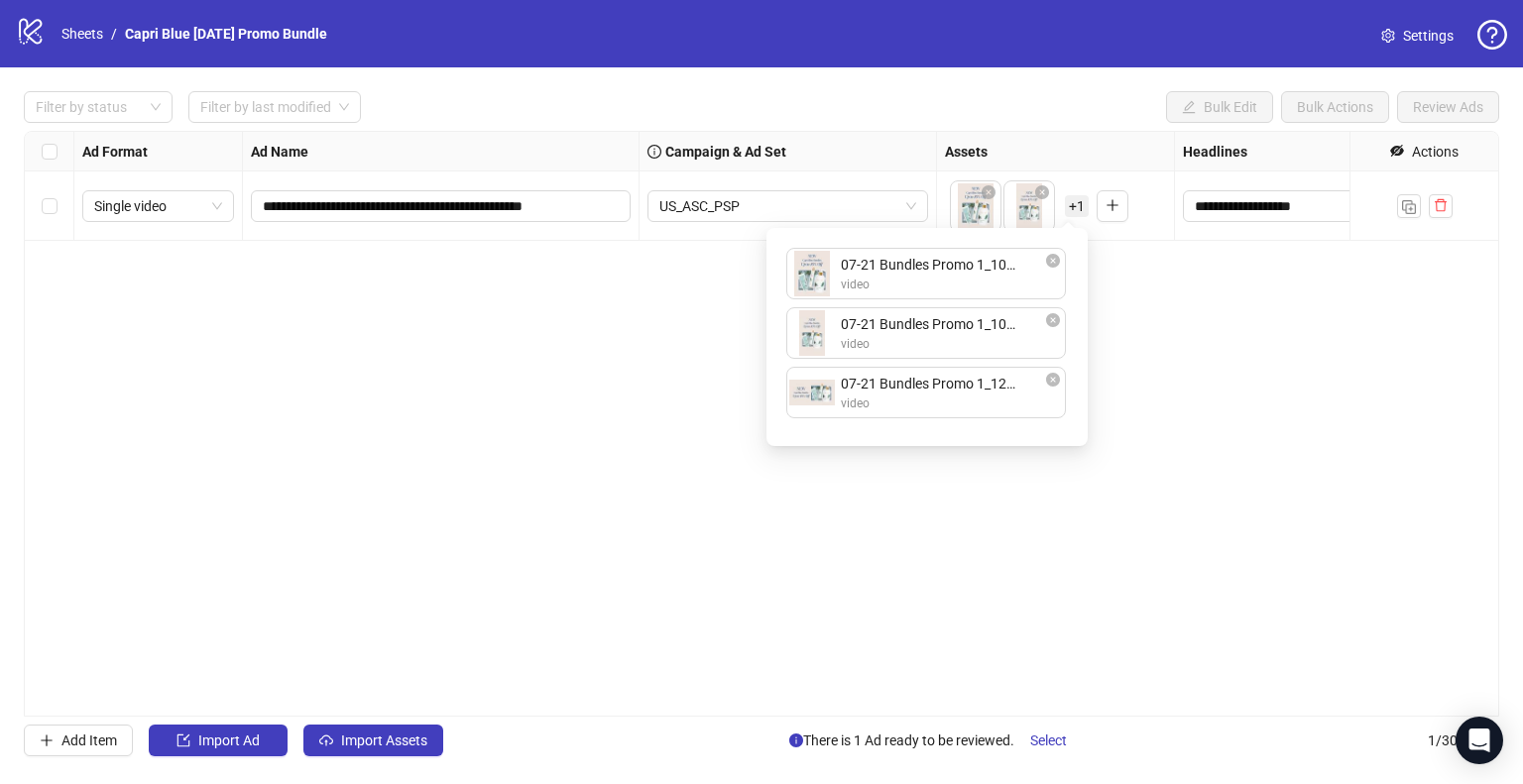 click on "**********" at bounding box center (762, 423) 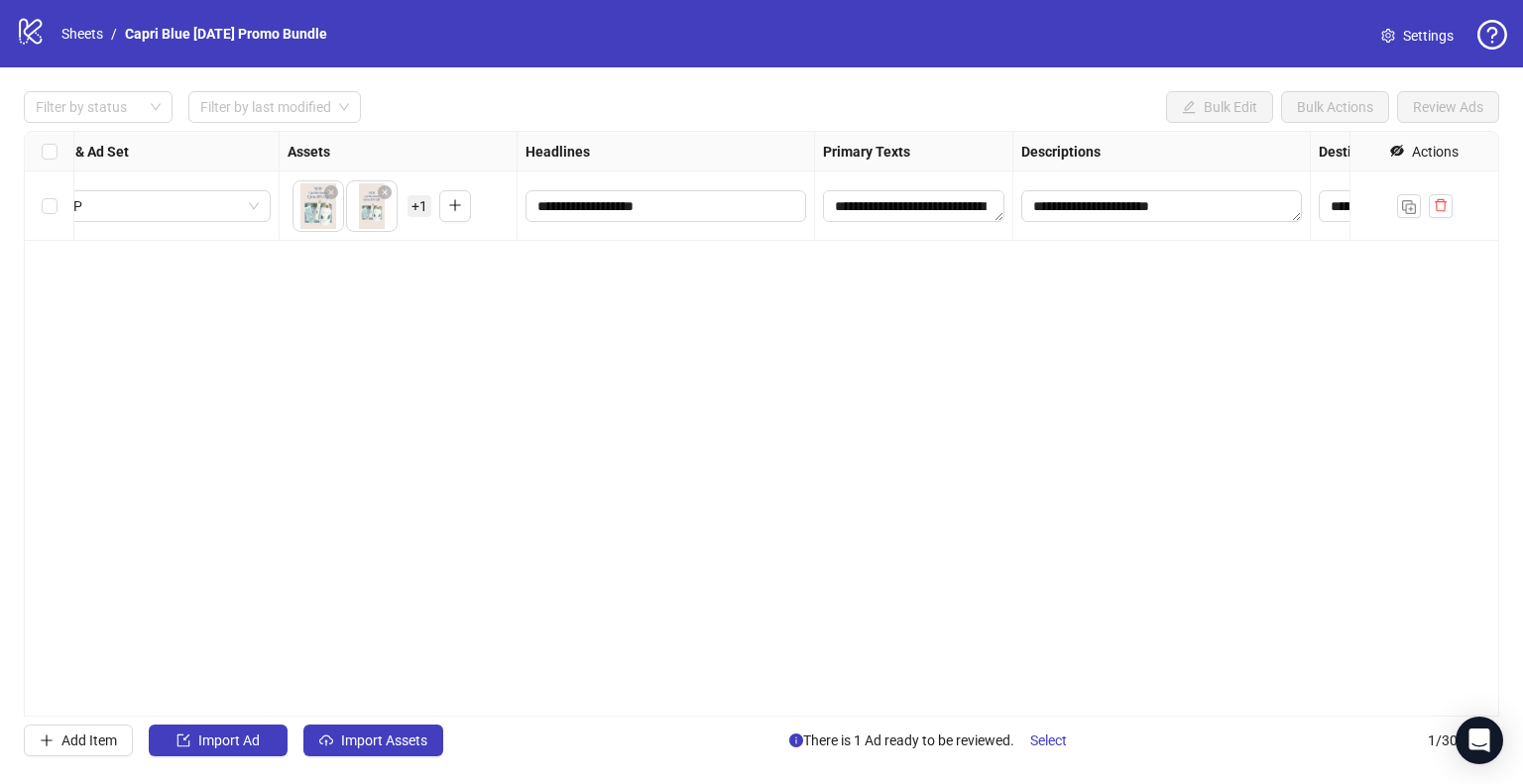 scroll, scrollTop: 0, scrollLeft: 658, axis: horizontal 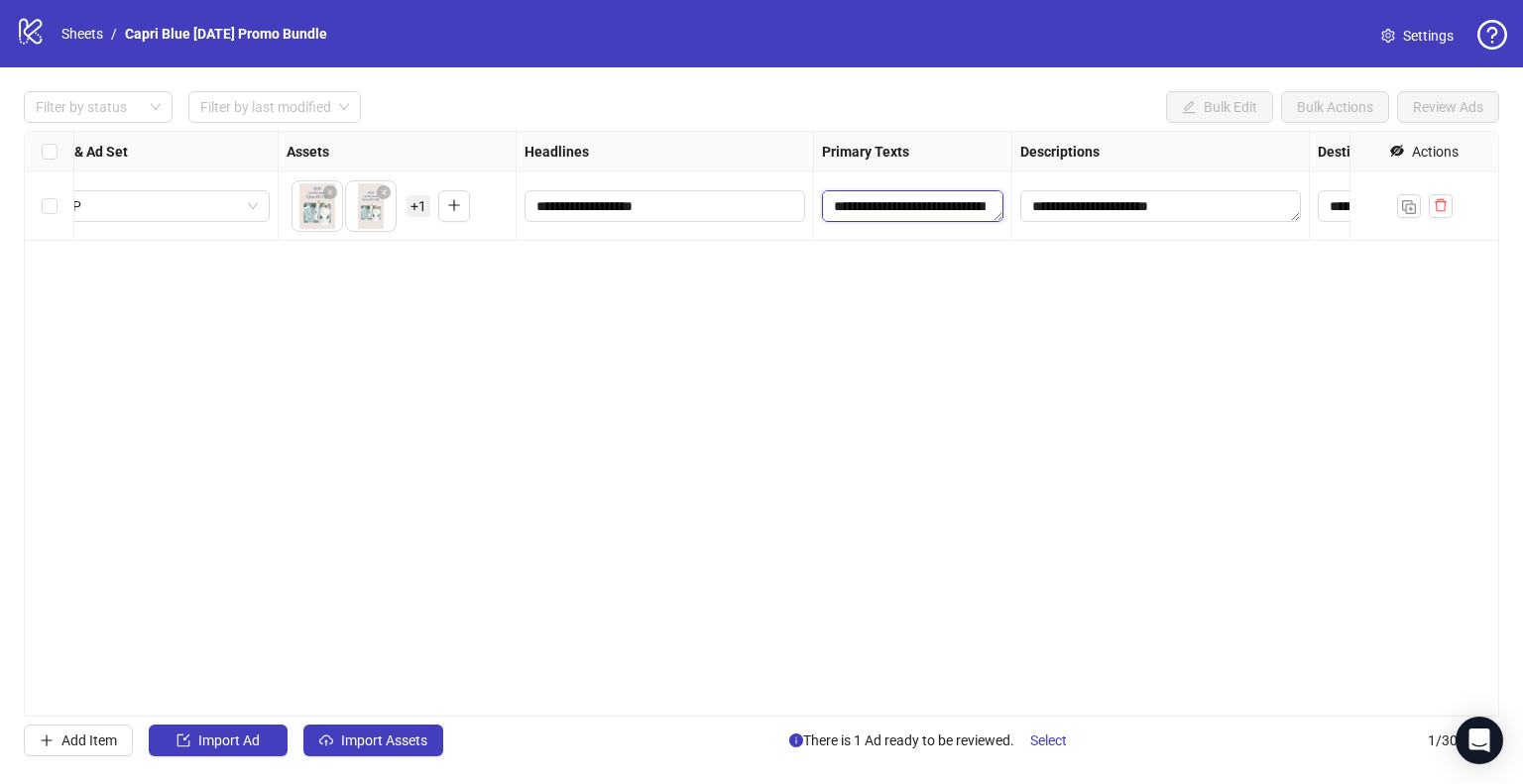 click on "**********" at bounding box center (912, 206) 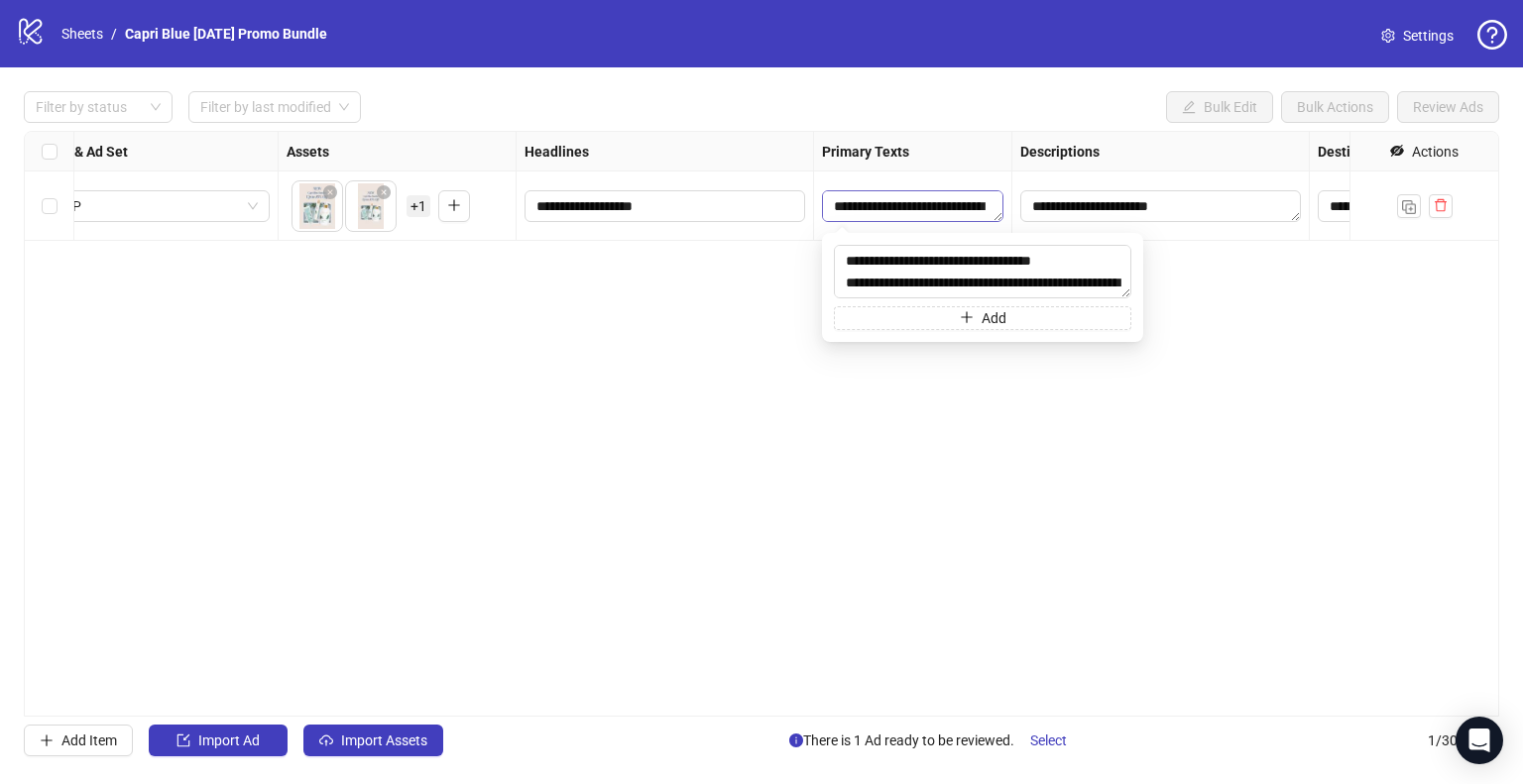 scroll, scrollTop: 22, scrollLeft: 0, axis: vertical 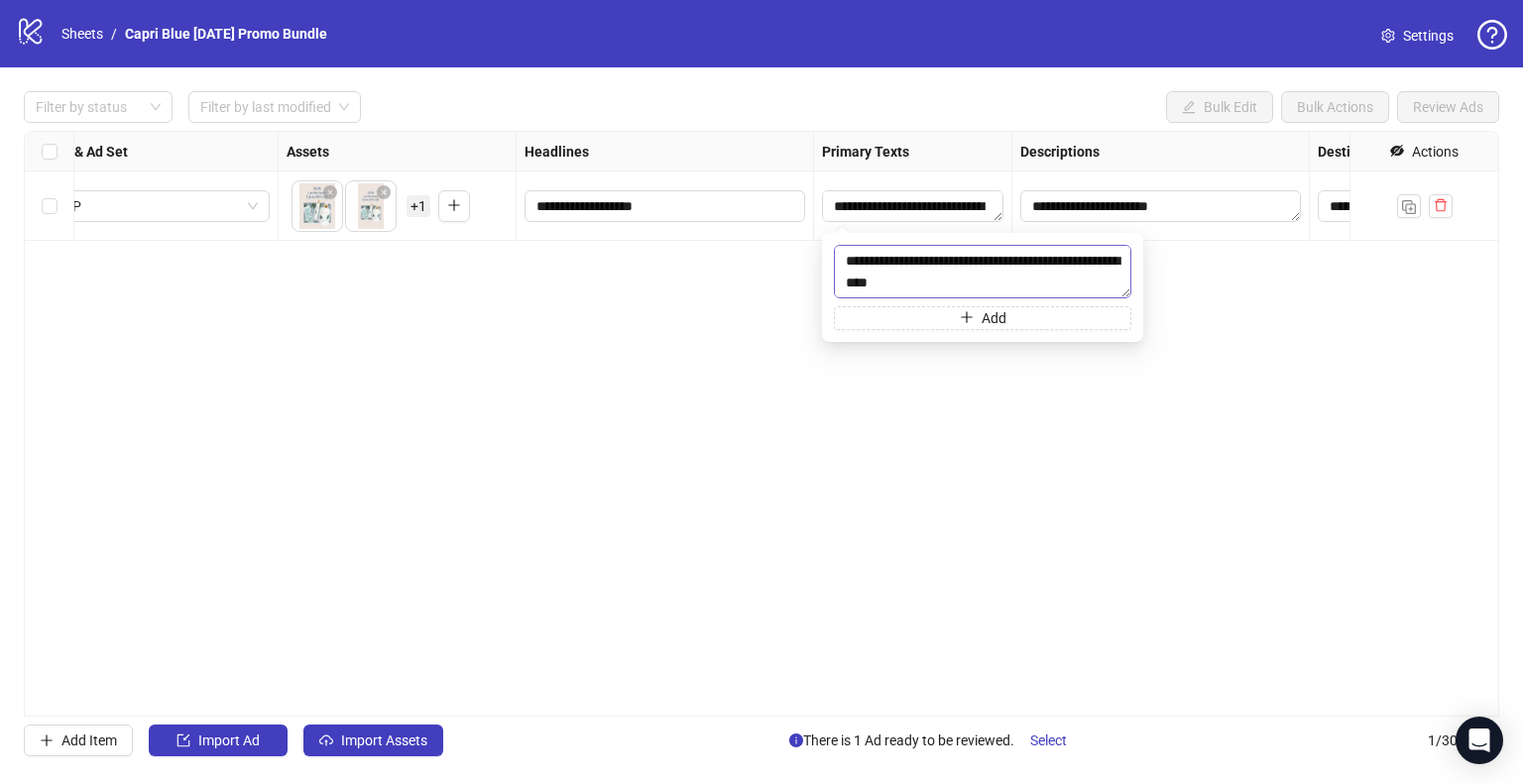 click on "**********" at bounding box center (983, 272) 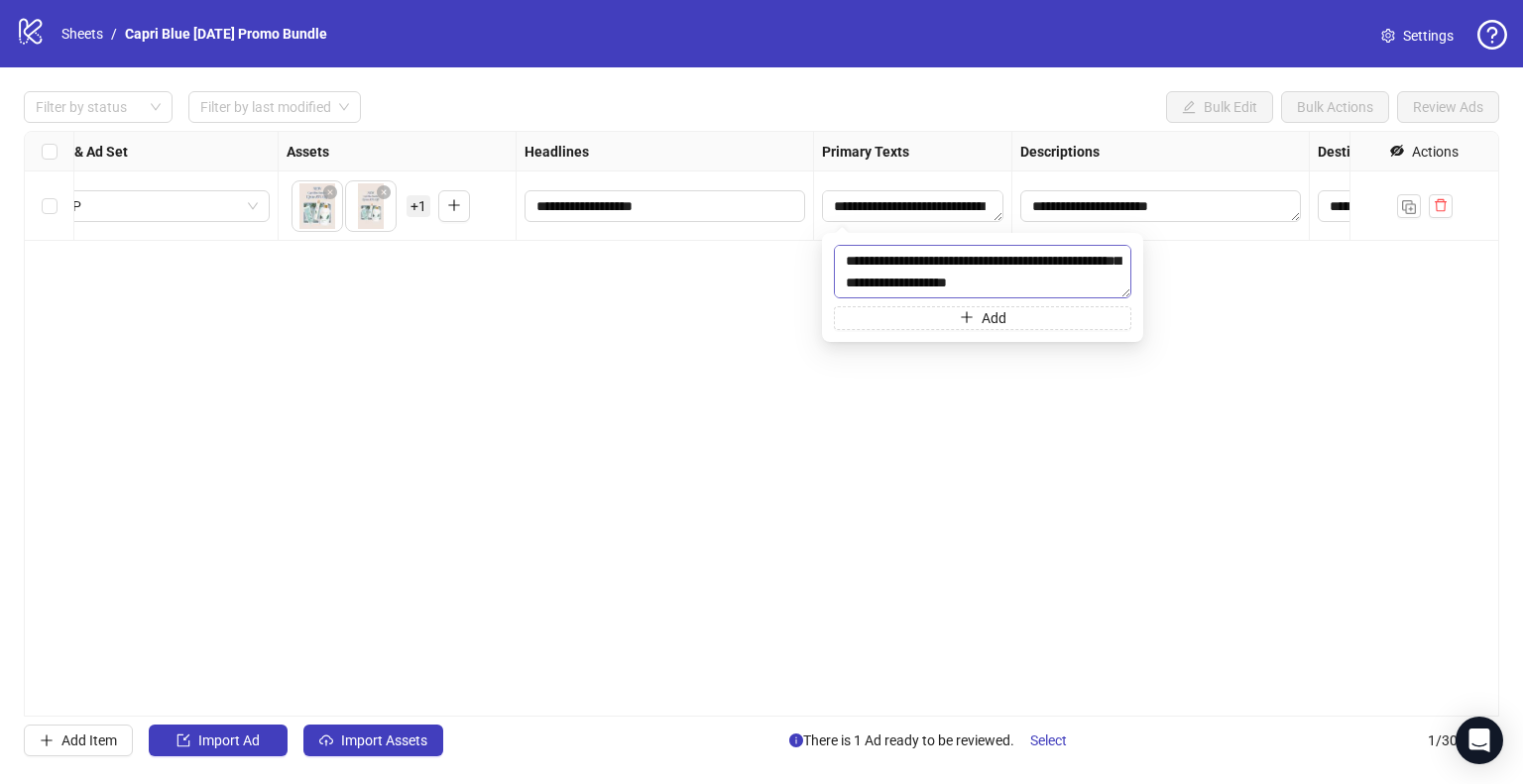 scroll, scrollTop: 65, scrollLeft: 0, axis: vertical 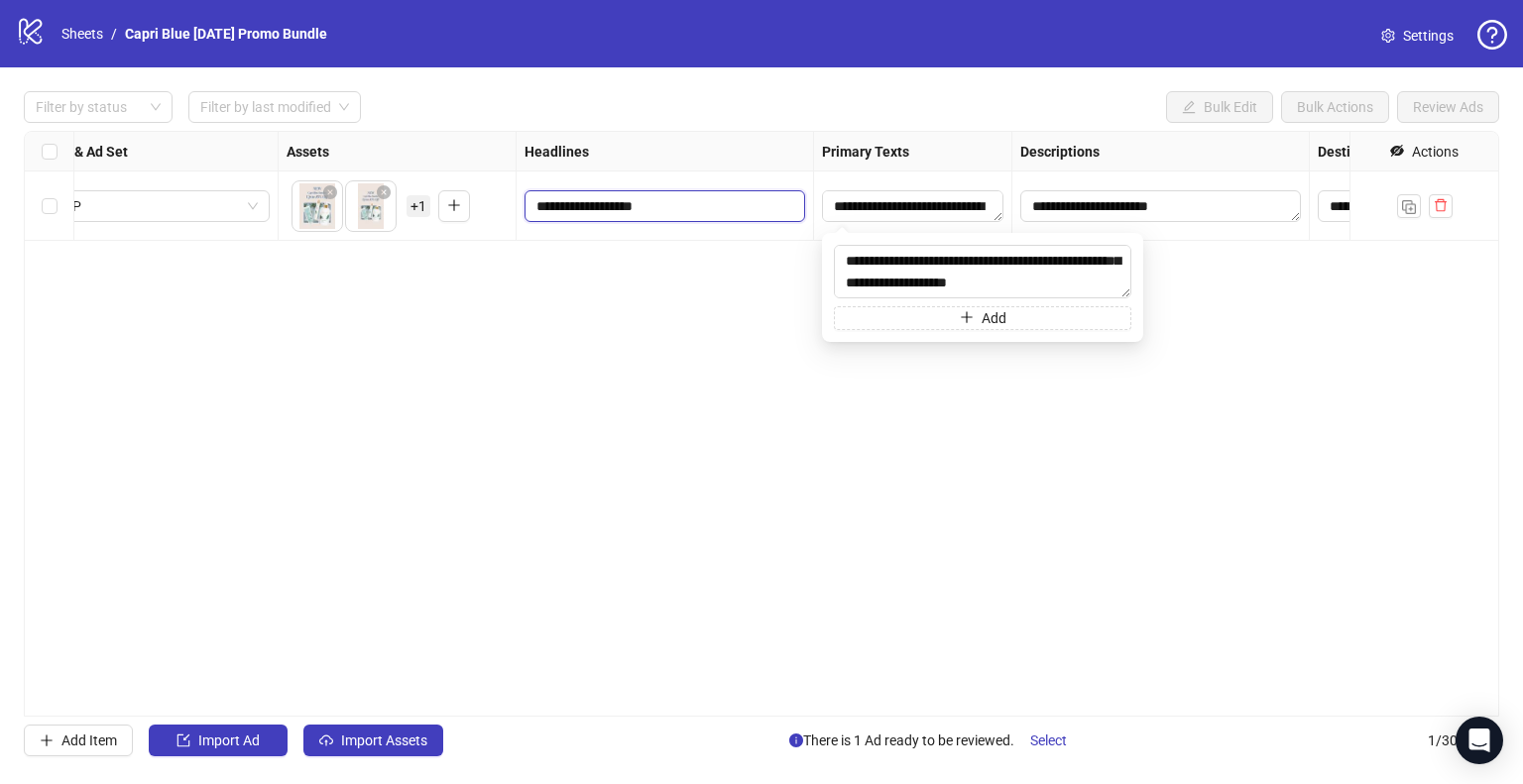 click on "**********" at bounding box center (662, 206) 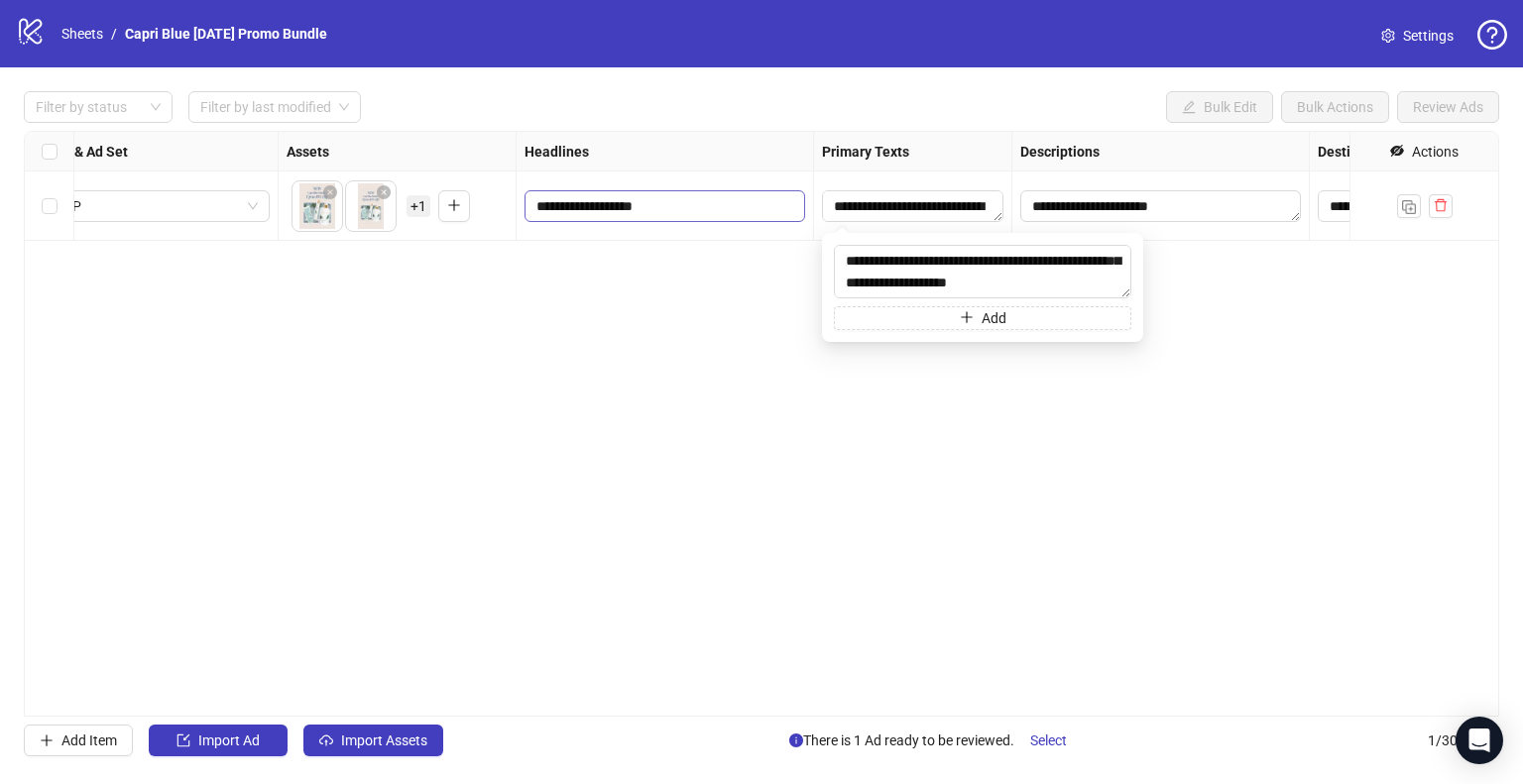 click on "**********" at bounding box center [662, 206] 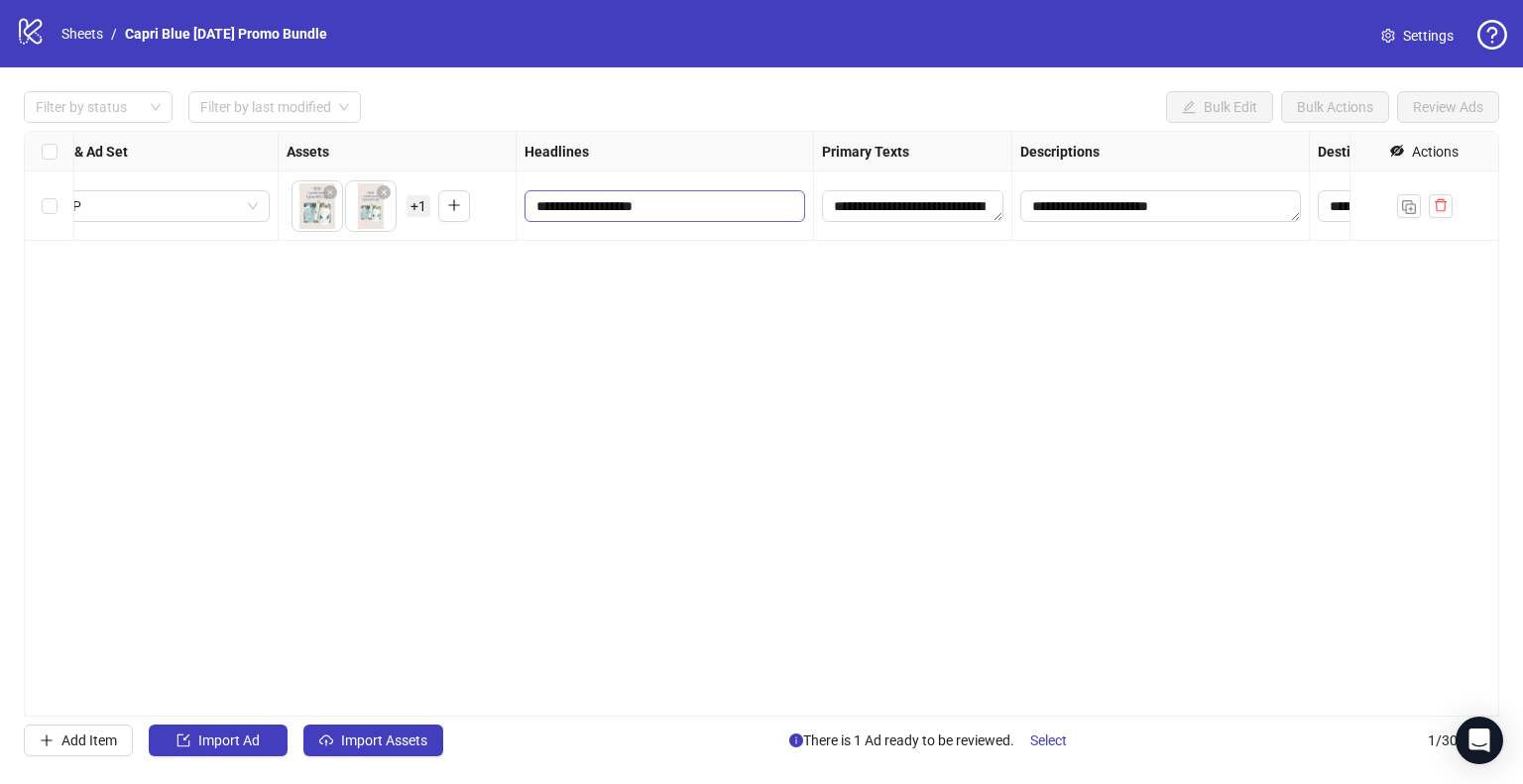 click on "**********" at bounding box center (662, 206) 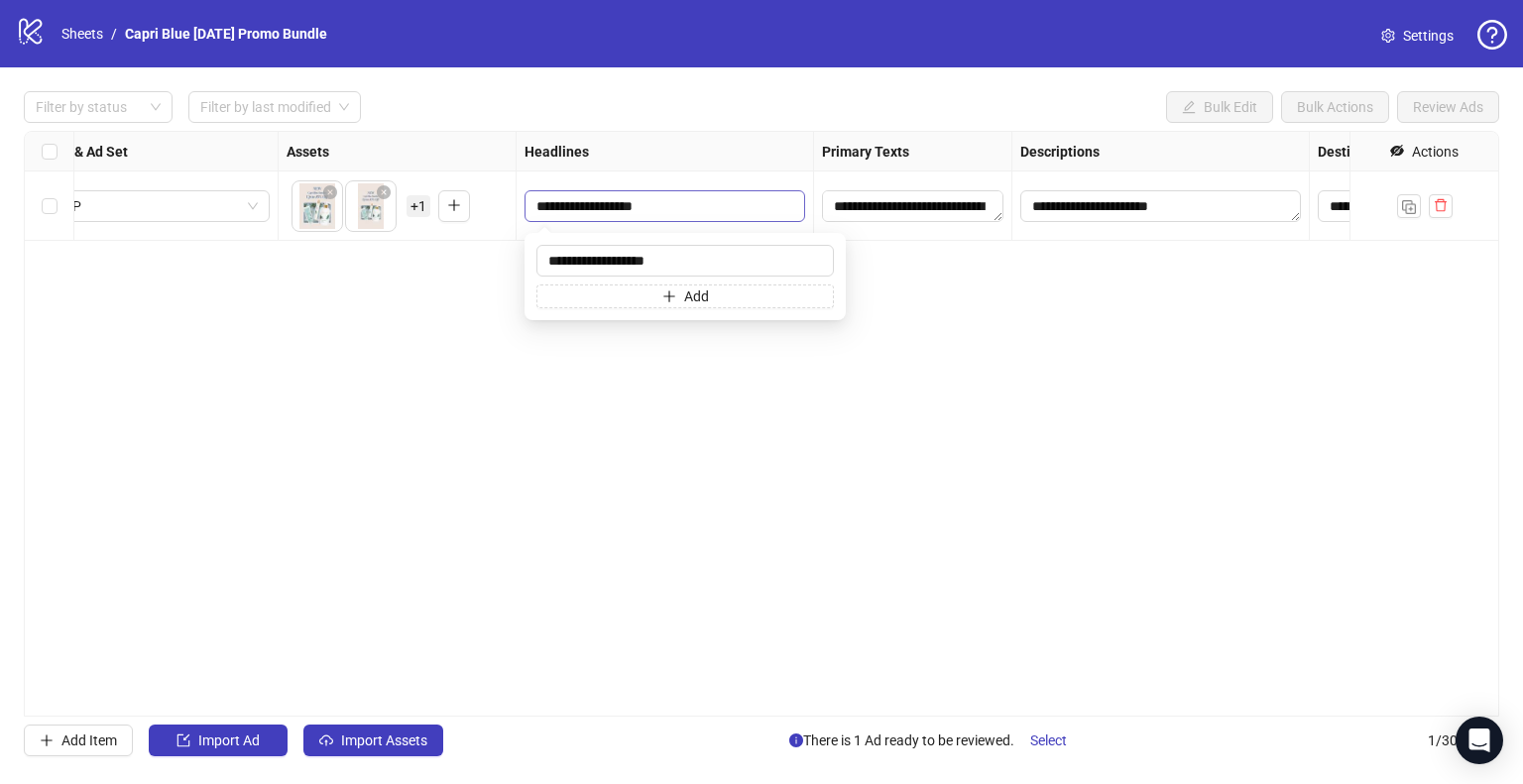 click on "**********" at bounding box center (662, 206) 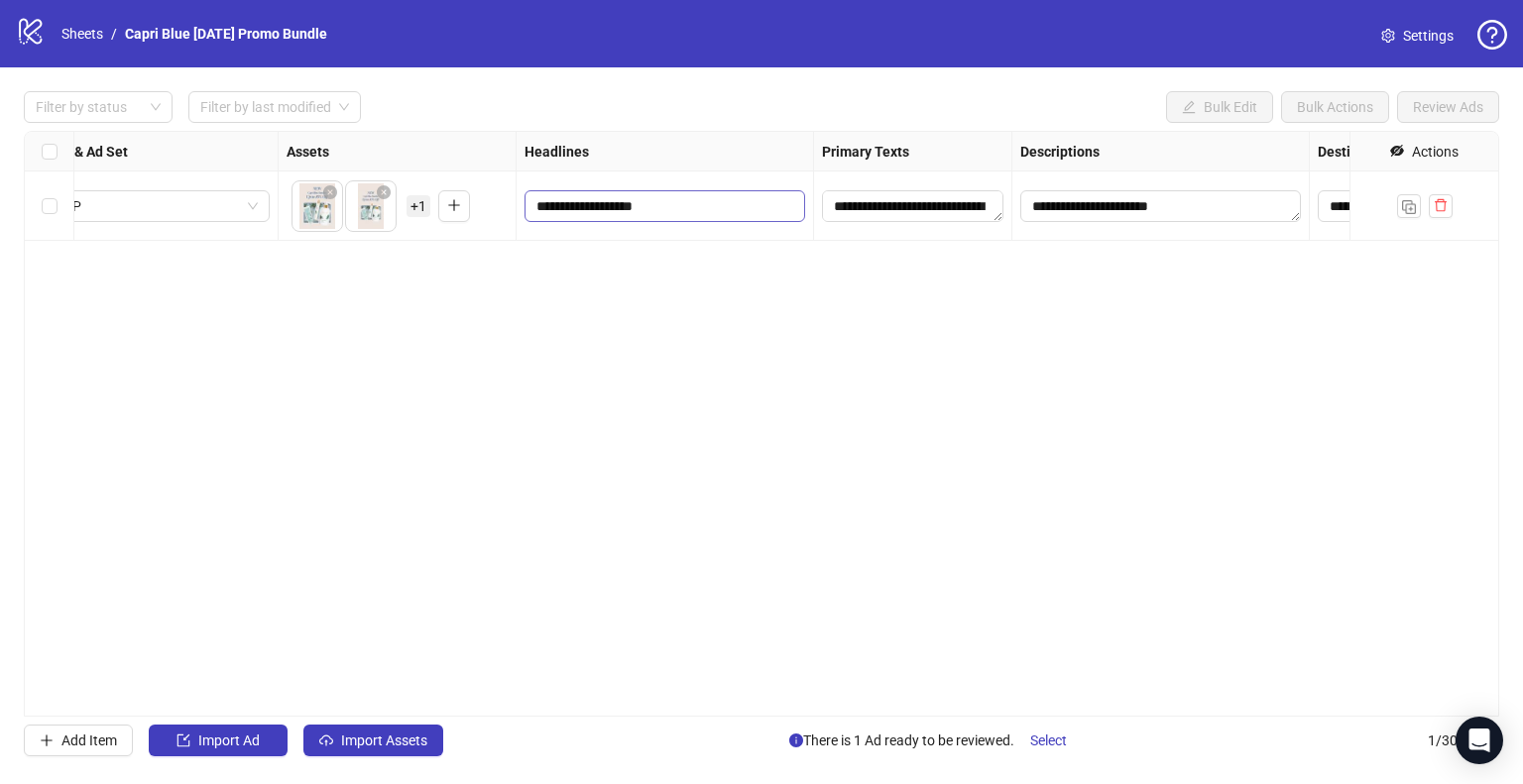 click on "**********" at bounding box center [662, 206] 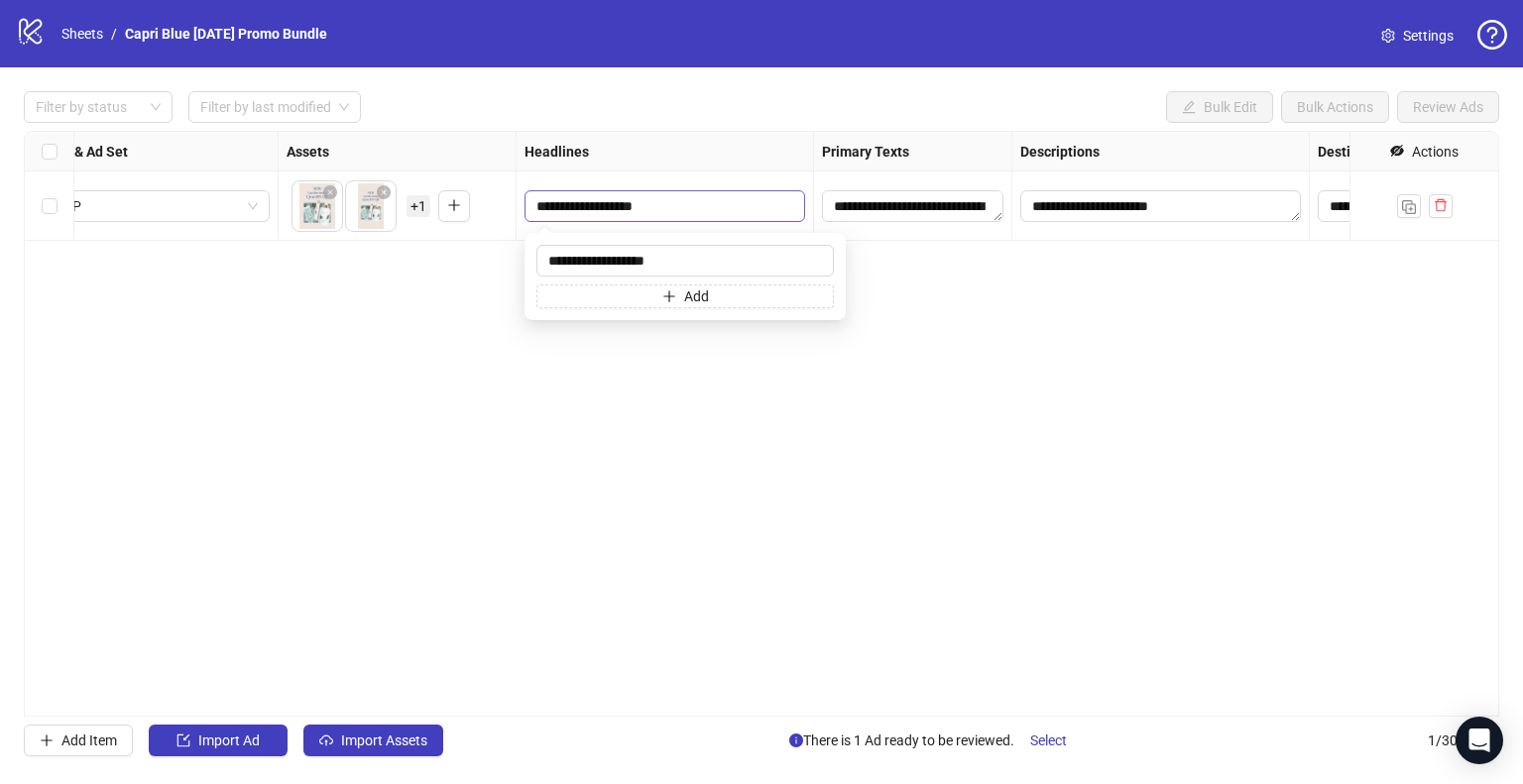 click on "**********" at bounding box center [662, 206] 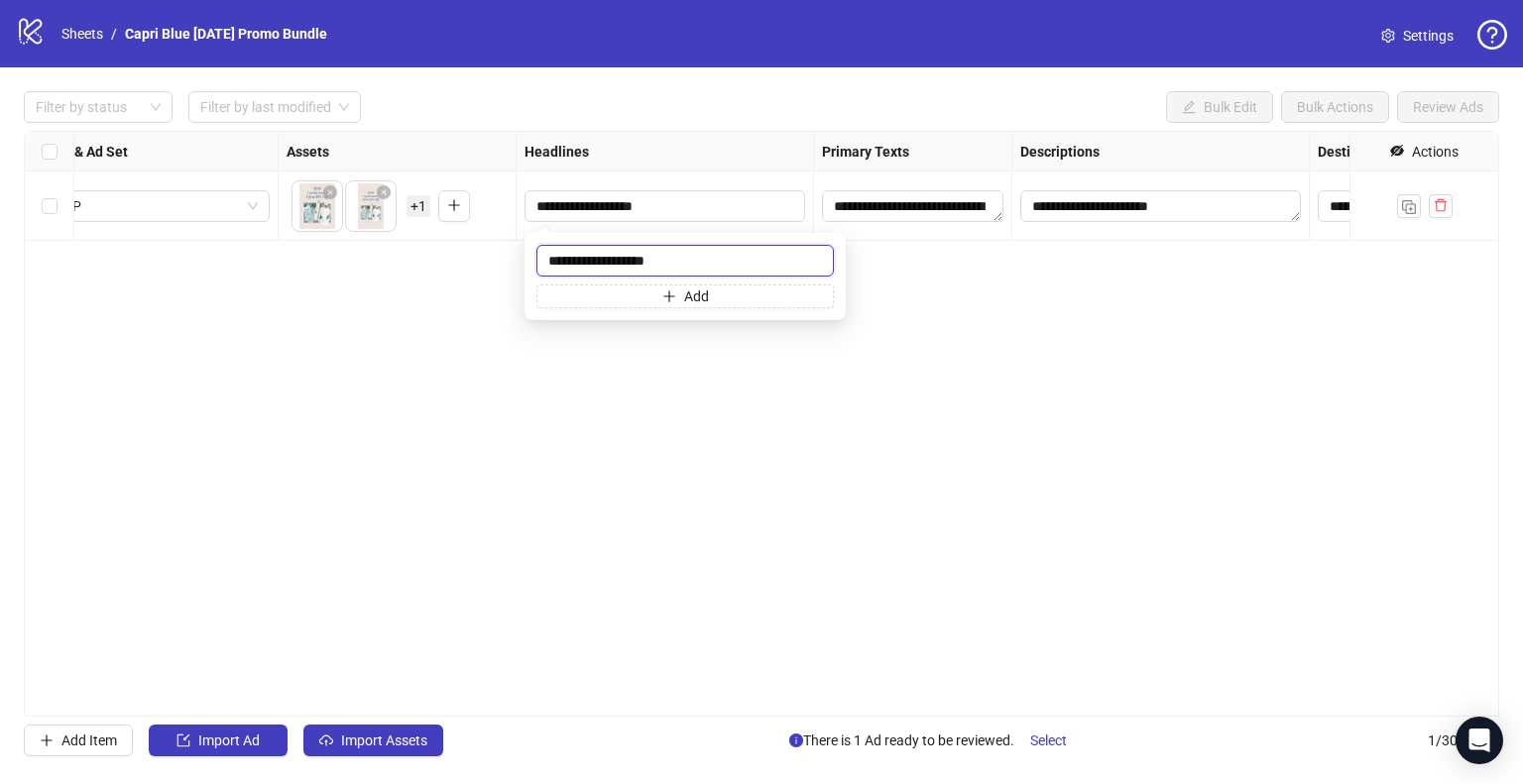 paste on "****" 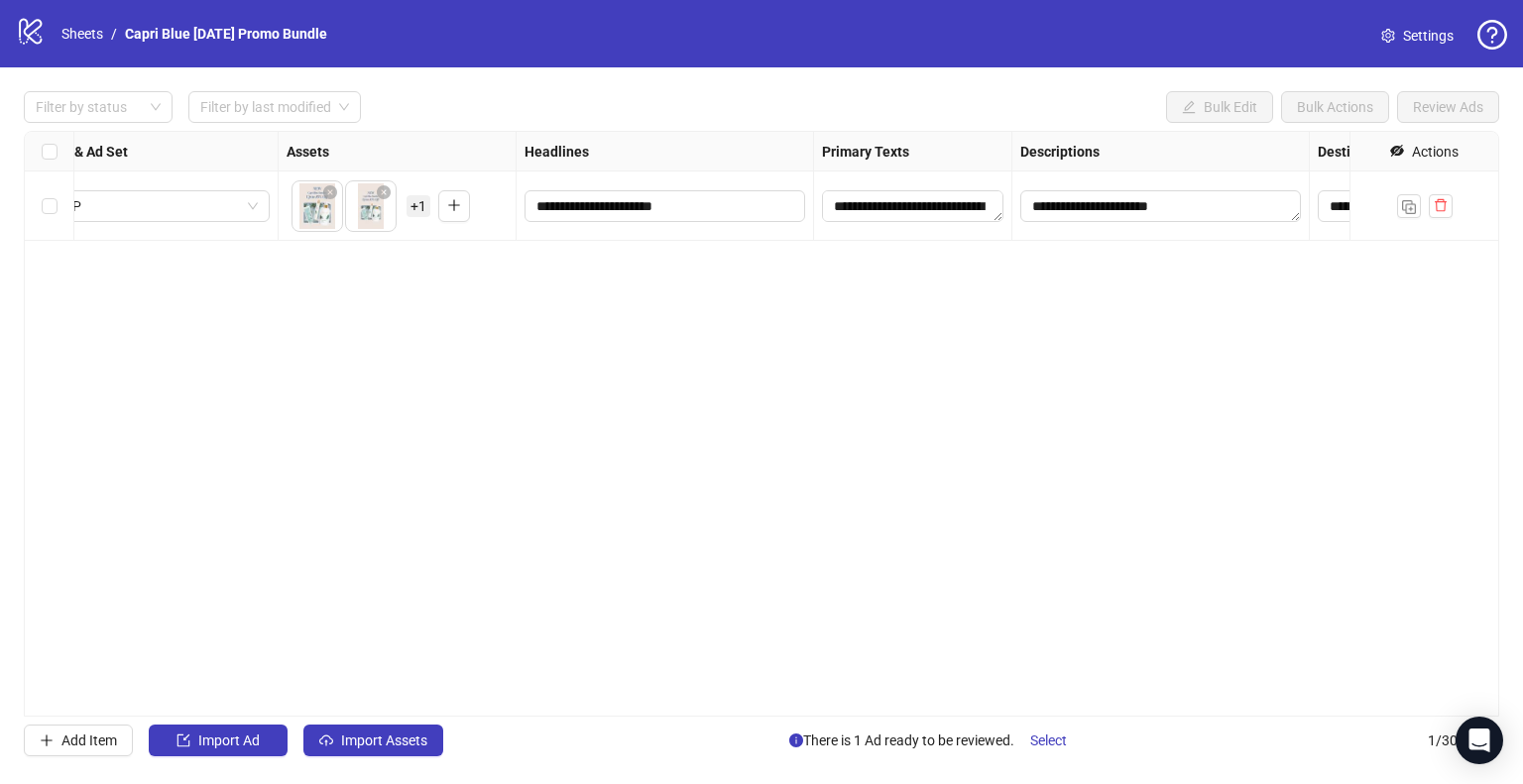 click on "**********" at bounding box center (762, 423) 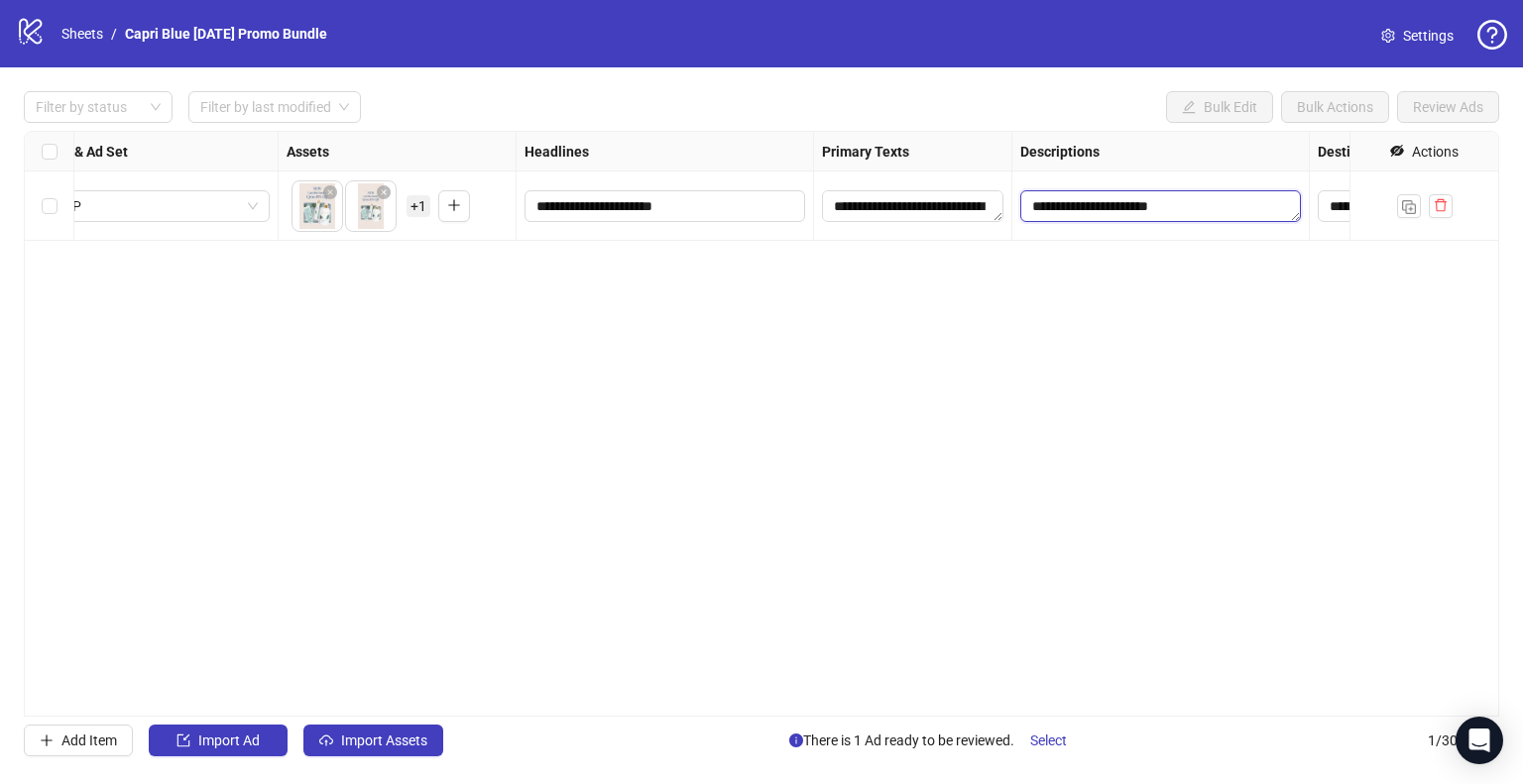 click on "**********" at bounding box center [1160, 206] 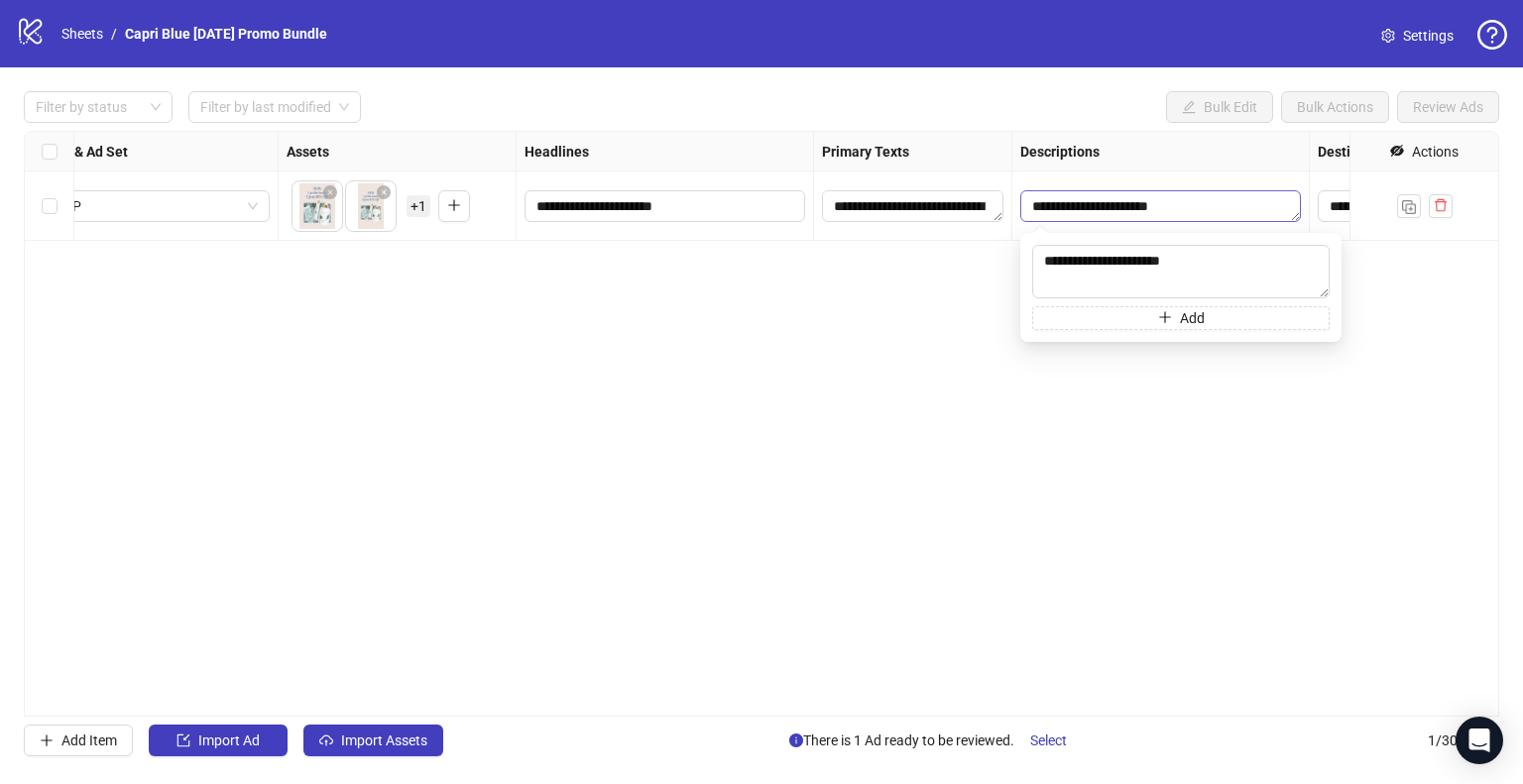 click on "**********" at bounding box center (1160, 206) 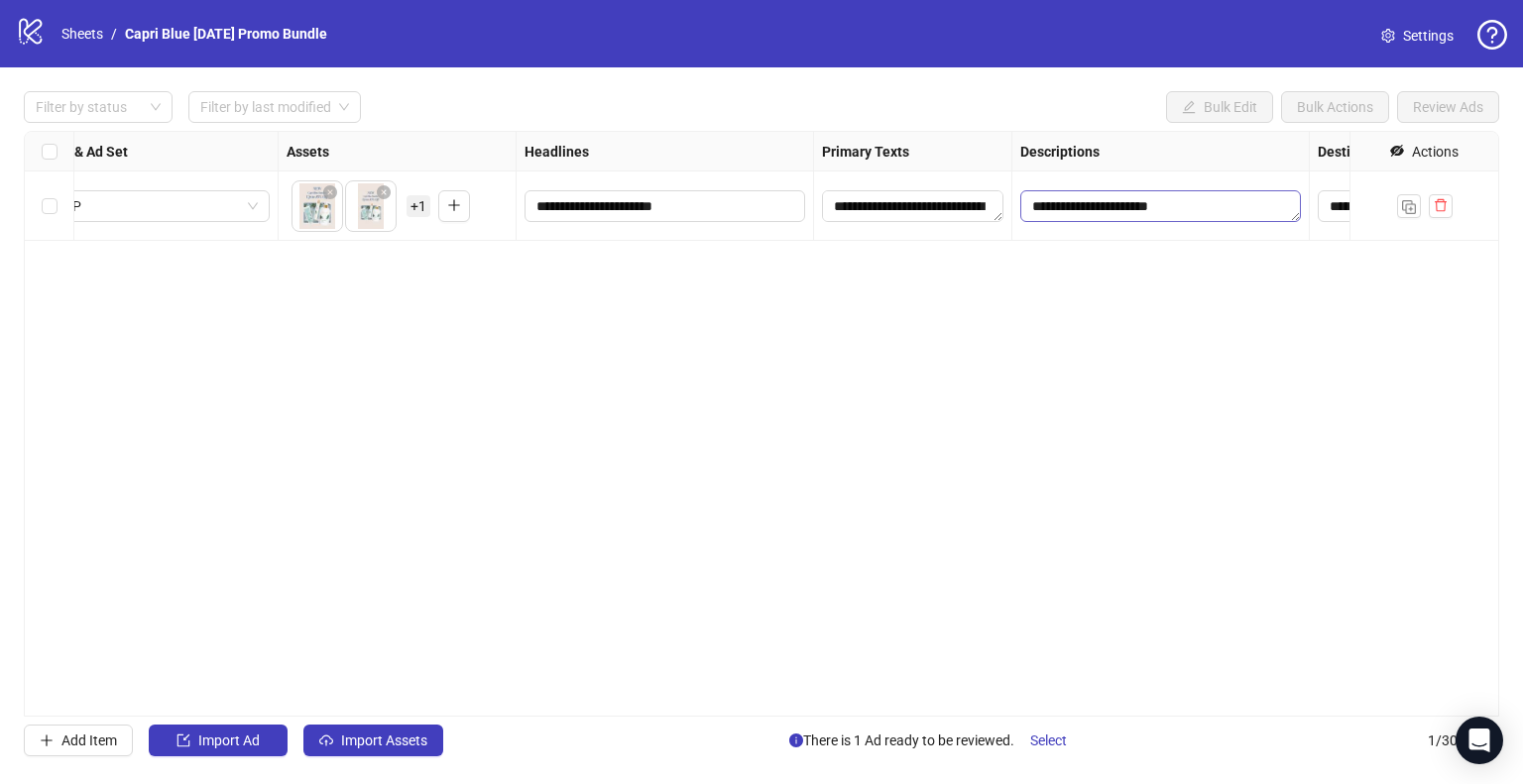click on "**********" at bounding box center (1160, 206) 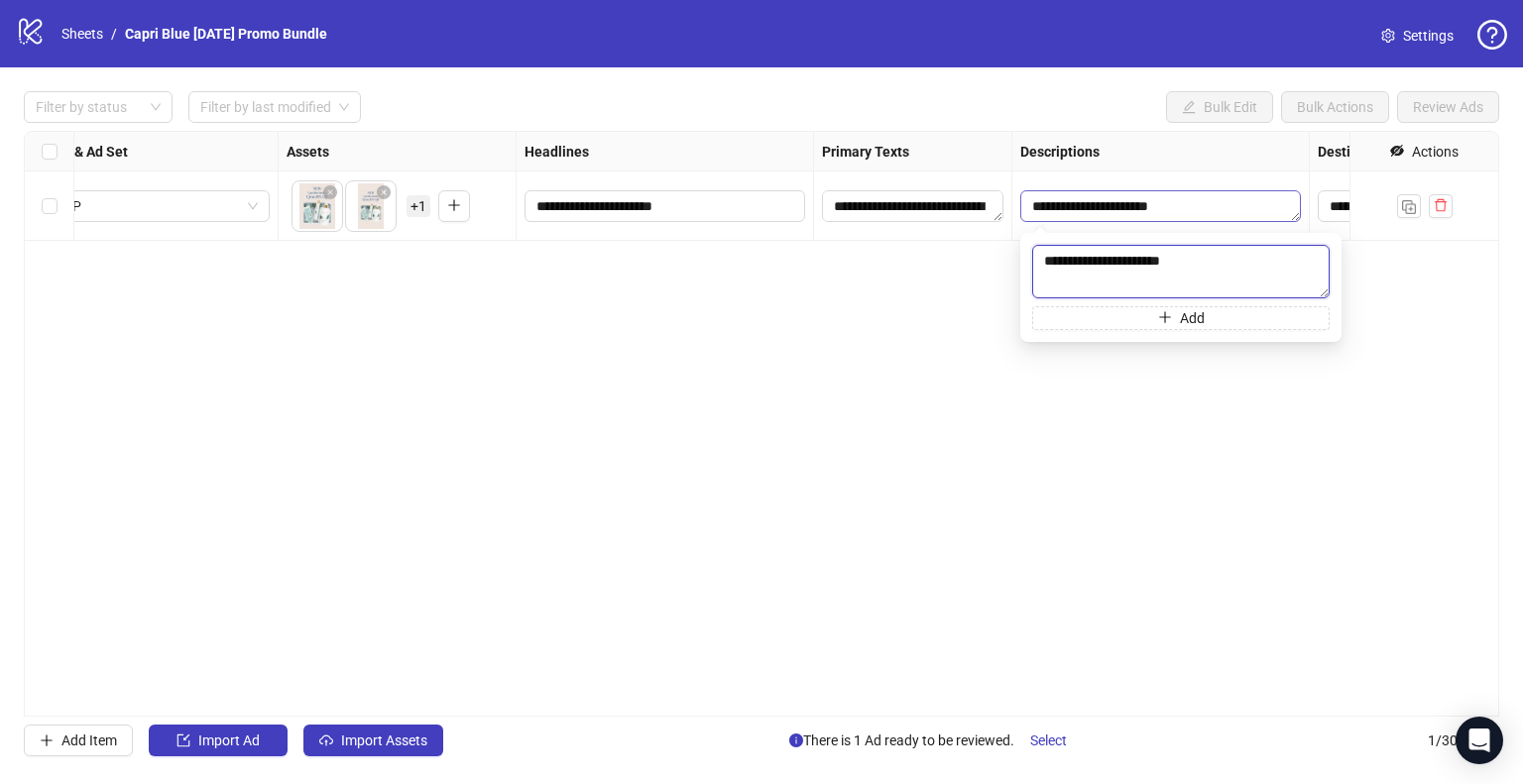 paste 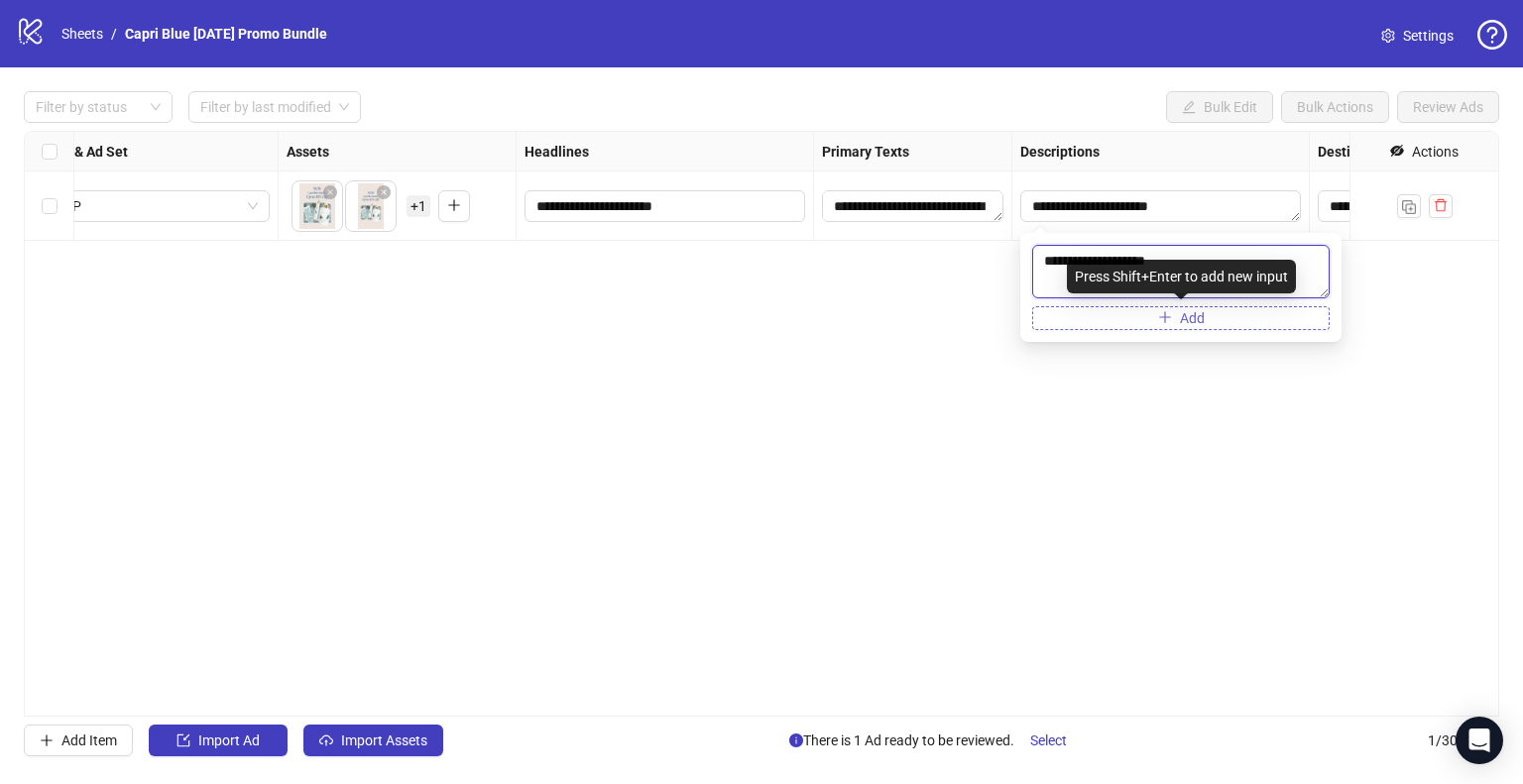 scroll, scrollTop: 0, scrollLeft: 0, axis: both 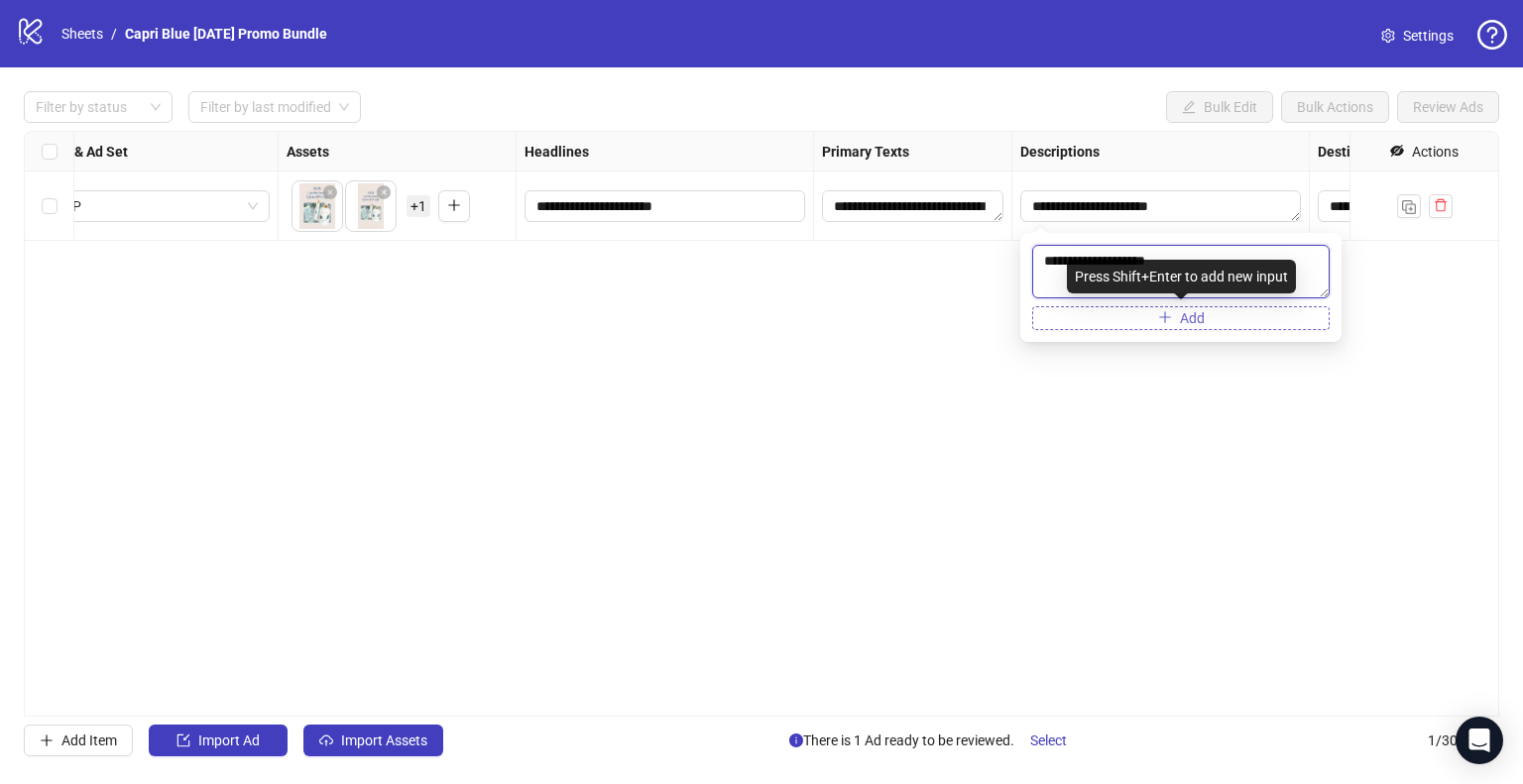 type on "**********" 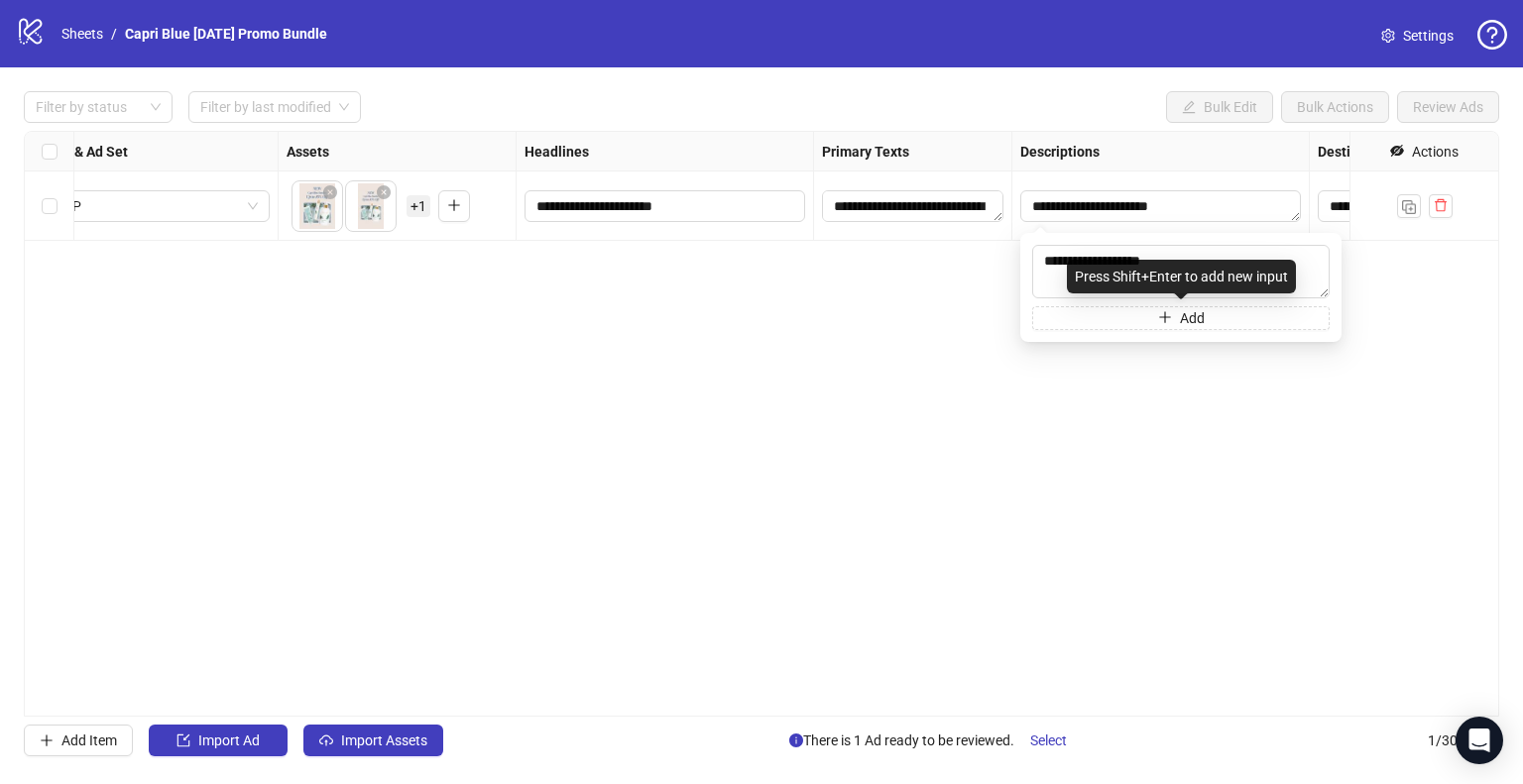 click on "**********" at bounding box center (762, 423) 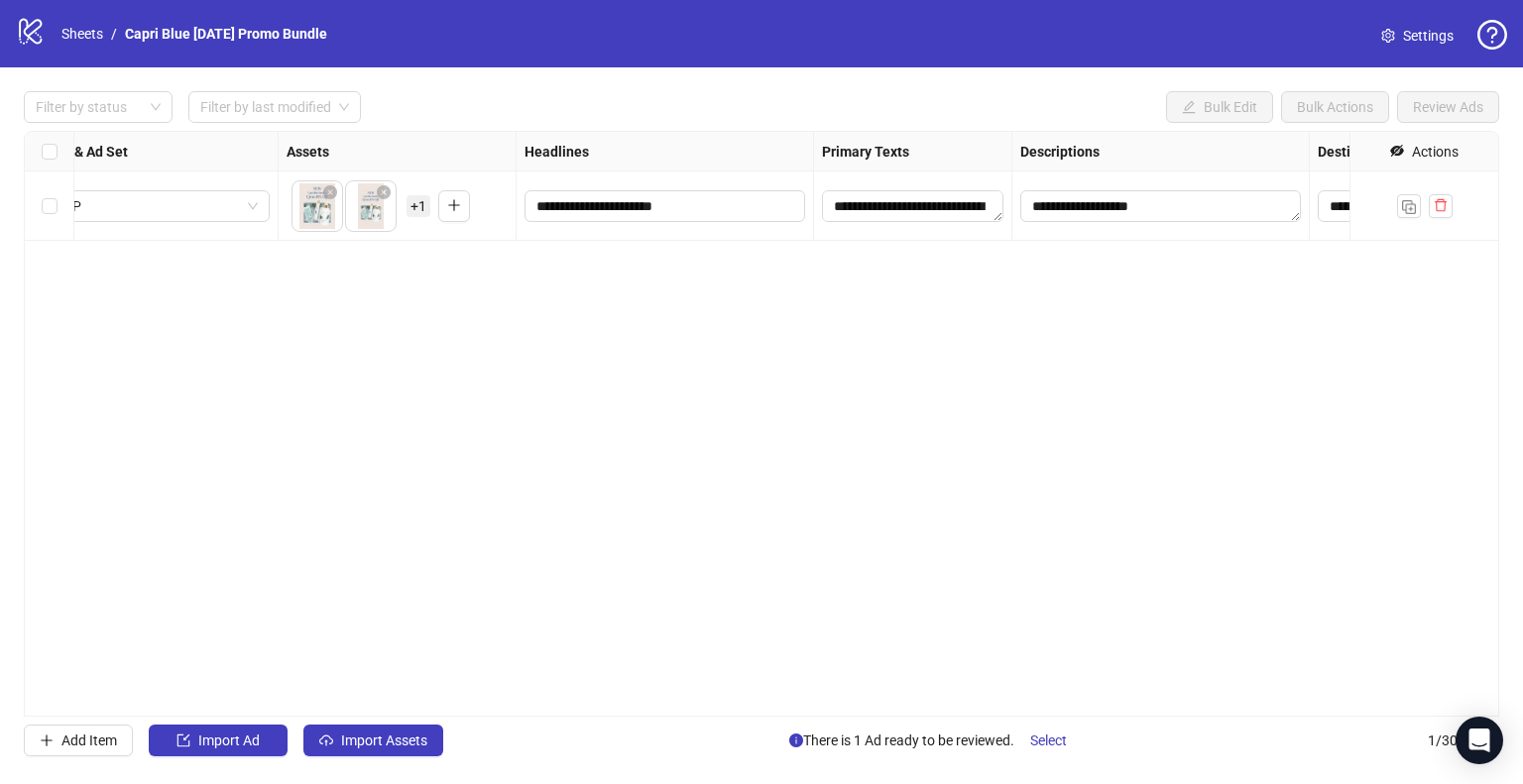 scroll, scrollTop: 0, scrollLeft: 936, axis: horizontal 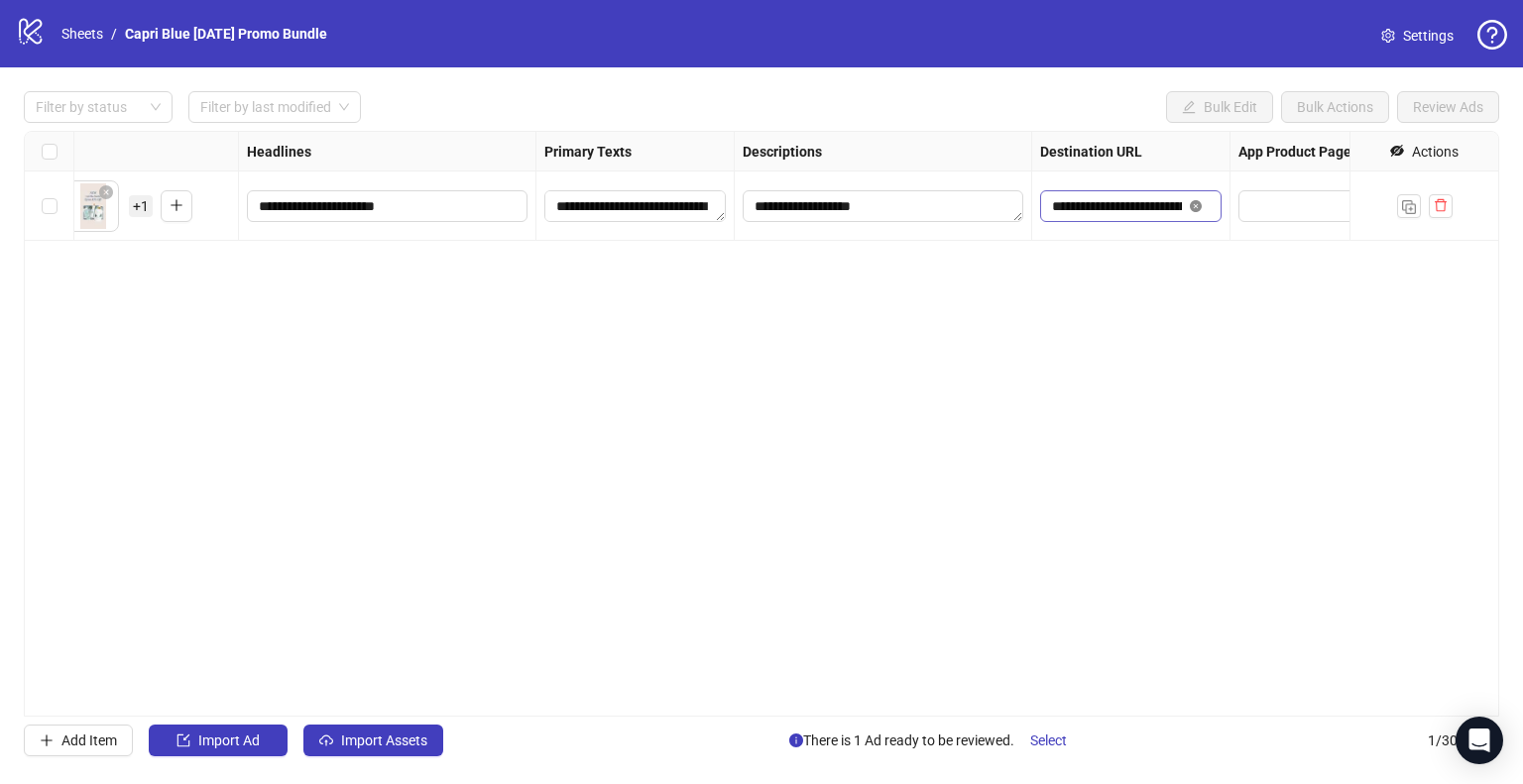 click 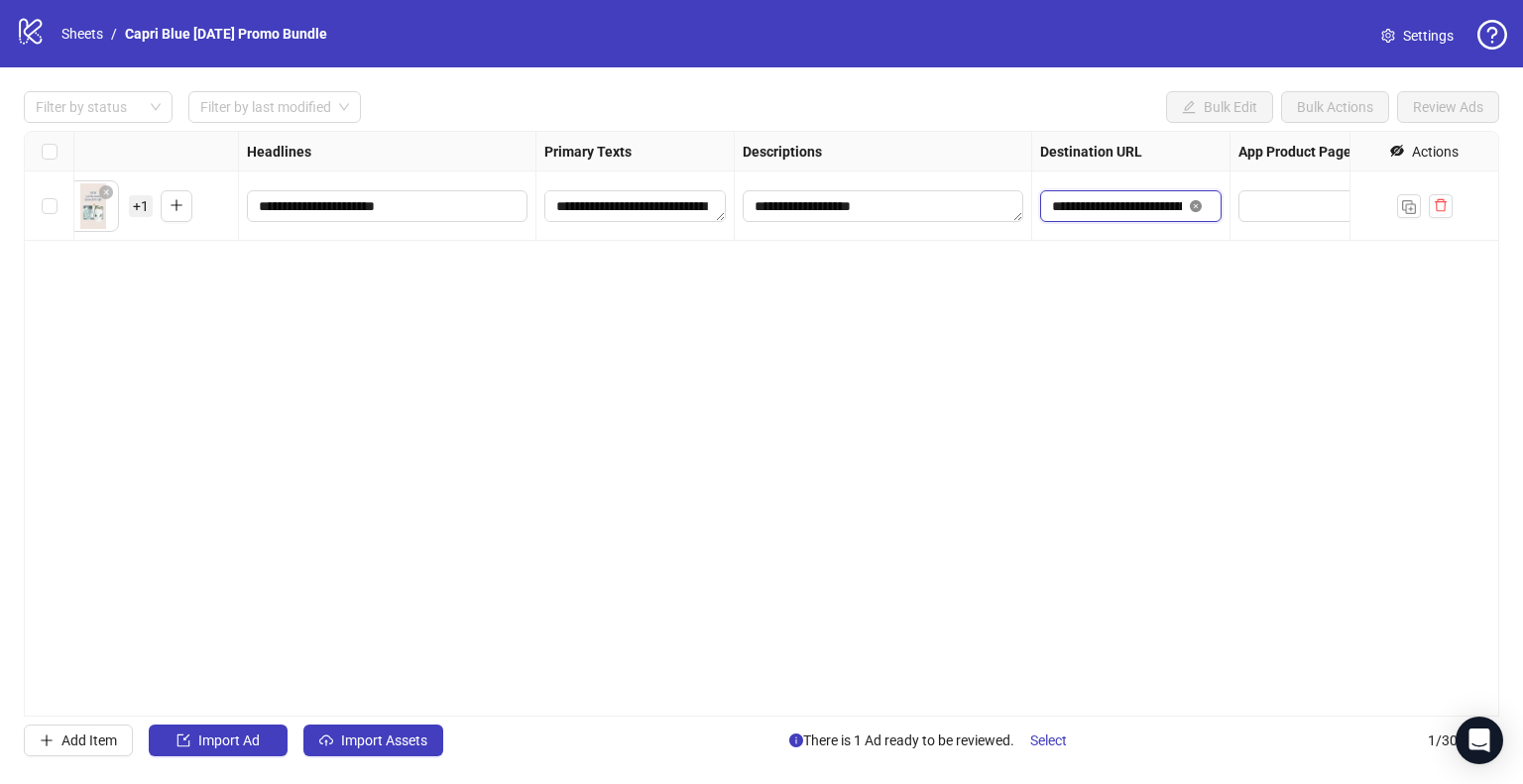 type 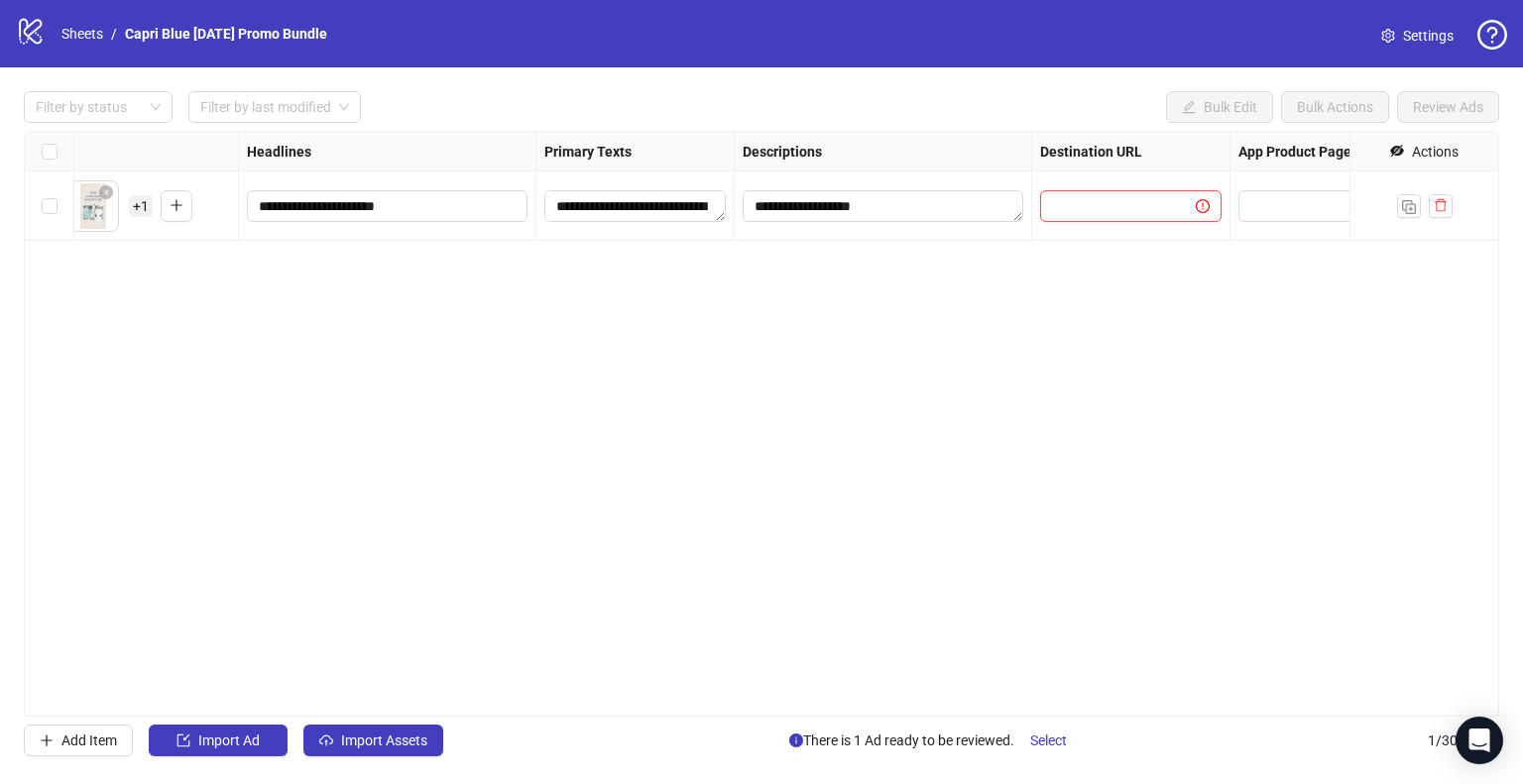 scroll, scrollTop: 0, scrollLeft: 0, axis: both 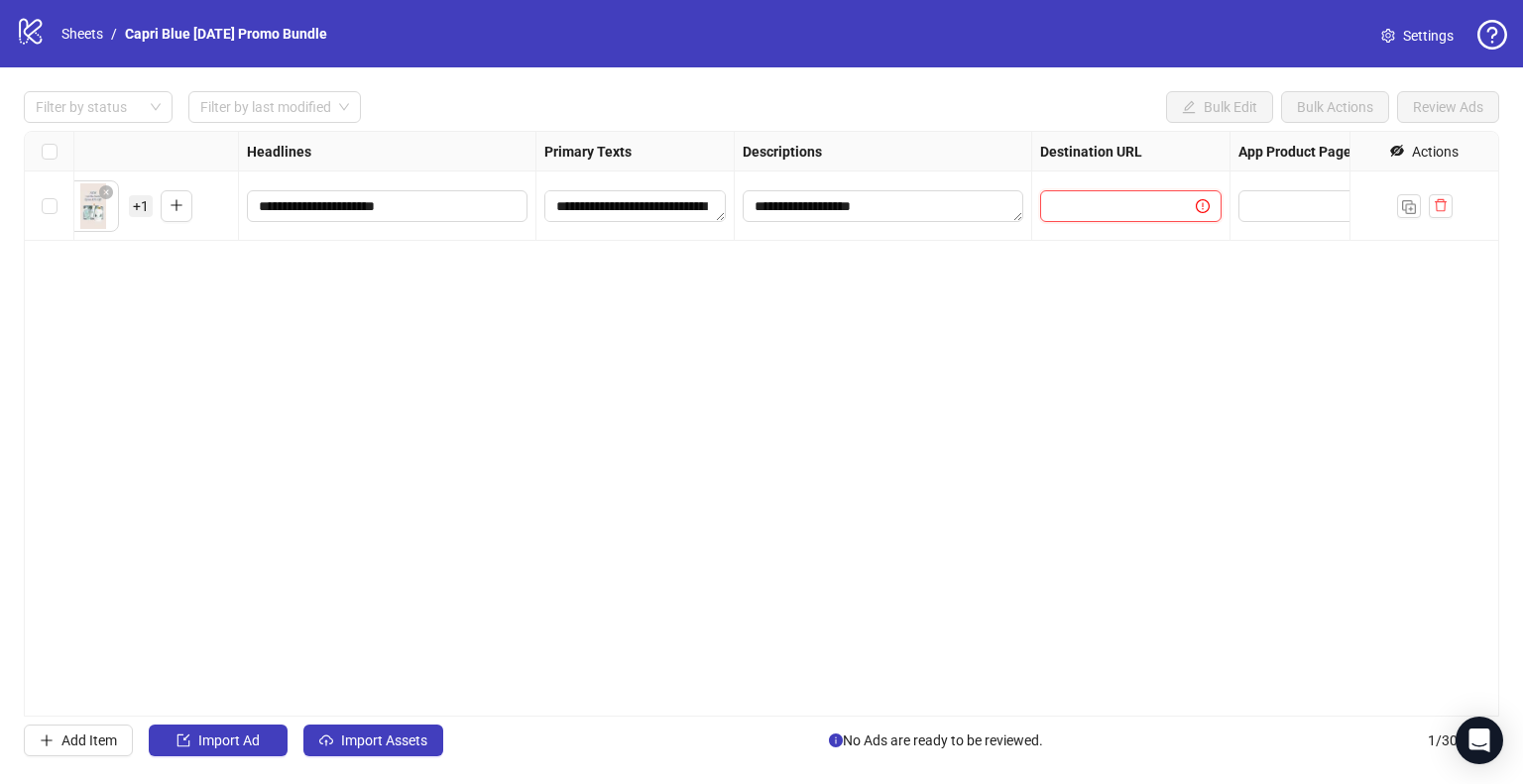 click at bounding box center [1110, 206] 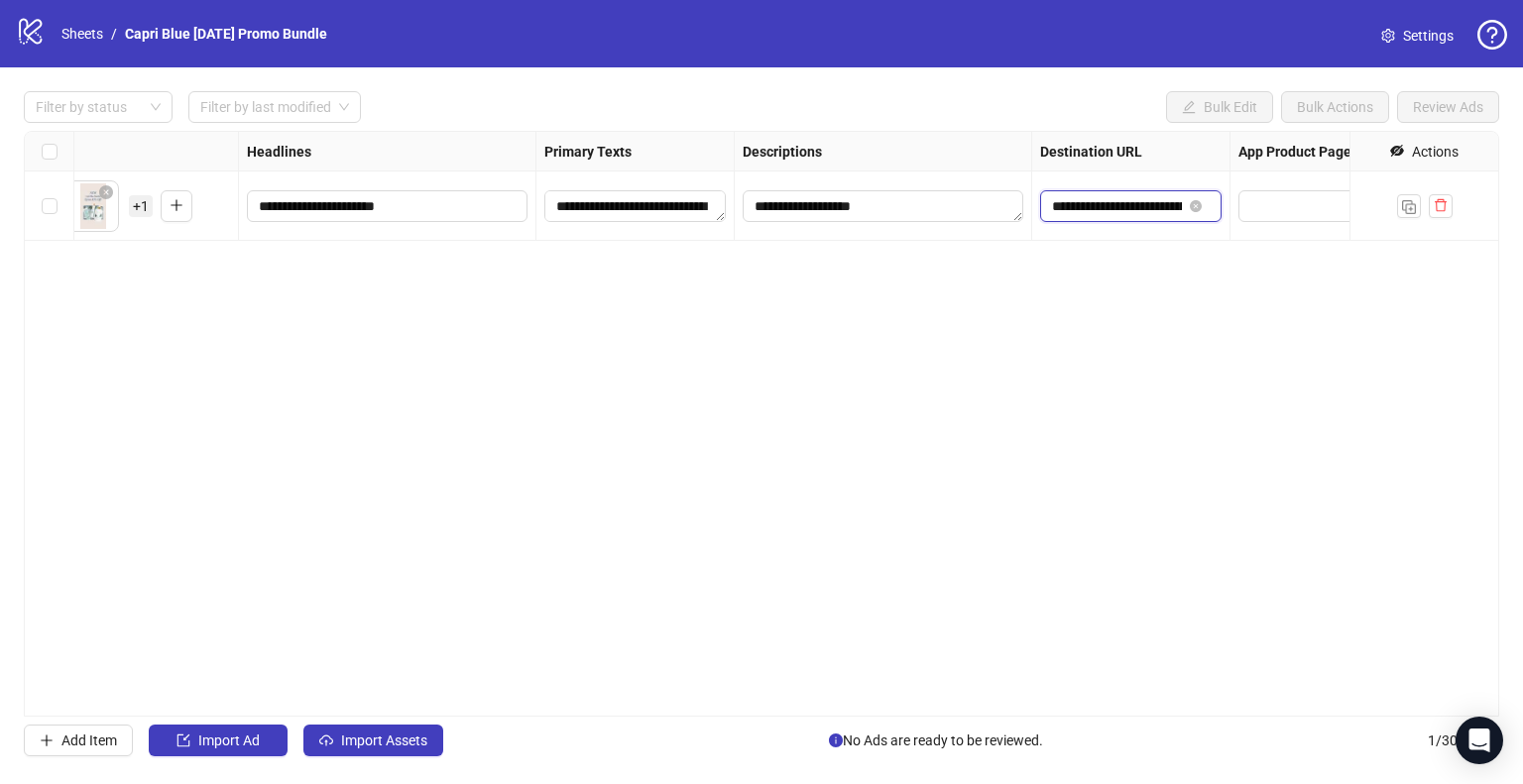 scroll, scrollTop: 0, scrollLeft: 133, axis: horizontal 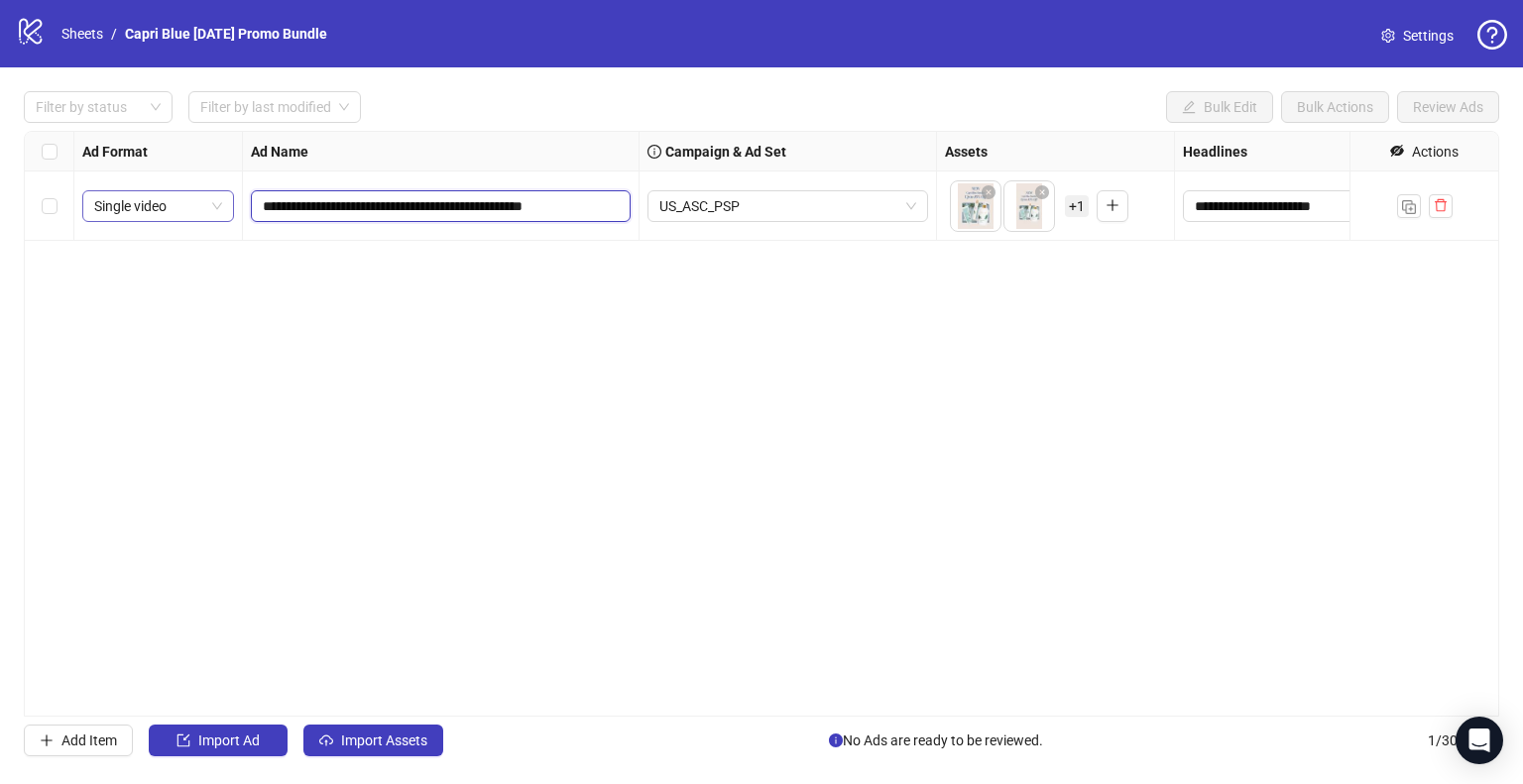 drag, startPoint x: 301, startPoint y: 206, endPoint x: 194, endPoint y: 200, distance: 107.16809 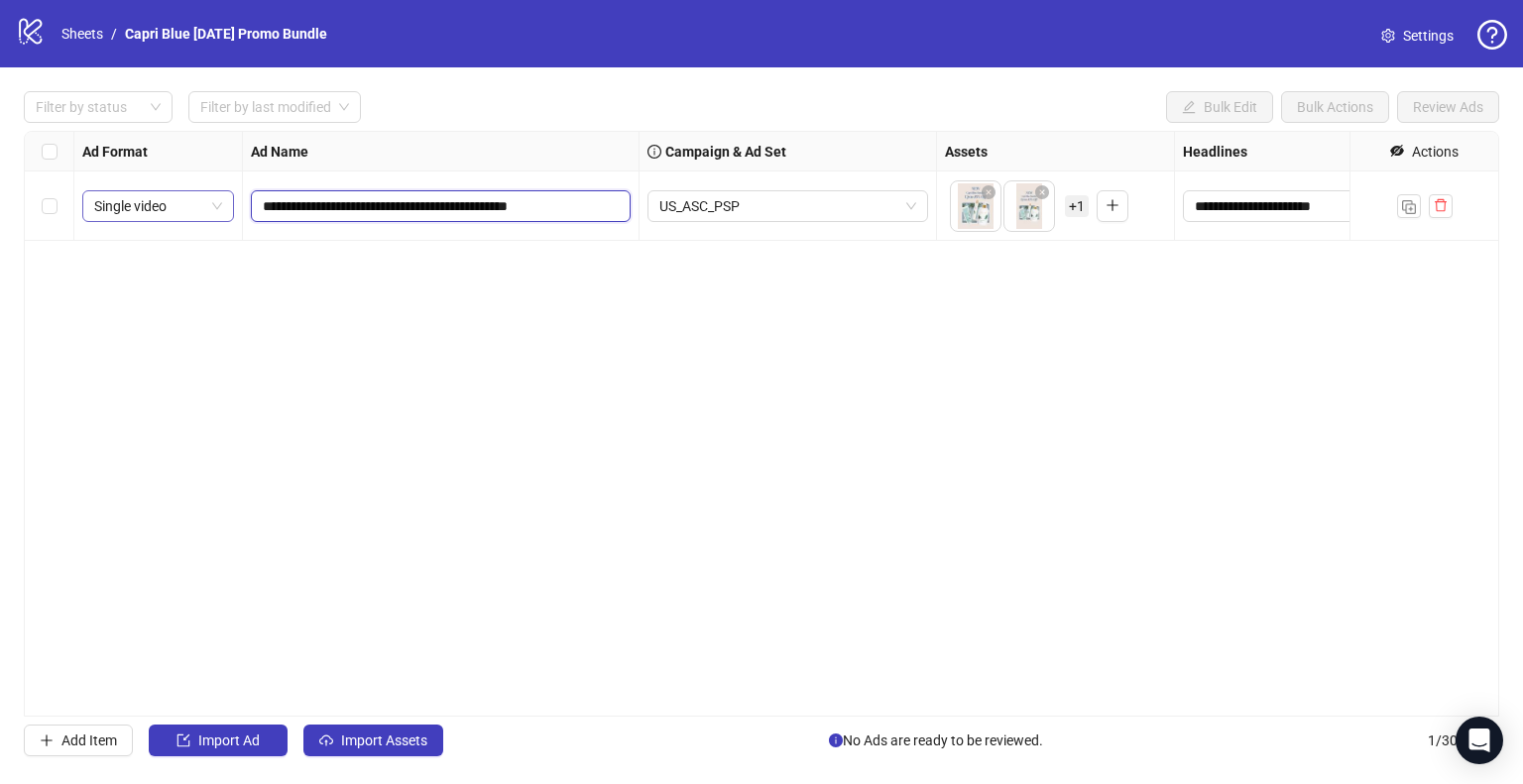 type on "**********" 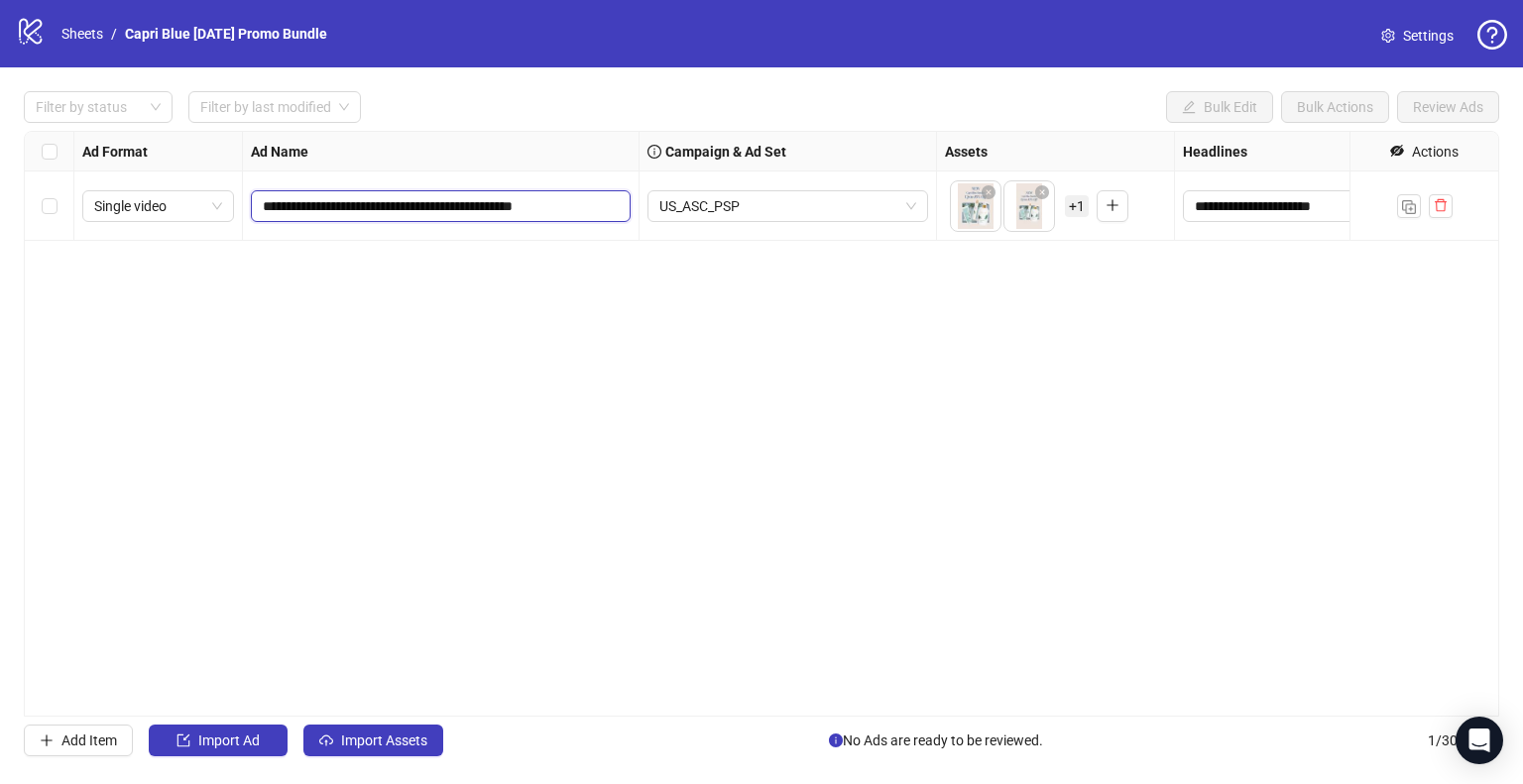 drag, startPoint x: 479, startPoint y: 203, endPoint x: 552, endPoint y: 199, distance: 73.10951 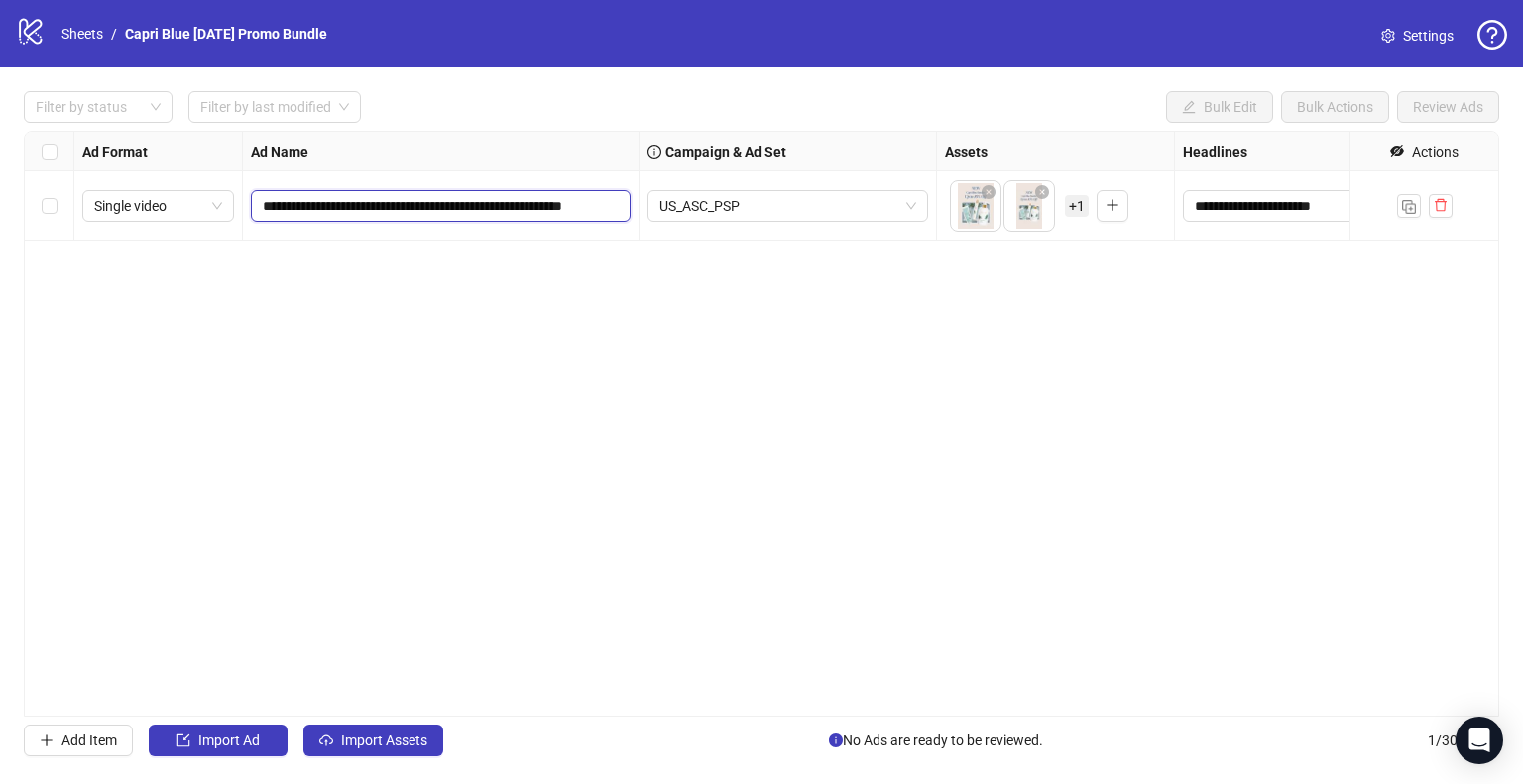 type on "**********" 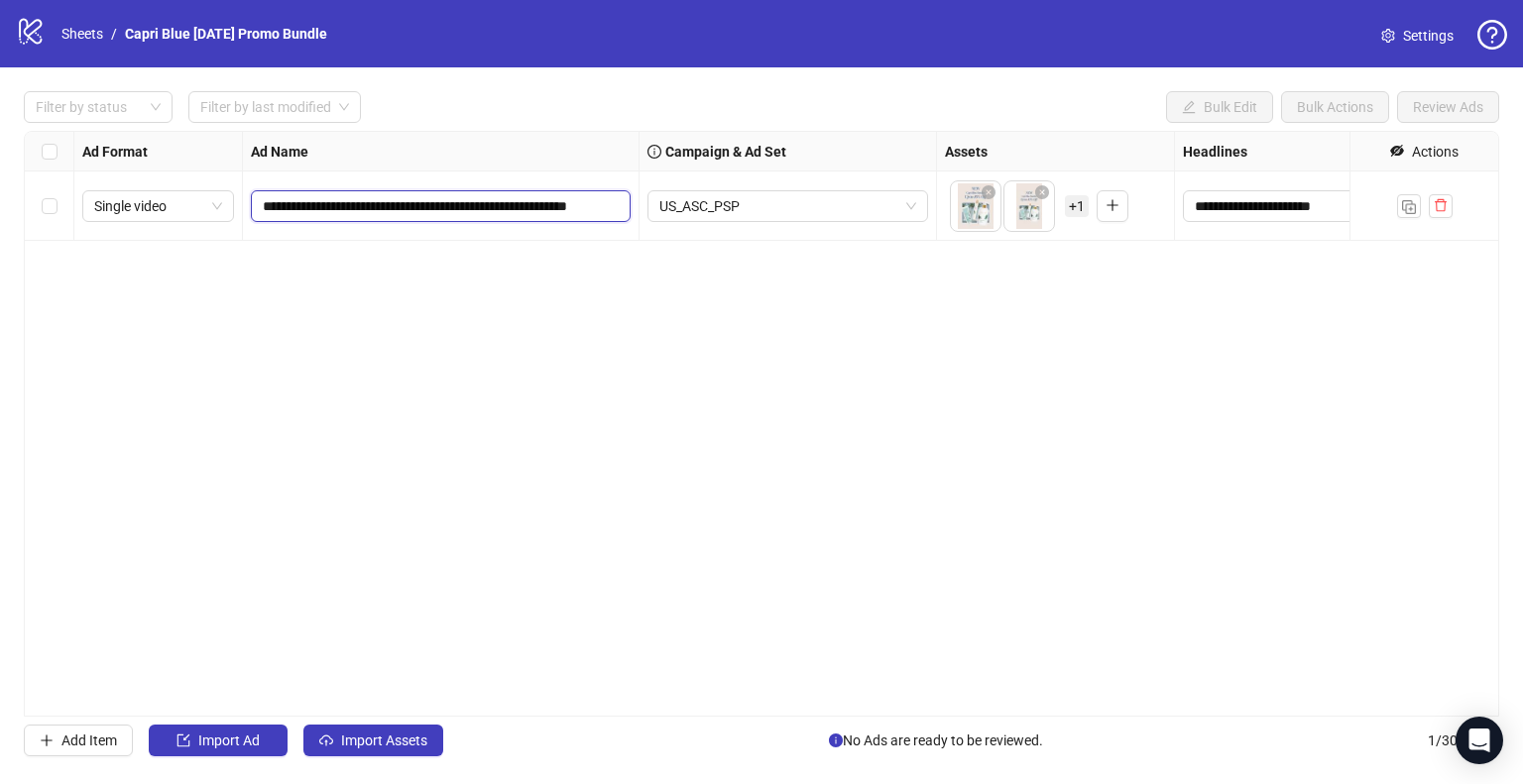 scroll, scrollTop: 0, scrollLeft: 2, axis: horizontal 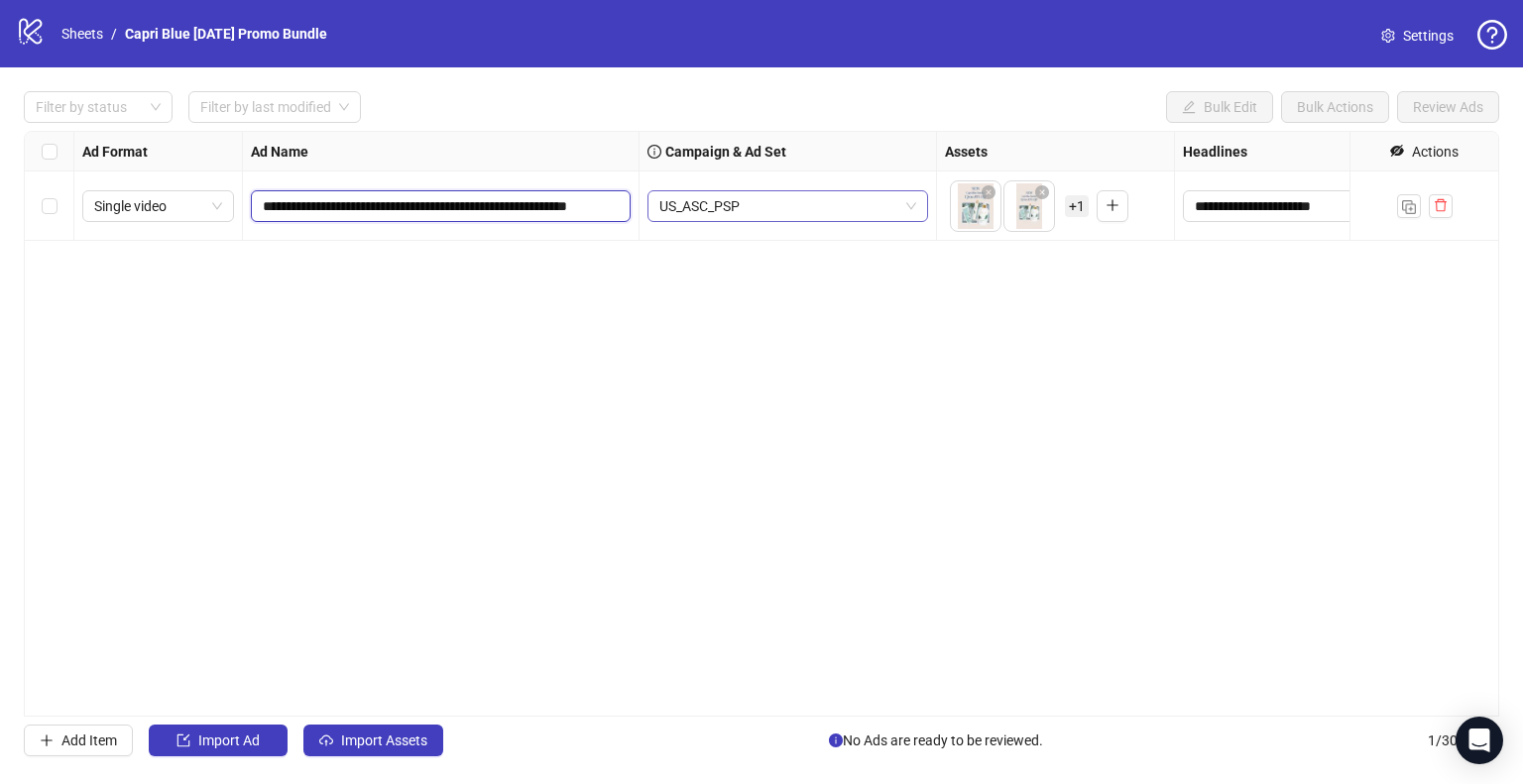 drag, startPoint x: 303, startPoint y: 203, endPoint x: 689, endPoint y: 219, distance: 386.33146 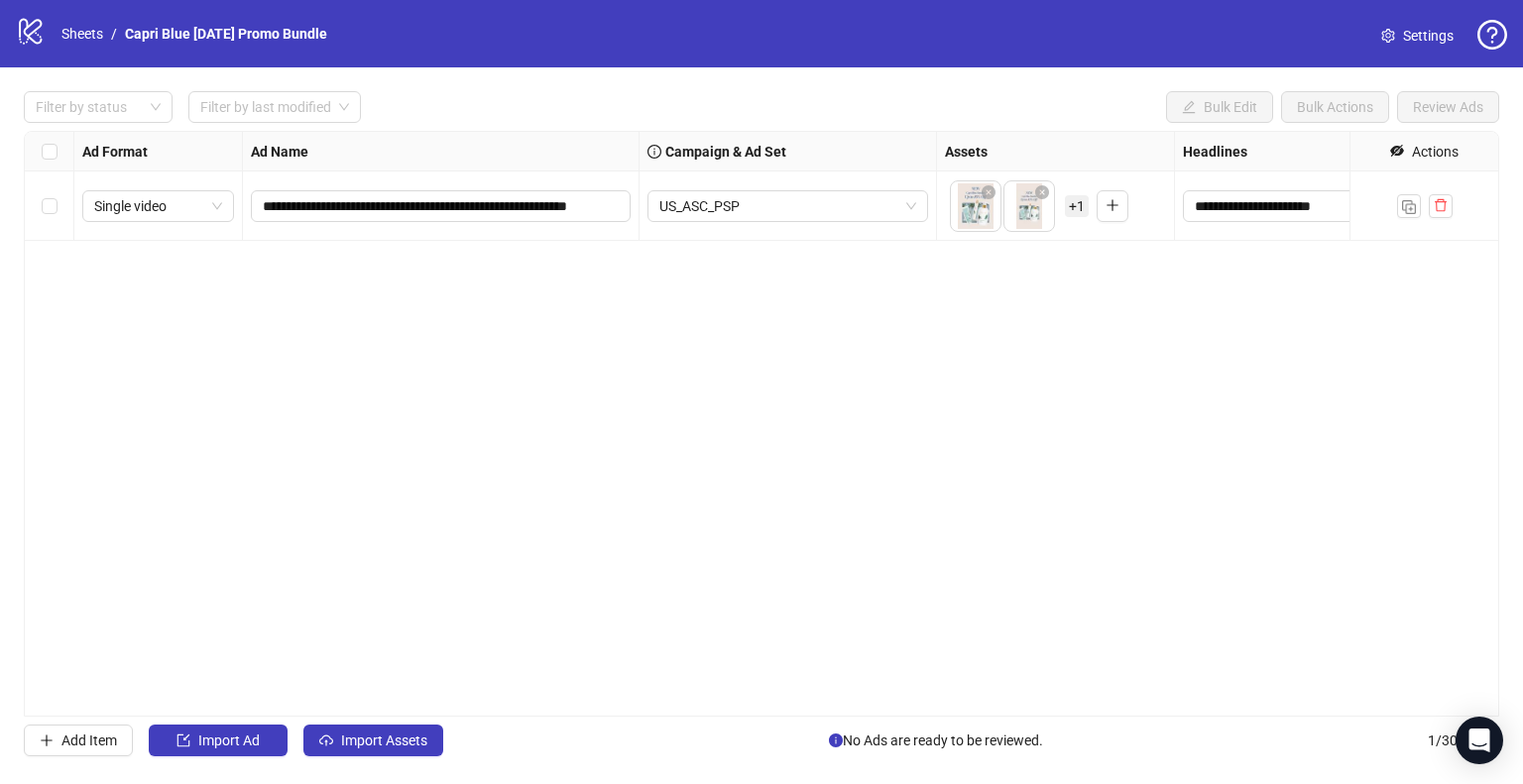 click on "**********" at bounding box center [762, 423] 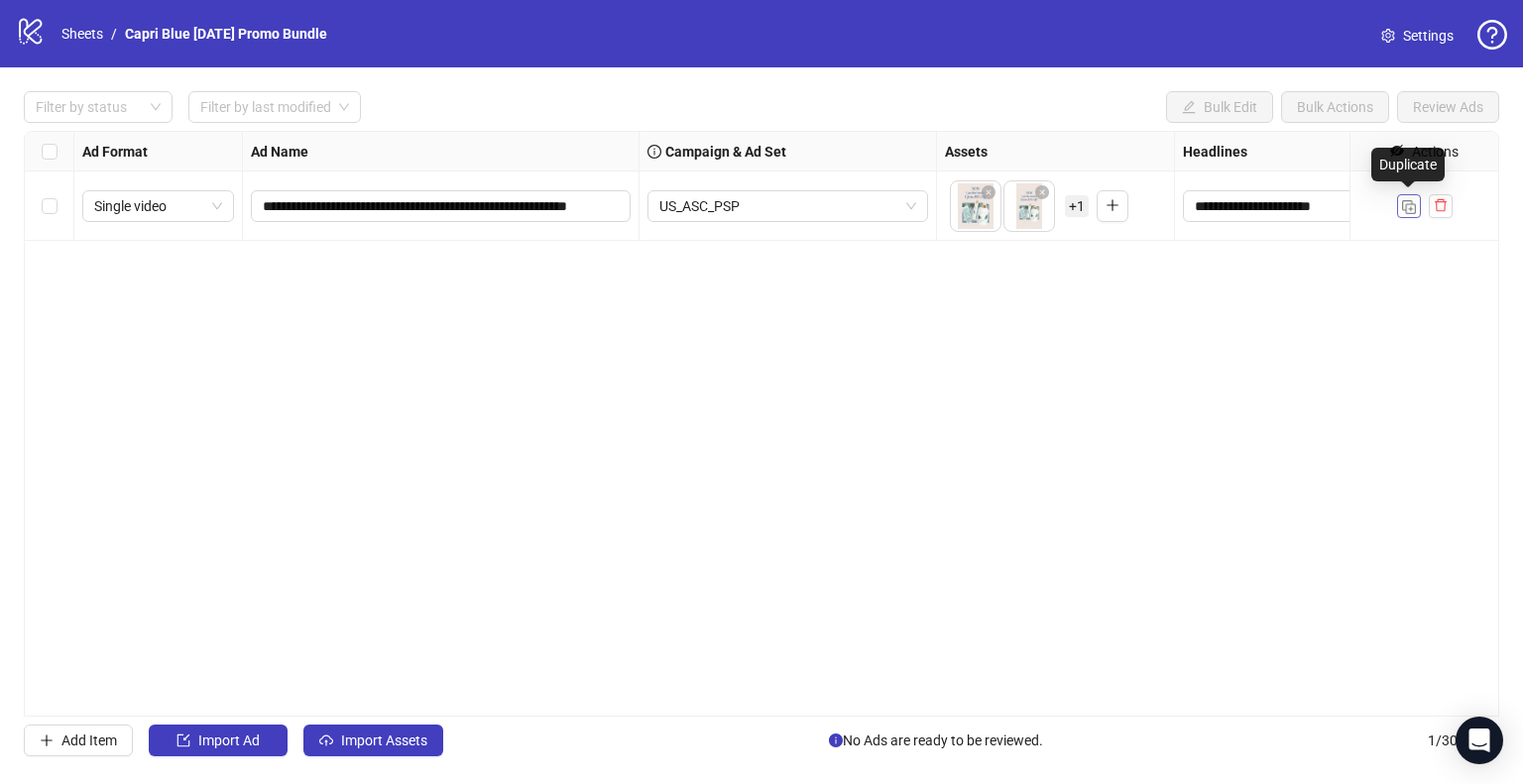 click at bounding box center [1409, 206] 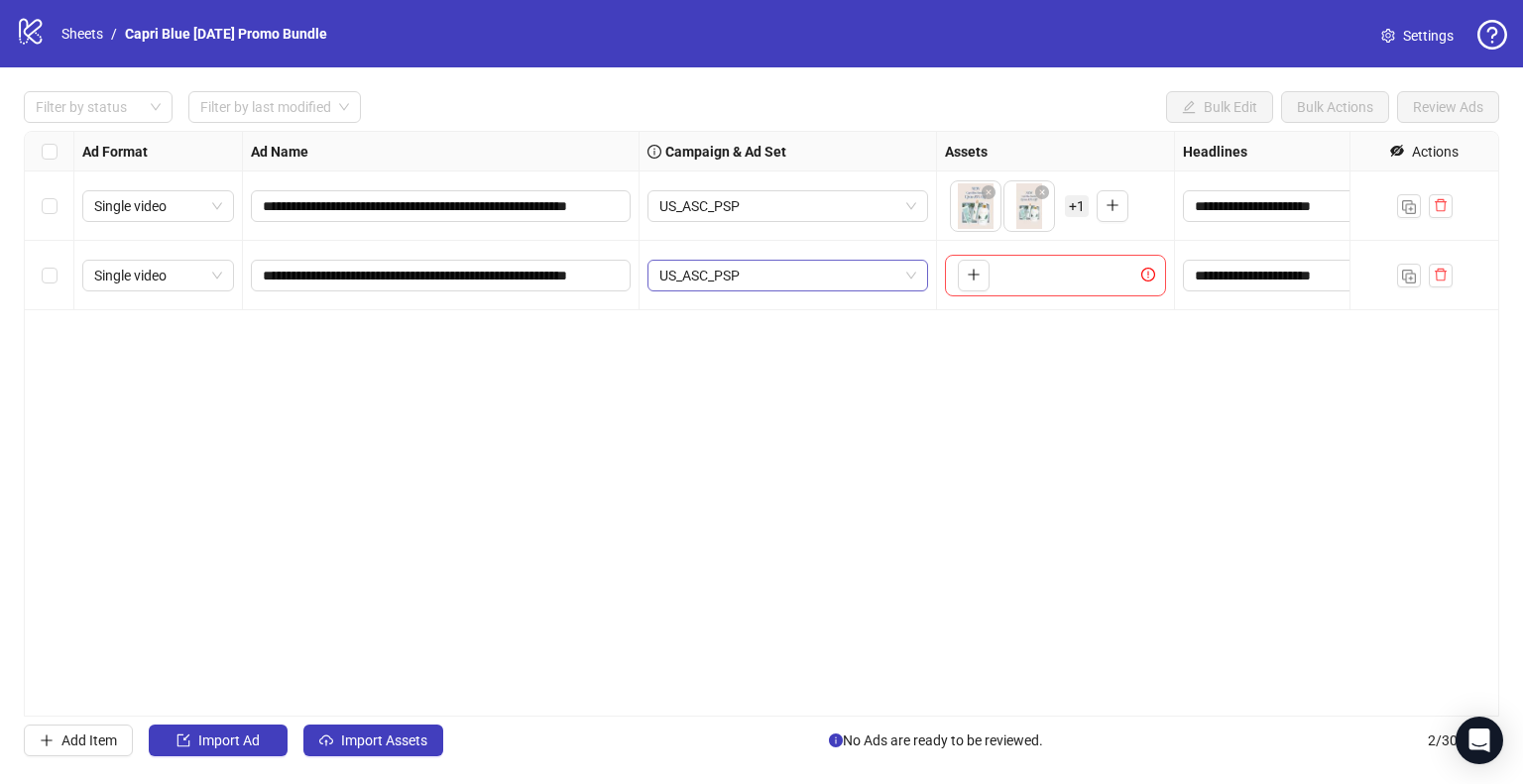 click on "US_ASC_PSP" at bounding box center [787, 276] 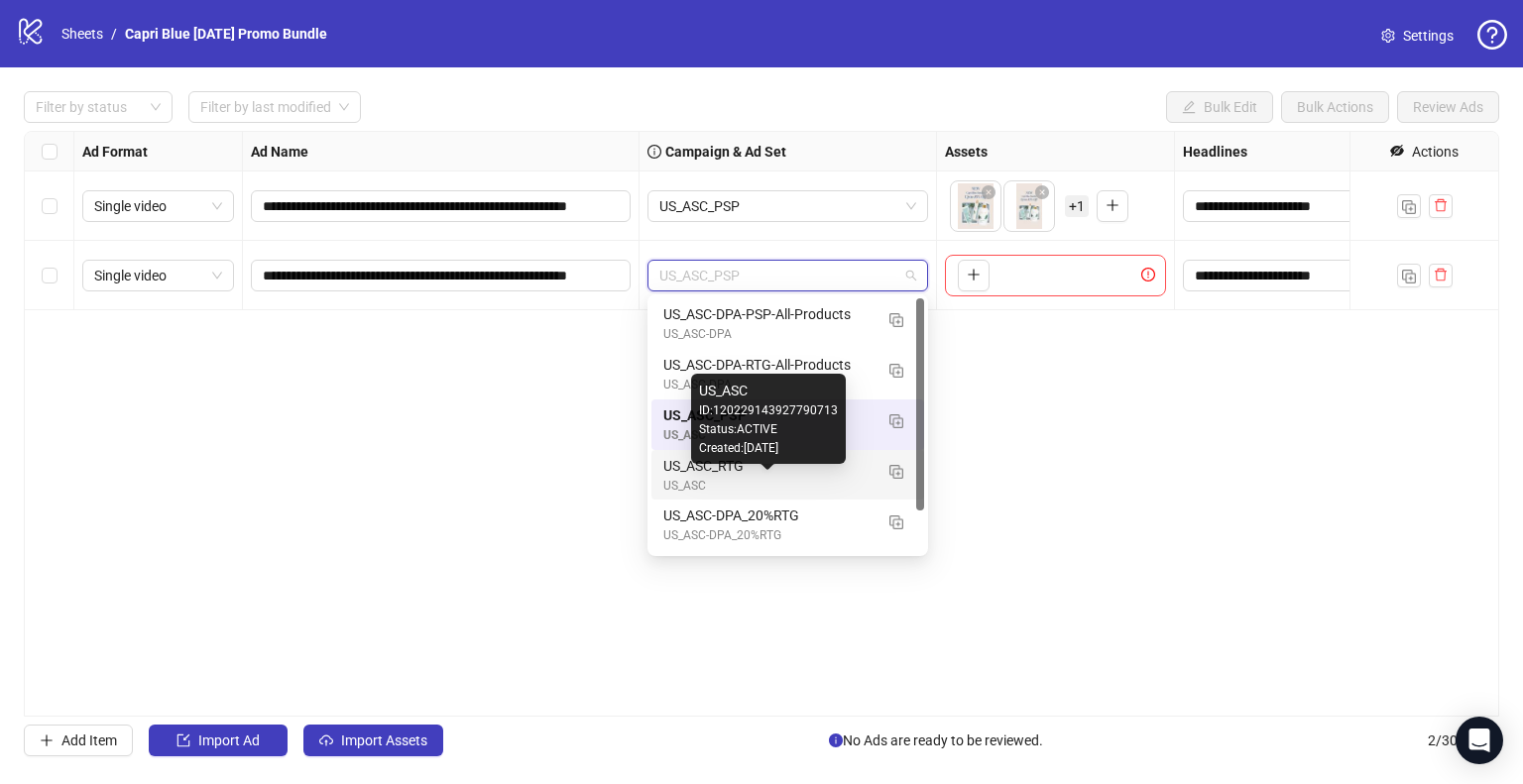 click on "US_ASC" at bounding box center [767, 486] 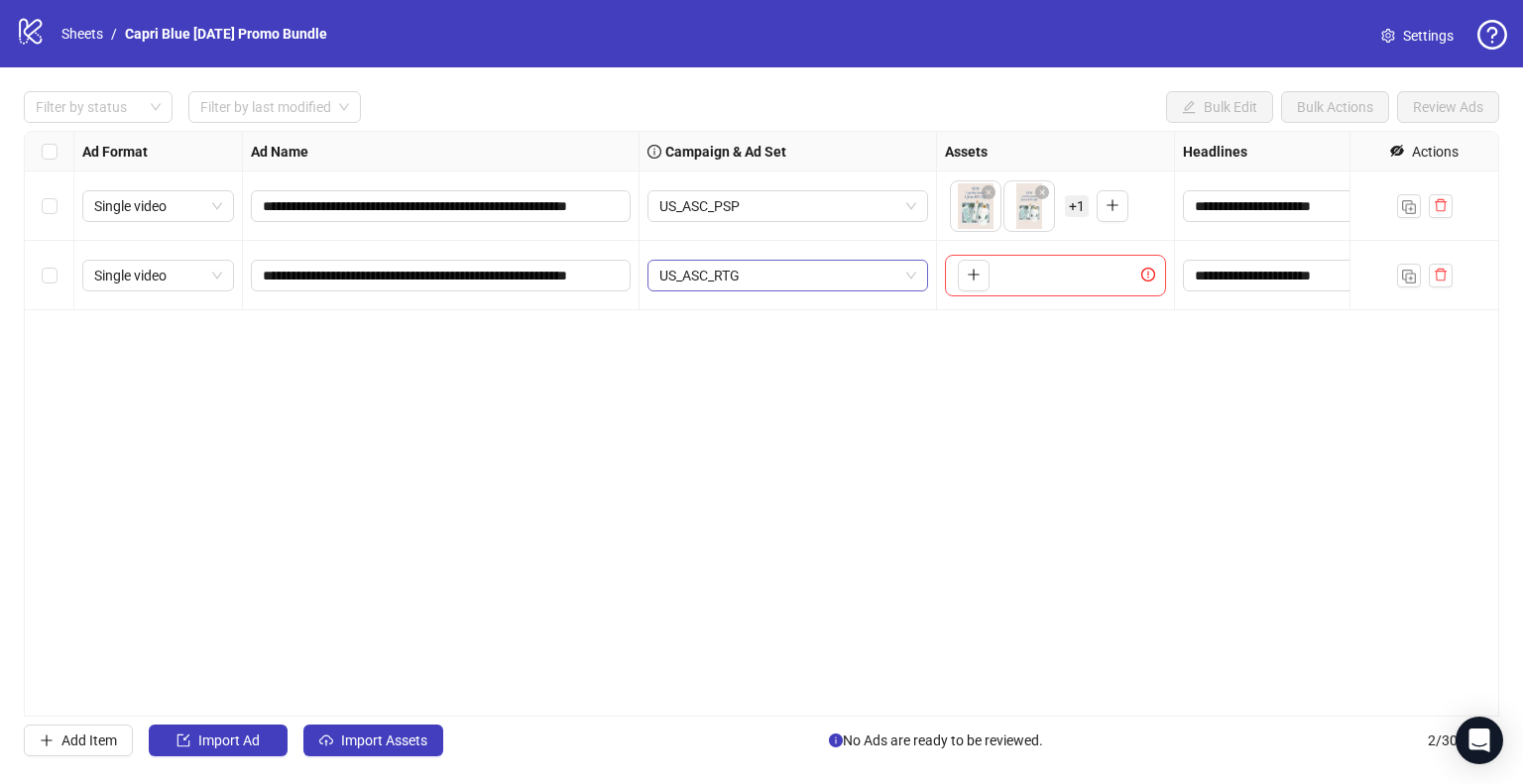 click on "US_ASC_RTG" at bounding box center [787, 276] 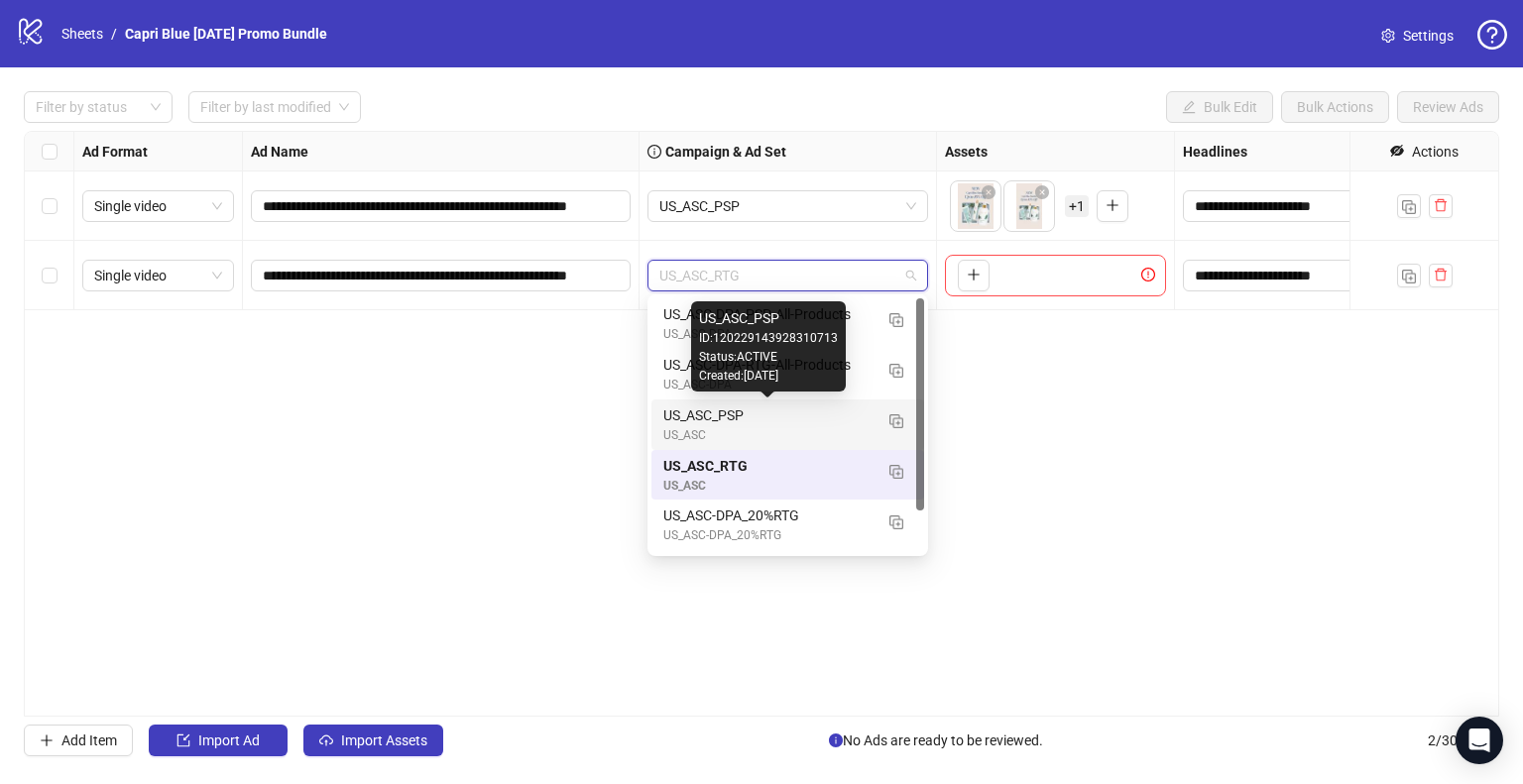 click on "US_ASC_PSP" at bounding box center [767, 415] 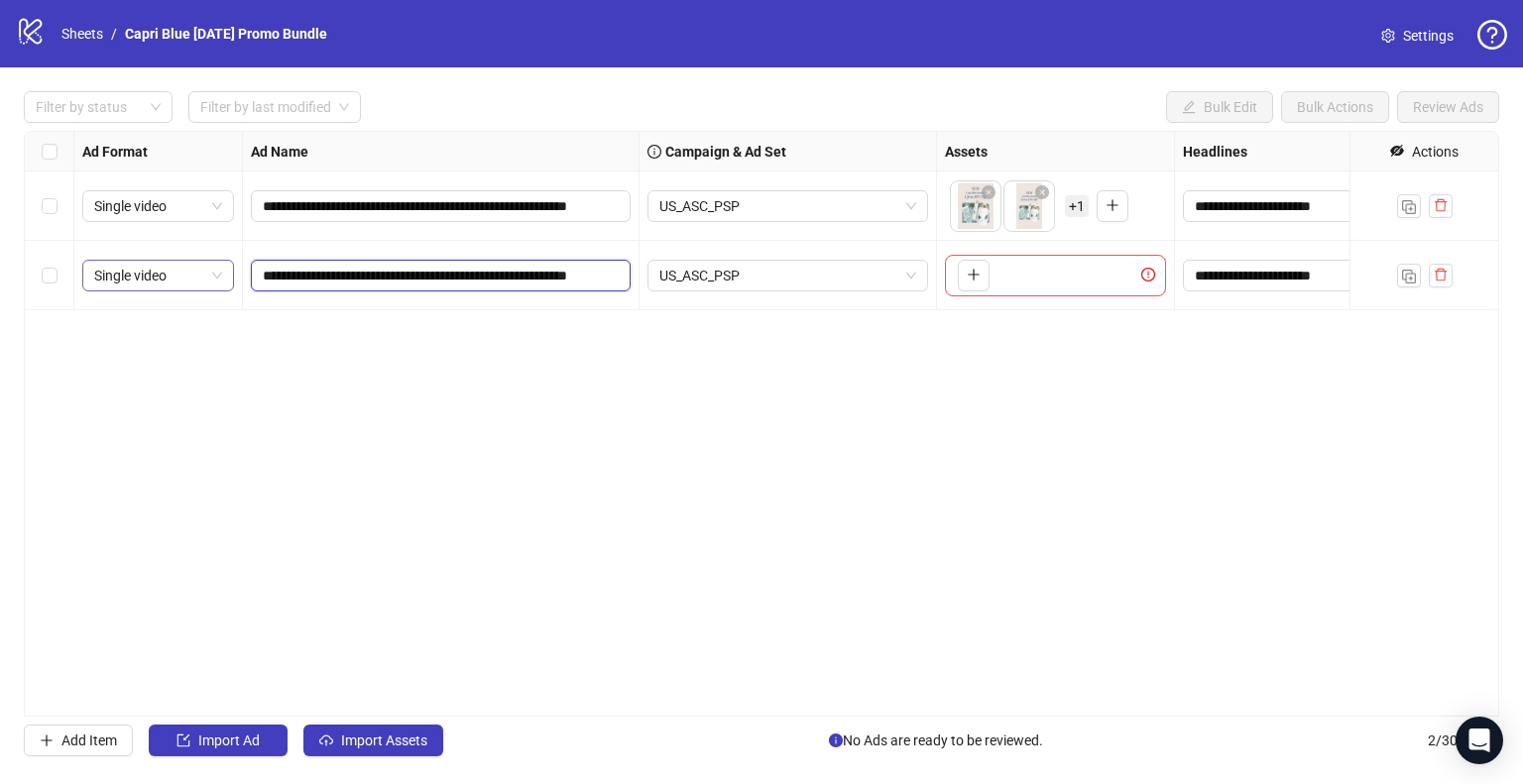 drag, startPoint x: 281, startPoint y: 272, endPoint x: 214, endPoint y: 265, distance: 67.36468 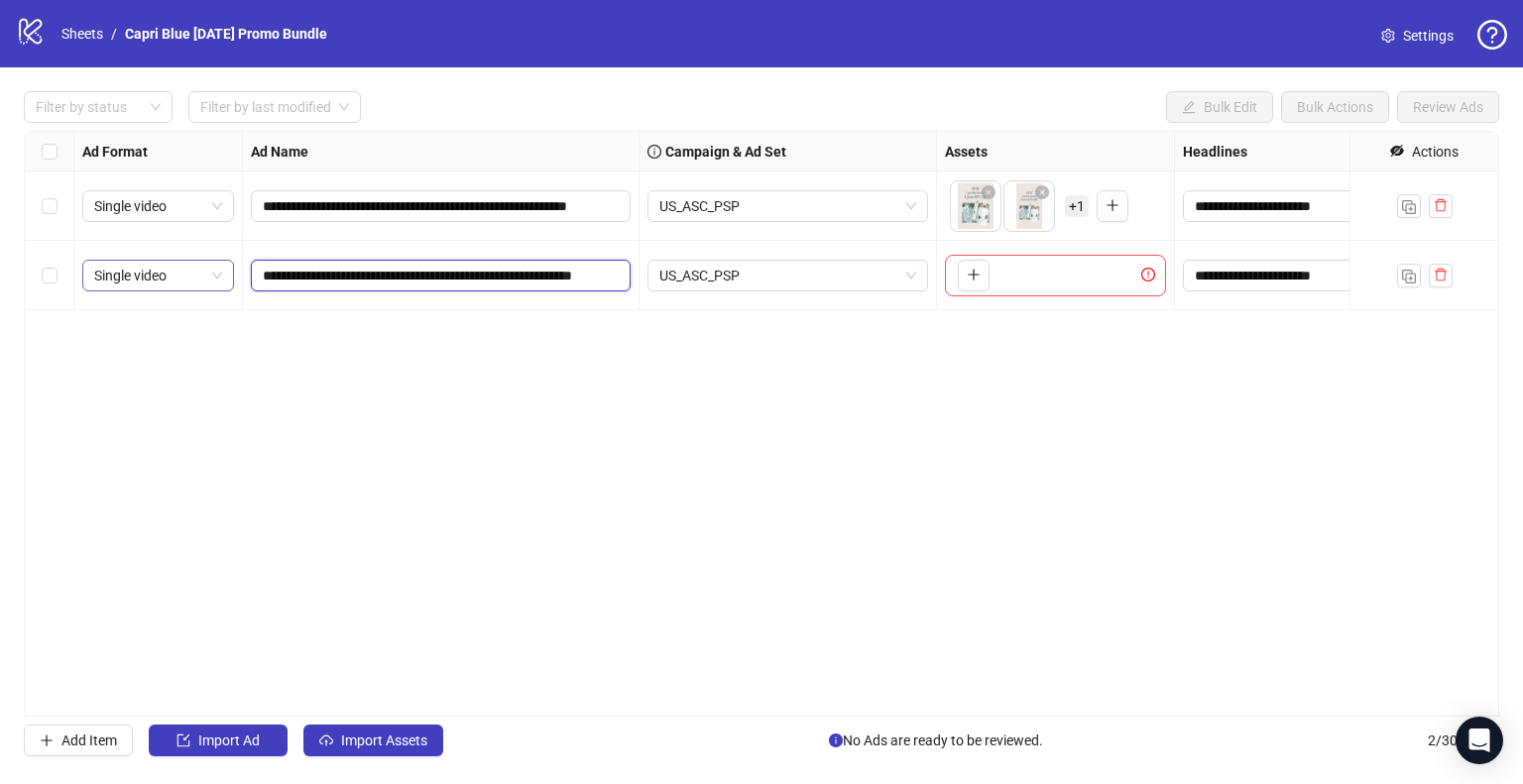 type on "**********" 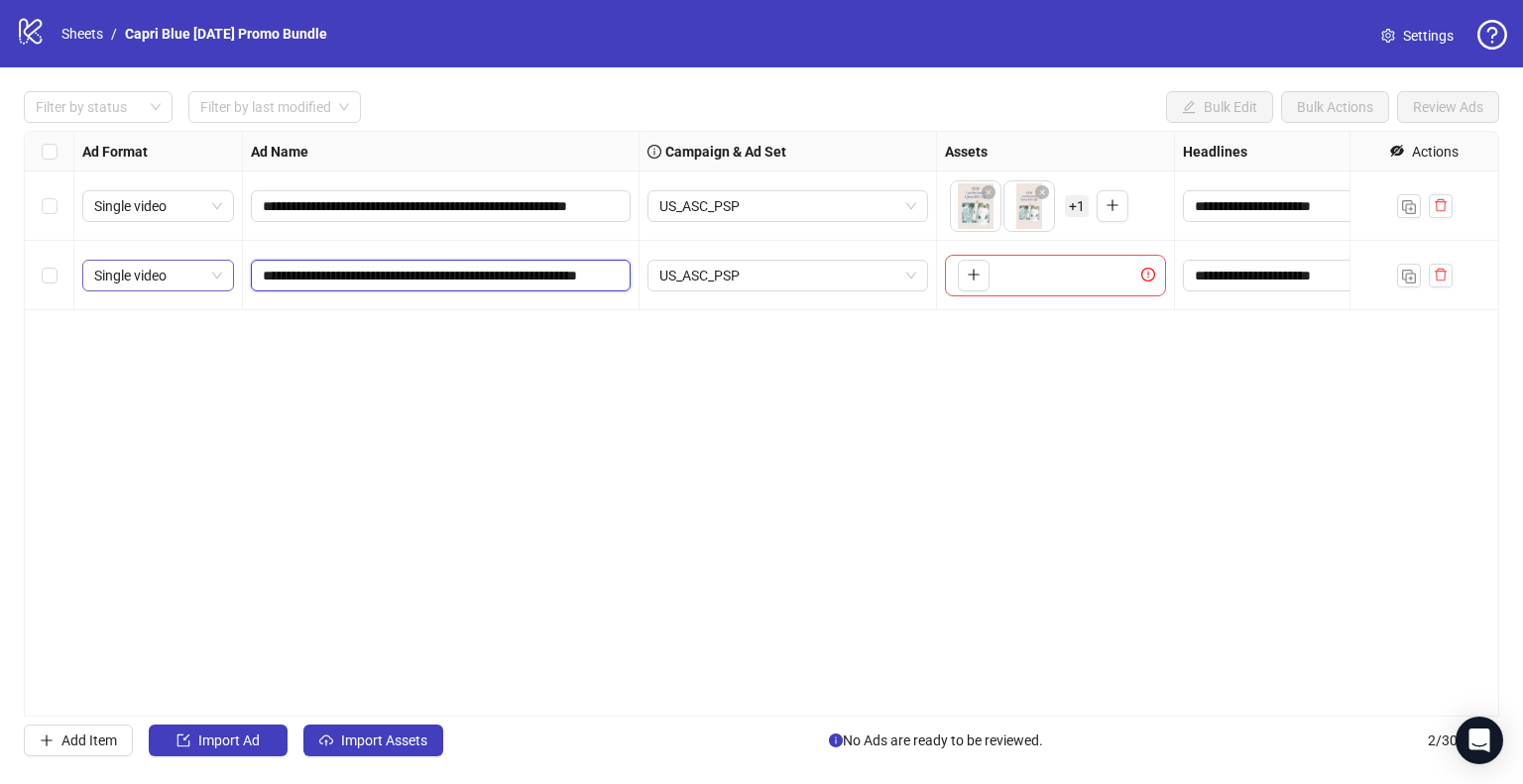 click on "Single video" at bounding box center [158, 276] 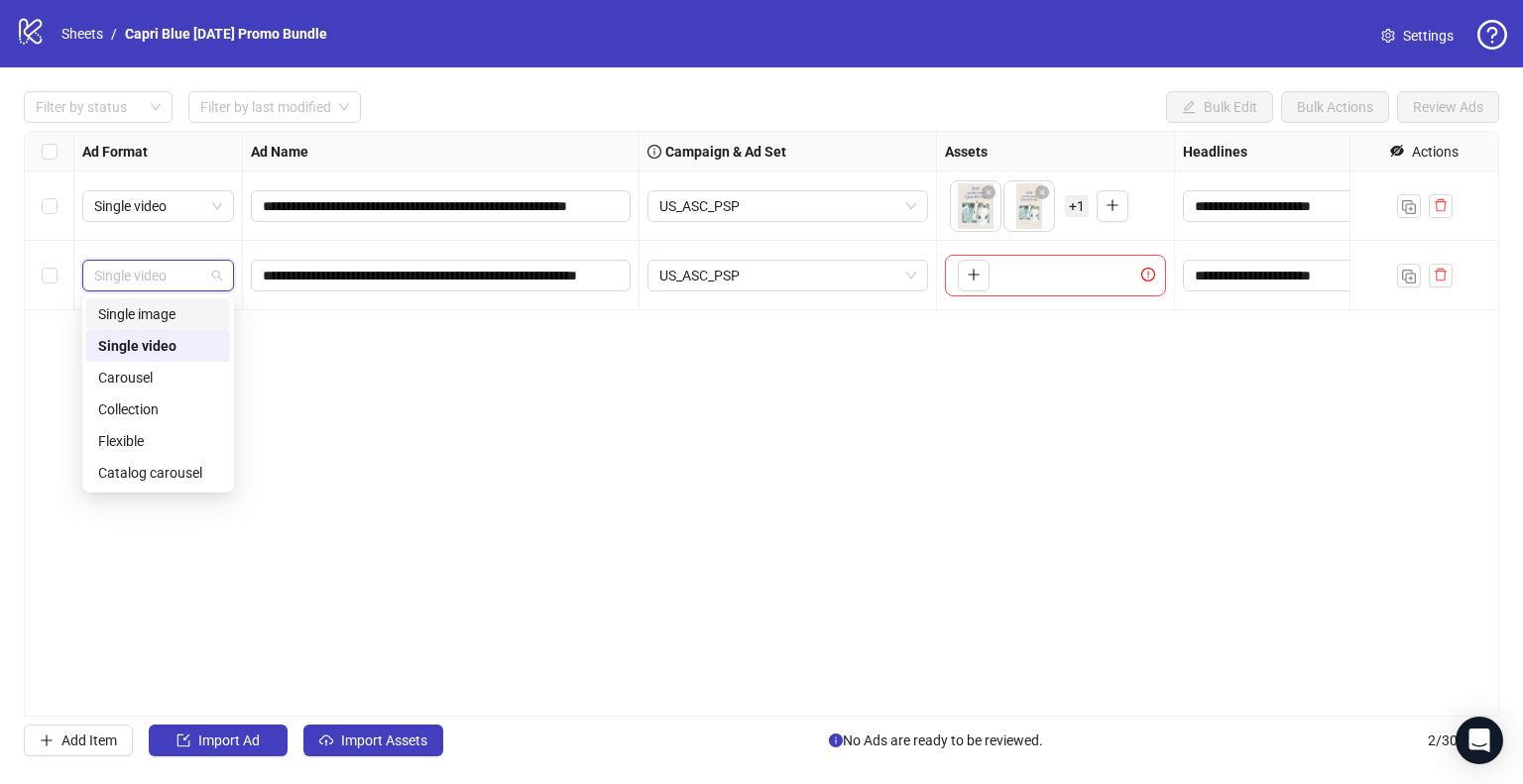 click on "Single image" at bounding box center (158, 314) 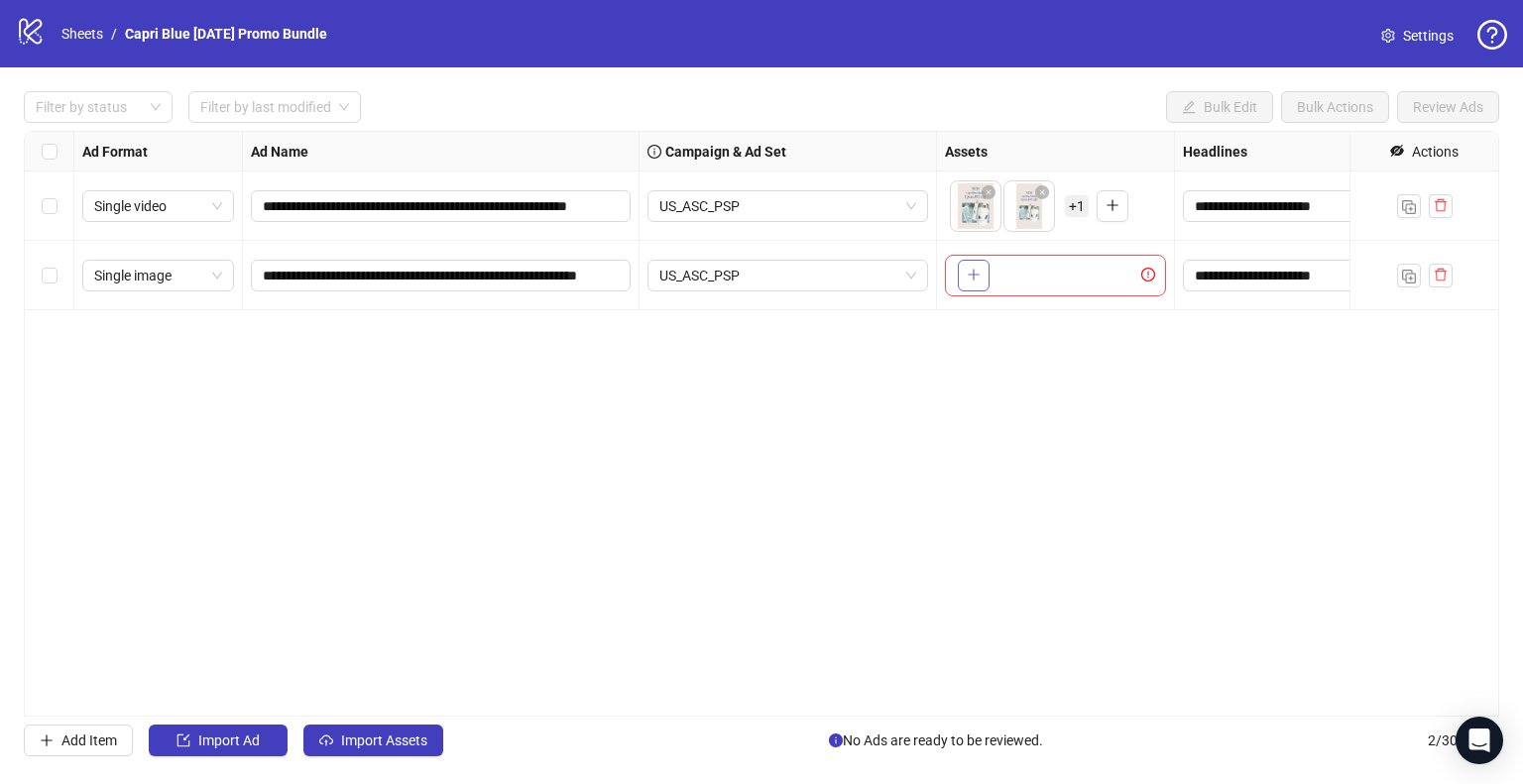 click 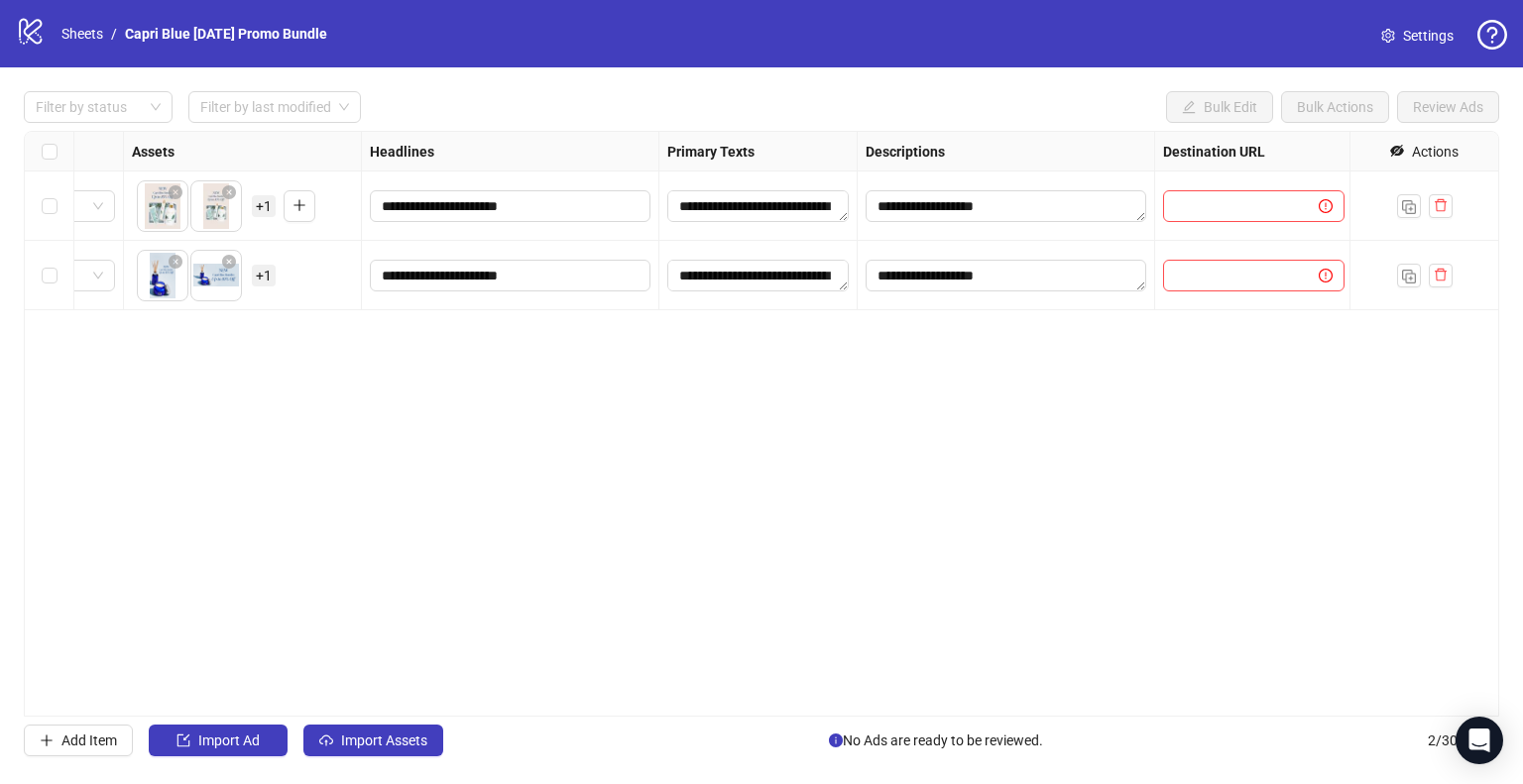 scroll, scrollTop: 0, scrollLeft: 816, axis: horizontal 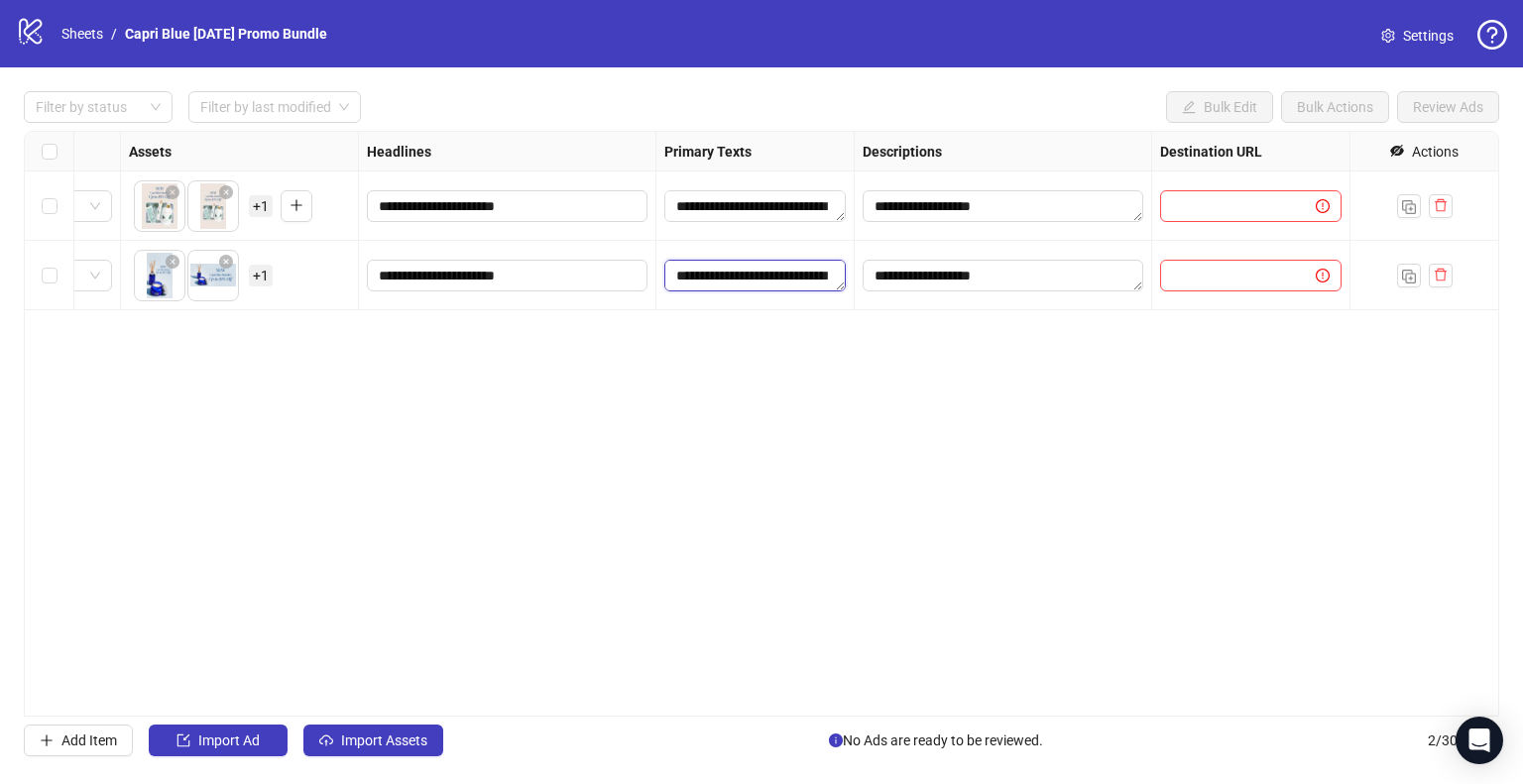 click on "**********" at bounding box center [755, 276] 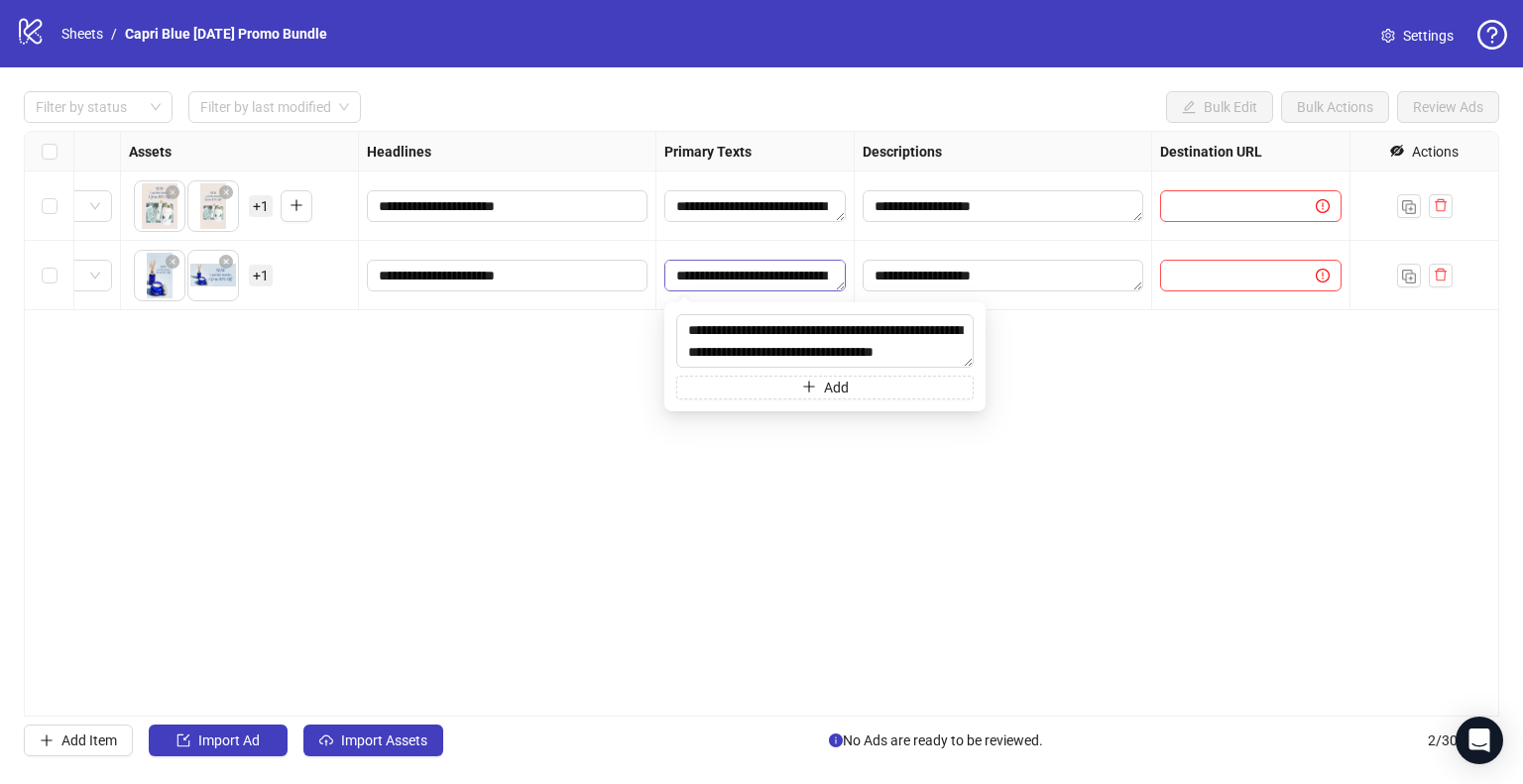 scroll, scrollTop: 22, scrollLeft: 0, axis: vertical 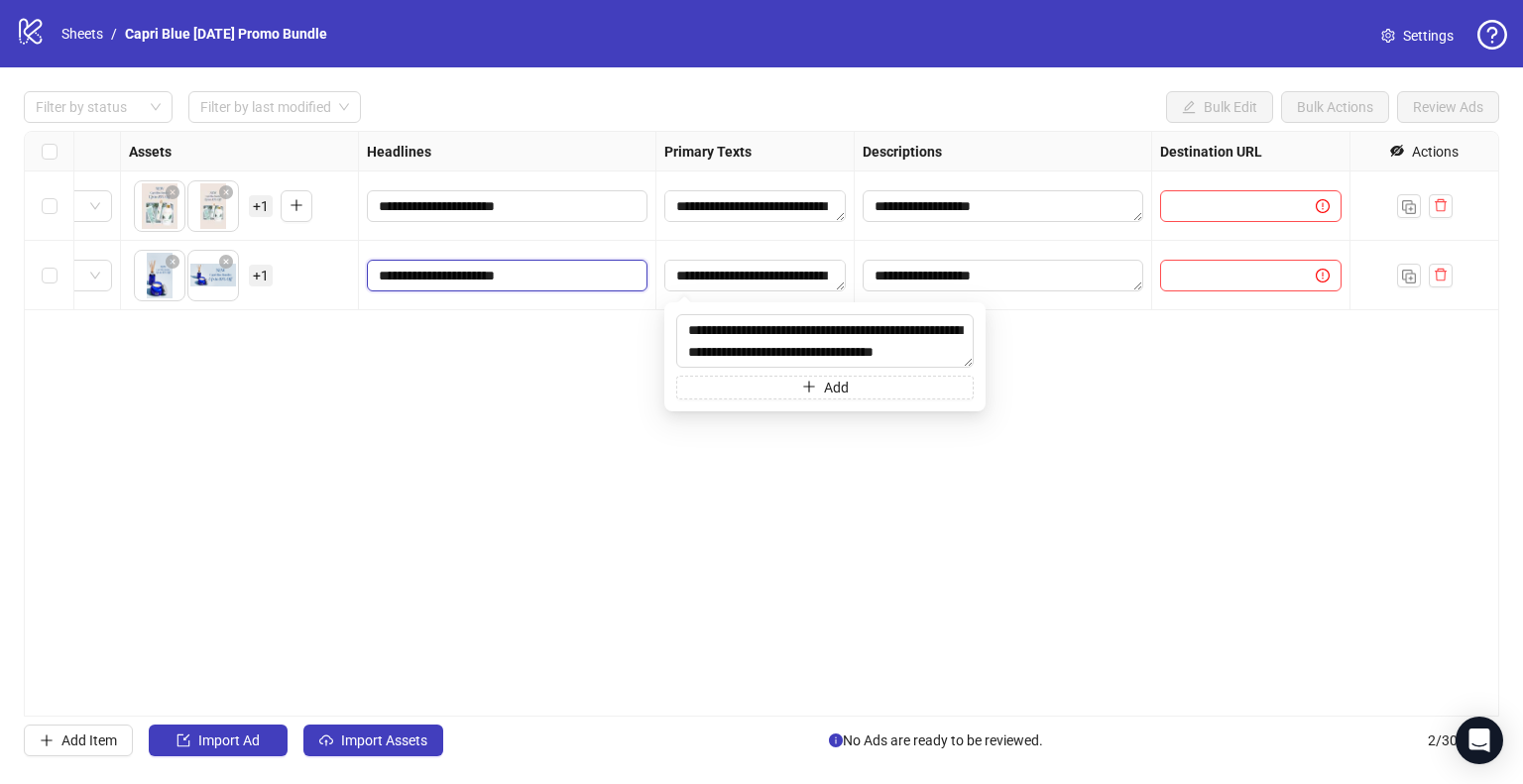 click on "**********" at bounding box center (505, 276) 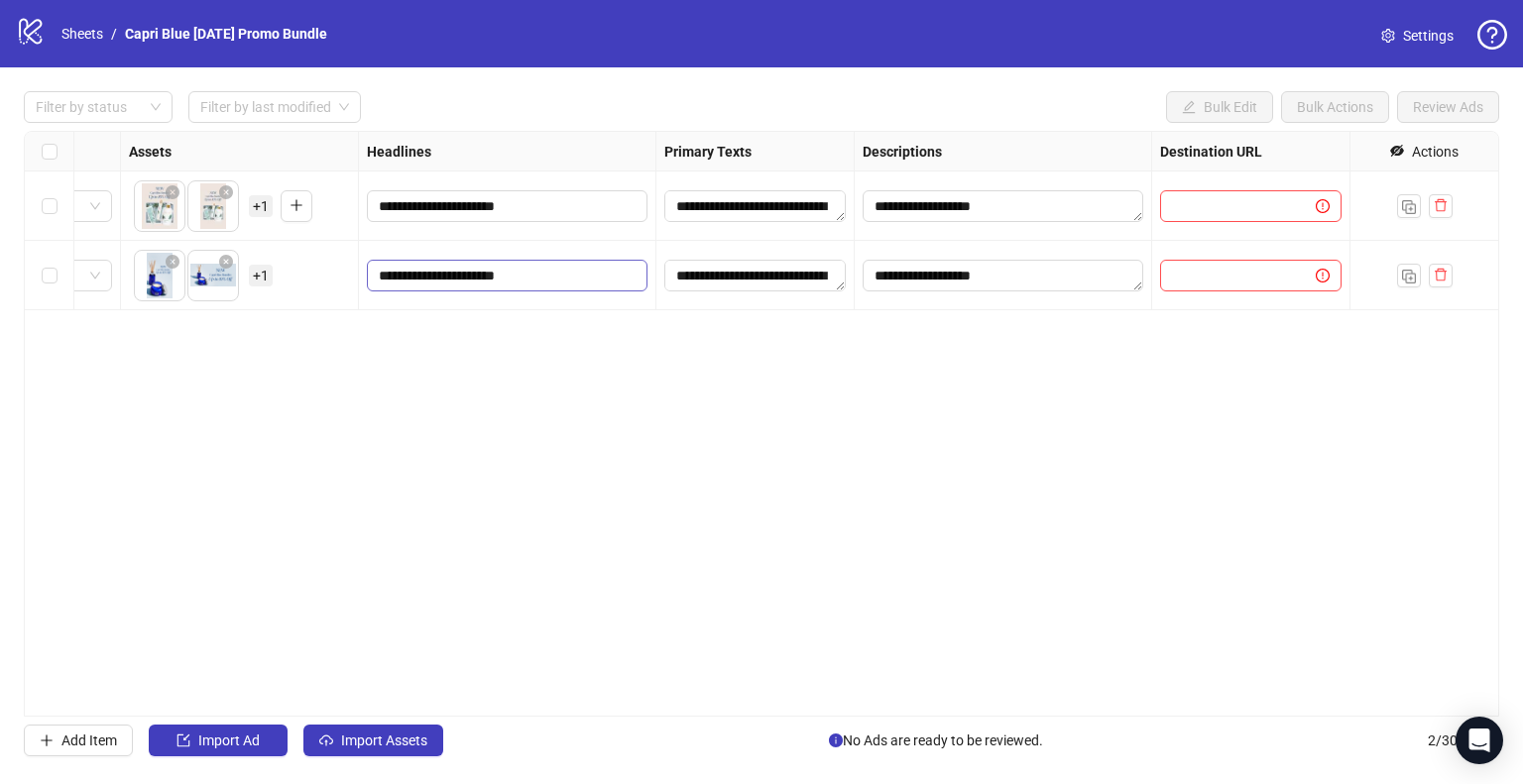 click on "**********" at bounding box center [505, 276] 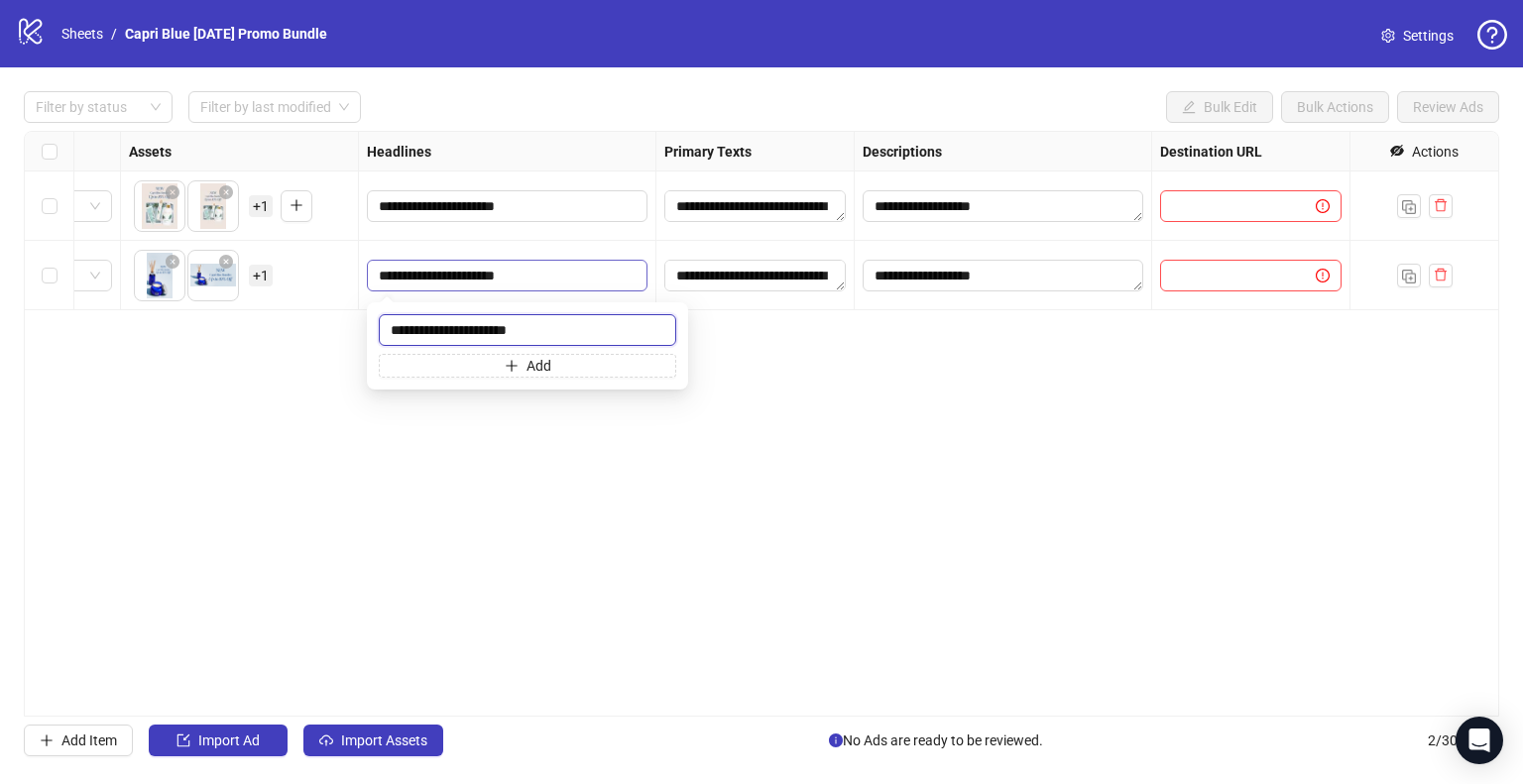 paste 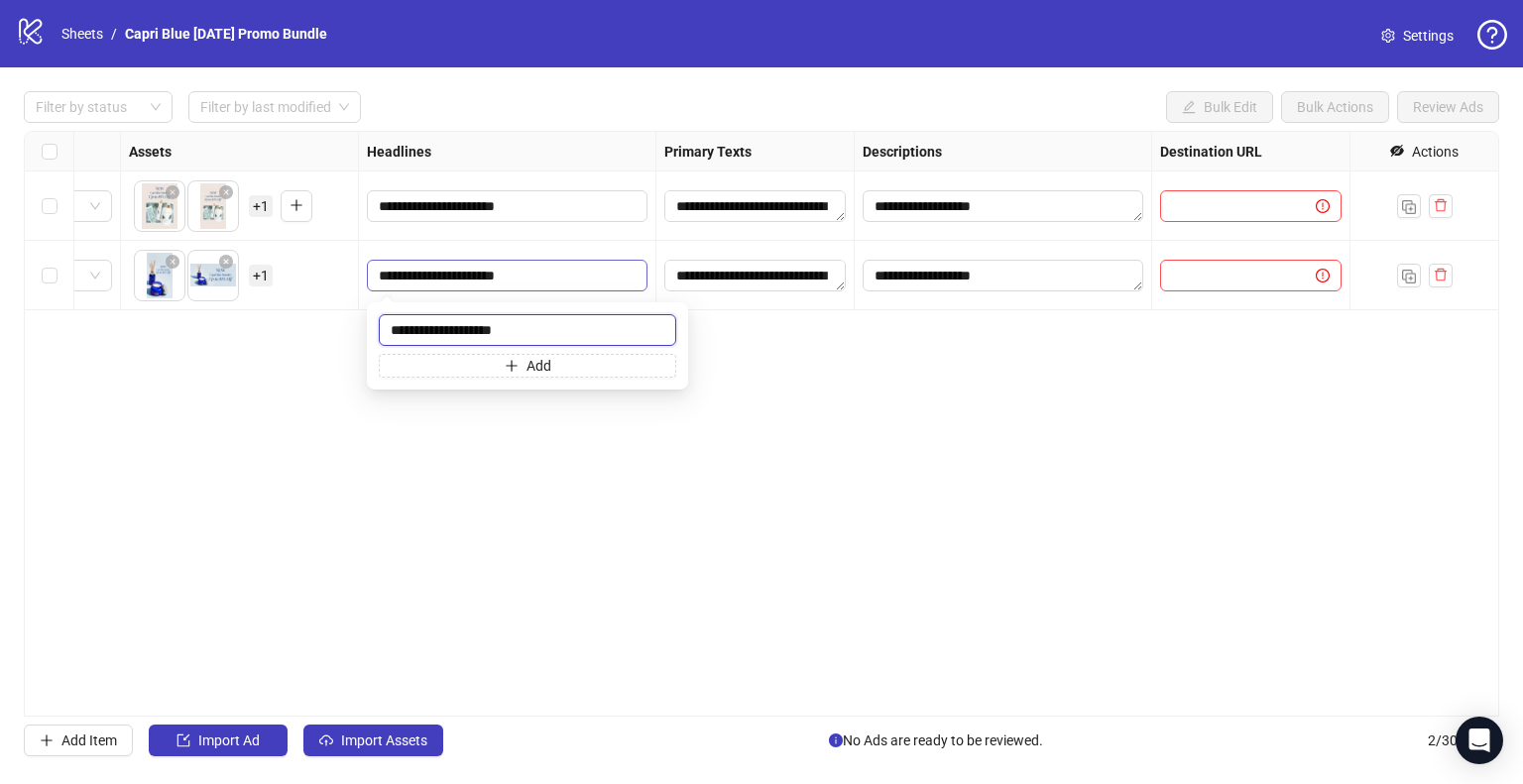 type on "**********" 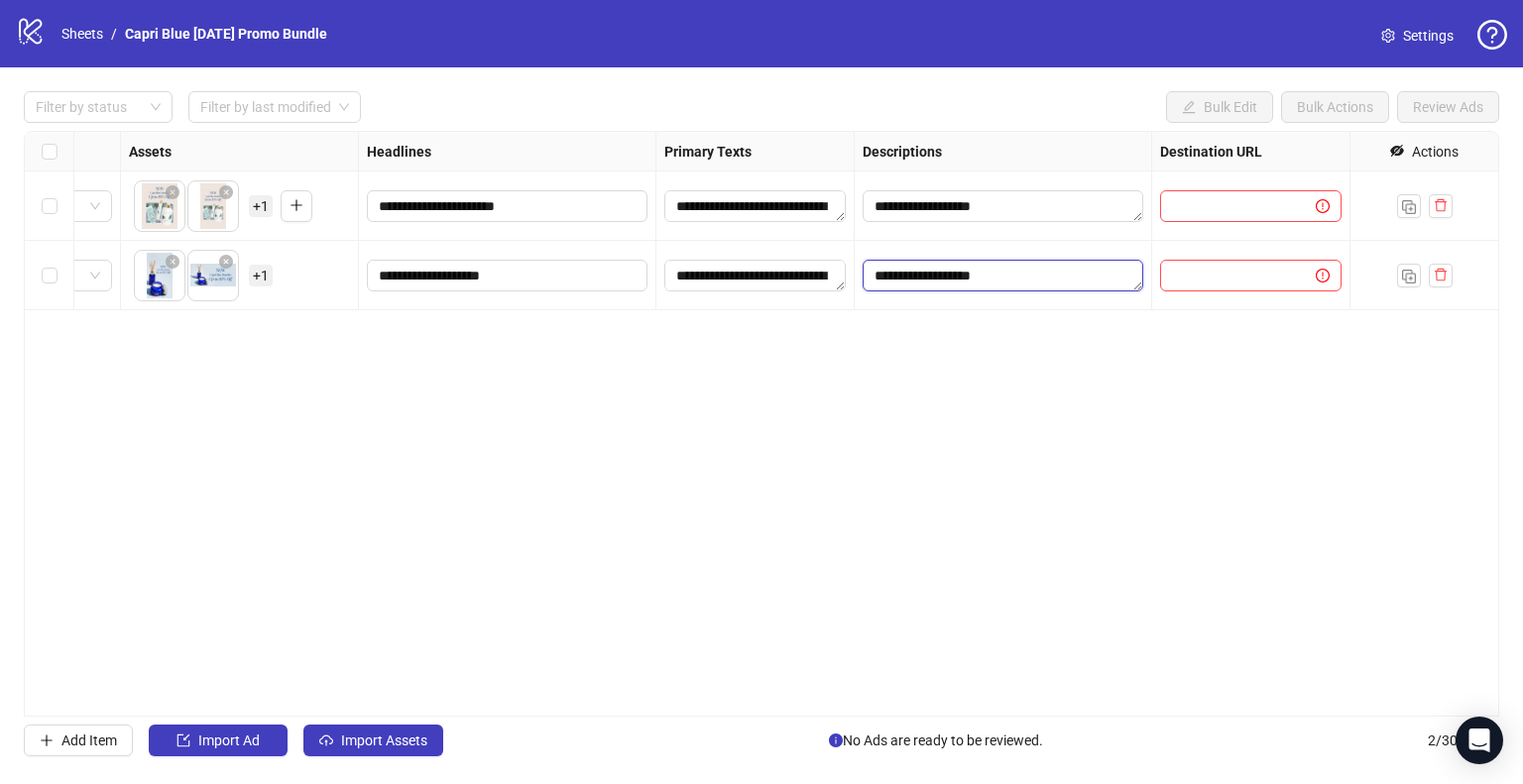 click on "**********" at bounding box center [1002, 276] 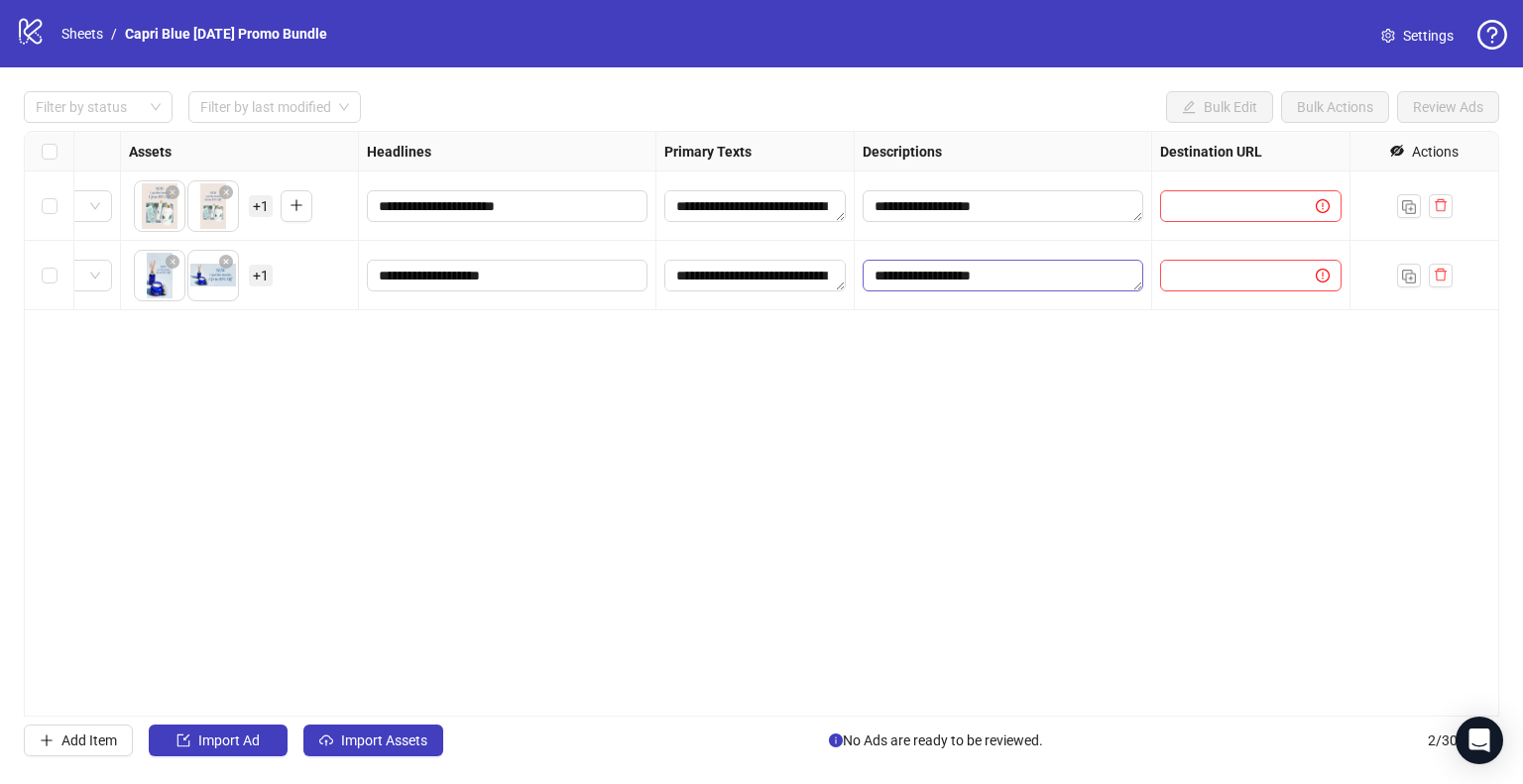 click on "**********" at bounding box center (1002, 276) 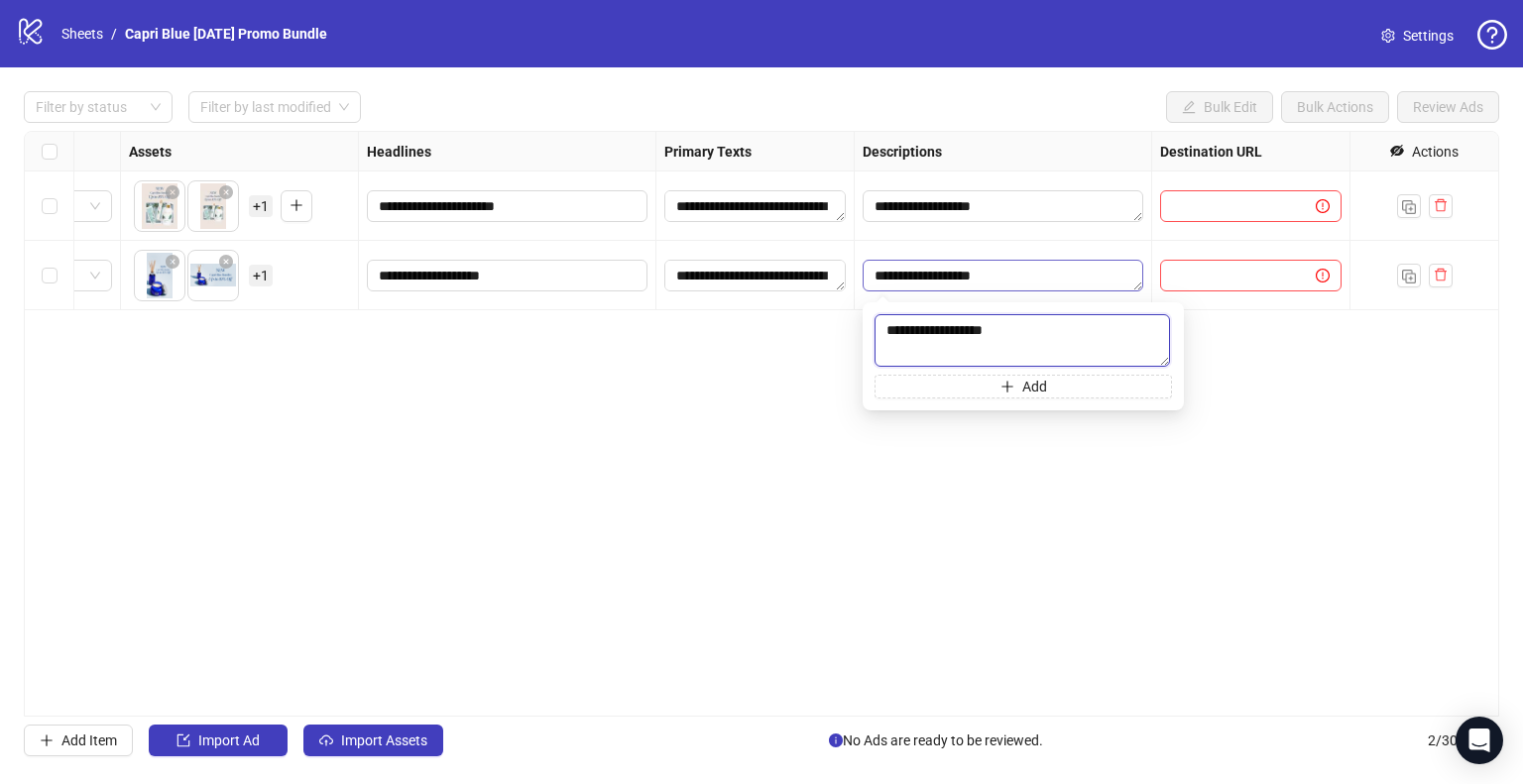 paste 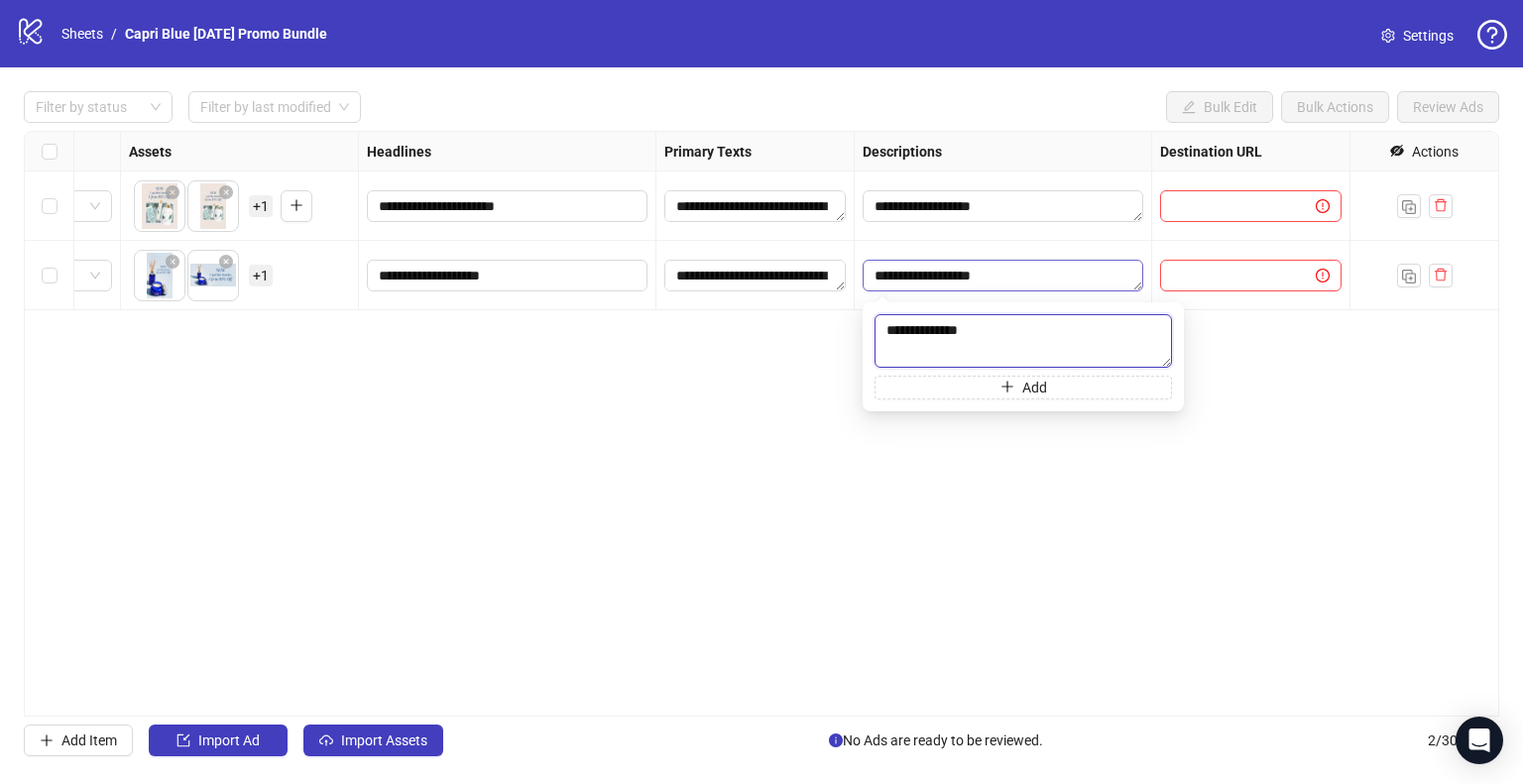 type on "**********" 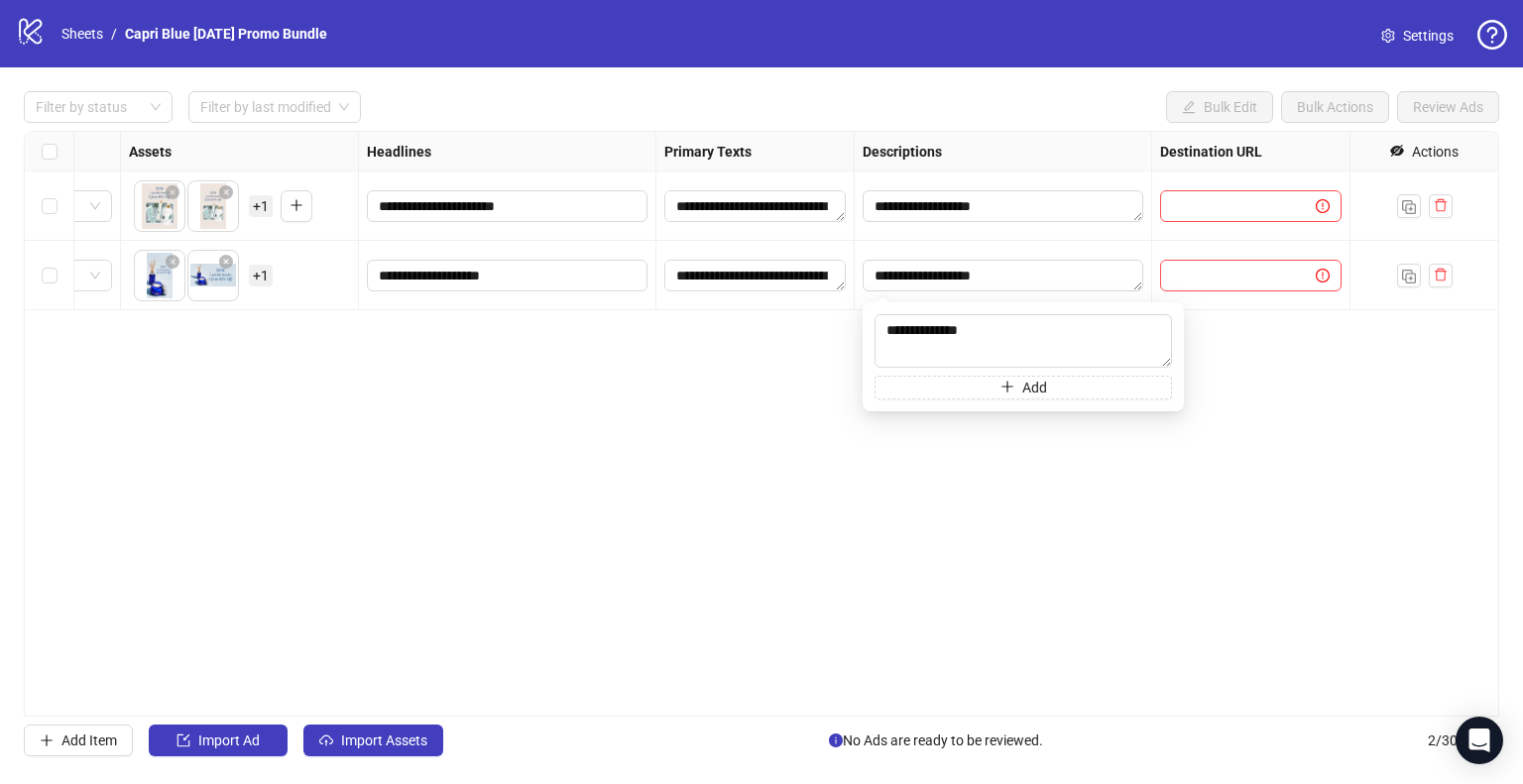 click on "**********" at bounding box center [762, 423] 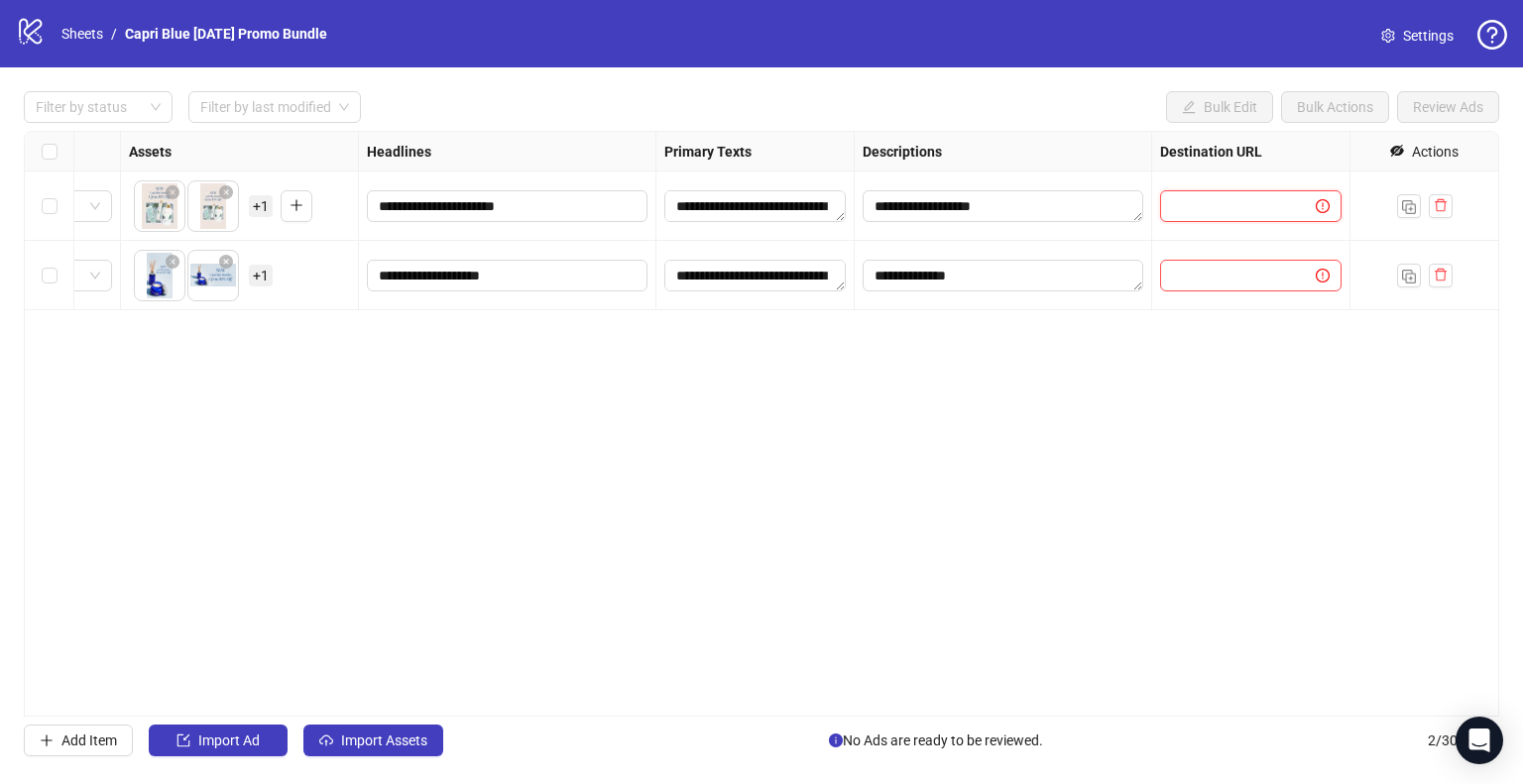 click at bounding box center [1230, 206] 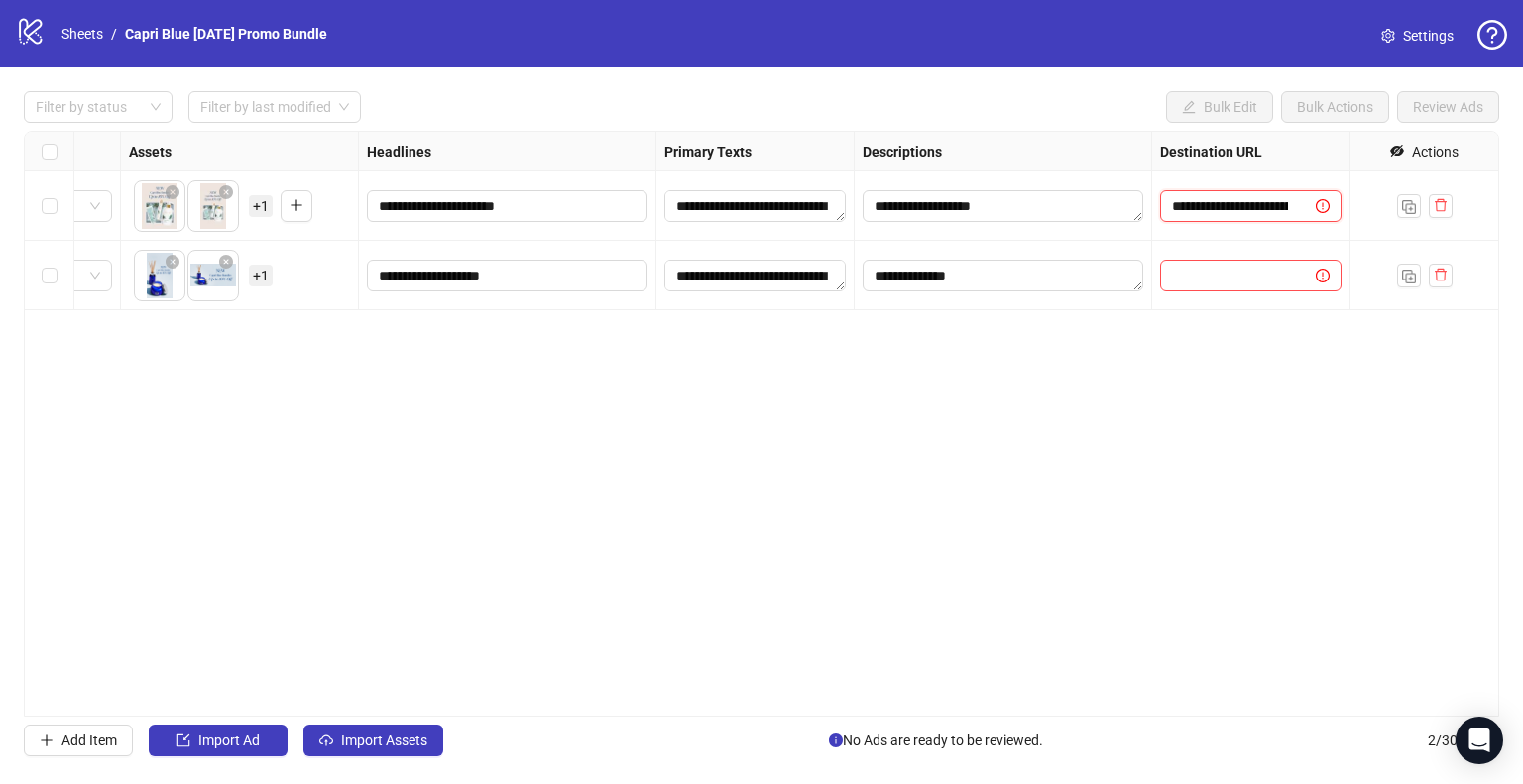 scroll, scrollTop: 0, scrollLeft: 133, axis: horizontal 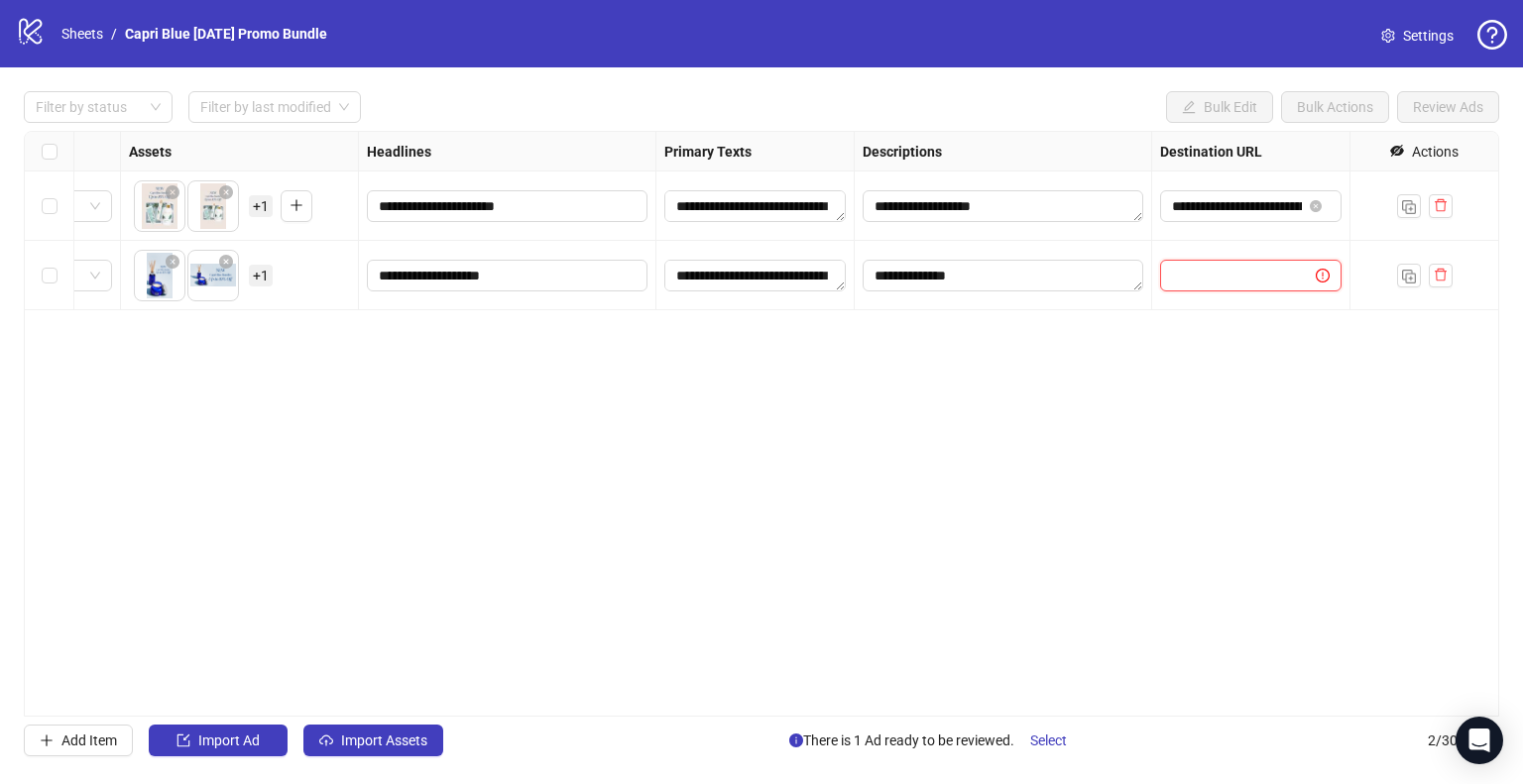 click at bounding box center (1230, 276) 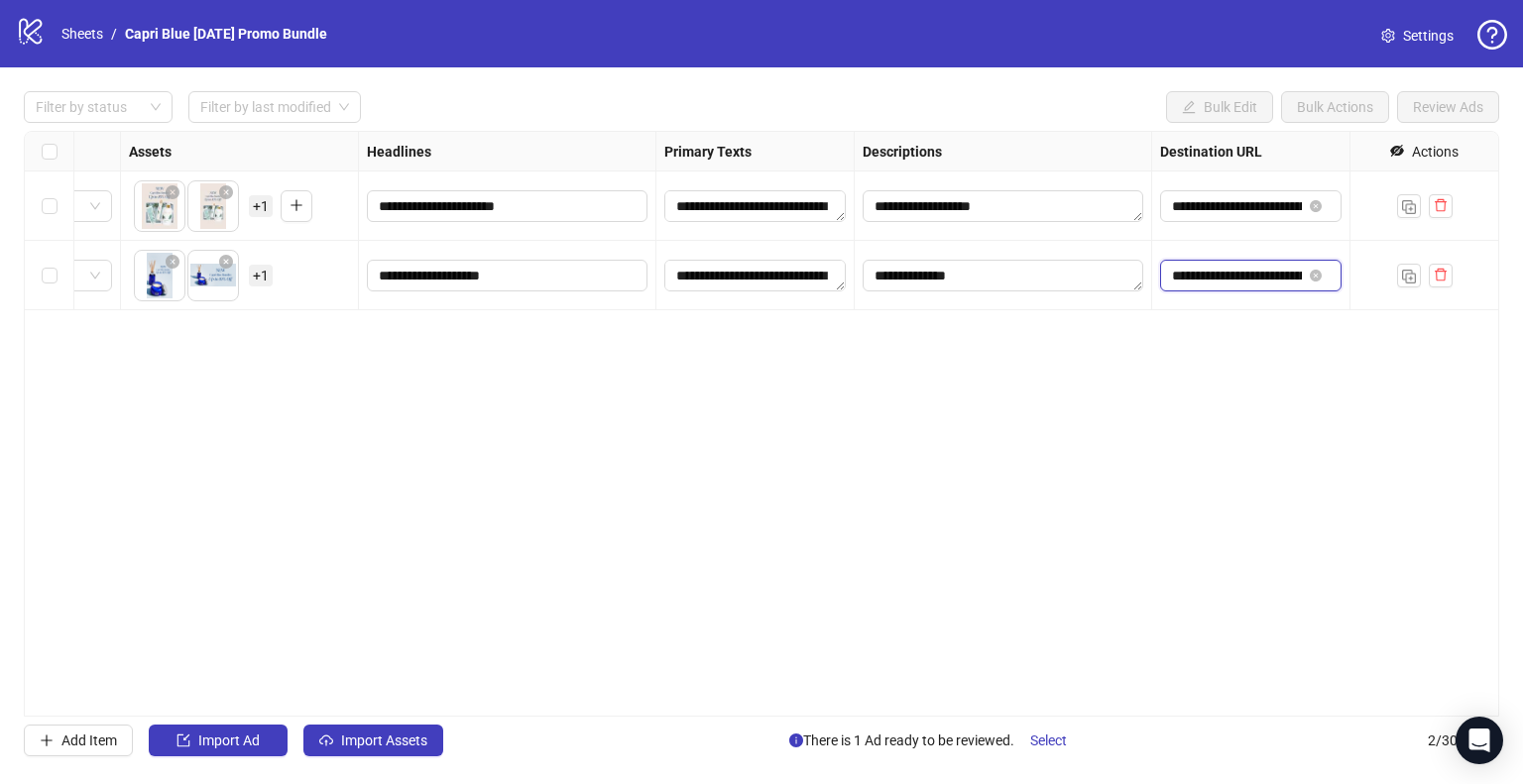 scroll, scrollTop: 0, scrollLeft: 133, axis: horizontal 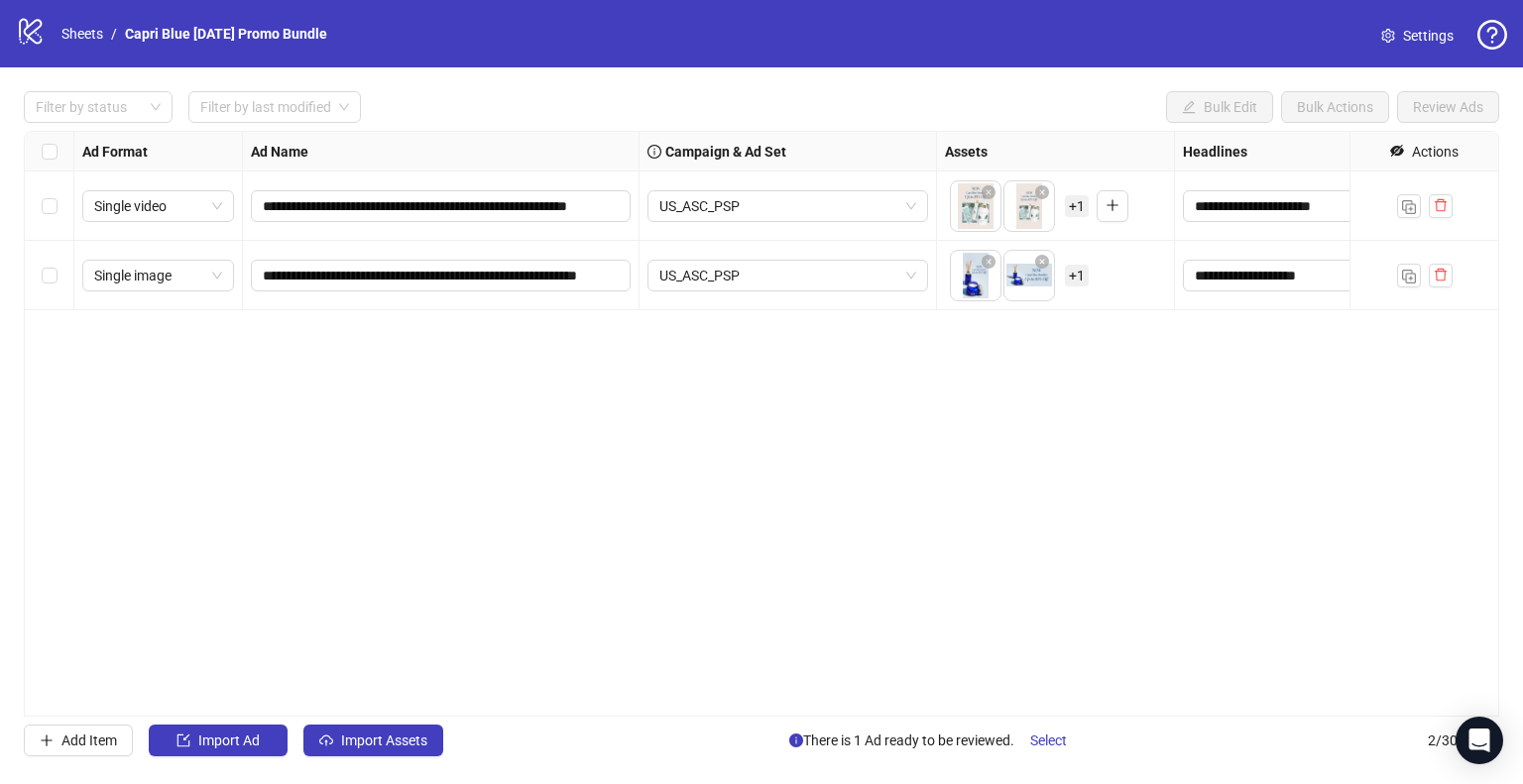 click on "**********" at bounding box center (762, 423) 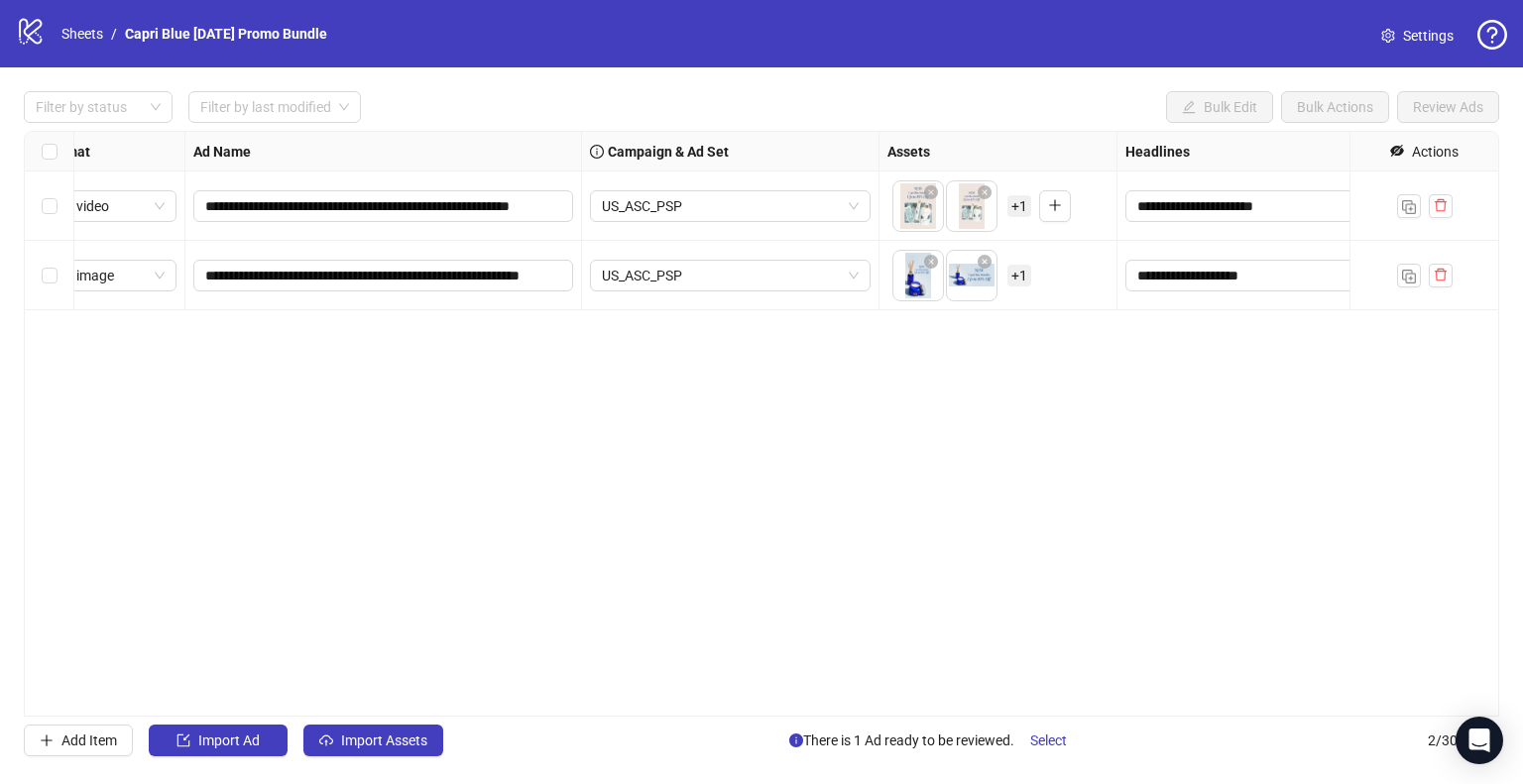 scroll, scrollTop: 0, scrollLeft: 0, axis: both 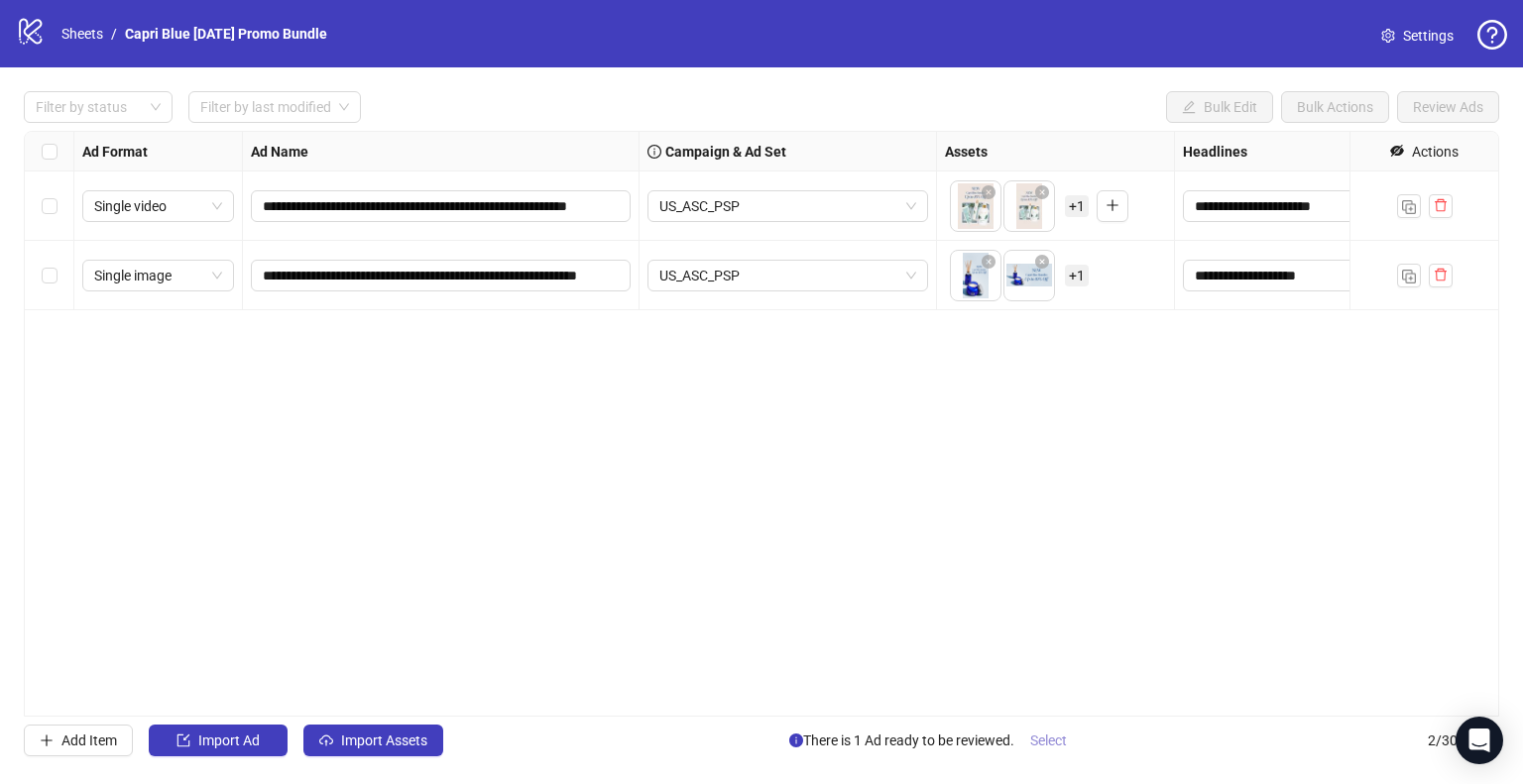 click on "Select" at bounding box center (1048, 740) 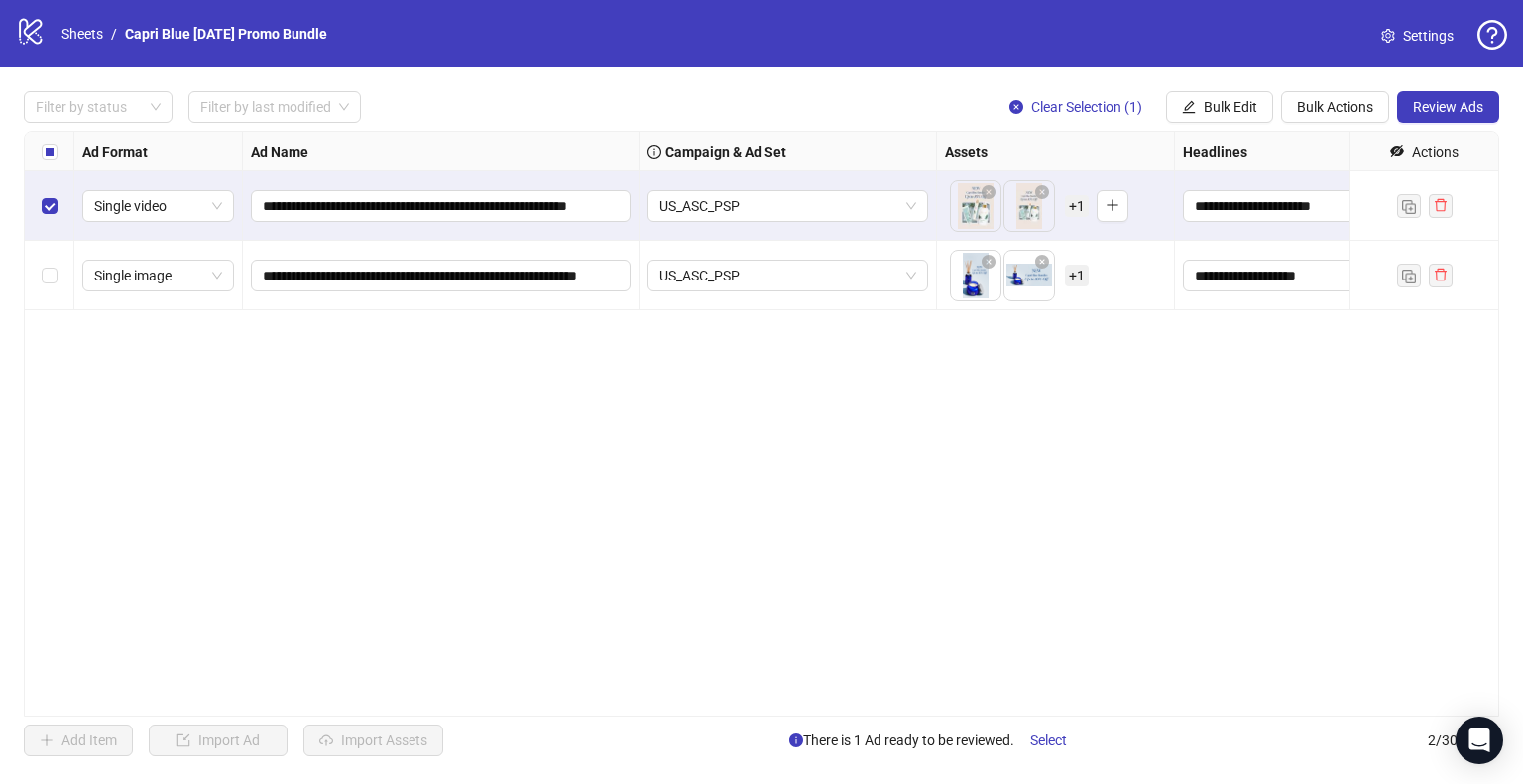 click on "**********" at bounding box center [762, 423] 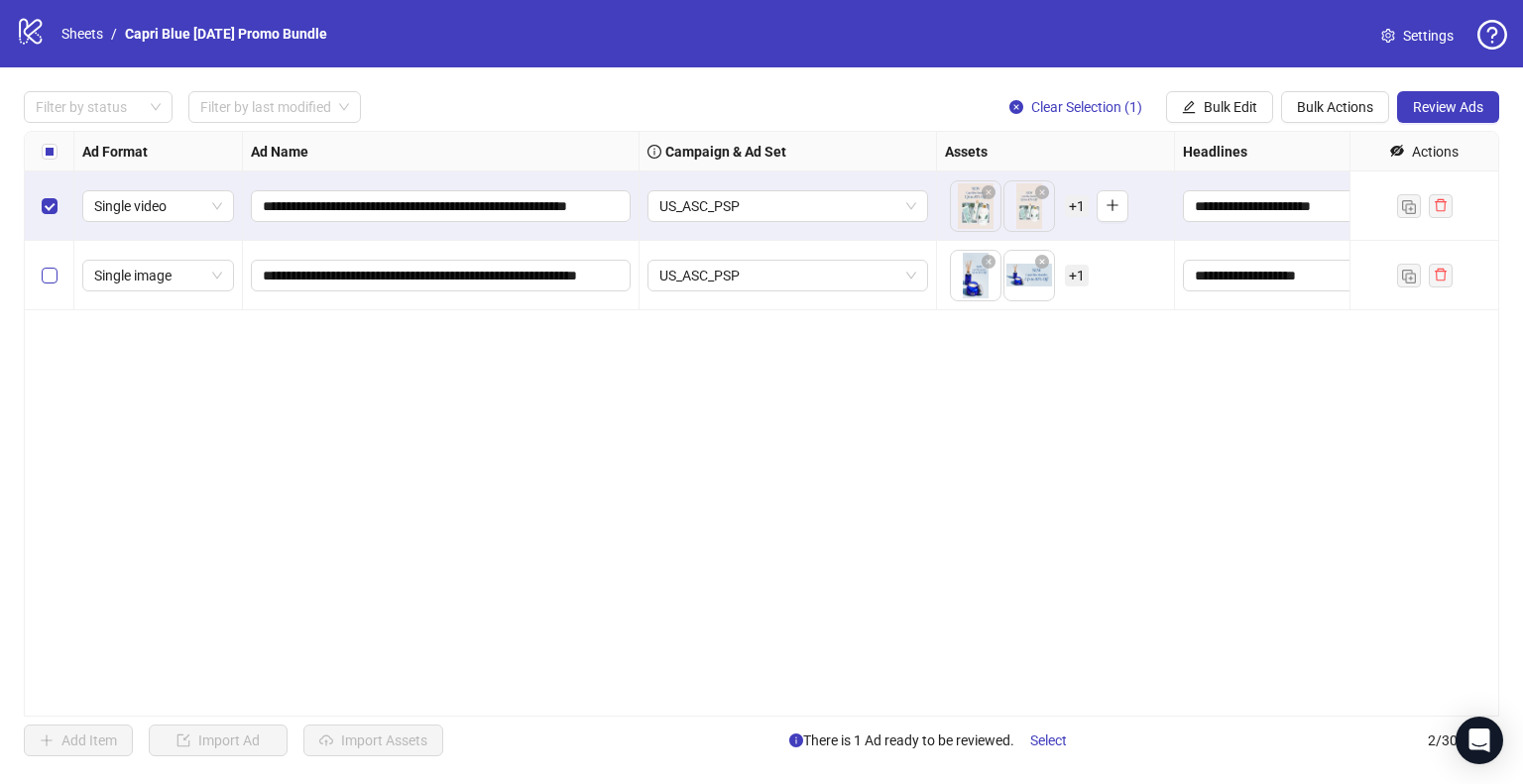 click at bounding box center (50, 276) 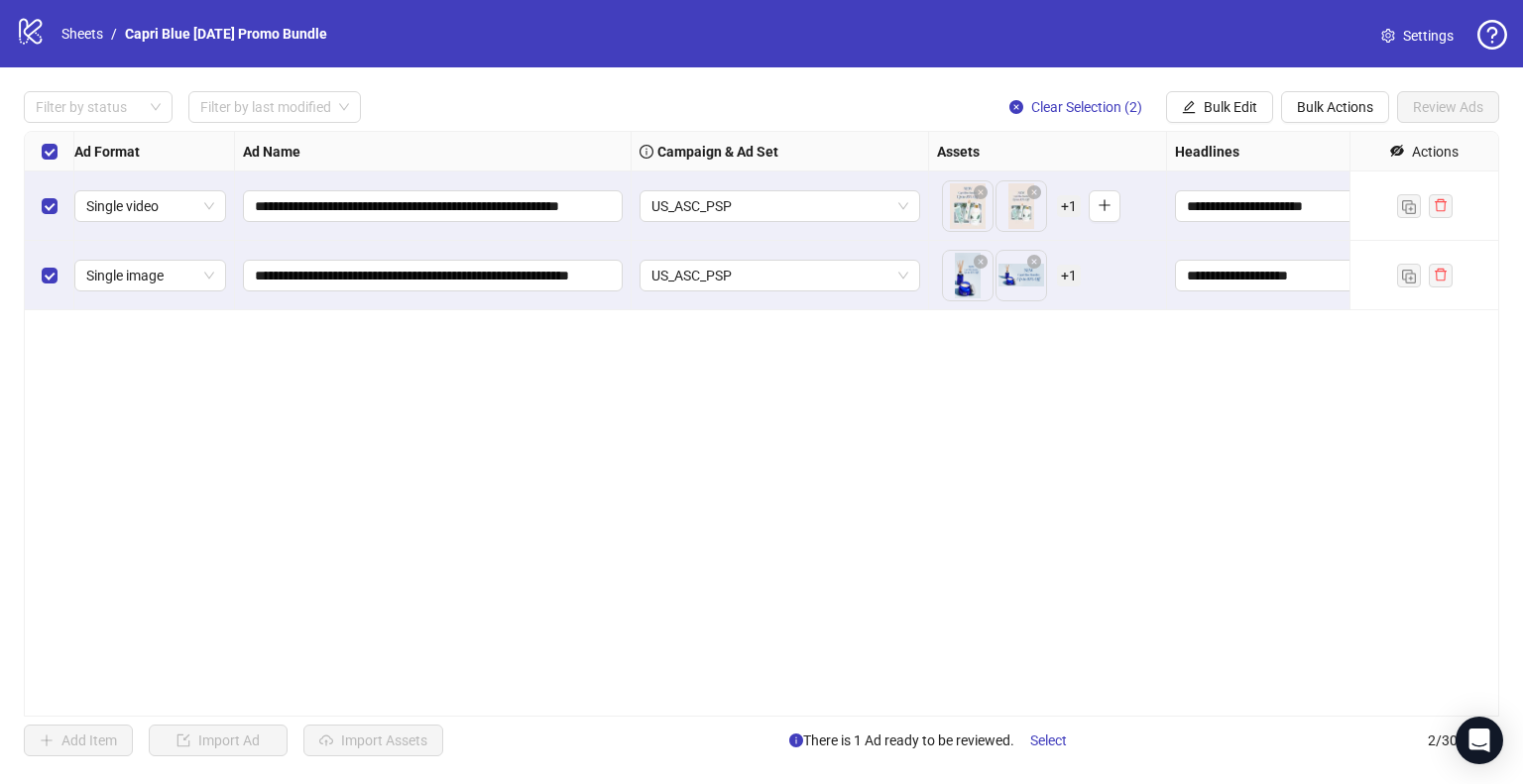 scroll, scrollTop: 0, scrollLeft: 0, axis: both 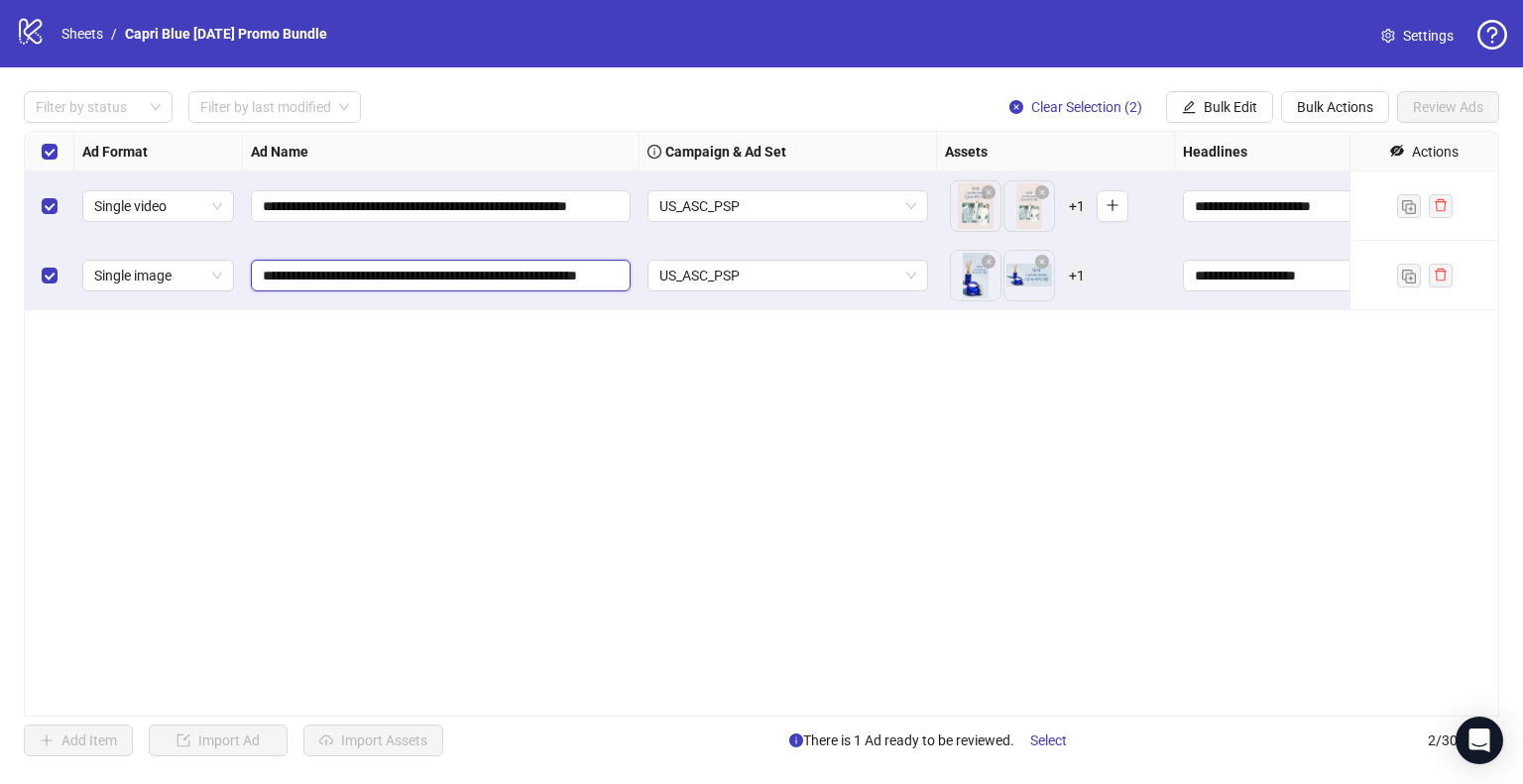 click on "**********" at bounding box center [438, 276] 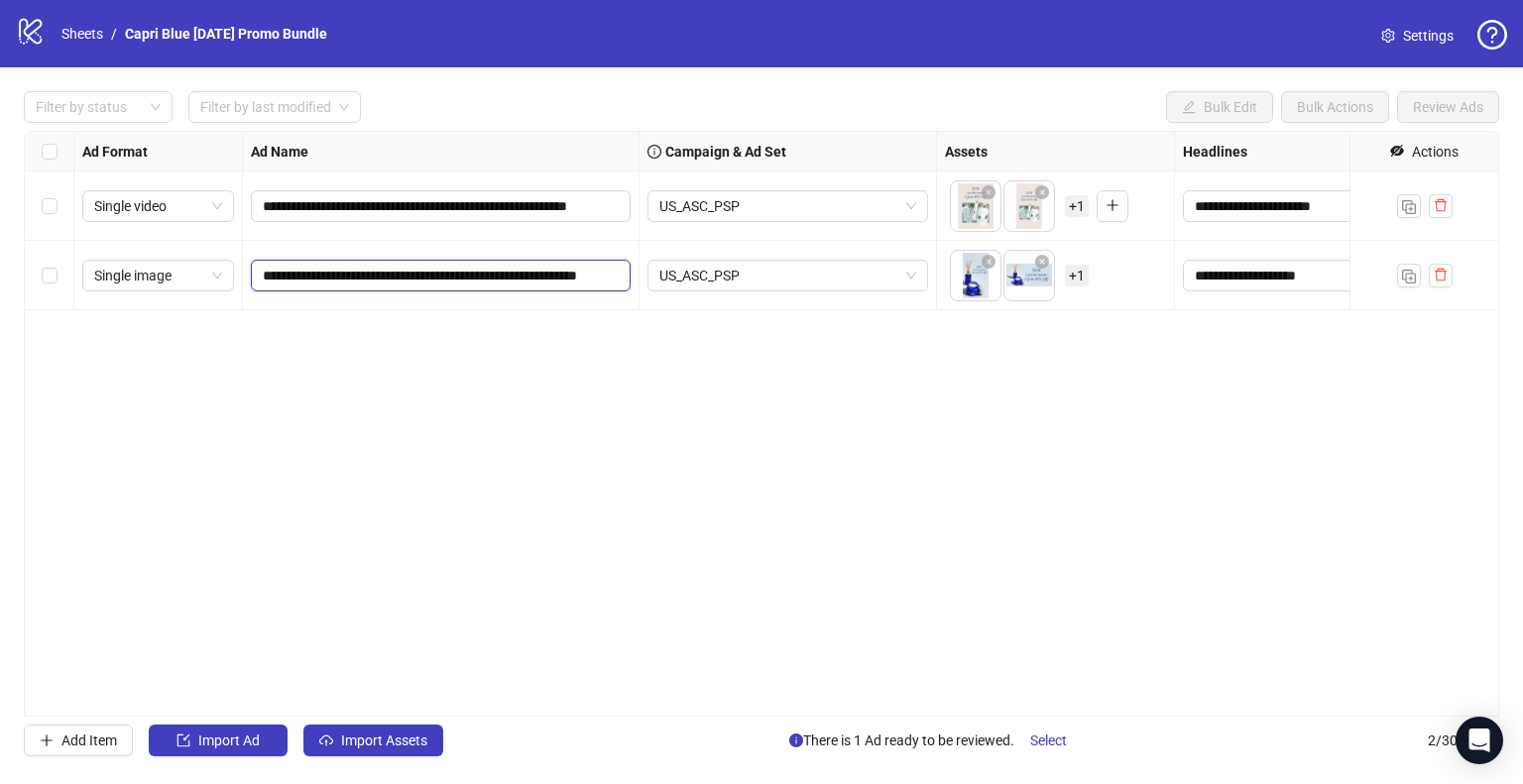 scroll, scrollTop: 0, scrollLeft: 87, axis: horizontal 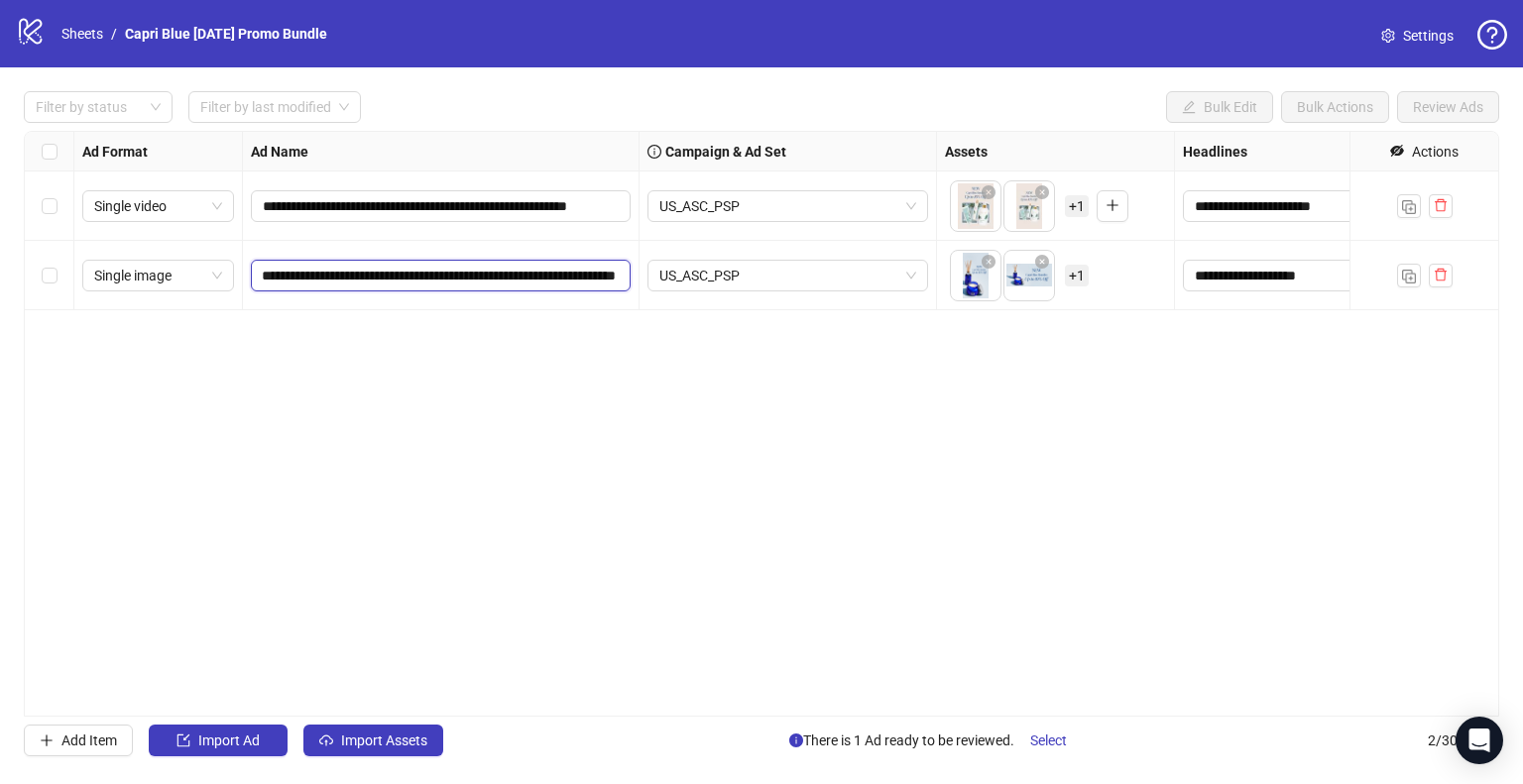 type on "**********" 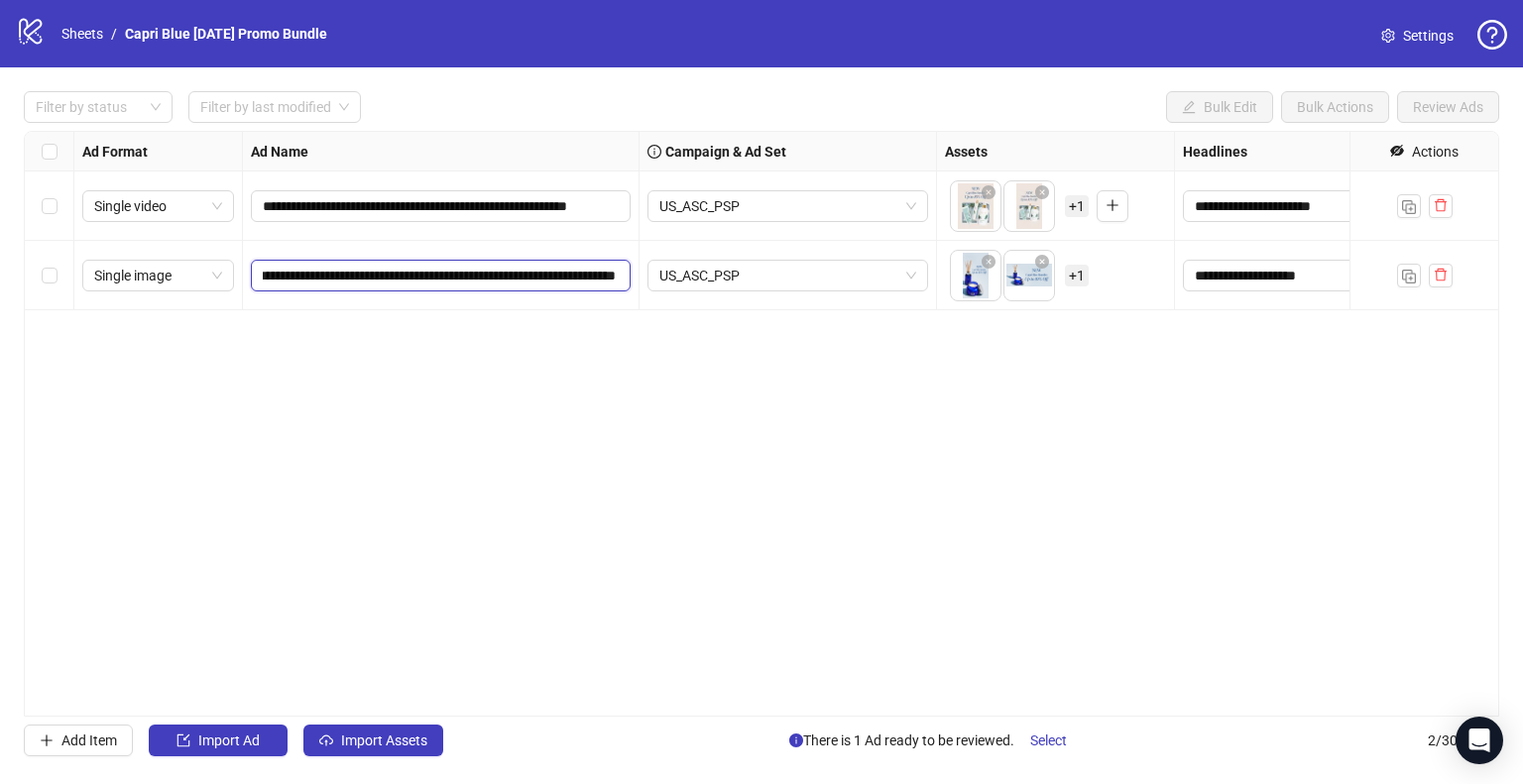 scroll, scrollTop: 0, scrollLeft: 72, axis: horizontal 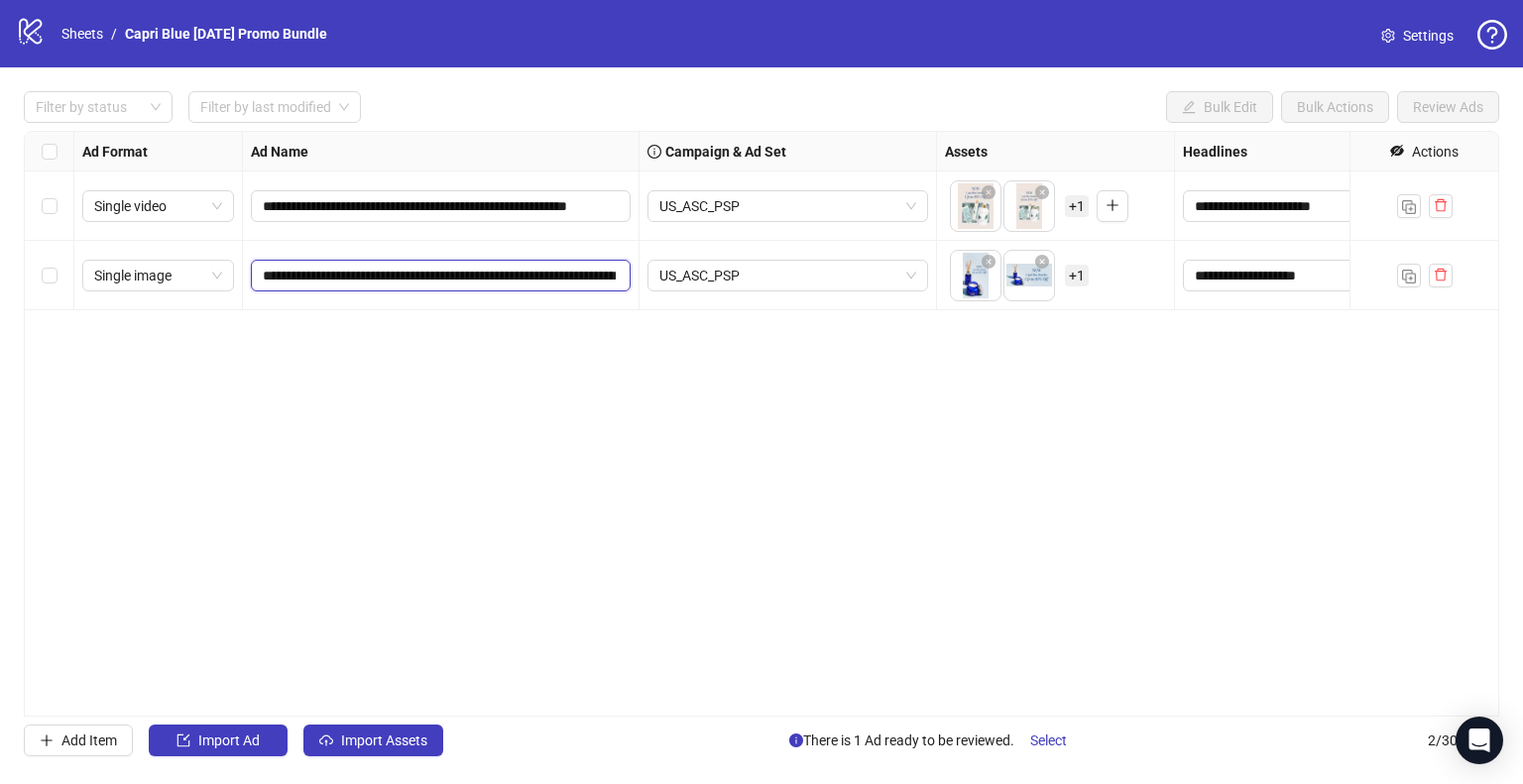 drag, startPoint x: 454, startPoint y: 282, endPoint x: 74, endPoint y: 263, distance: 380.4747 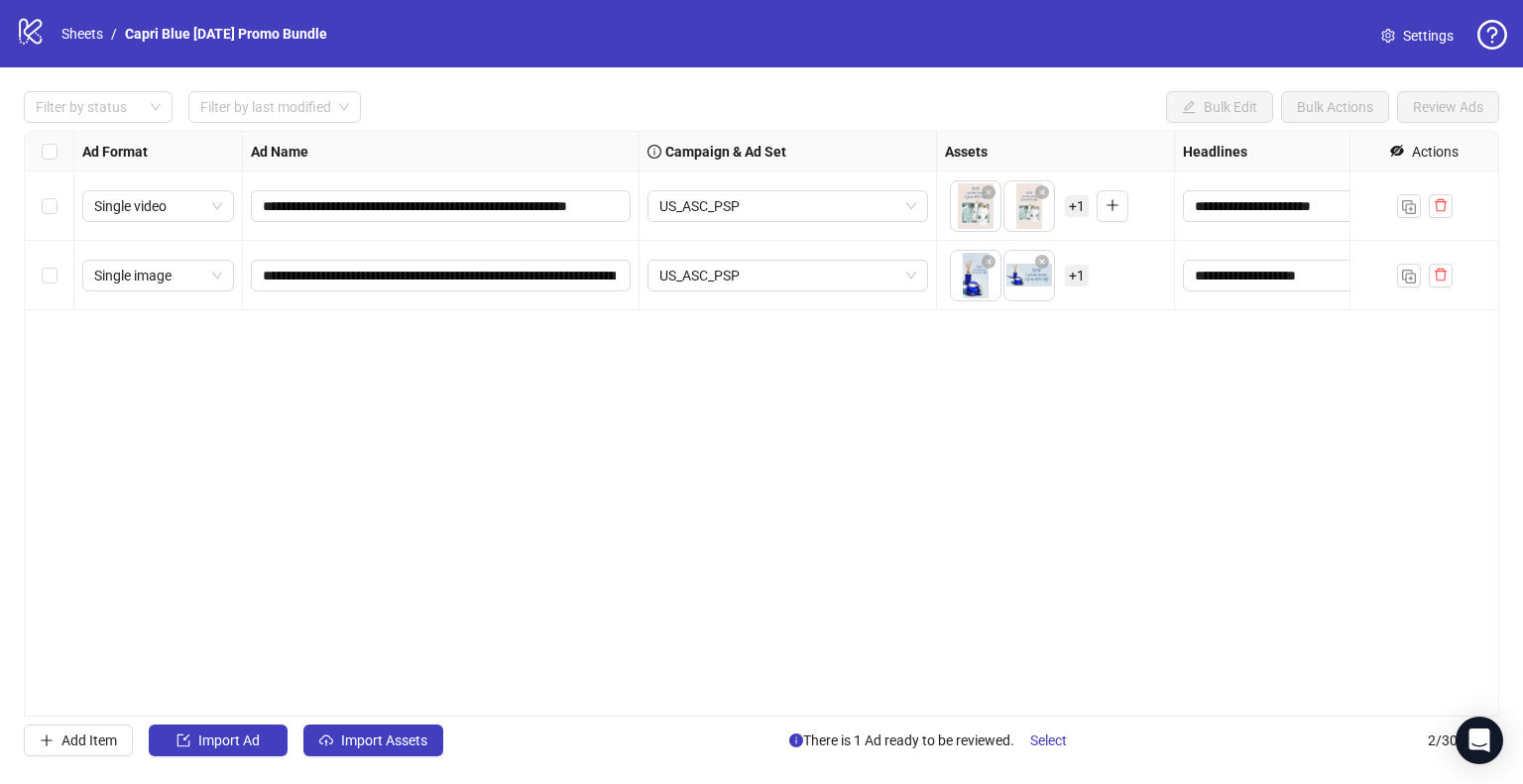click on "**********" at bounding box center (762, 423) 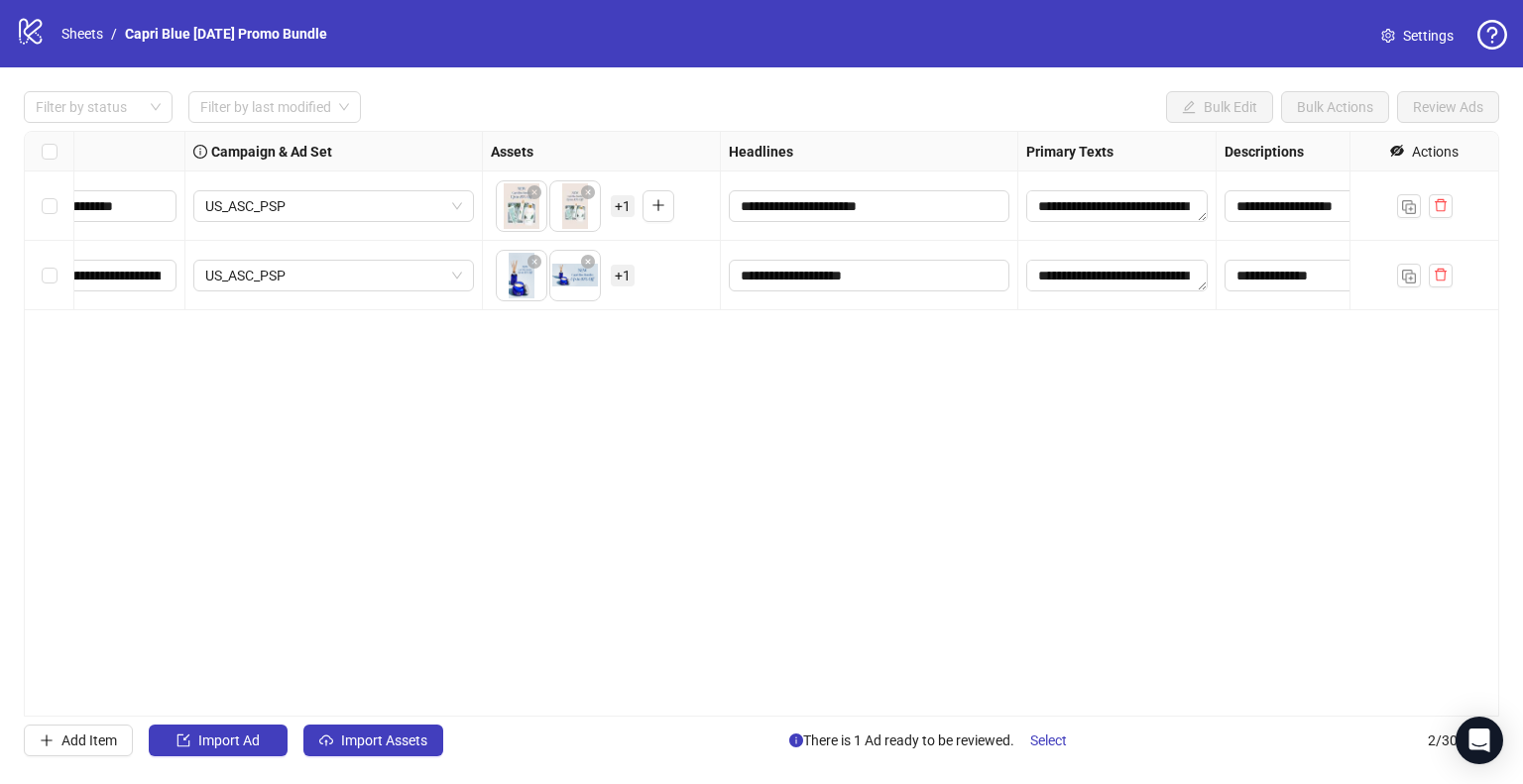 scroll, scrollTop: 0, scrollLeft: 455, axis: horizontal 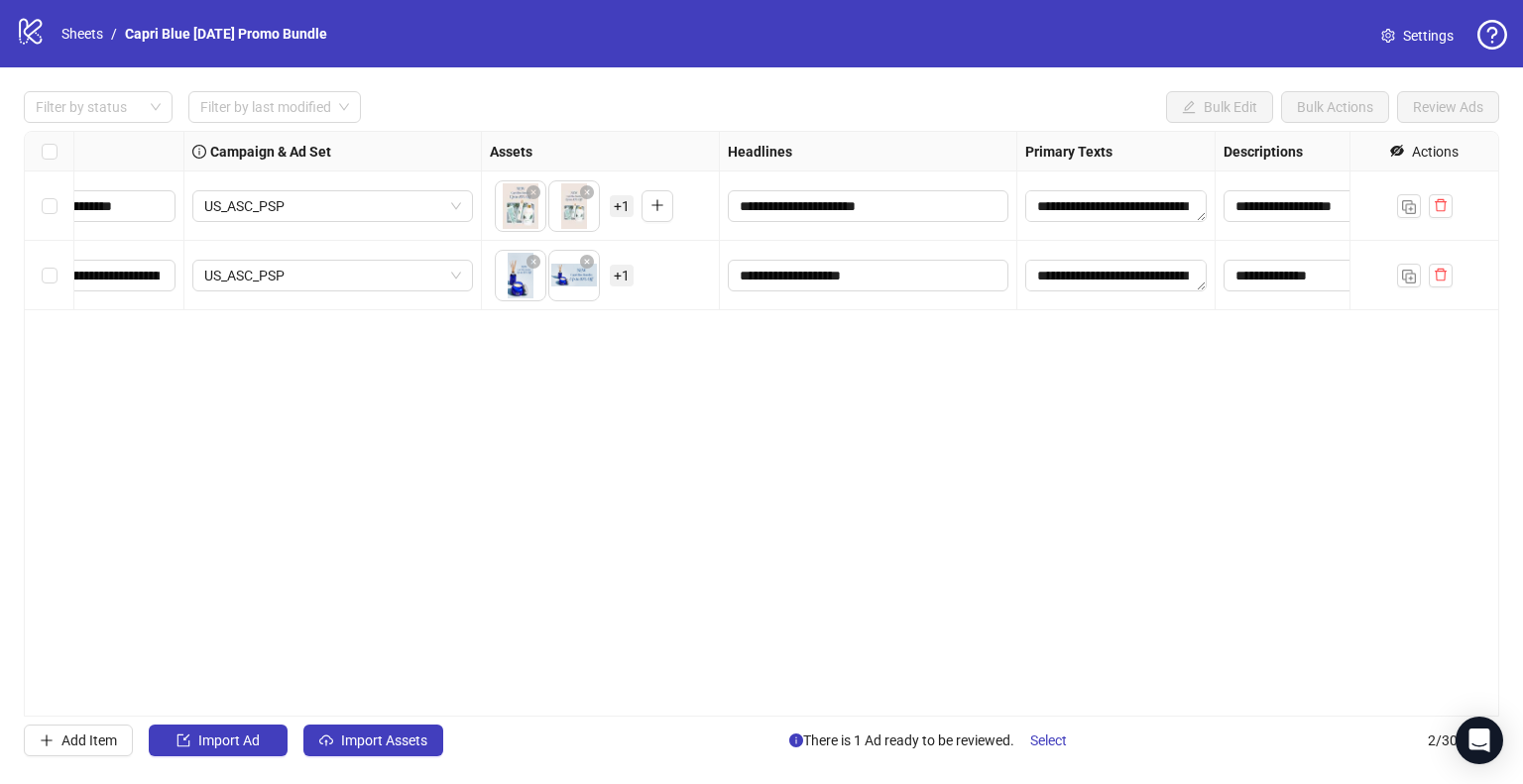 click on "+ 1" at bounding box center (622, 276) 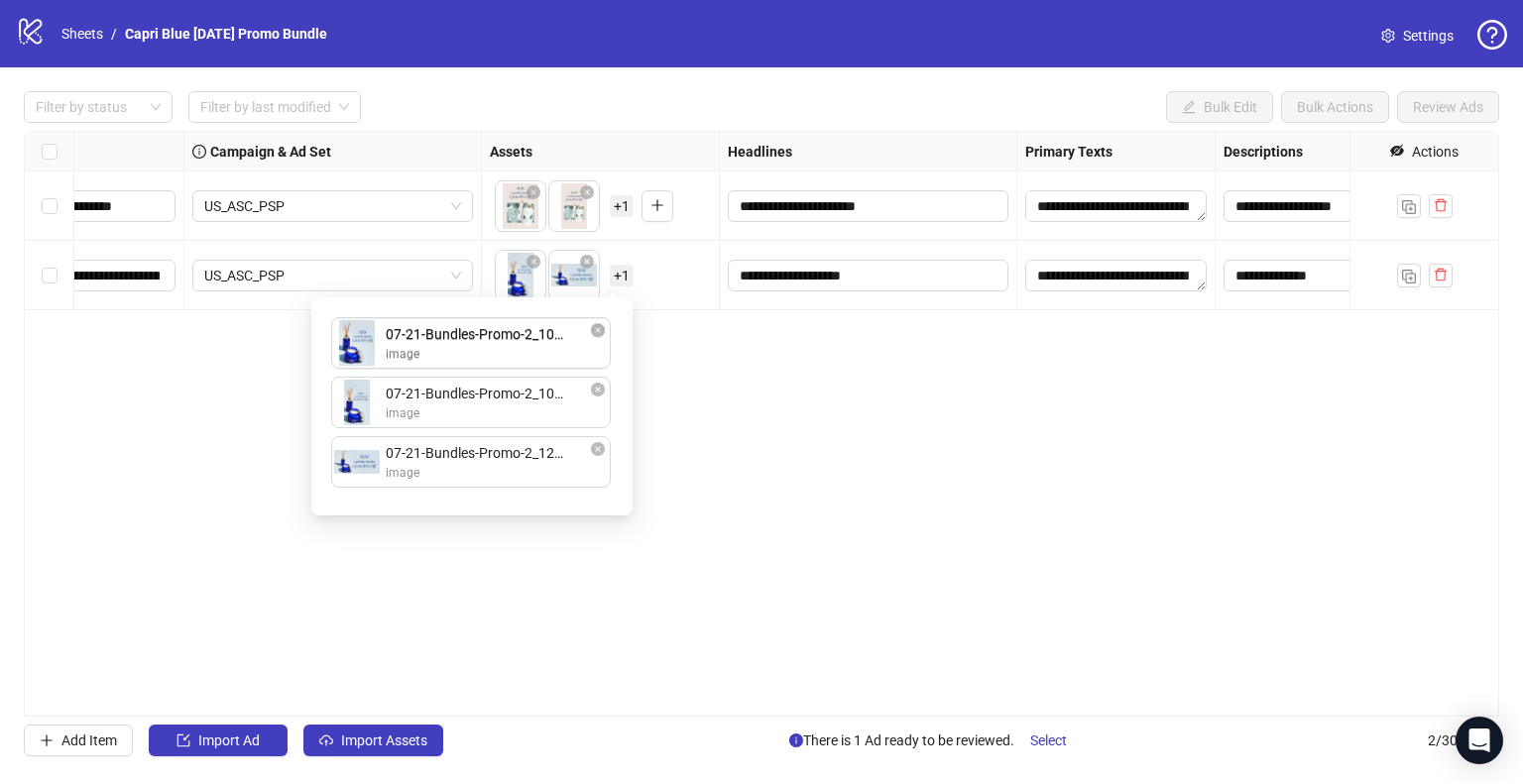drag, startPoint x: 456, startPoint y: 470, endPoint x: 476, endPoint y: 346, distance: 125.60255 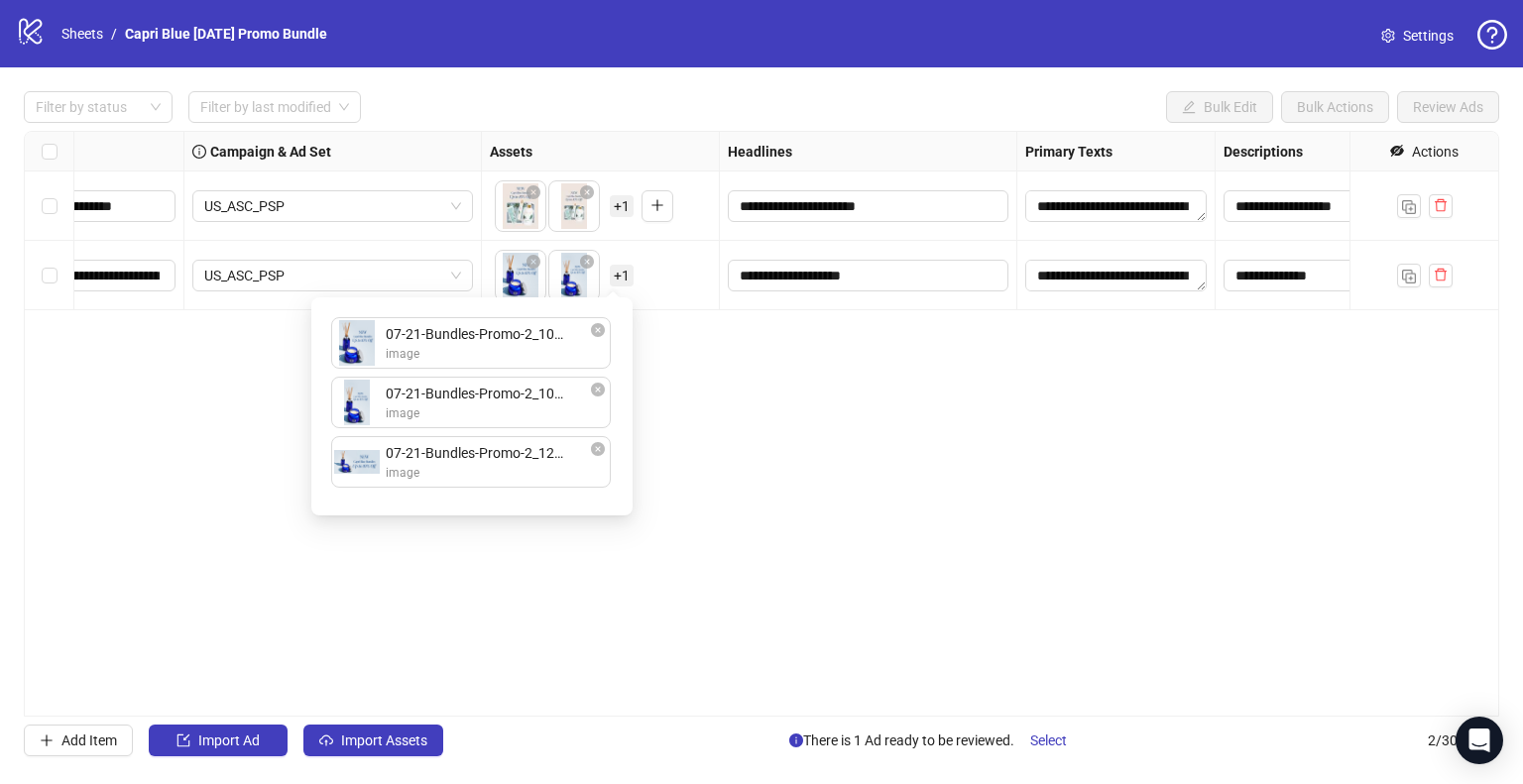 click on "**********" at bounding box center (762, 423) 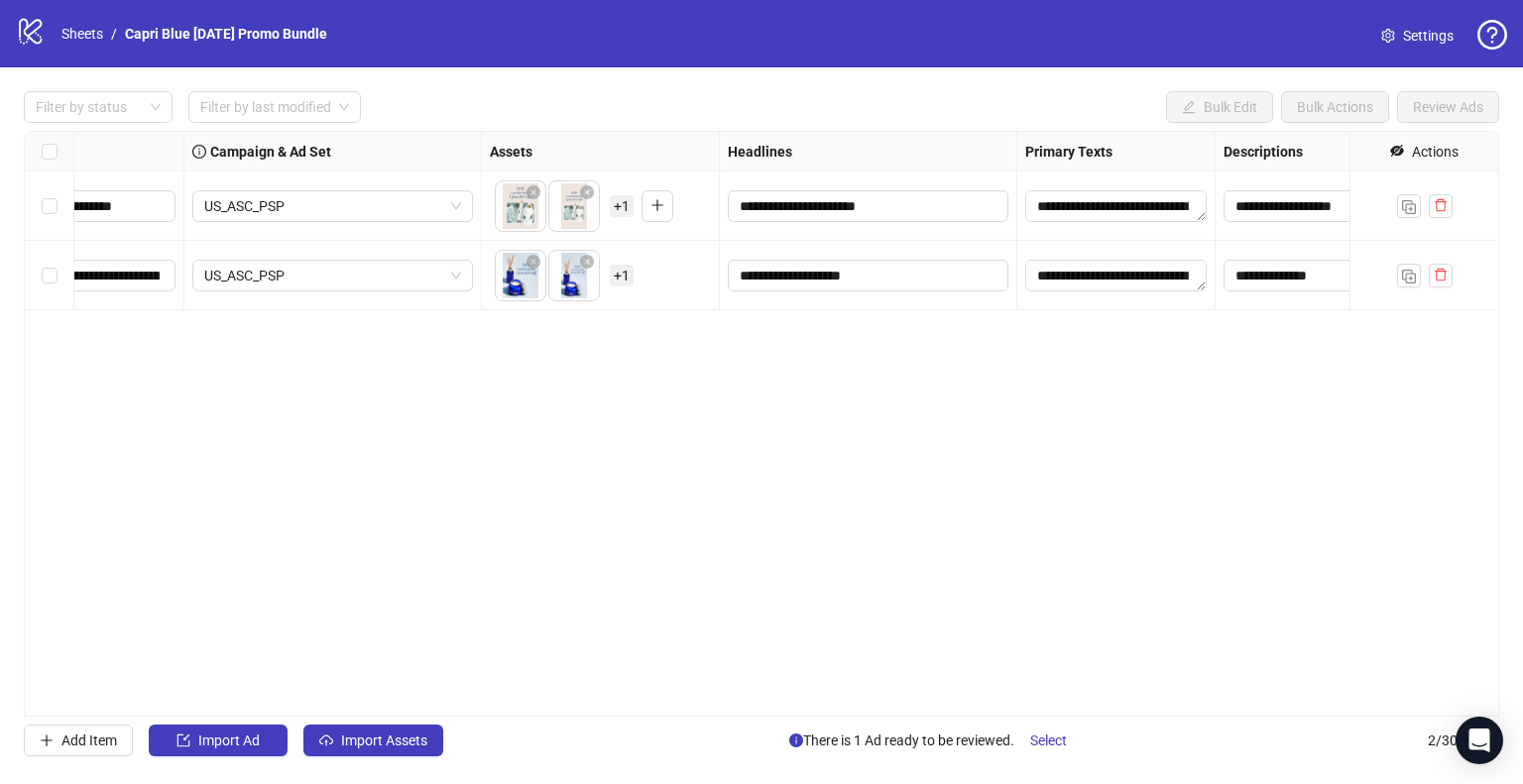 click on "+ 1" at bounding box center (622, 206) 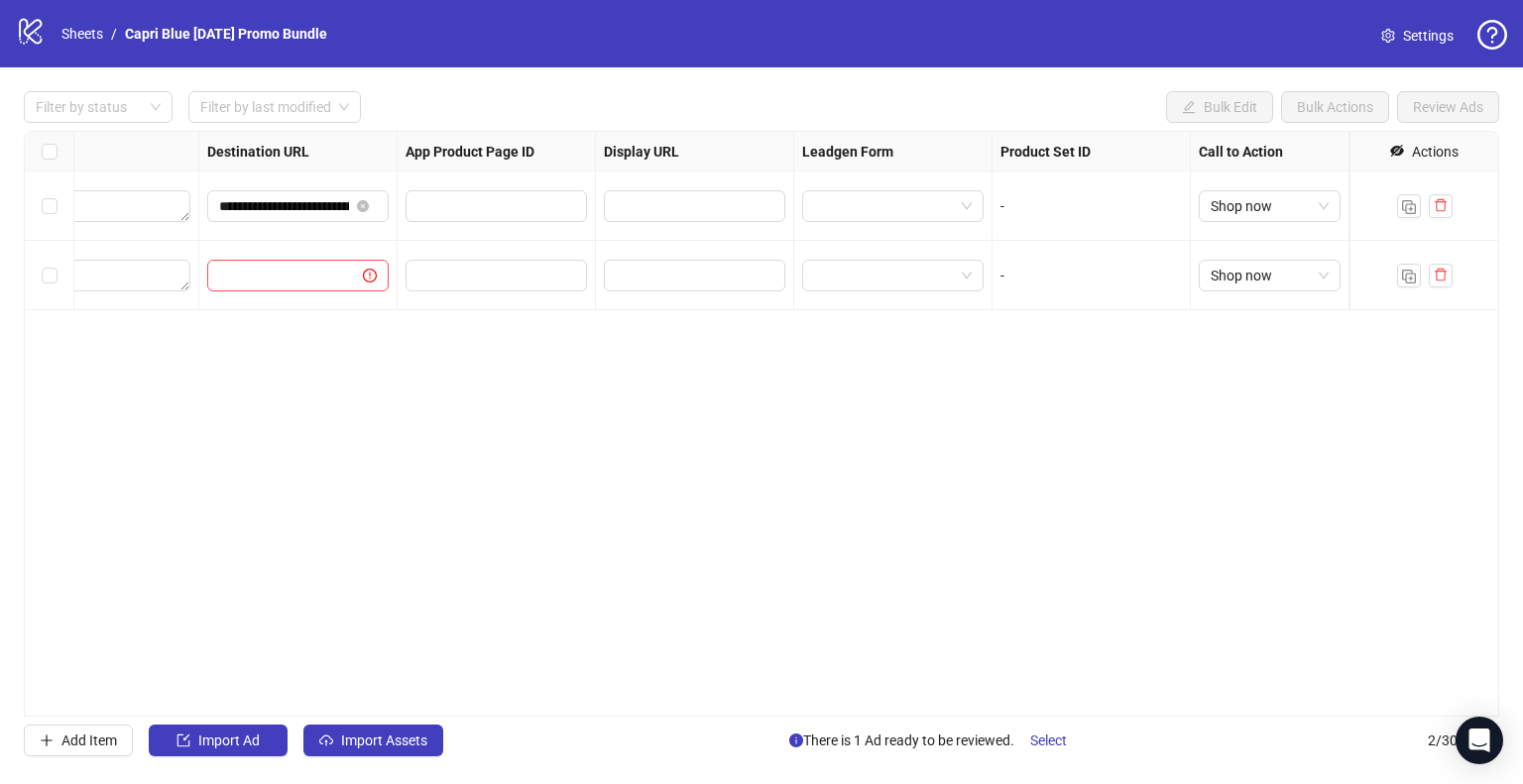 scroll, scrollTop: 0, scrollLeft: 1577, axis: horizontal 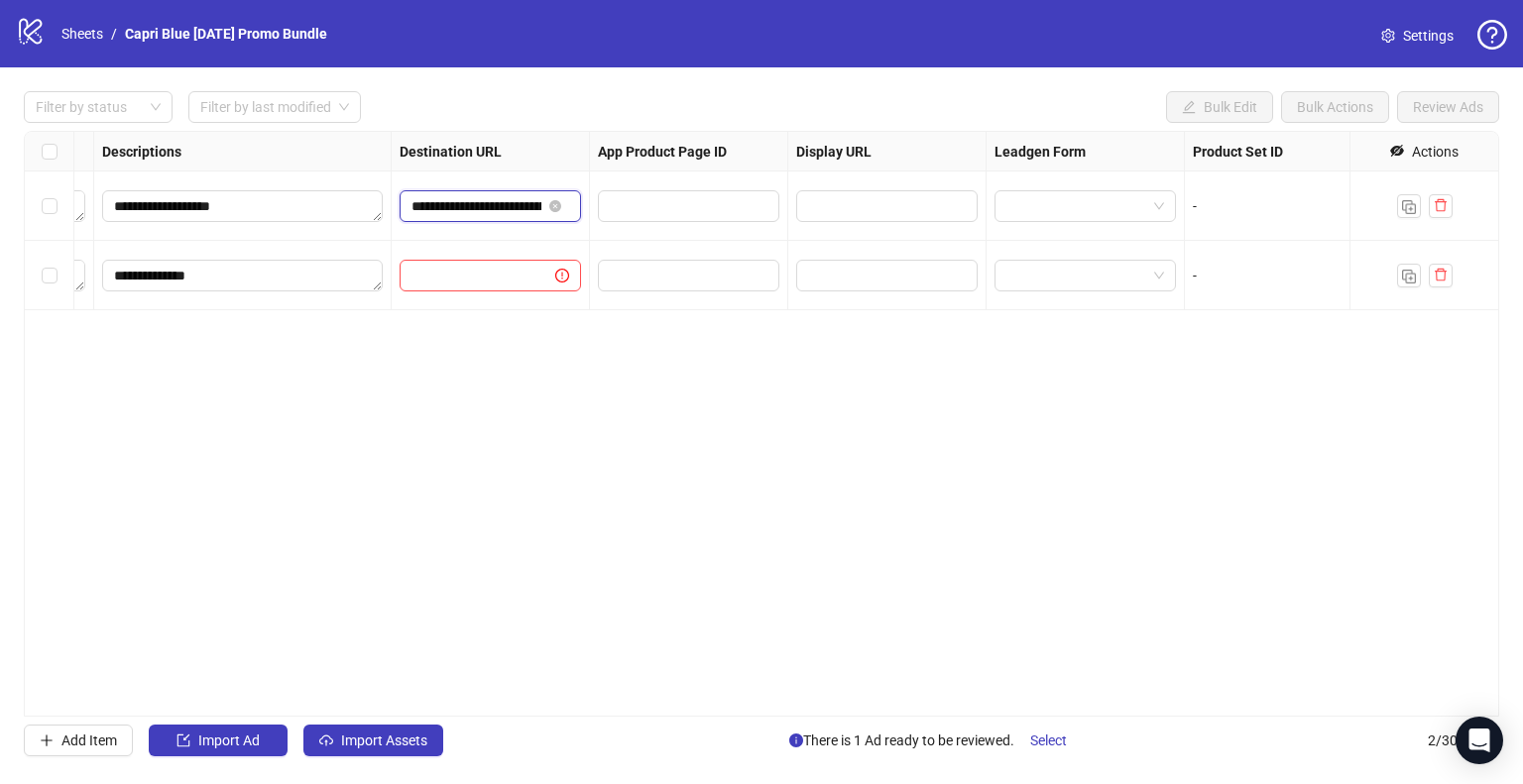 click on "**********" at bounding box center [476, 206] 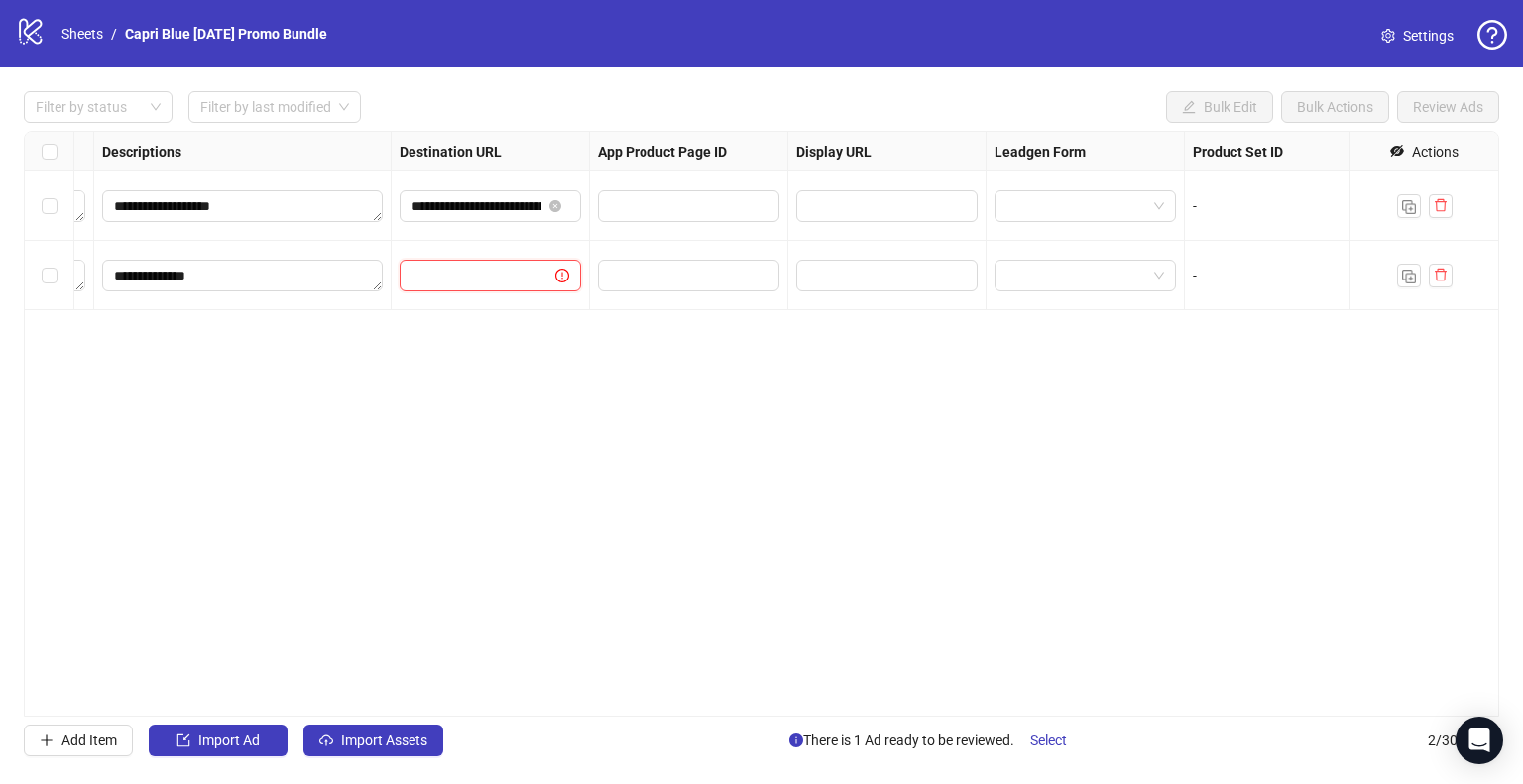 click at bounding box center [469, 276] 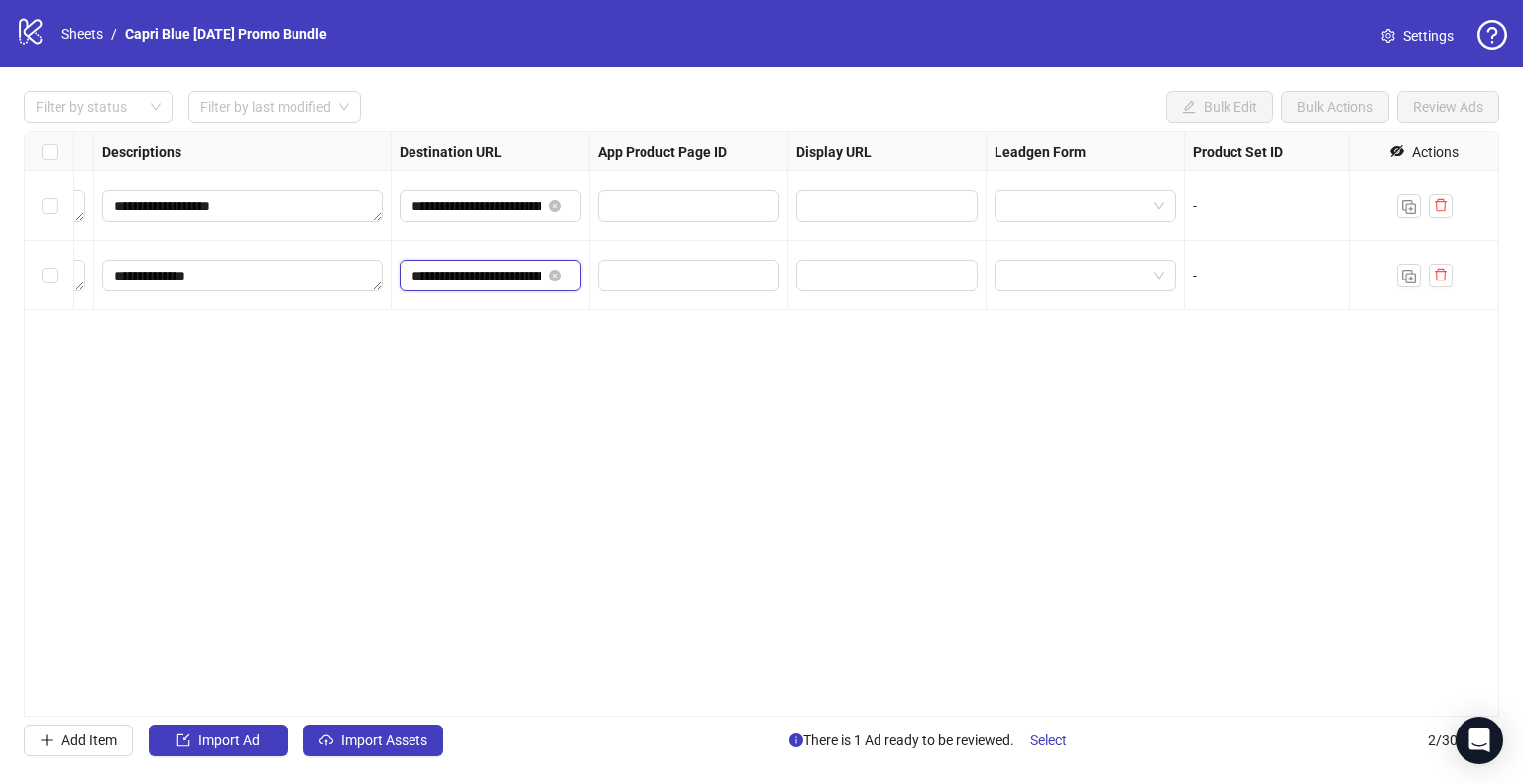 scroll, scrollTop: 0, scrollLeft: 133, axis: horizontal 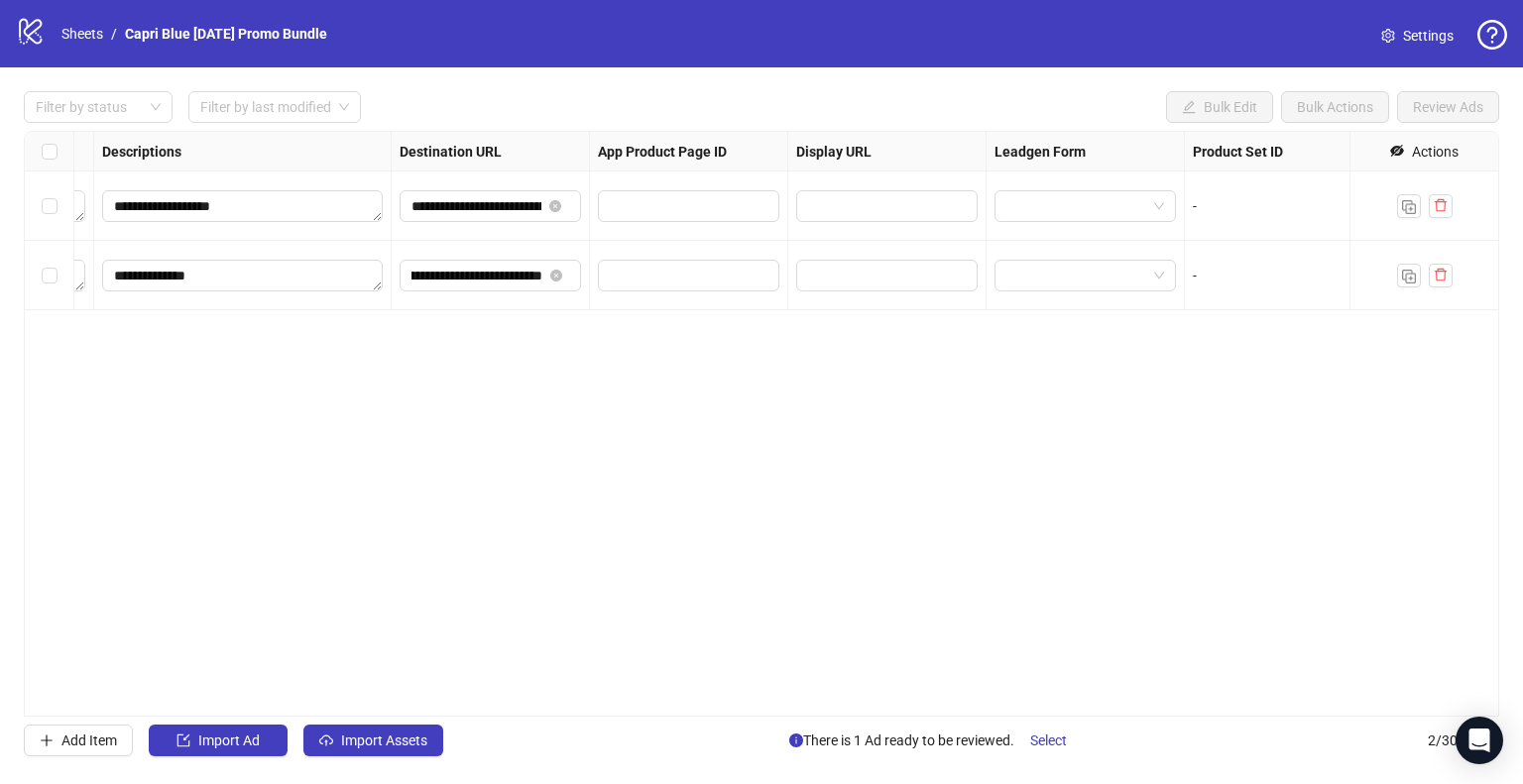 click on "**********" at bounding box center (762, 423) 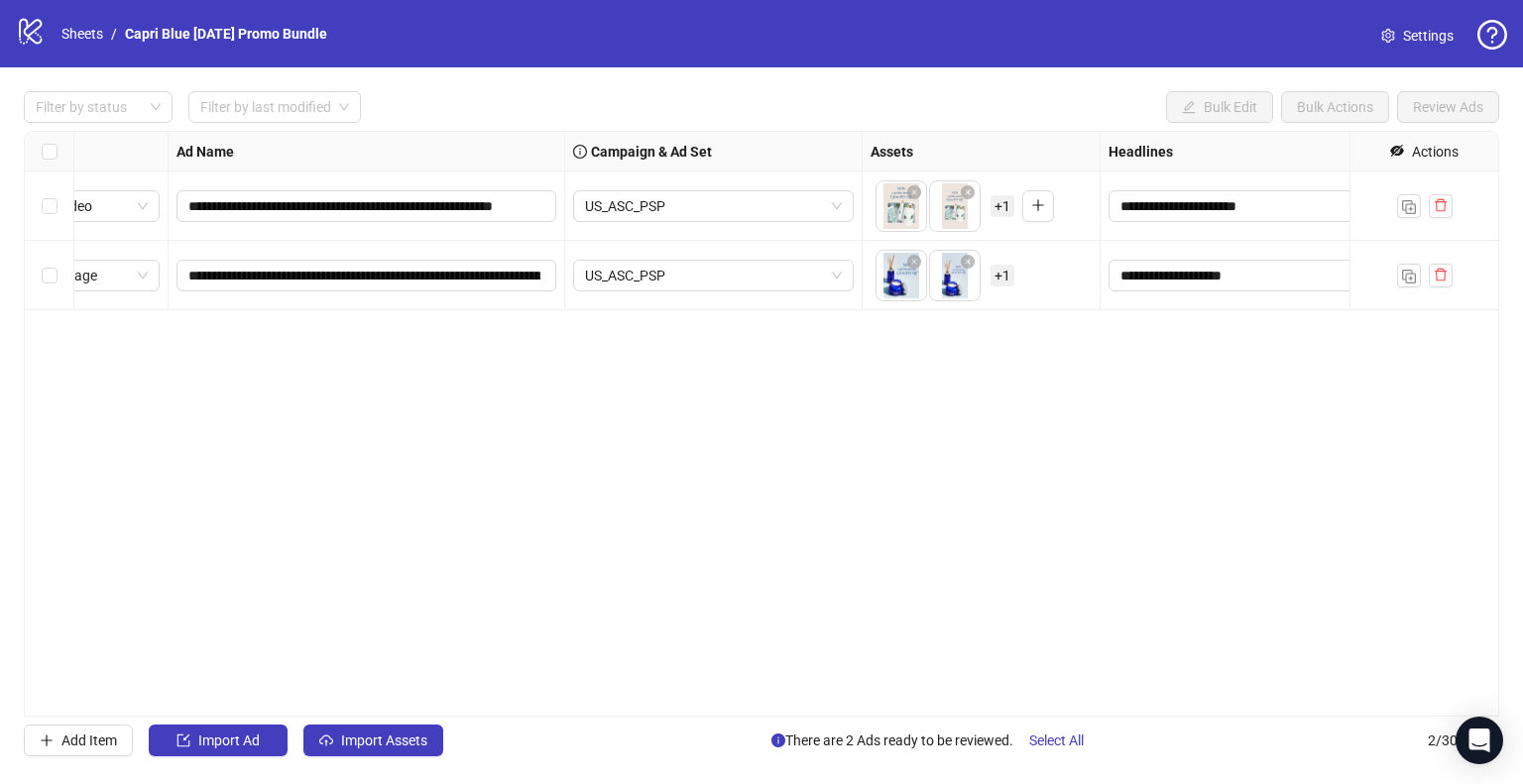 scroll, scrollTop: 0, scrollLeft: 0, axis: both 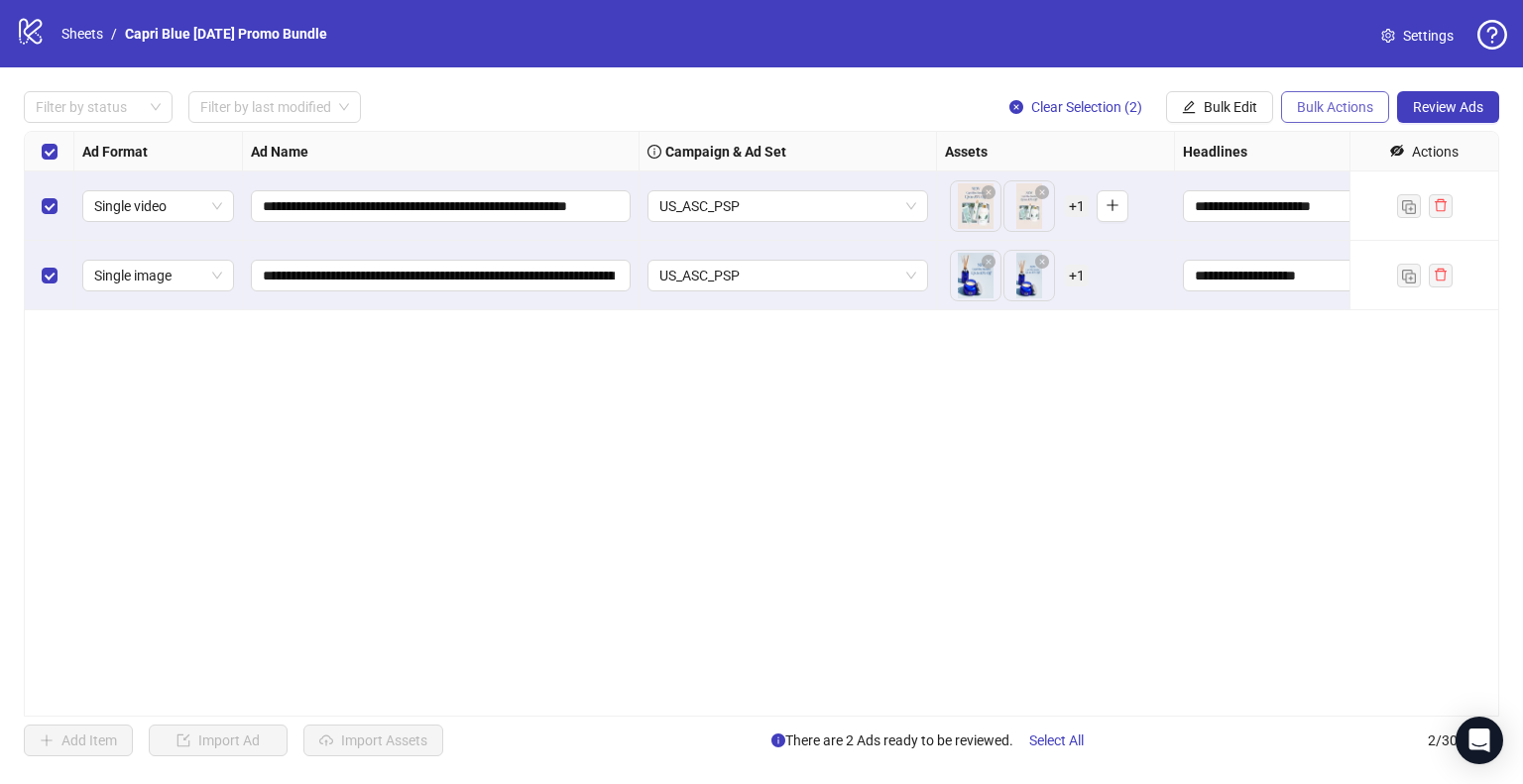 click on "Bulk Actions" at bounding box center [1335, 107] 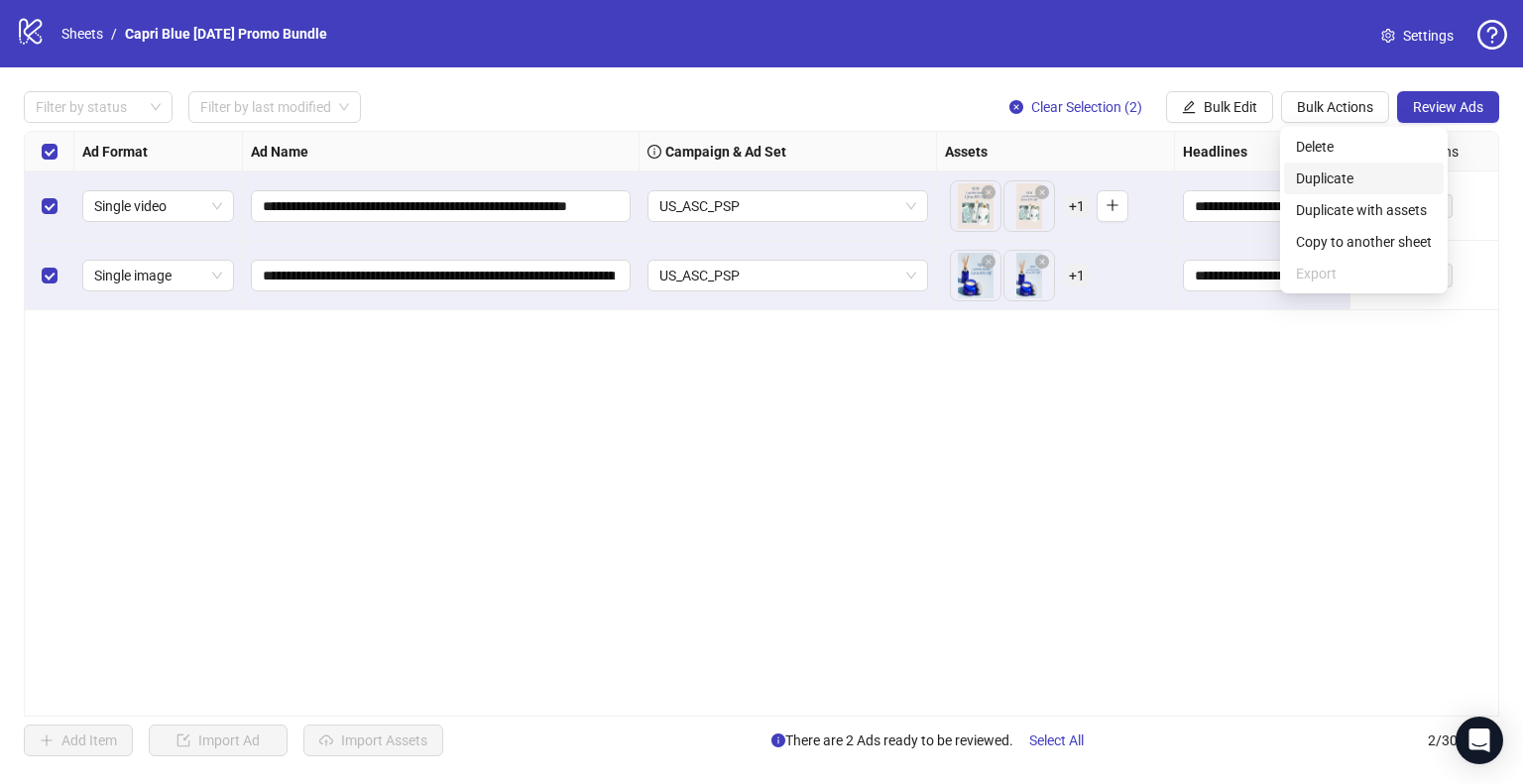 click on "Duplicate" at bounding box center (1363, 178) 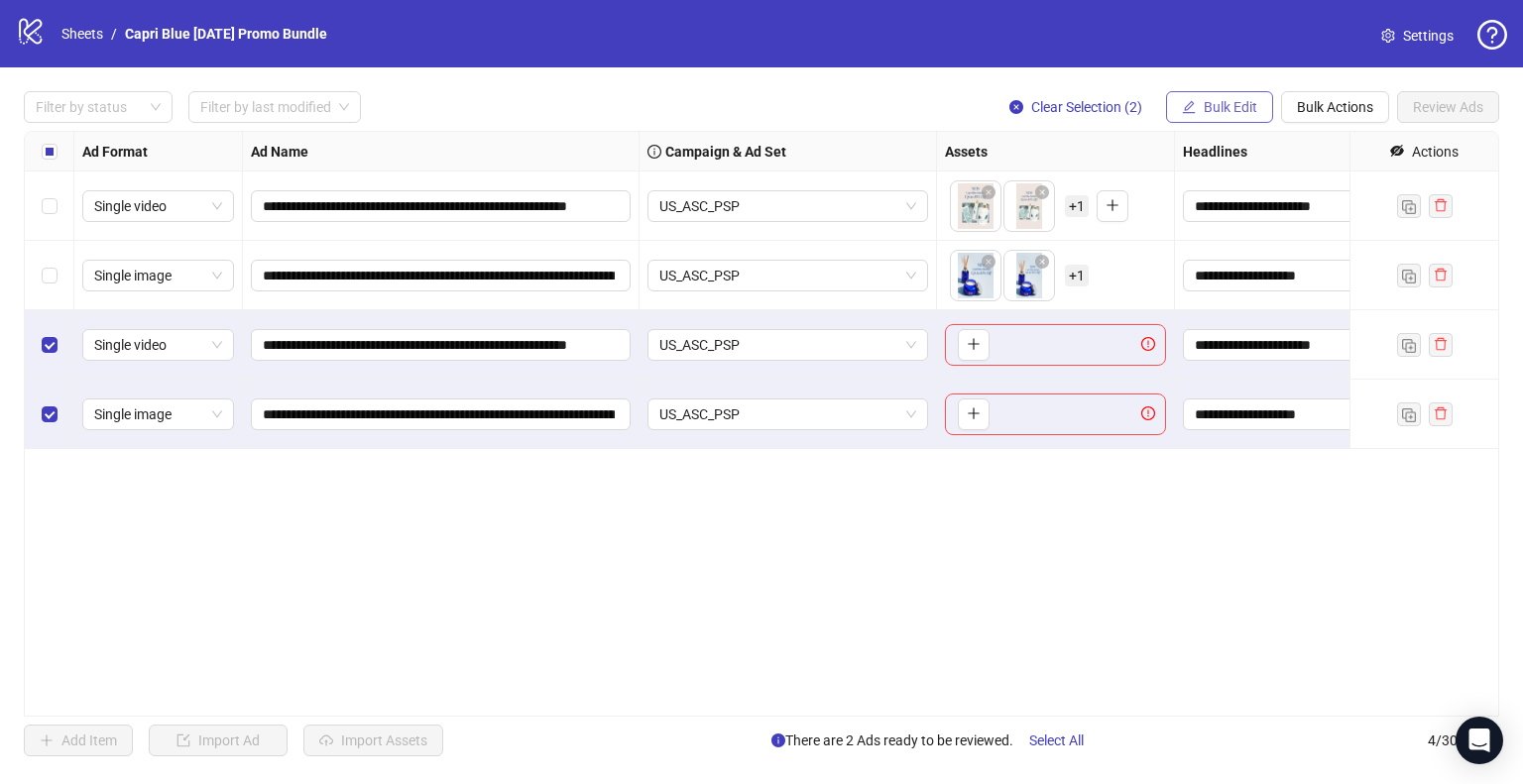 click on "Bulk Edit" at bounding box center [1230, 107] 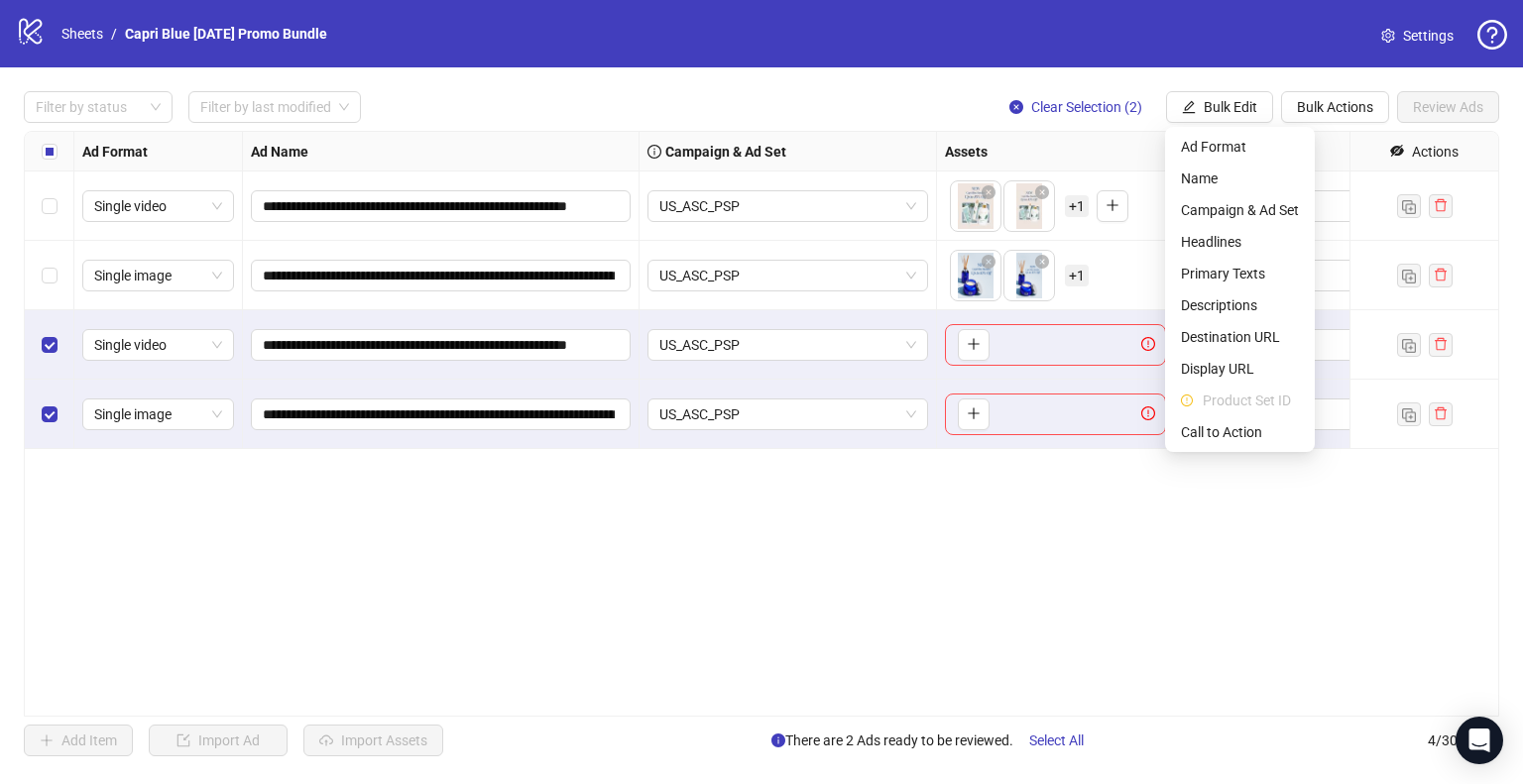 click on "**********" at bounding box center (762, 423) 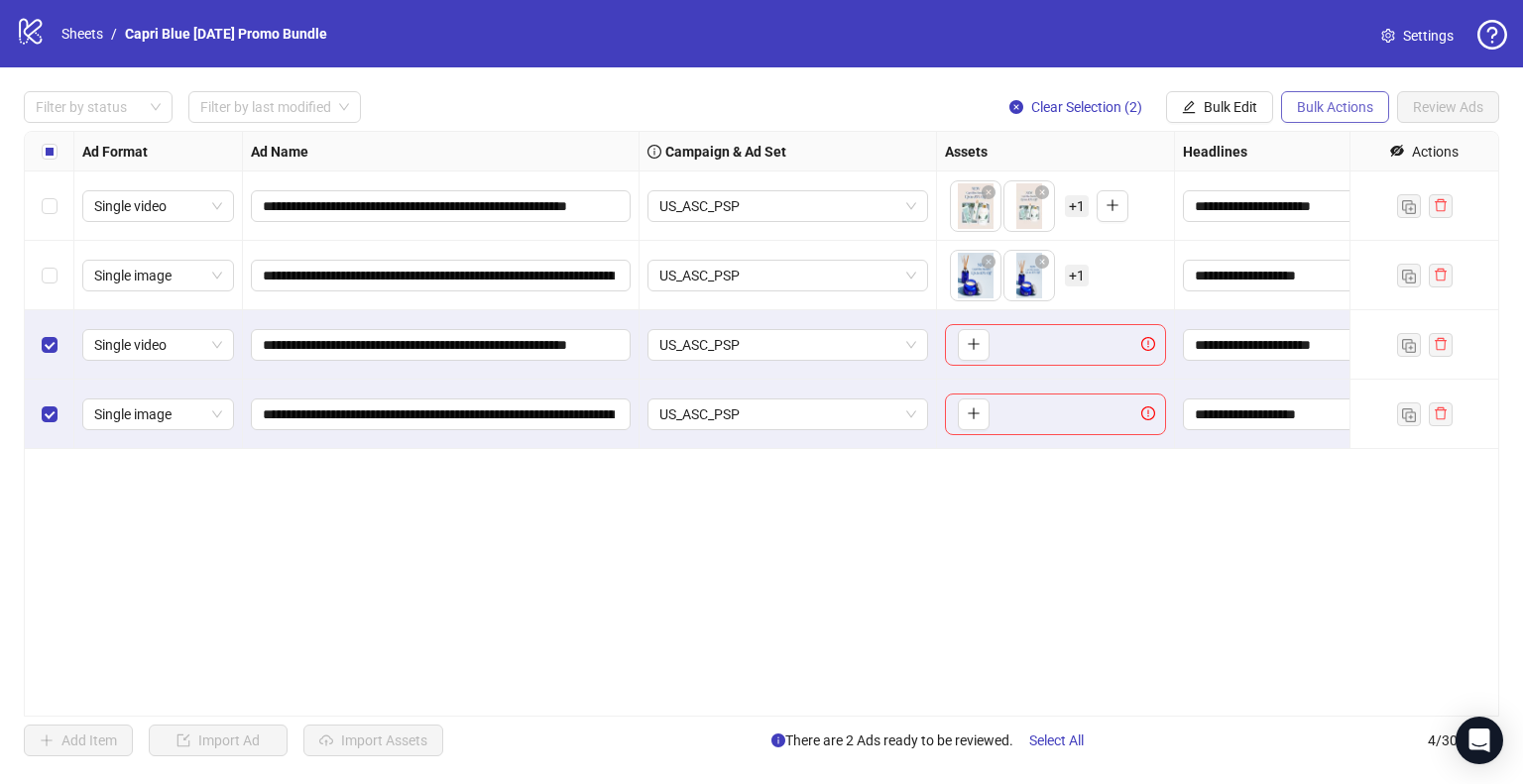 click on "Bulk Actions" at bounding box center [1335, 107] 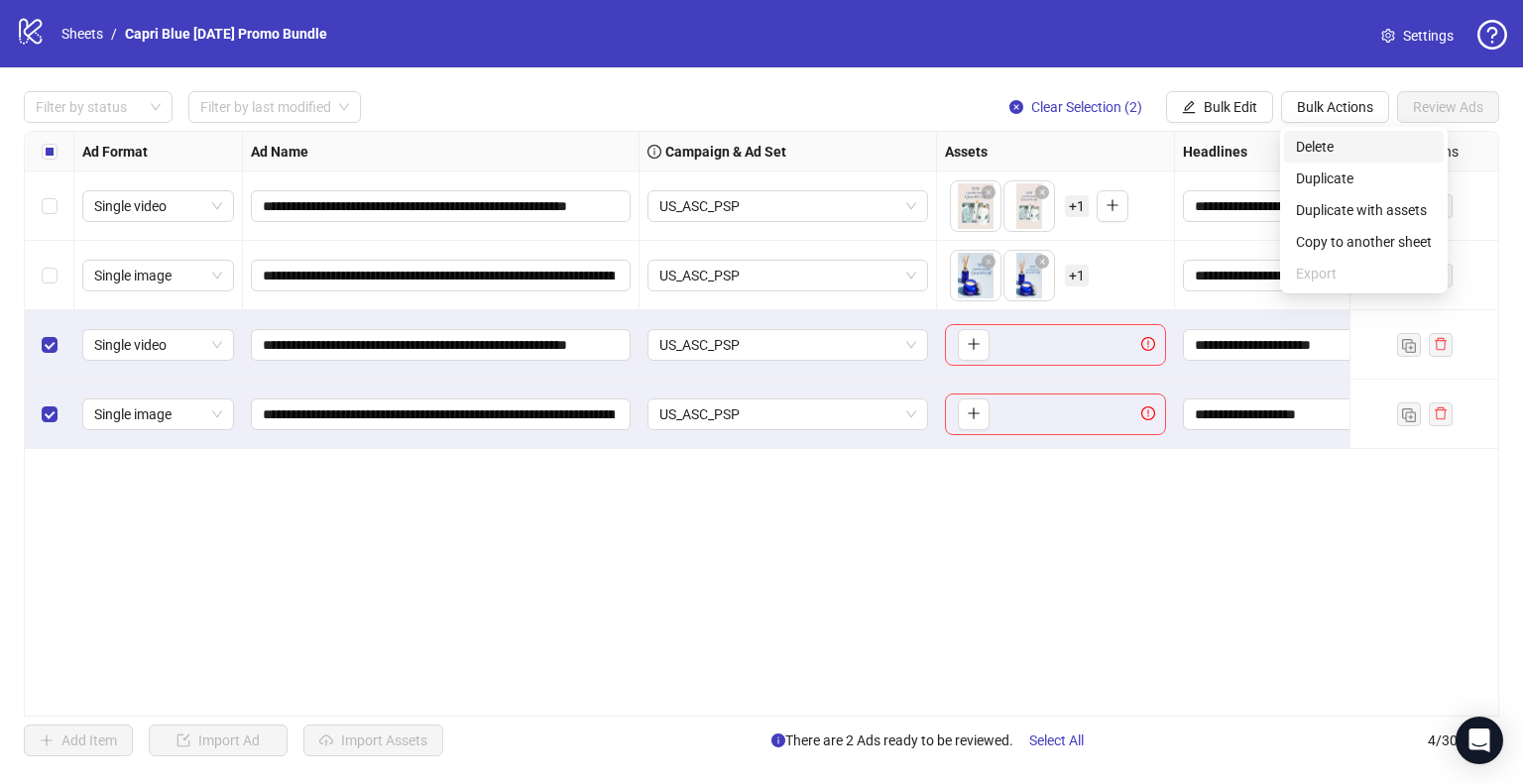 click on "Delete" at bounding box center (1363, 147) 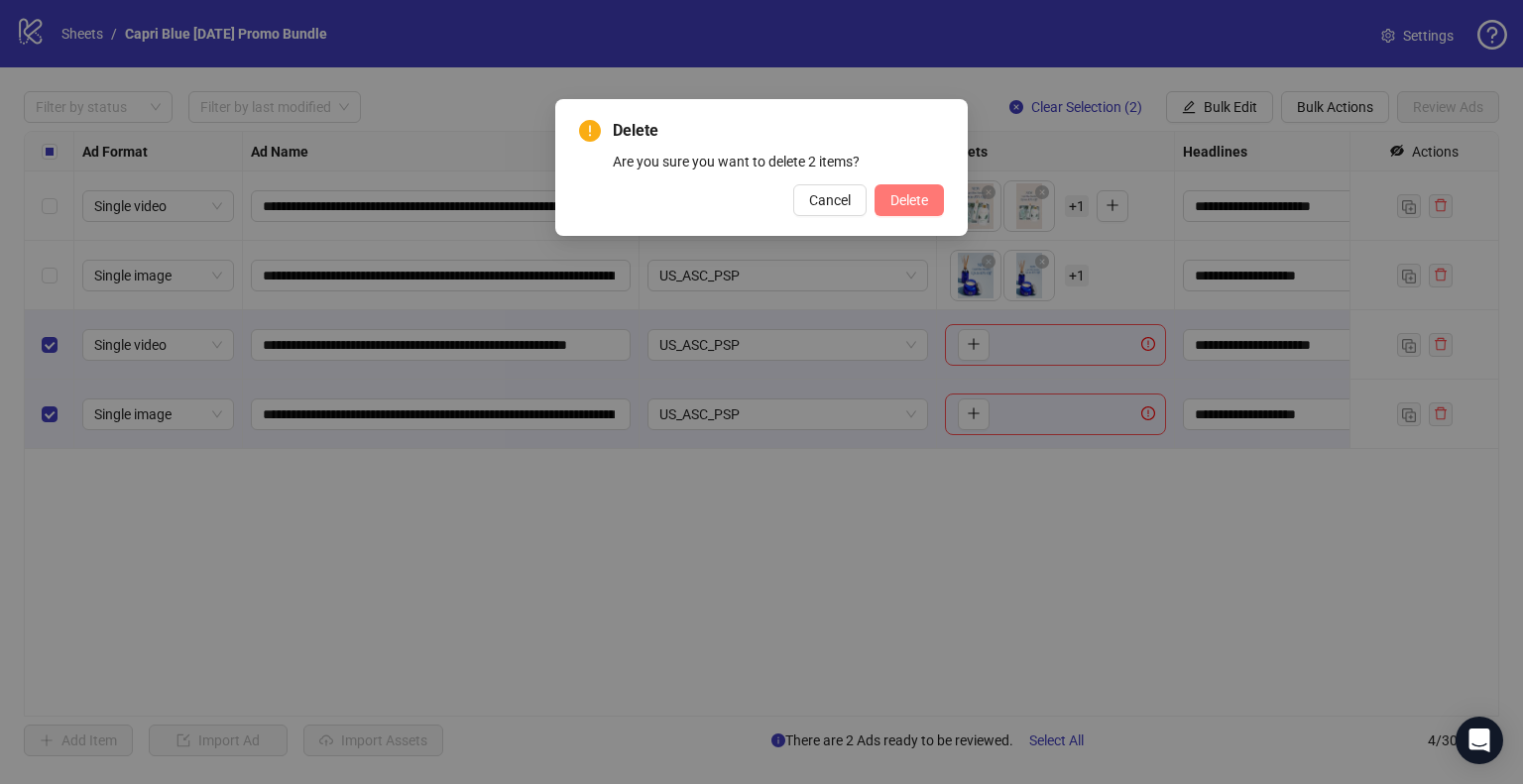 click on "Delete" at bounding box center [909, 200] 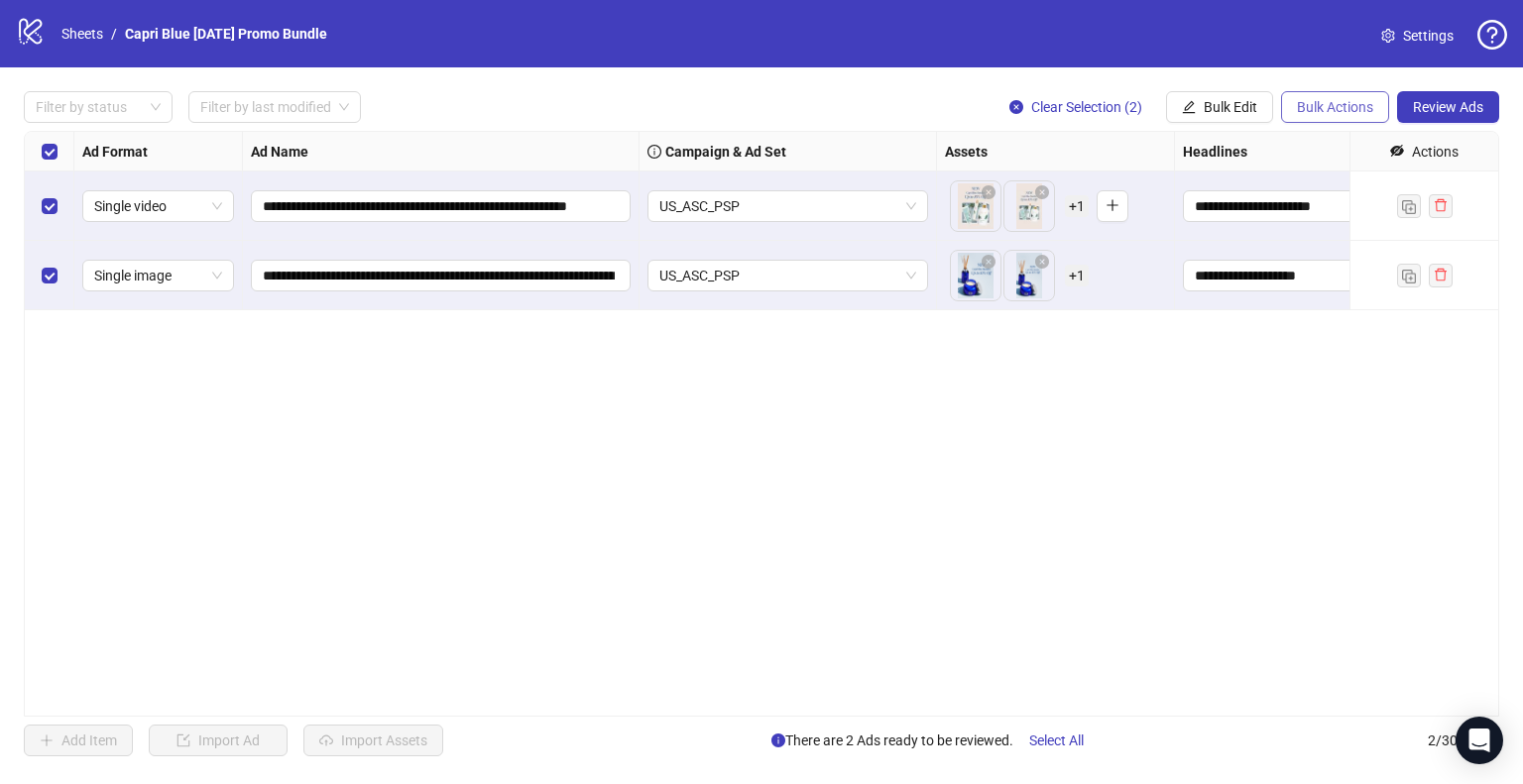 click on "Bulk Actions" at bounding box center (1335, 107) 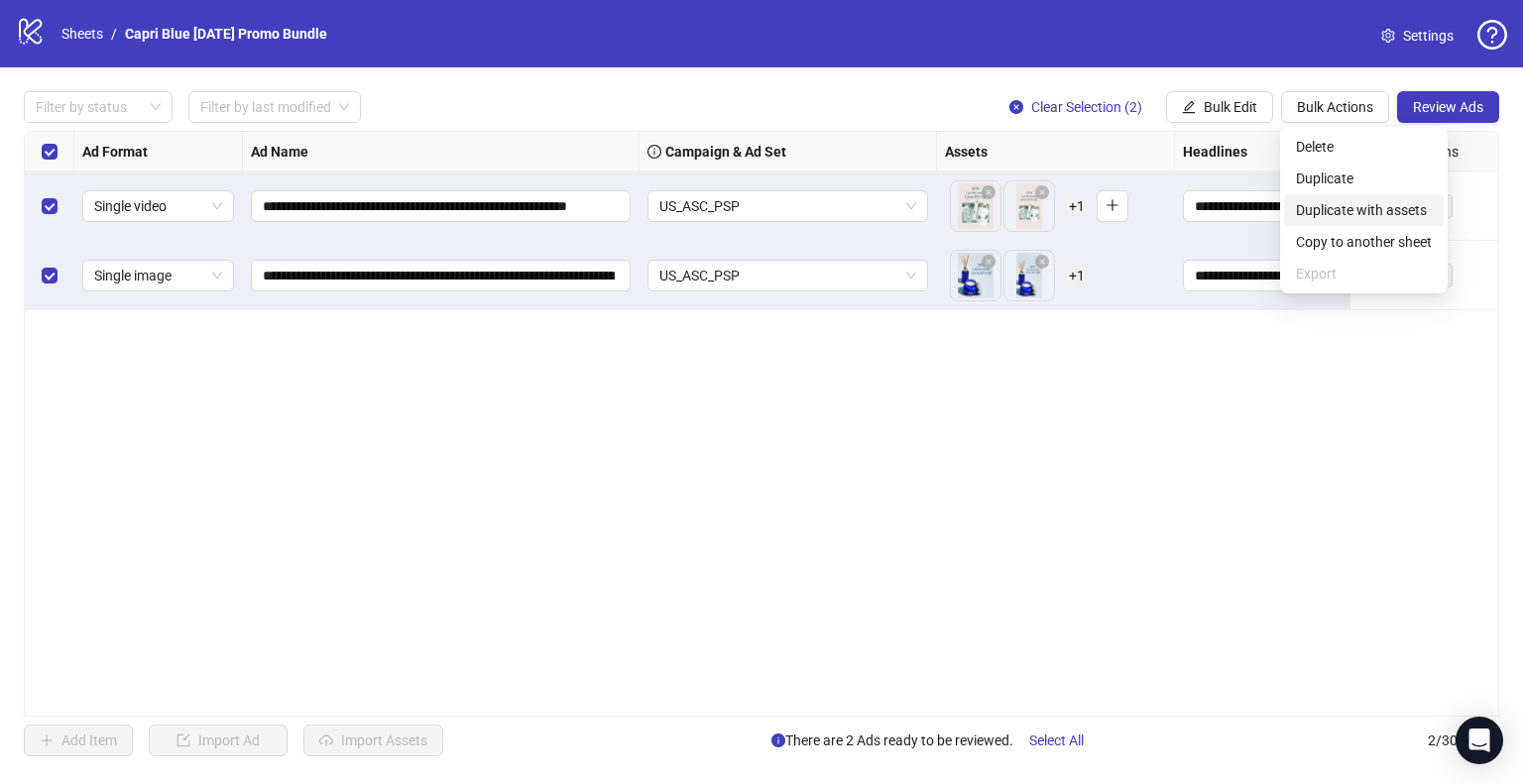 click on "Duplicate with assets" at bounding box center (1363, 210) 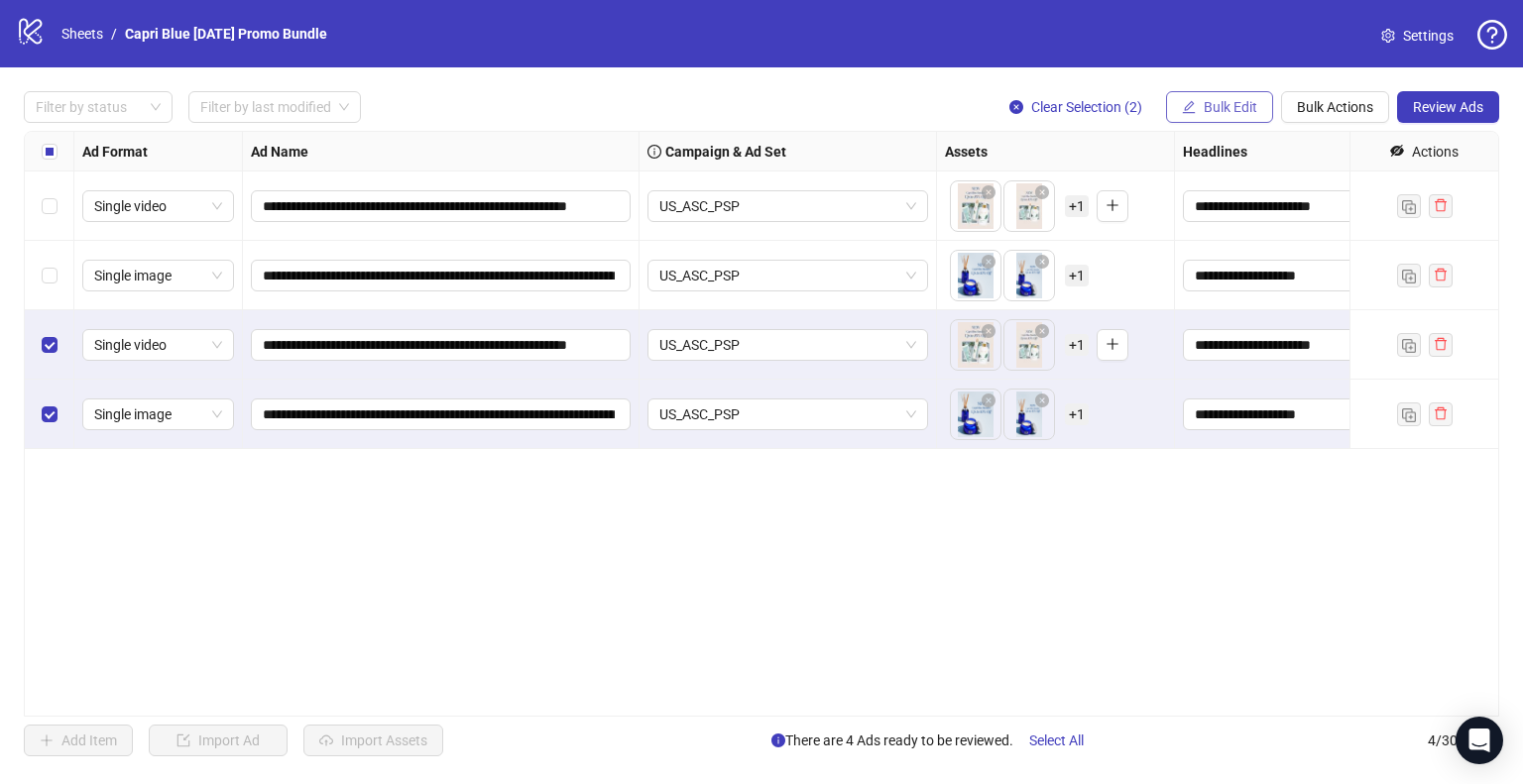 click on "Bulk Edit" at bounding box center [1230, 107] 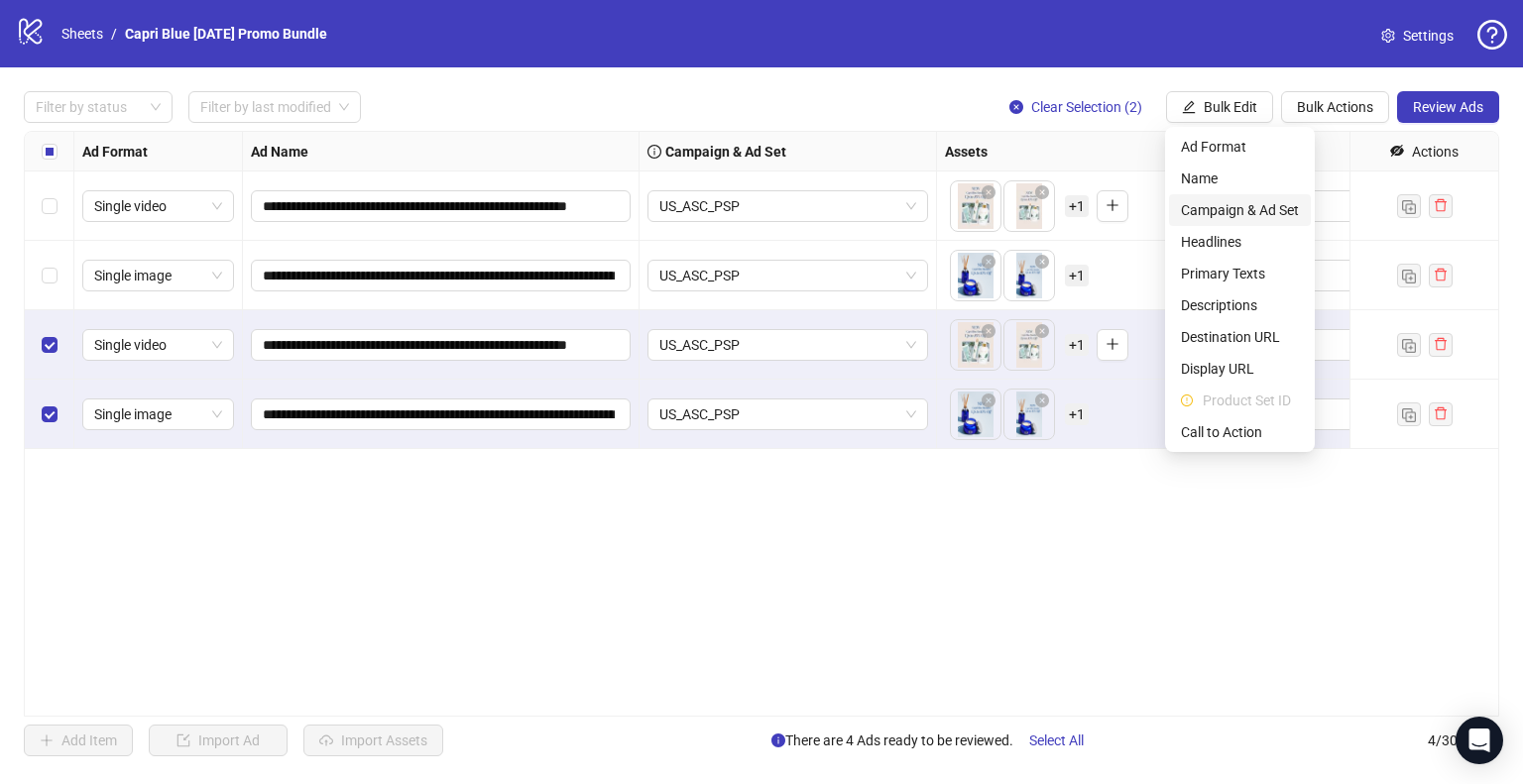 click on "Campaign & Ad Set" at bounding box center (1239, 210) 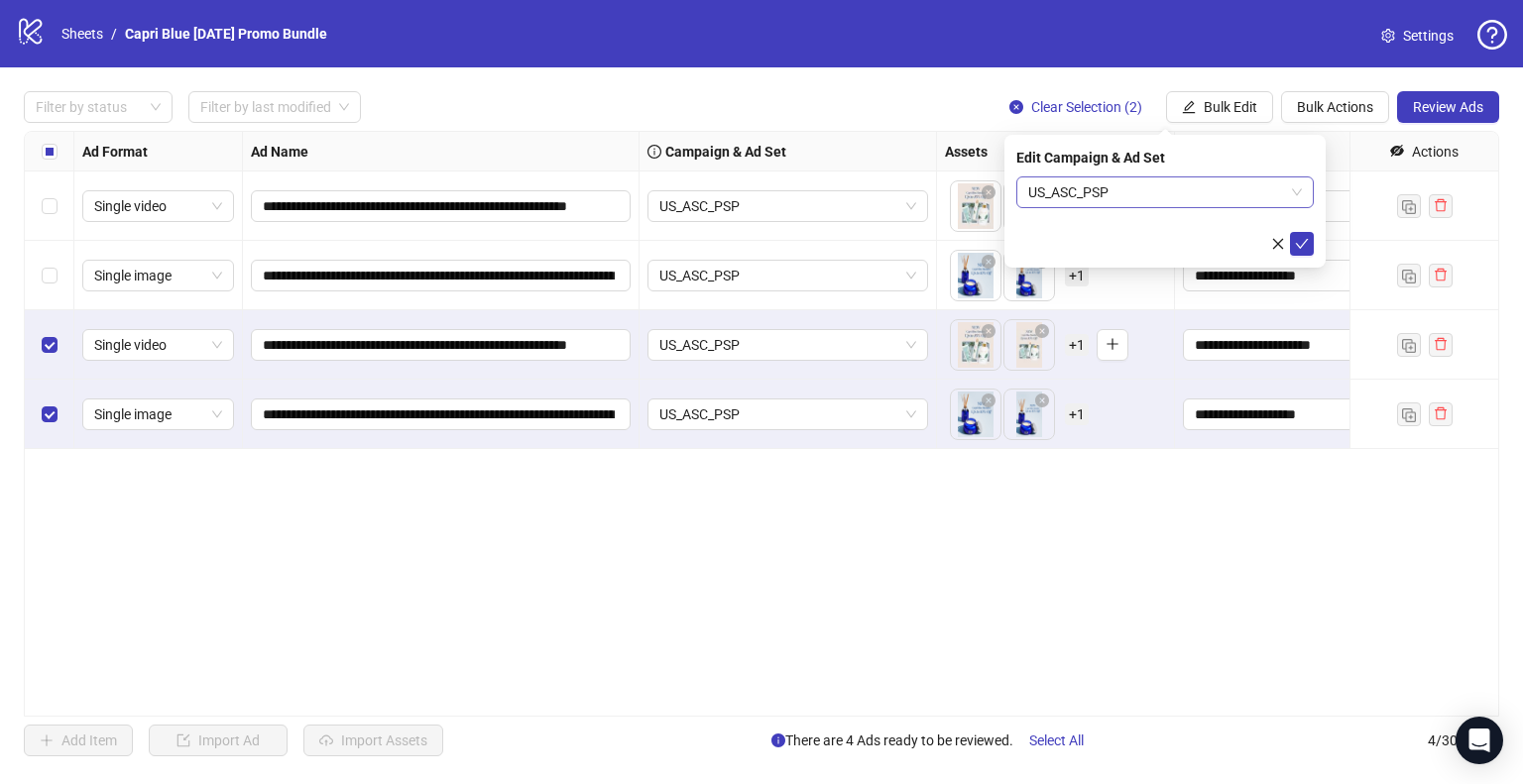 click on "US_ASC_PSP" at bounding box center (1165, 192) 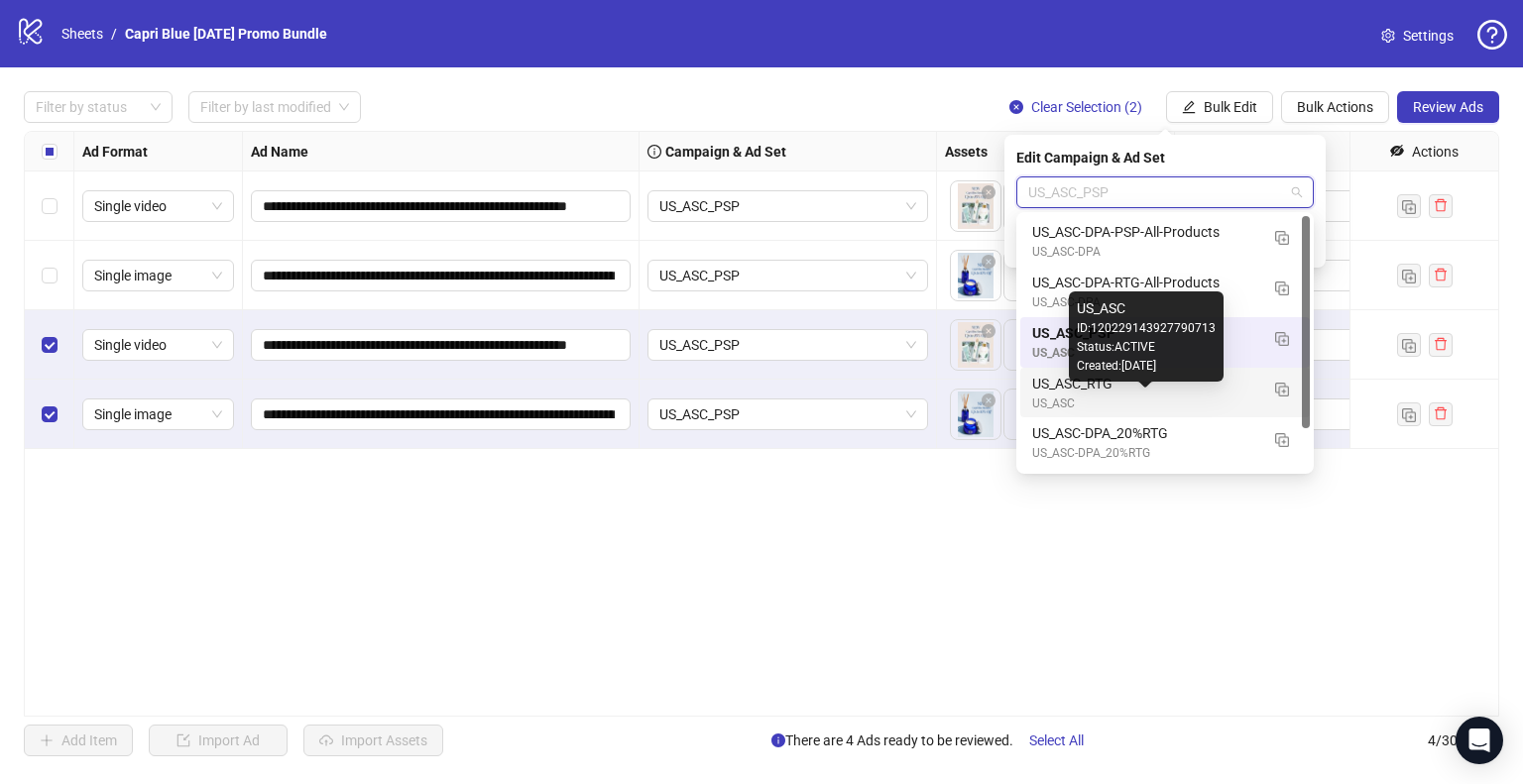 click on "US_ASC_RTG" at bounding box center [1145, 384] 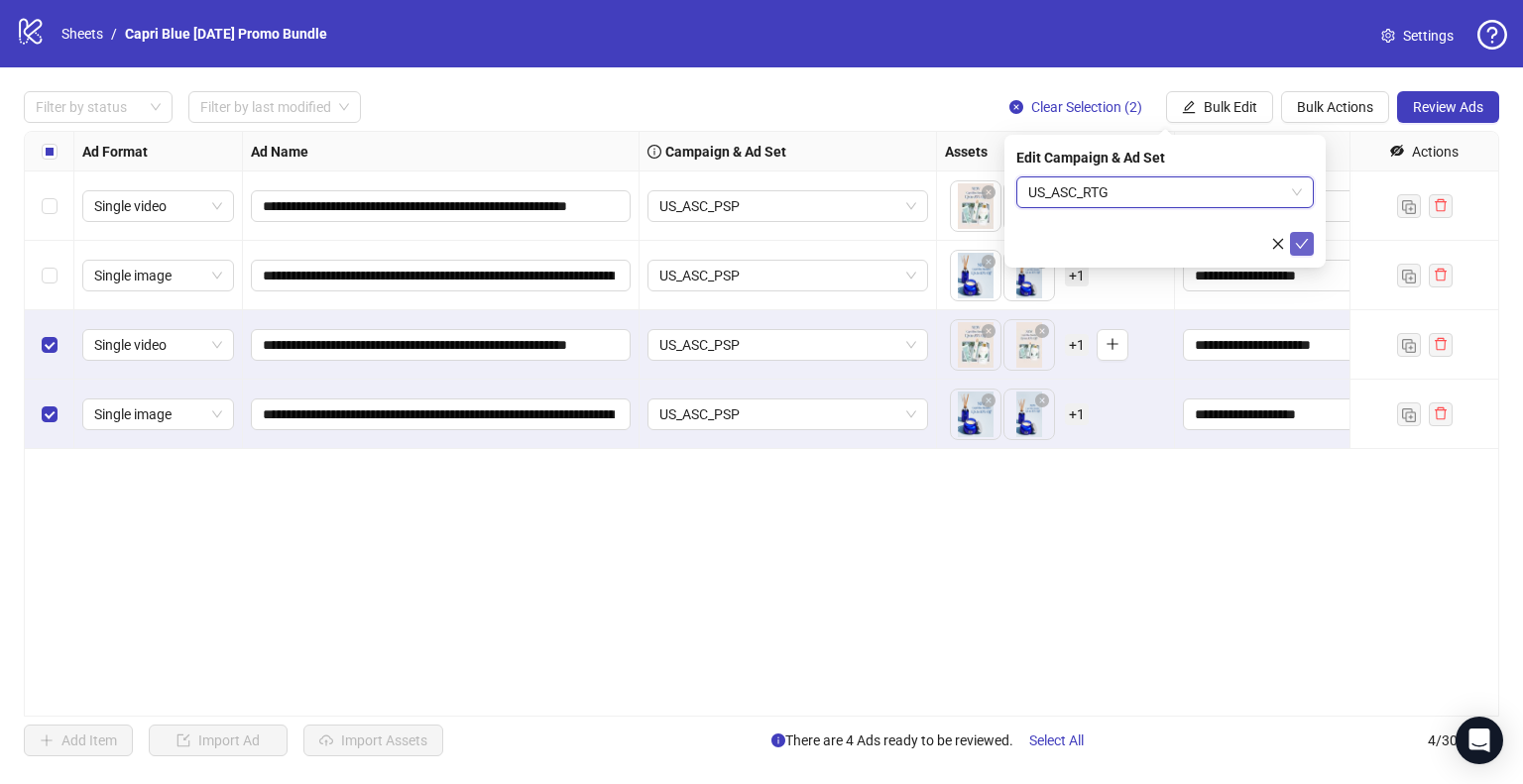 click 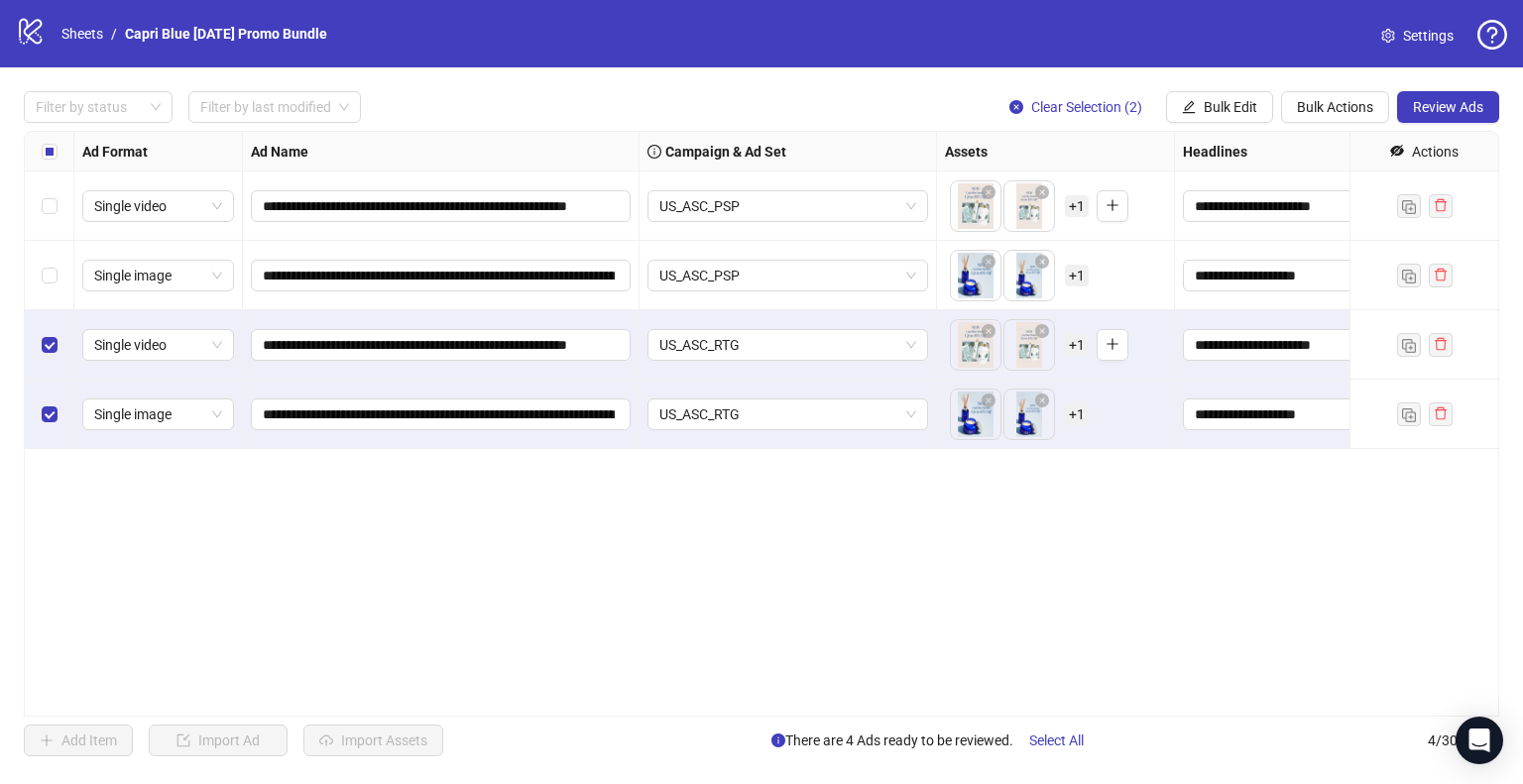 click on "**********" at bounding box center [762, 423] 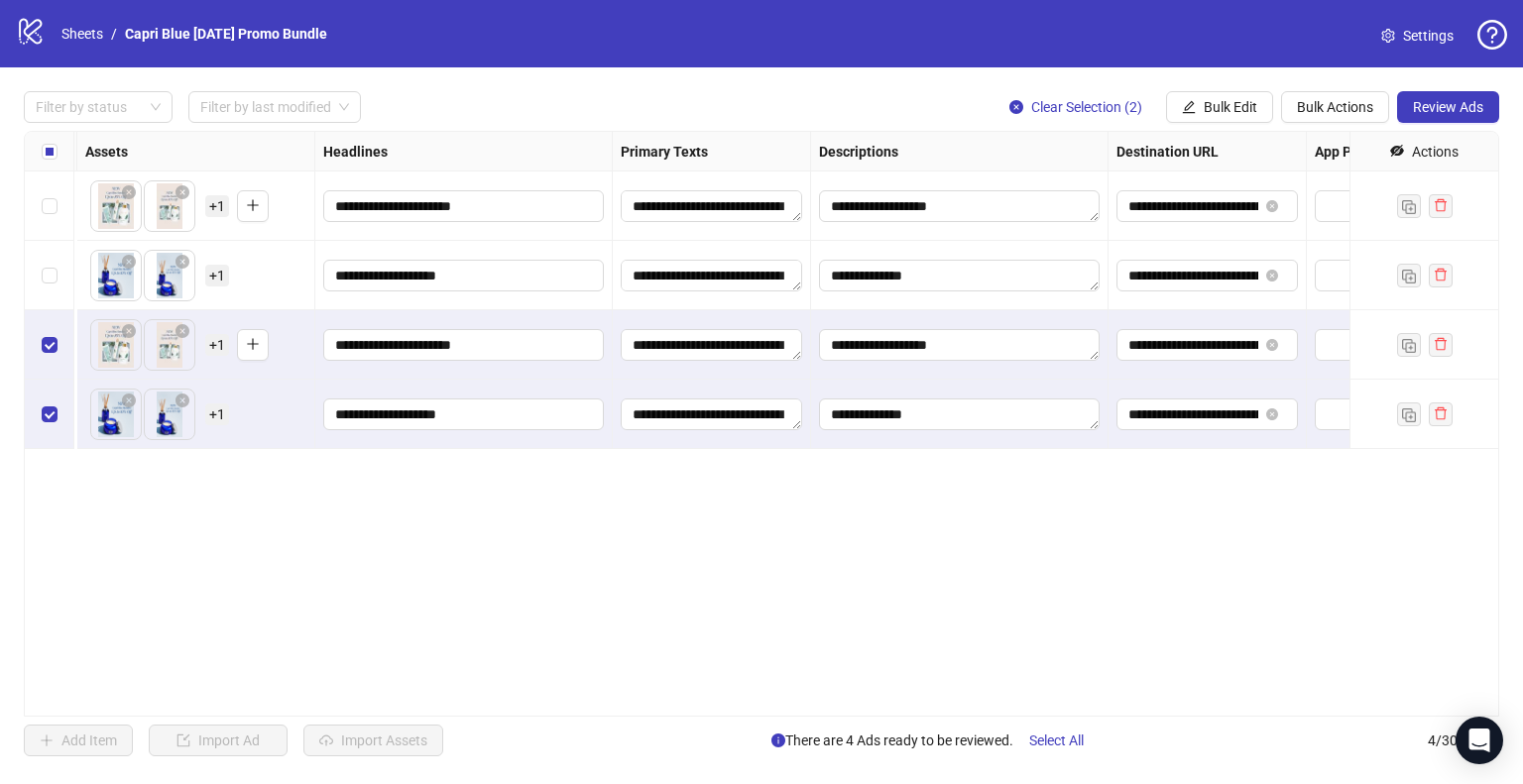 scroll, scrollTop: 0, scrollLeft: 1769, axis: horizontal 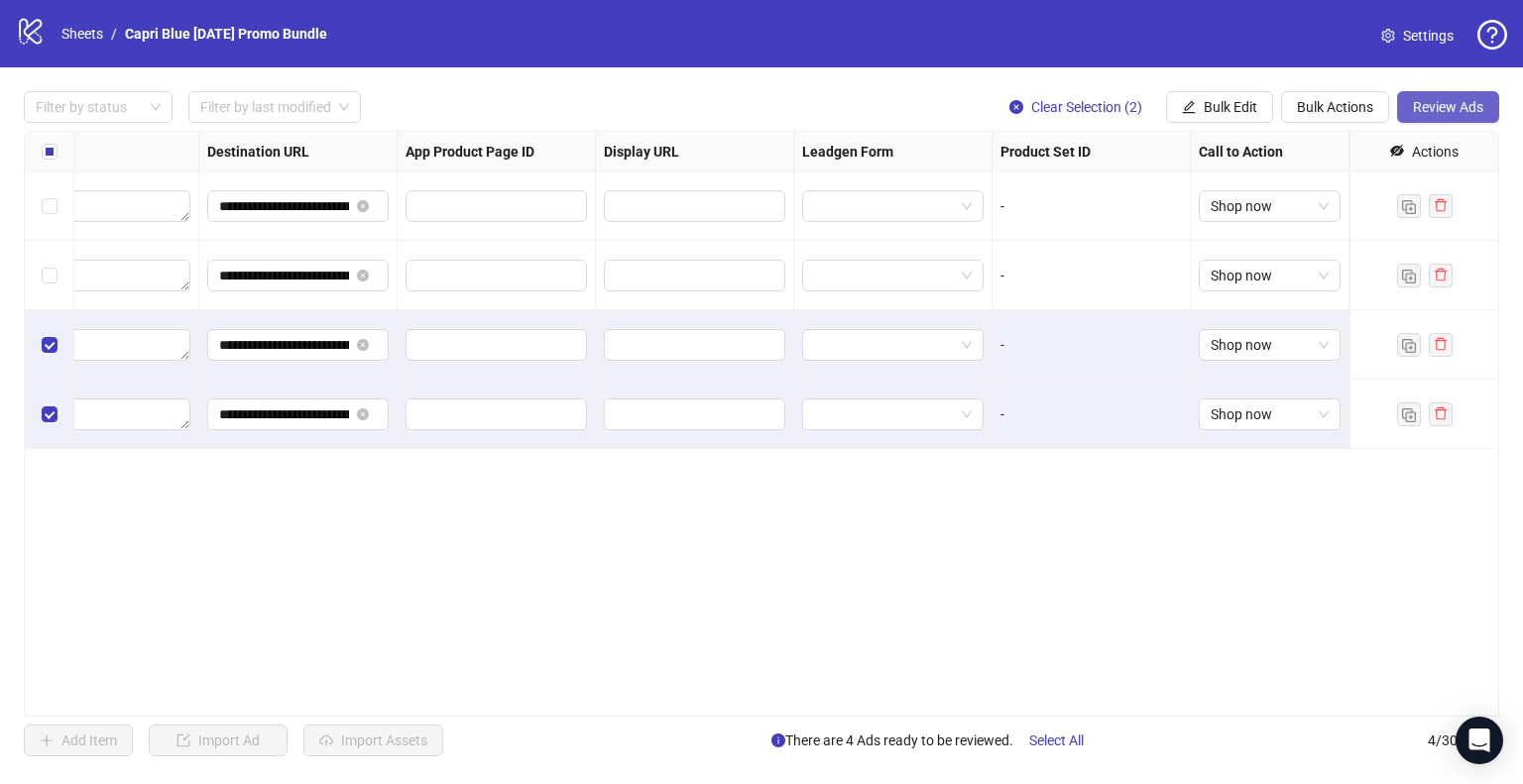 click on "Review Ads" at bounding box center [1448, 107] 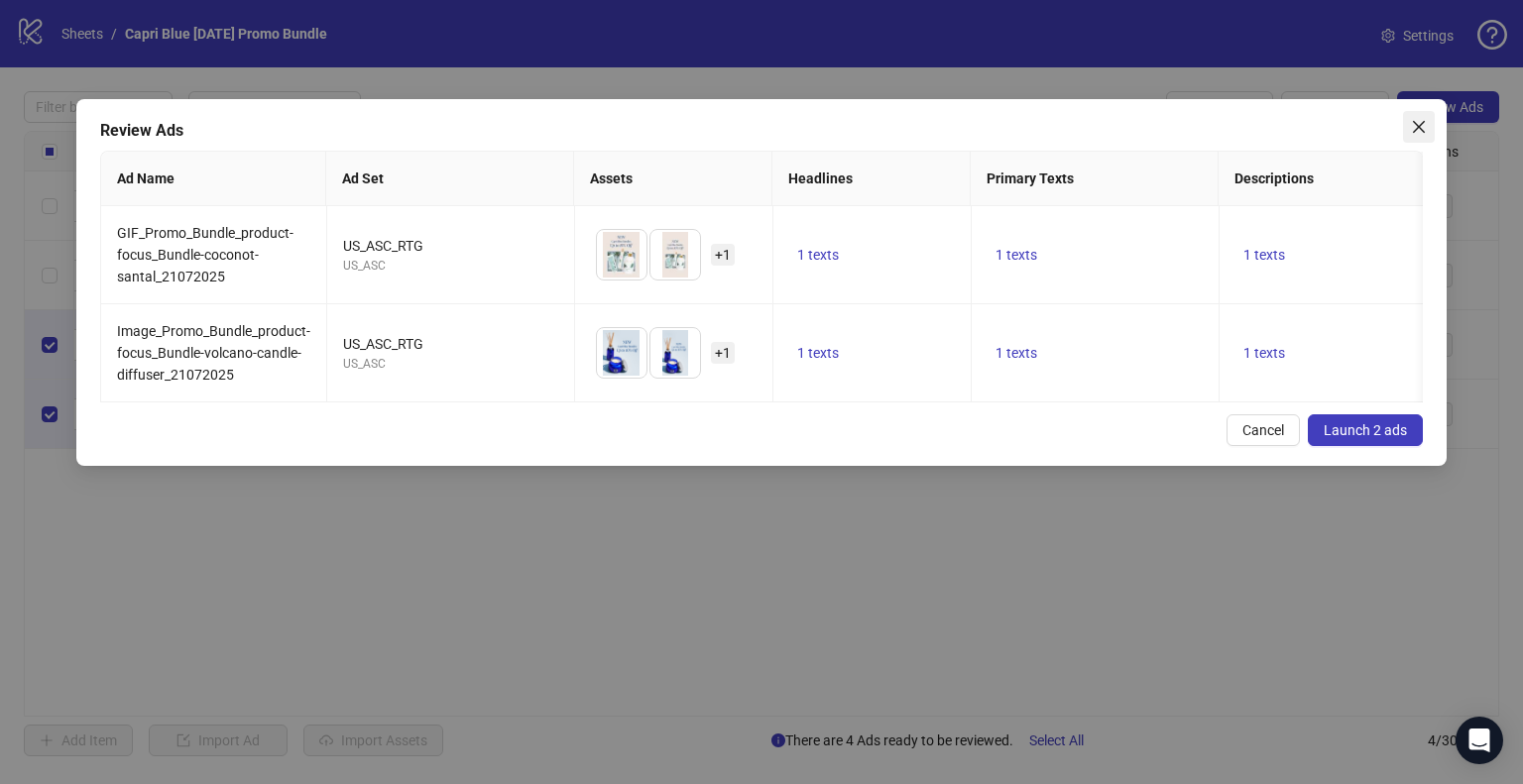 click 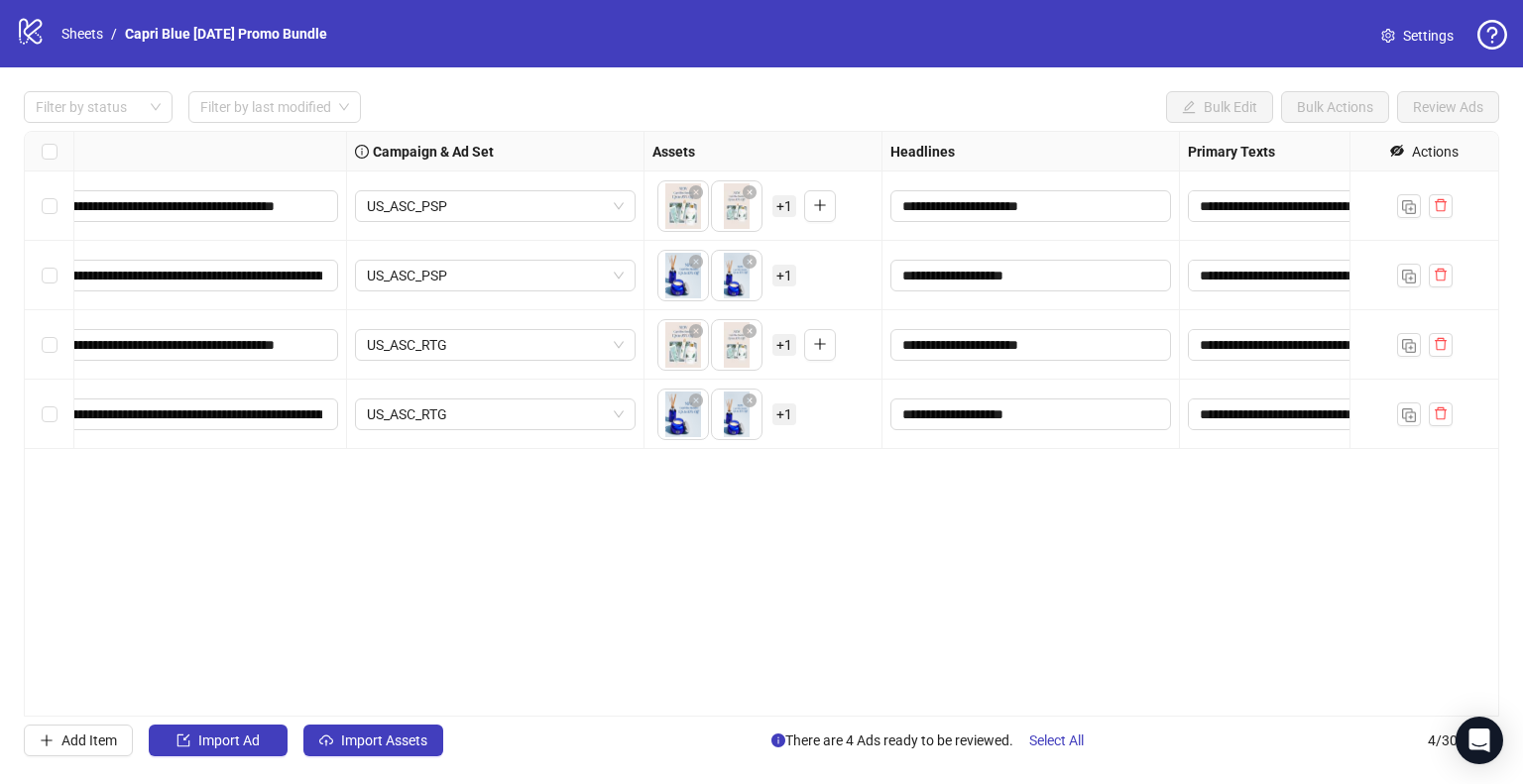 scroll, scrollTop: 0, scrollLeft: 0, axis: both 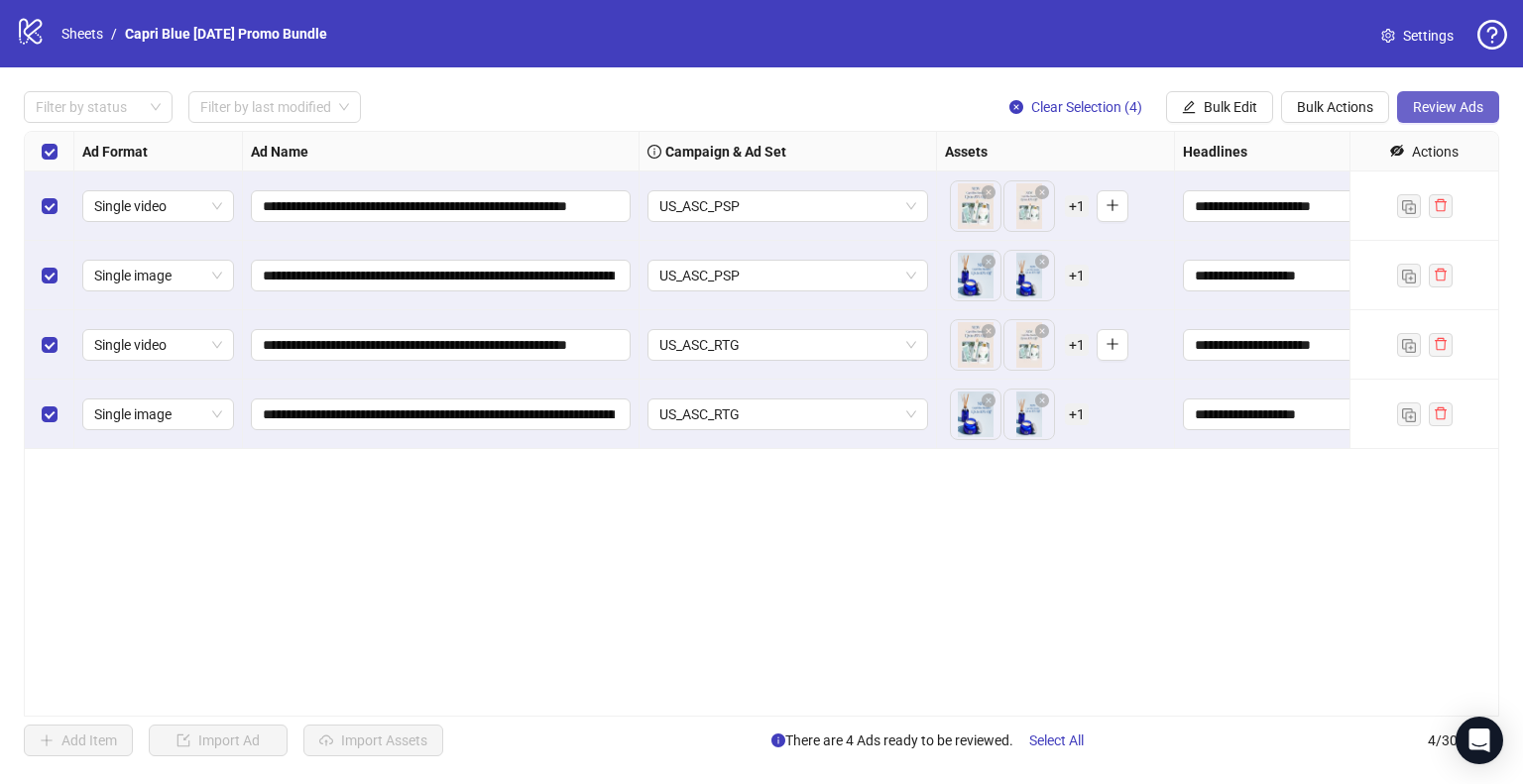 click on "Review Ads" at bounding box center [1448, 107] 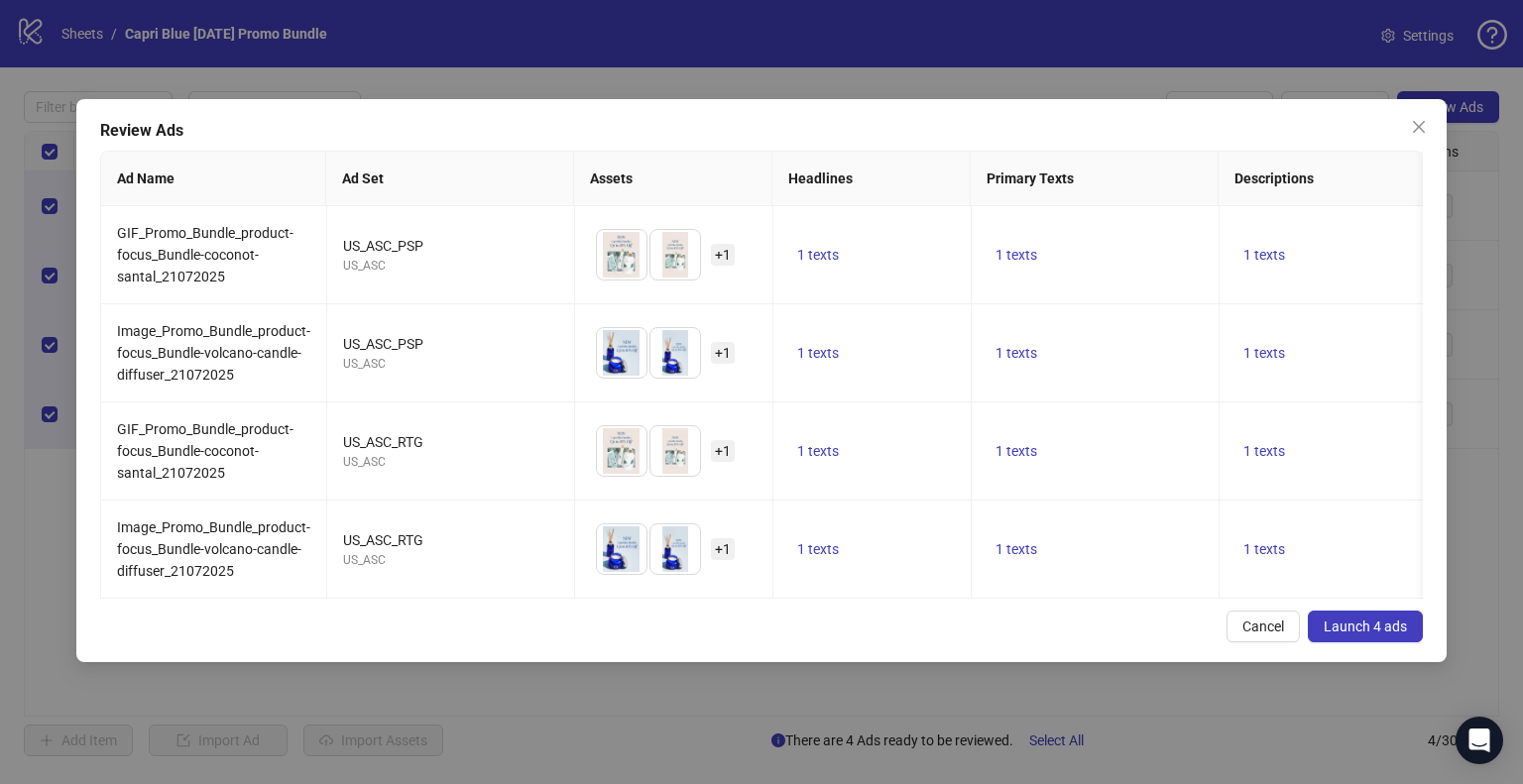 click on "Launch 4 ads" at bounding box center [1365, 626] 